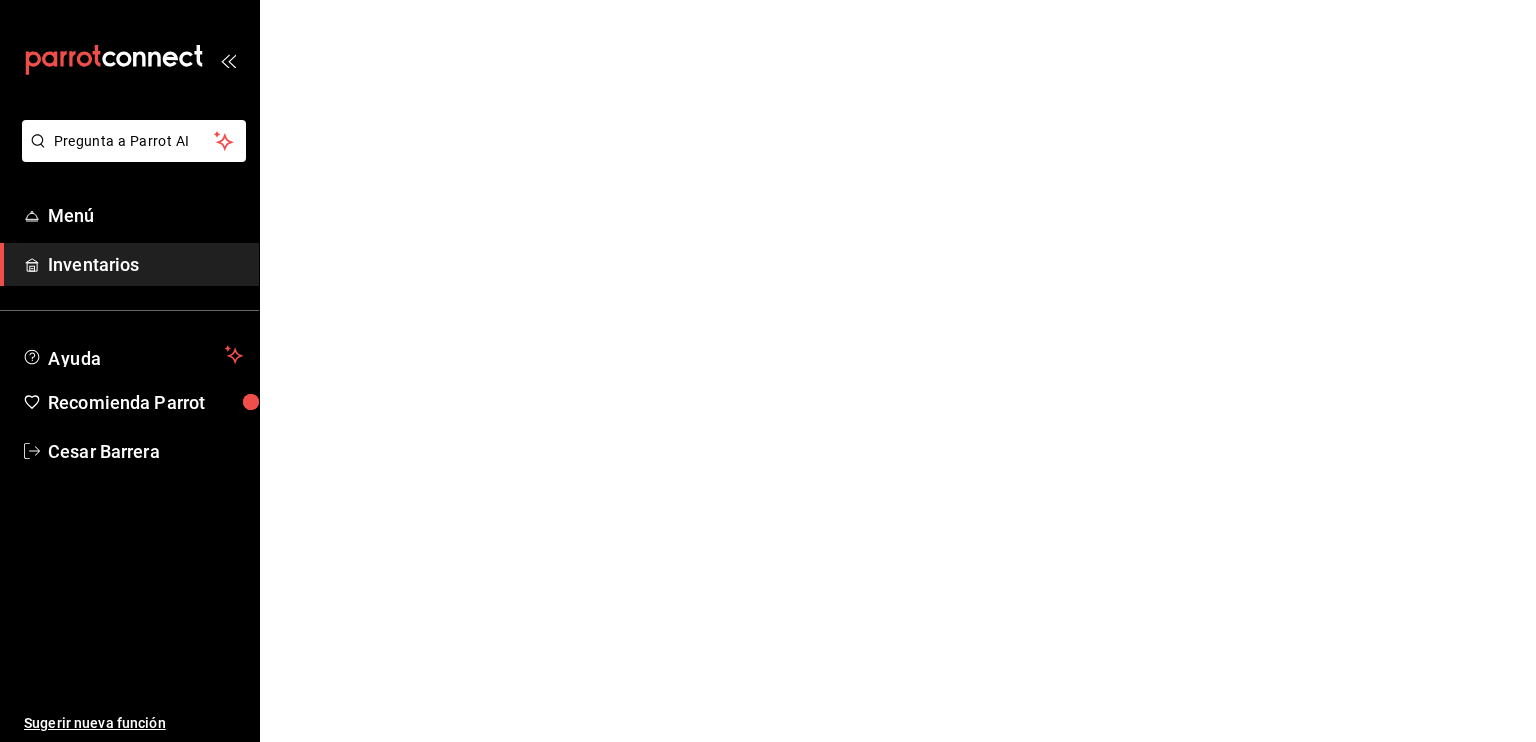 scroll, scrollTop: 0, scrollLeft: 0, axis: both 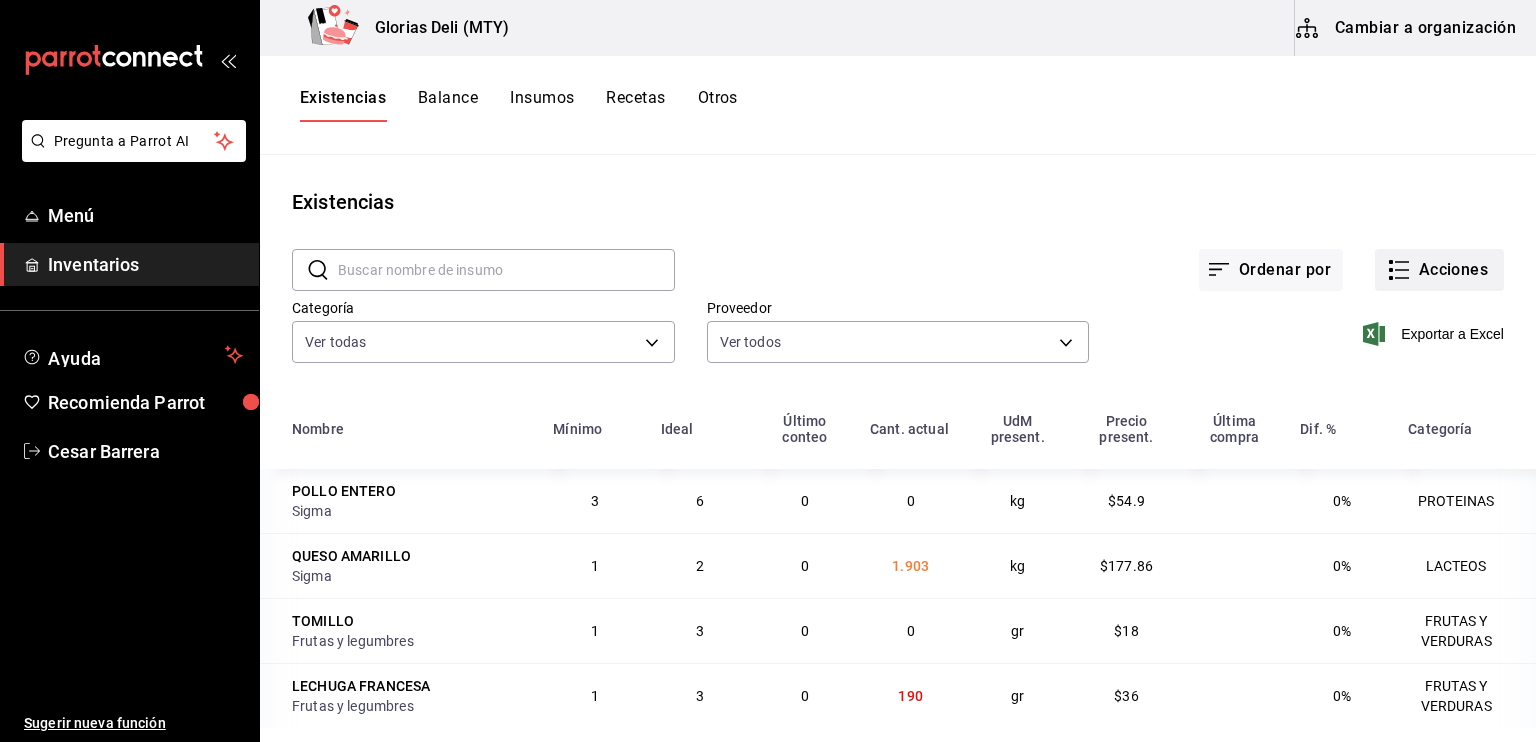 click 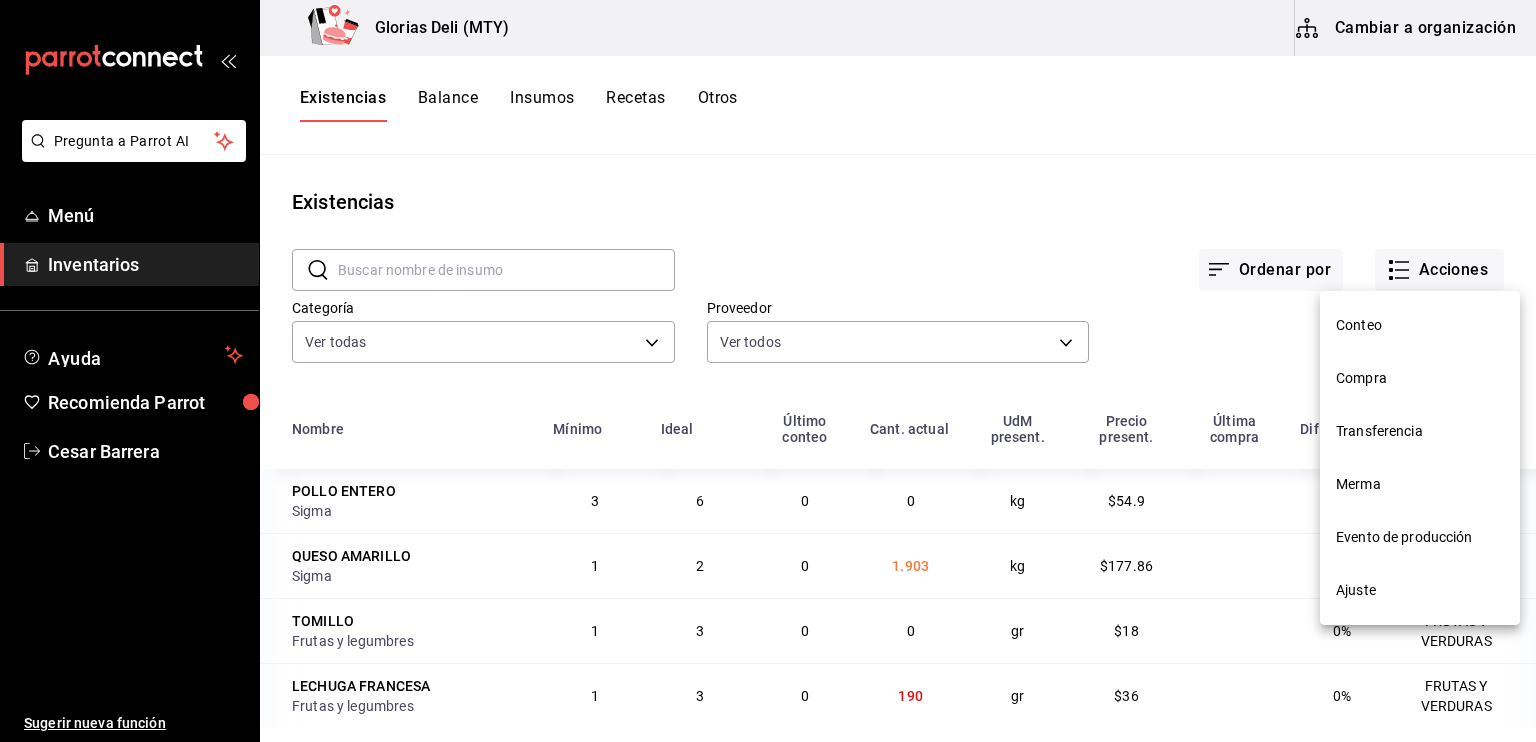 click on "Compra" at bounding box center [1420, 378] 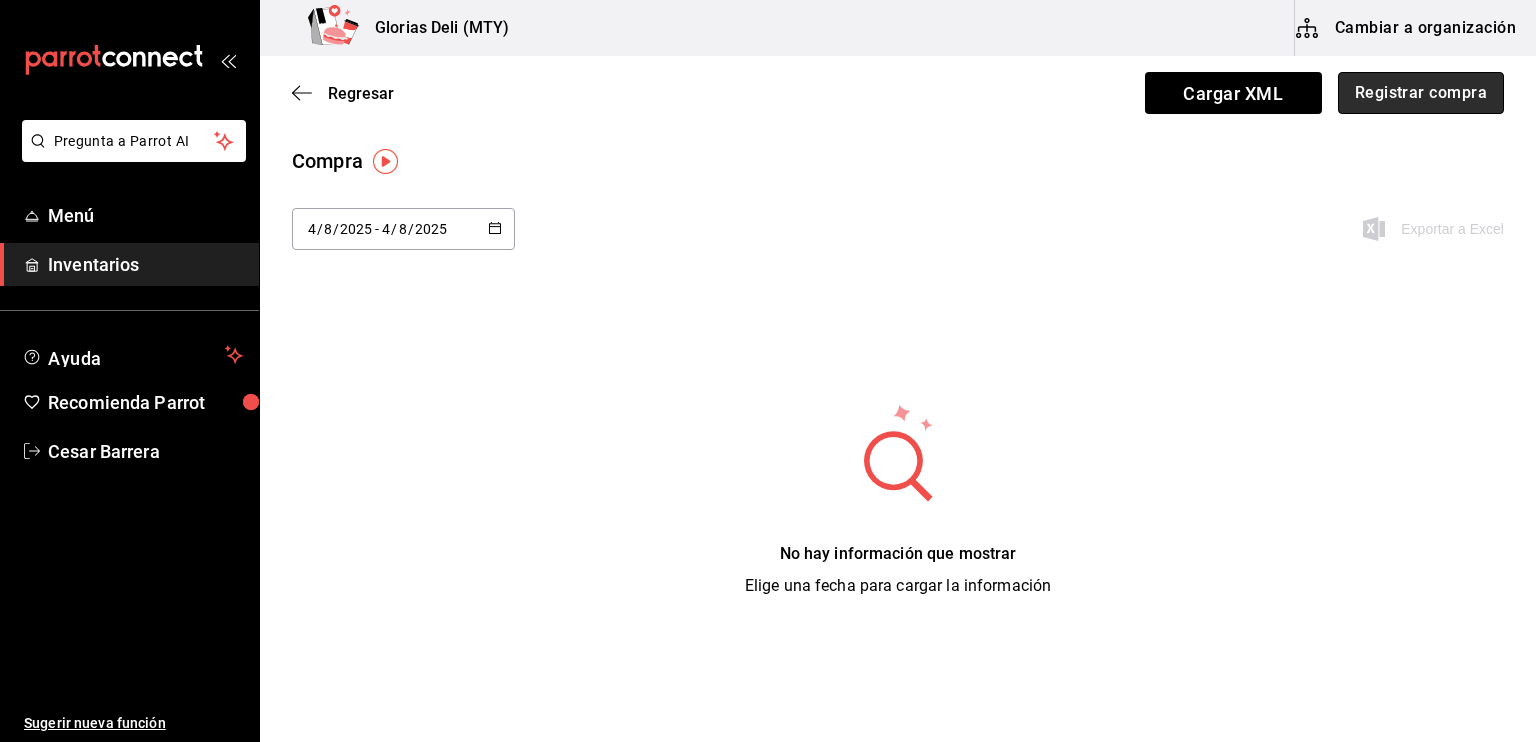 click on "Registrar compra" at bounding box center [1421, 93] 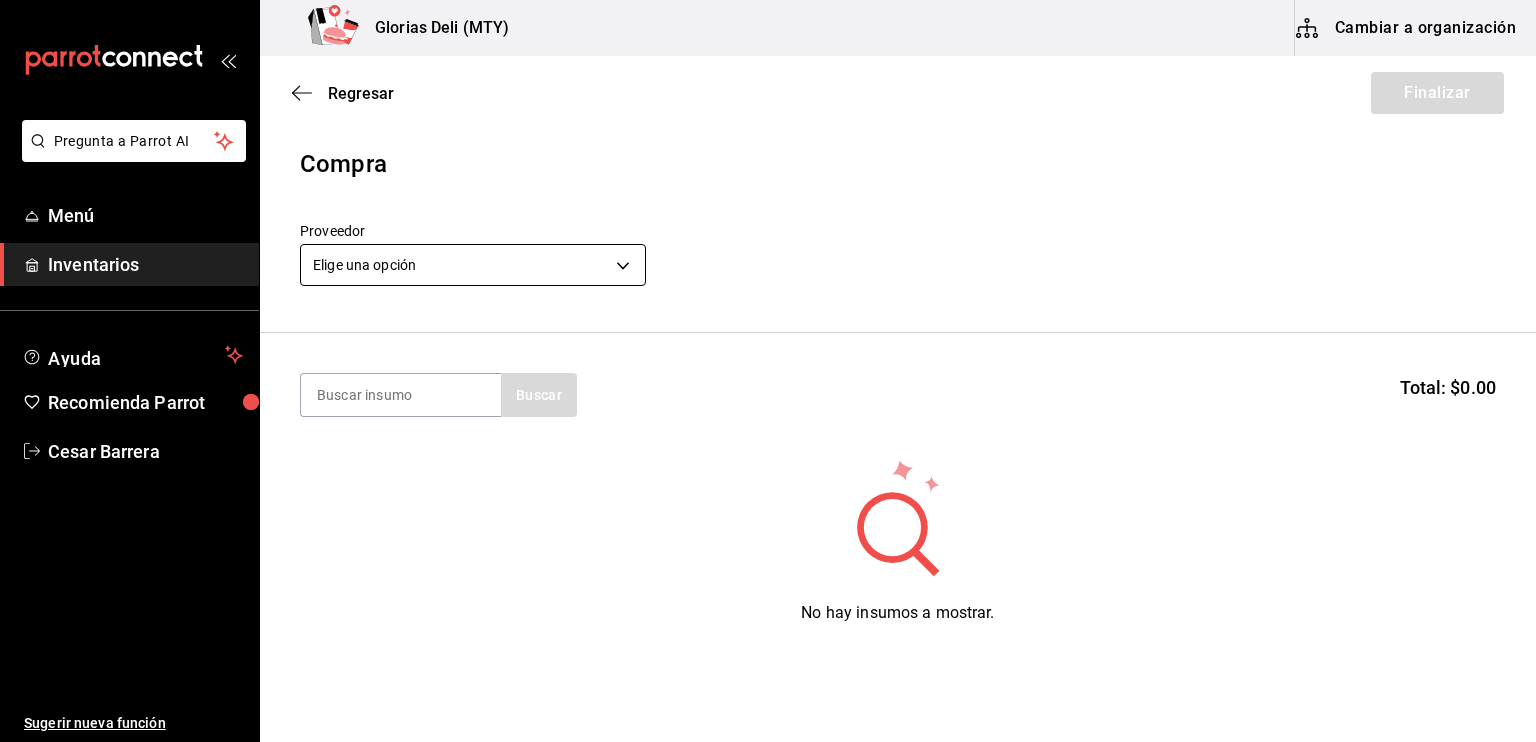 click on "Pregunta a Parrot AI Menú   Inventarios   Ayuda Recomienda Parrot   [PERSON]   Sugerir nueva función   Glorias Deli (MTY) Cambiar a organización Regresar Finalizar Compra Proveedor Elige una opción default Buscar Total: $0.00 No hay insumos a mostrar. Busca un insumo para agregarlo a la lista Pregunta a Parrot AI Menú   Inventarios   Ayuda Recomienda Parrot   [PERSON]   Sugerir nueva función   GANA 1 MES GRATIS EN TU SUSCRIPCIÓN AQUÍ ¿Recuerdas cómo empezó tu restaurante?
Hoy puedes ayudar a un colega a tener el mismo cambio que tú viviste.
Recomienda Parrot directamente desde tu Portal Administrador.
Es fácil y rápido.
🎁 Por cada restaurante que se una, ganas 1 mes gratis. Ver video tutorial Ir a video Editar Eliminar Visitar centro de ayuda ([PHONE]) [EMAIL] Visitar centro de ayuda ([PHONE]) [EMAIL]" at bounding box center (768, 314) 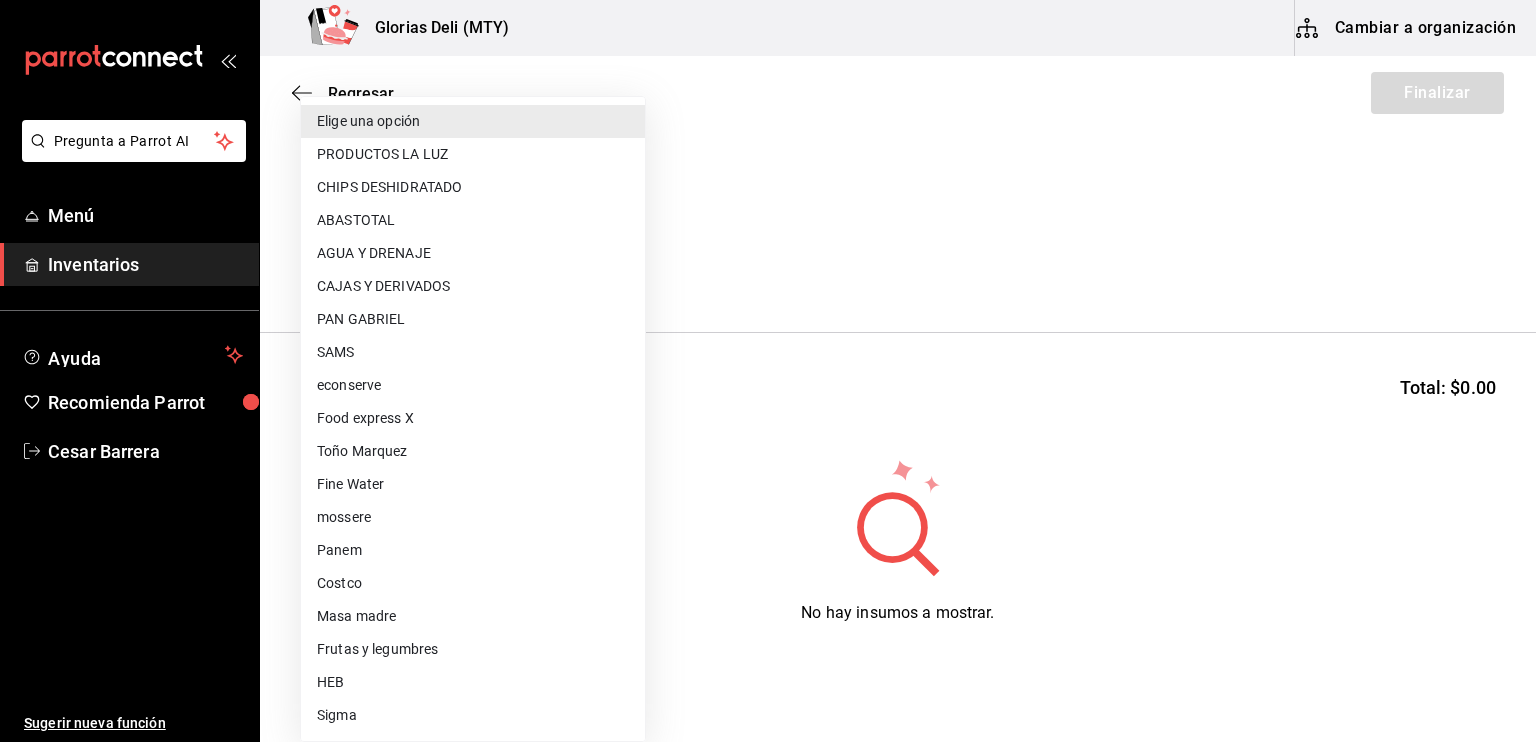 click on "HEB" at bounding box center [473, 682] 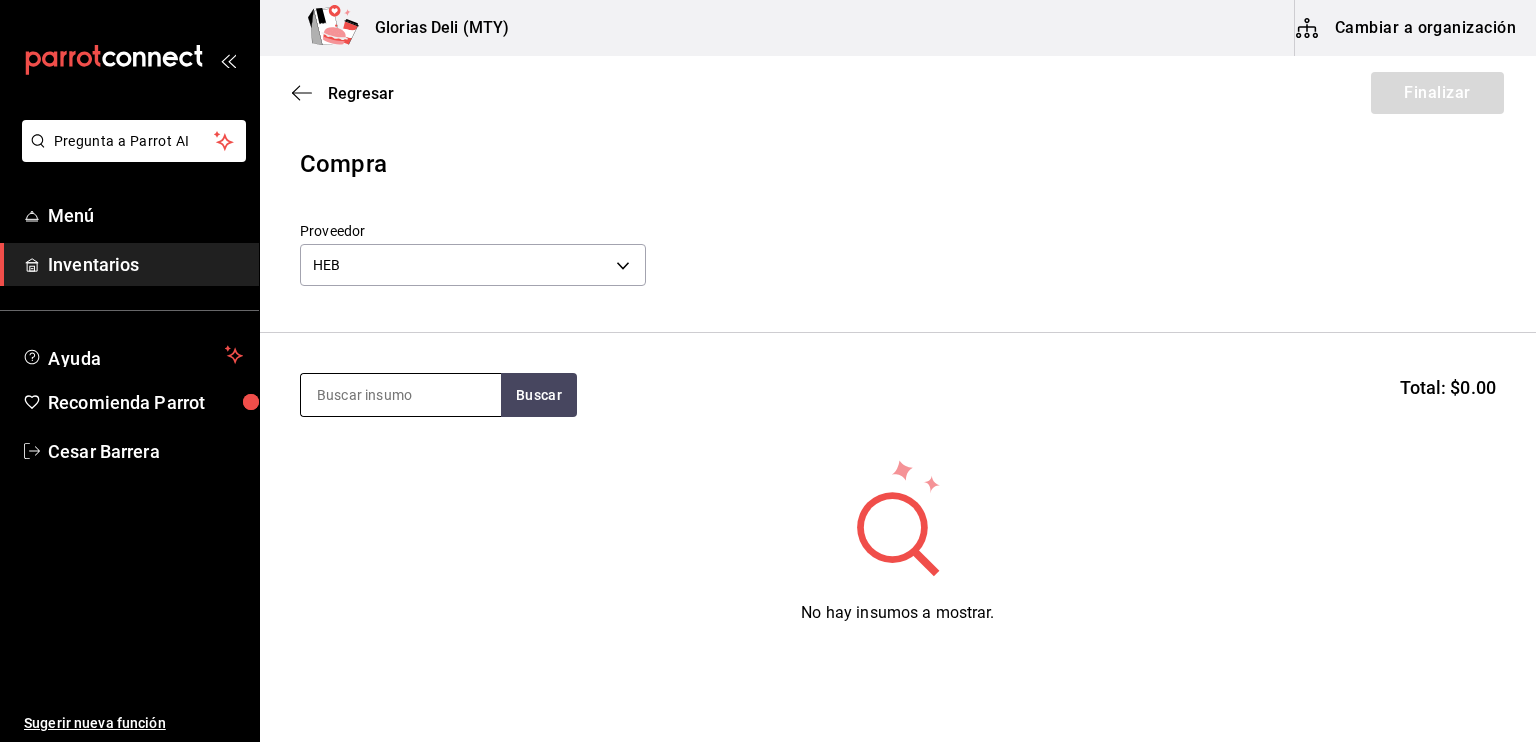 click at bounding box center [401, 395] 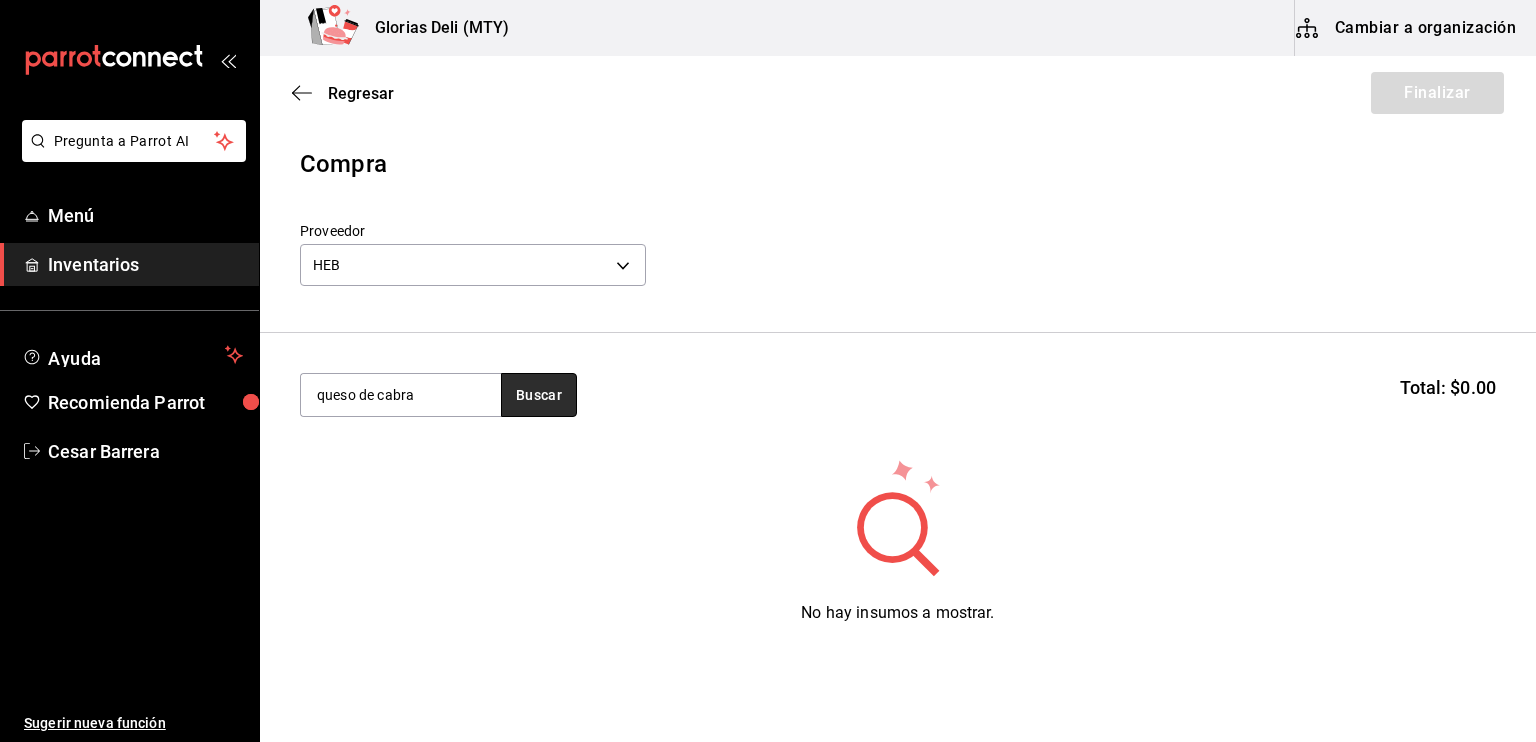 click on "Buscar" at bounding box center (539, 395) 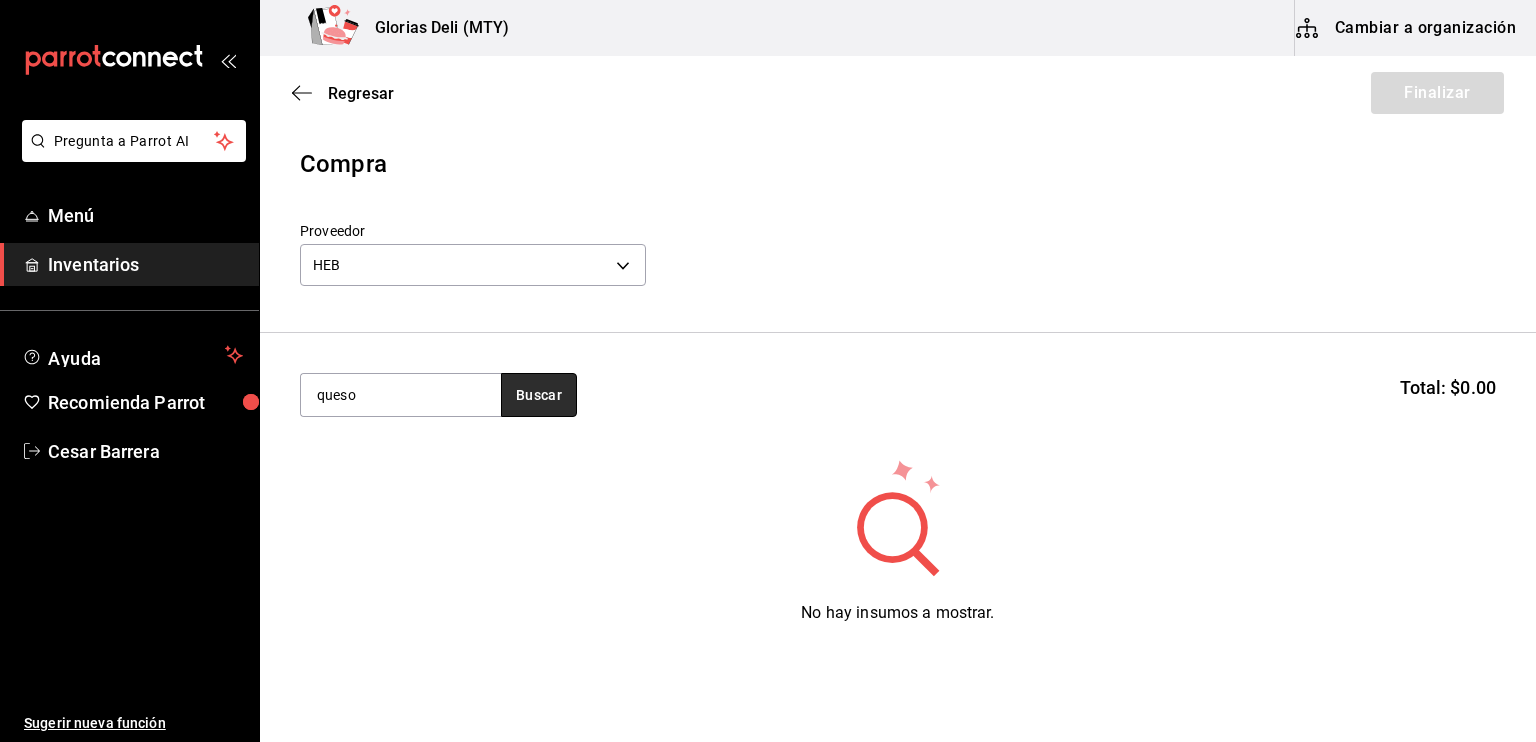 click on "Buscar" at bounding box center (539, 395) 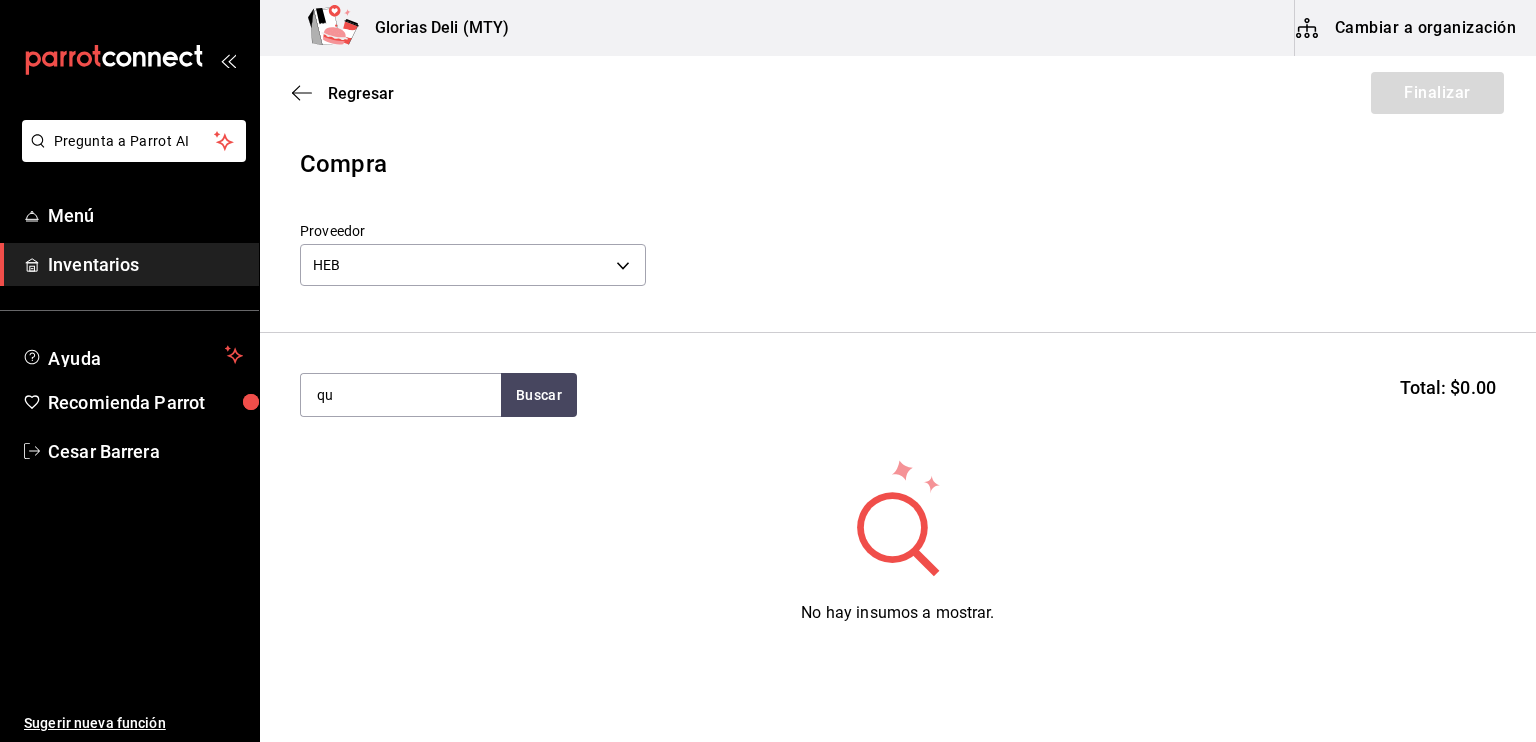 type on "q" 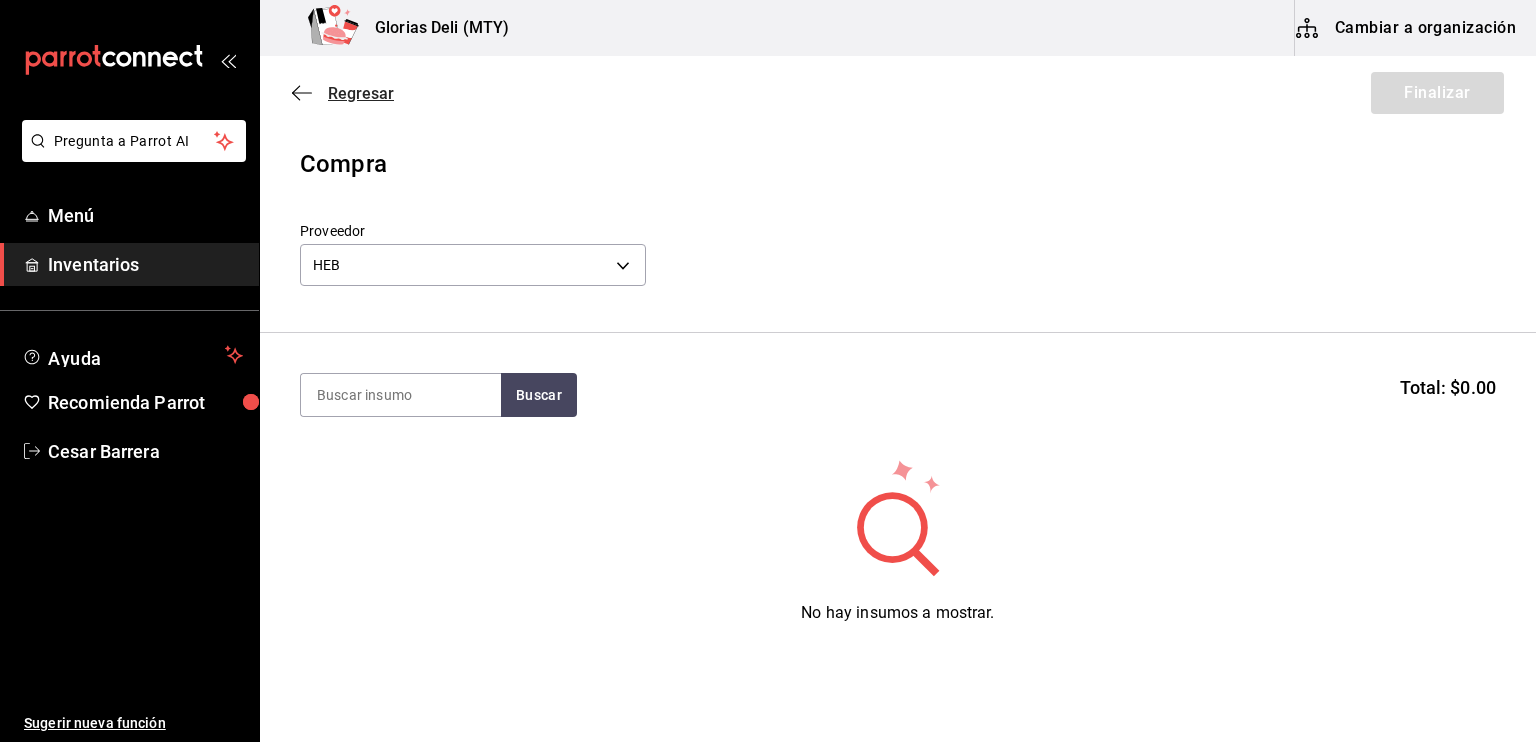 type 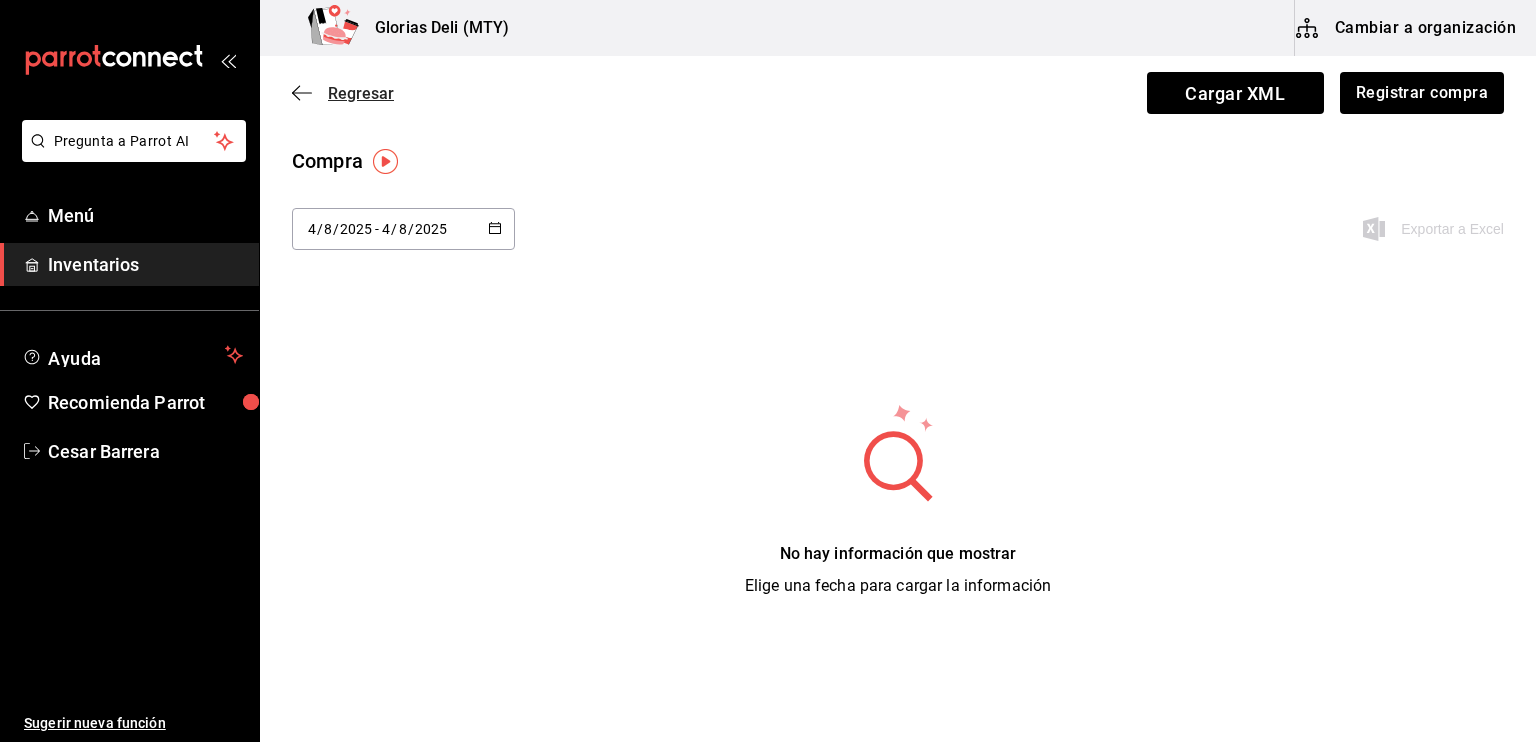 click 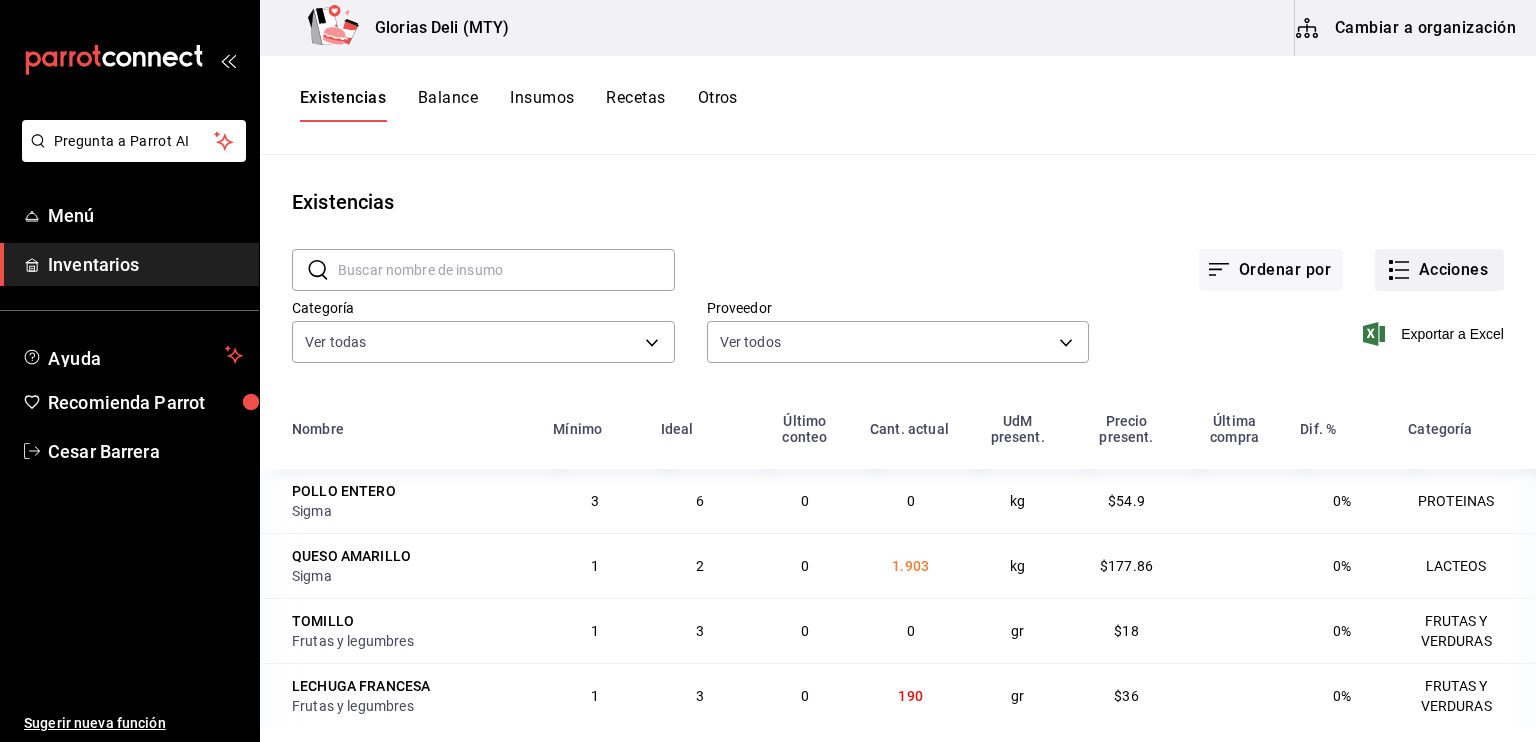 click 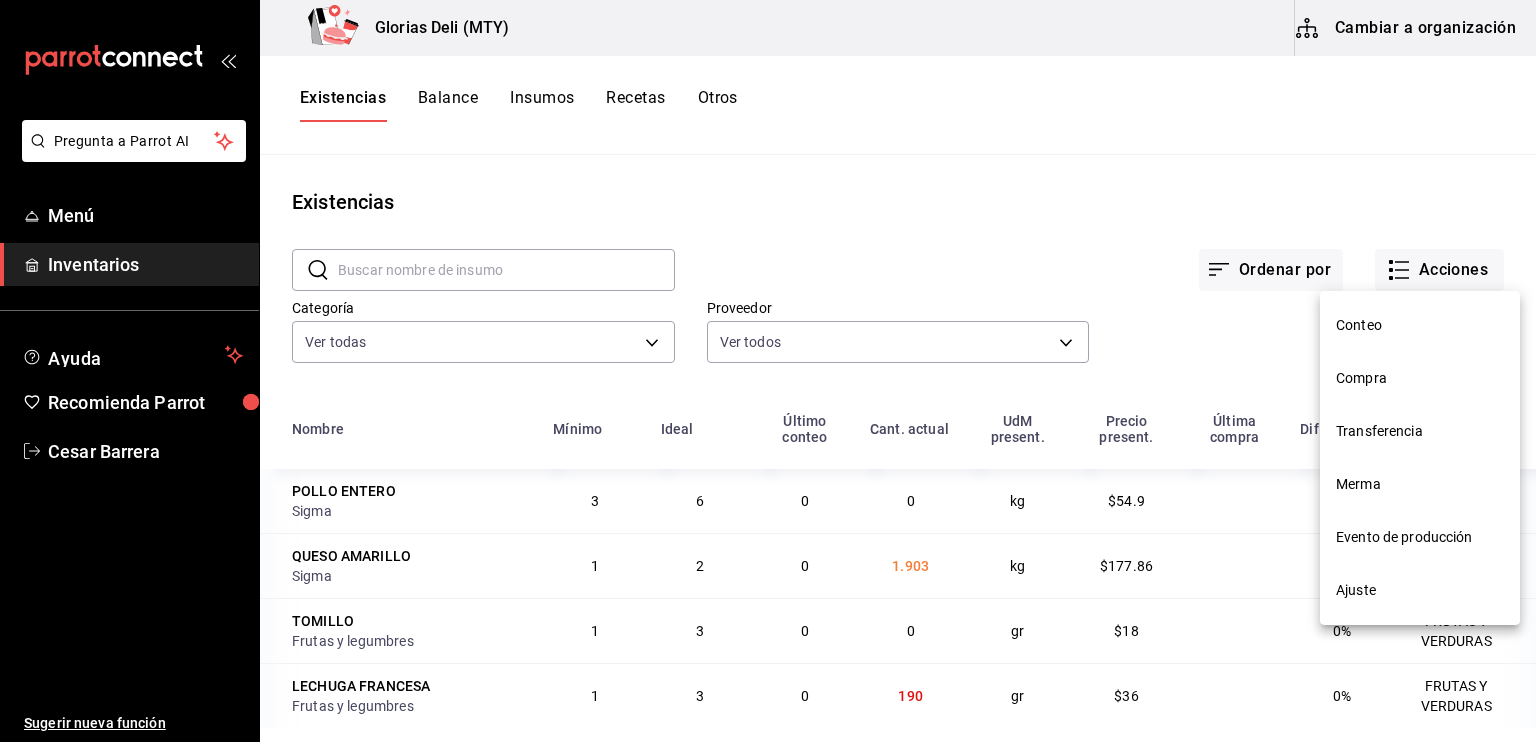 click at bounding box center (768, 371) 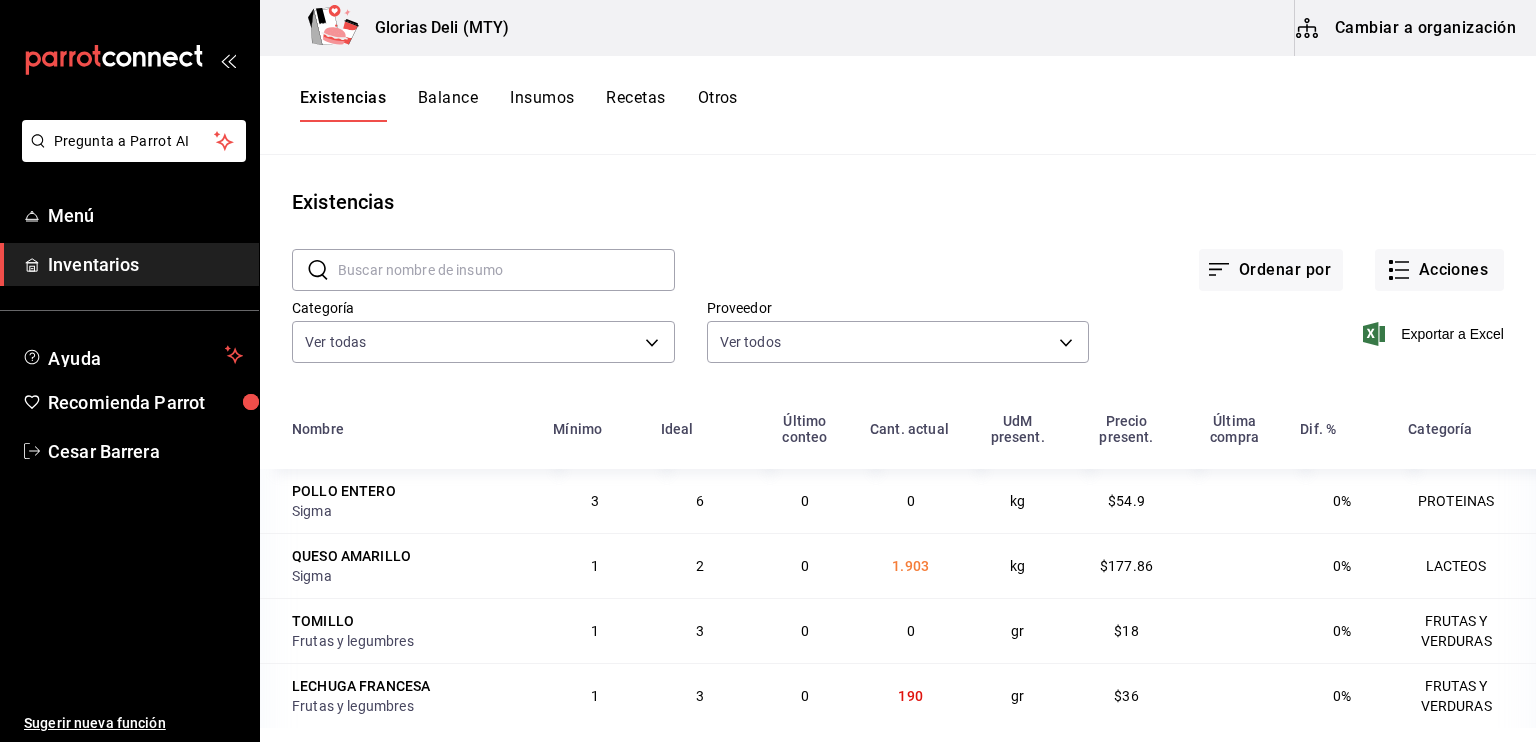 click on "Cambiar a organización" at bounding box center (1407, 28) 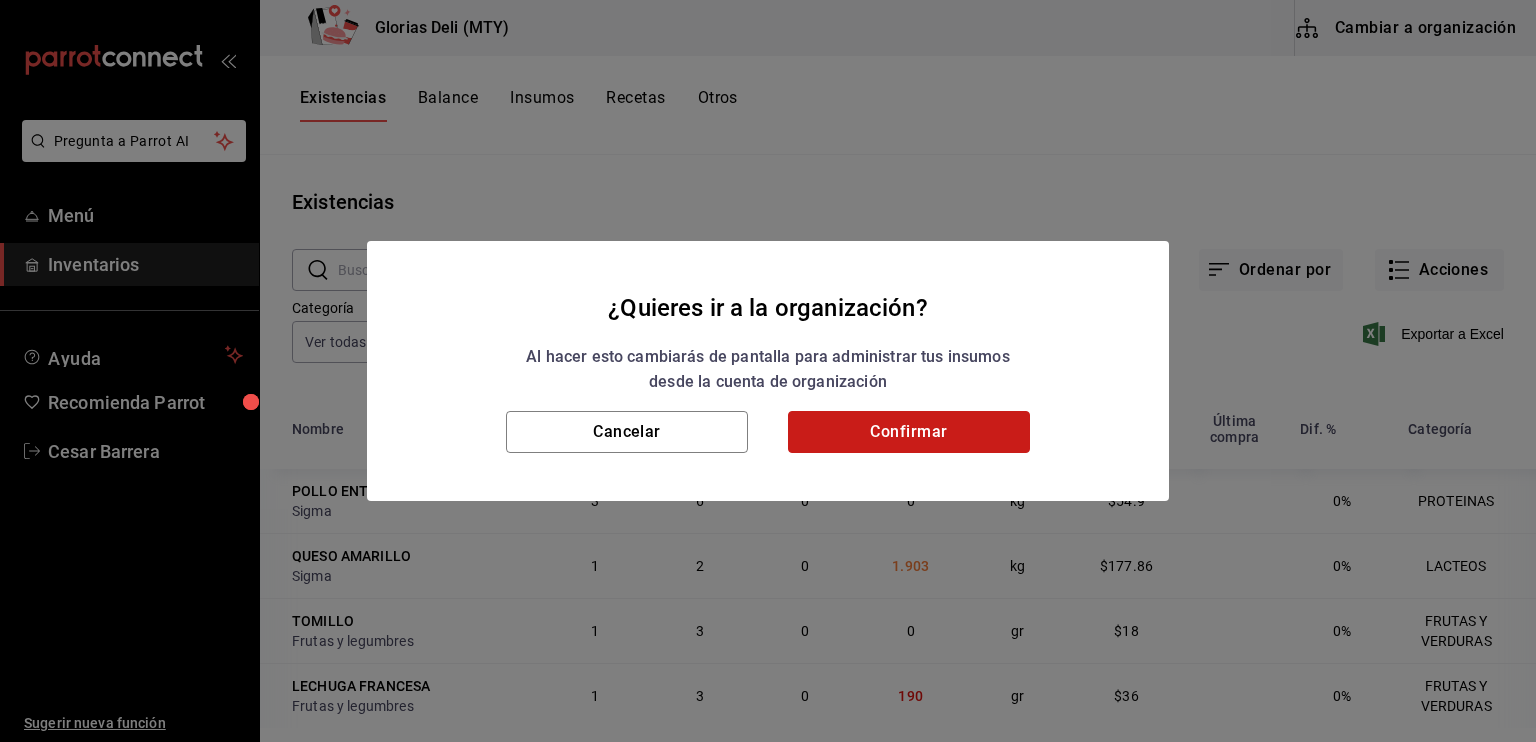 click on "Confirmar" at bounding box center (909, 432) 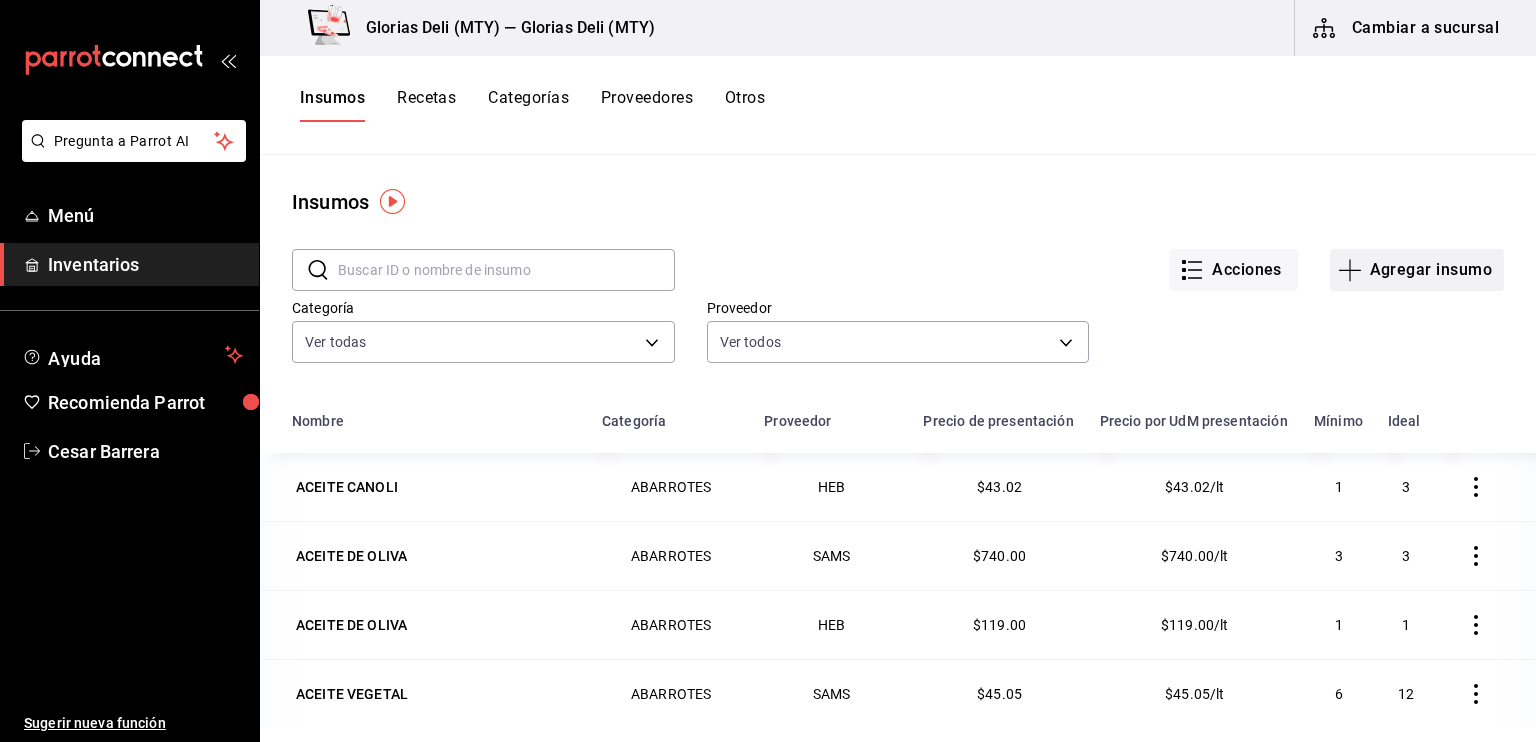 click on "Agregar insumo" at bounding box center [1417, 270] 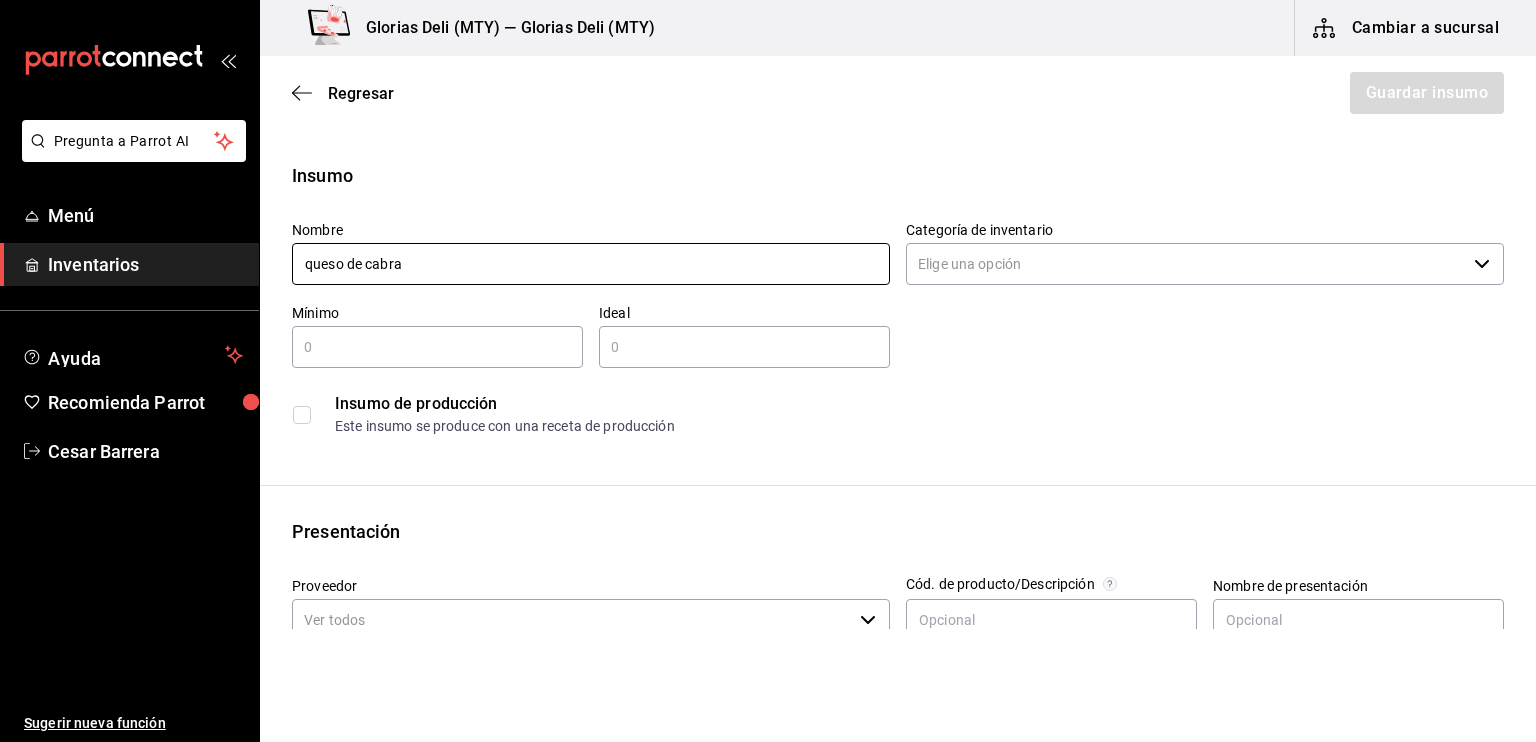 click on "queso de cabra" at bounding box center [591, 264] 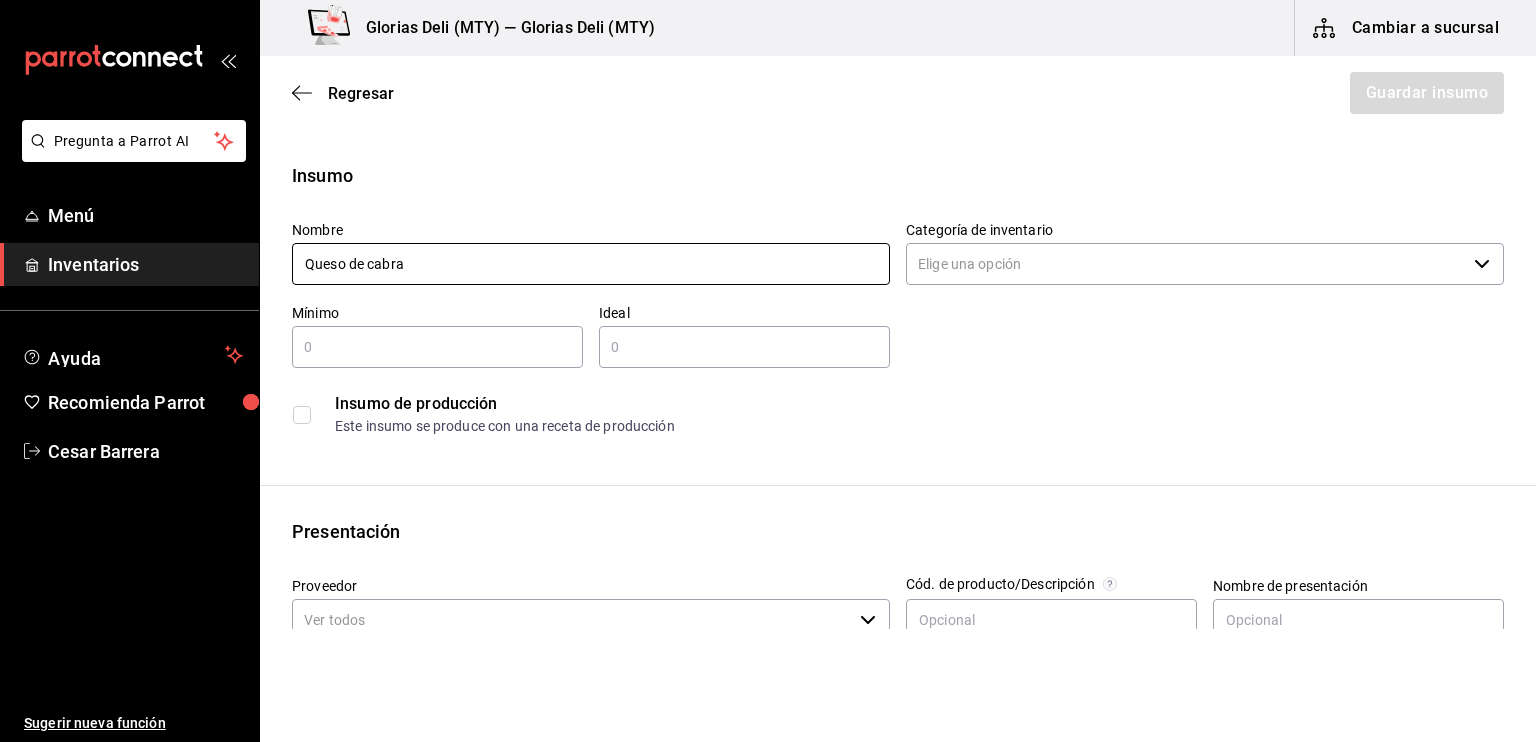 click on "Queso de cabra" at bounding box center [591, 264] 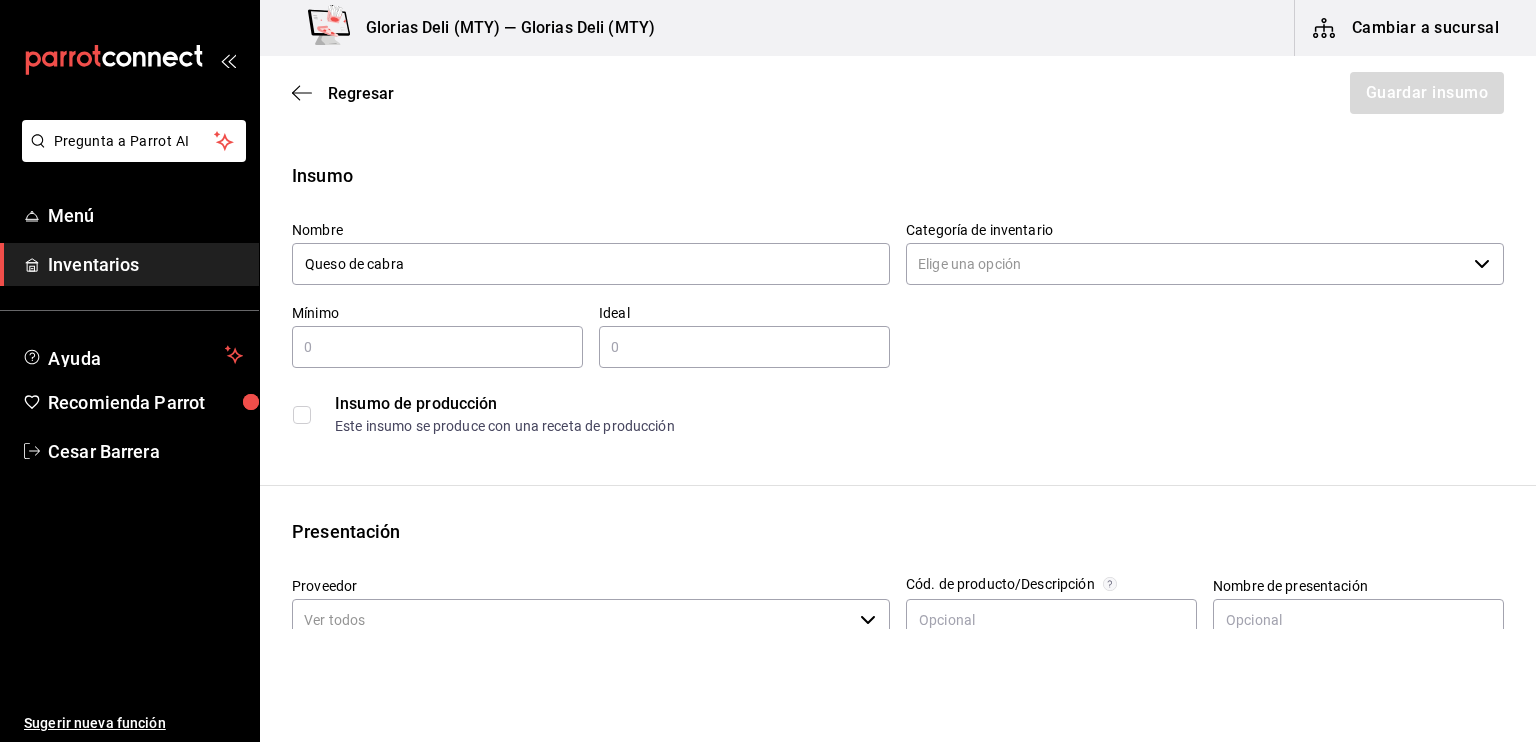 type on "Queso de cabra" 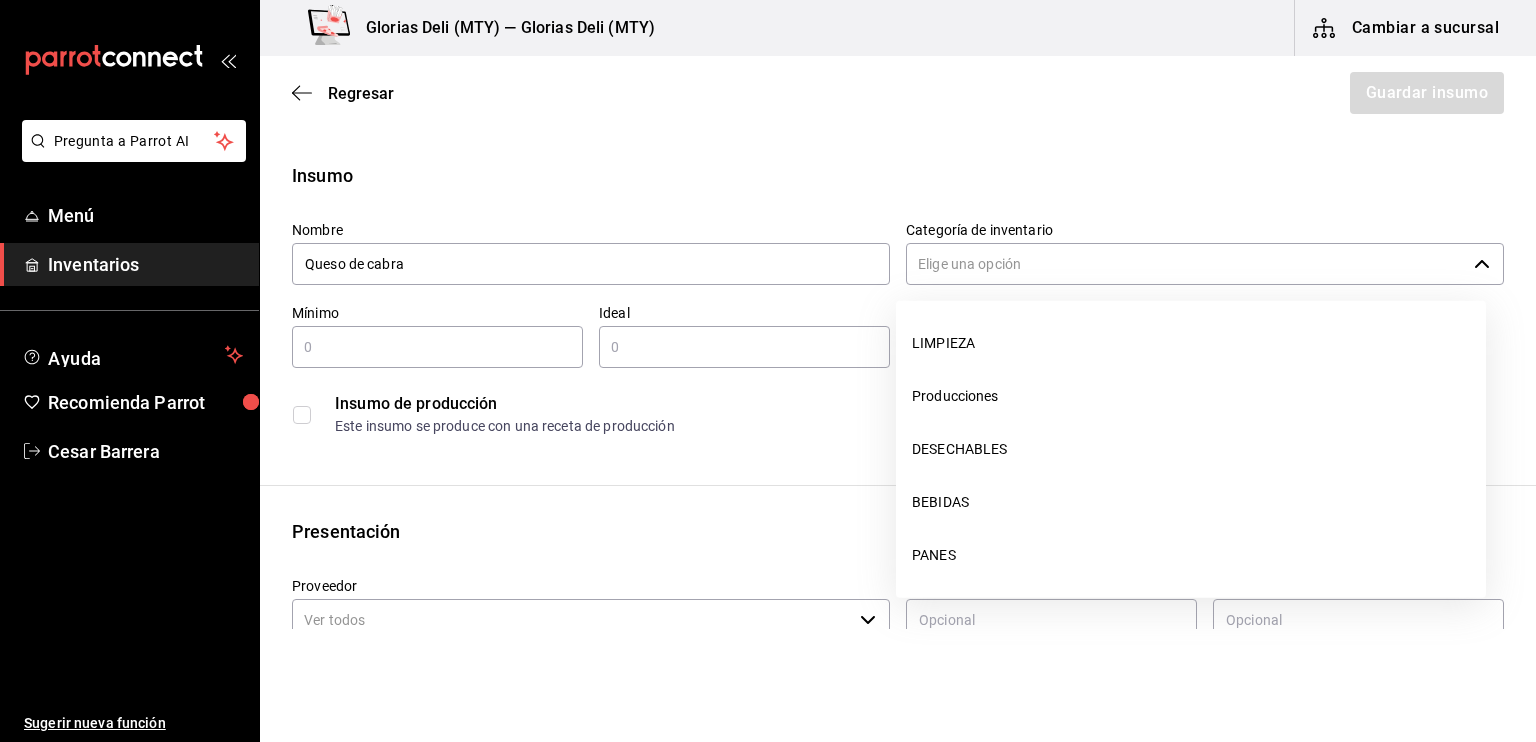 click on "Categoría de inventario" at bounding box center [1186, 264] 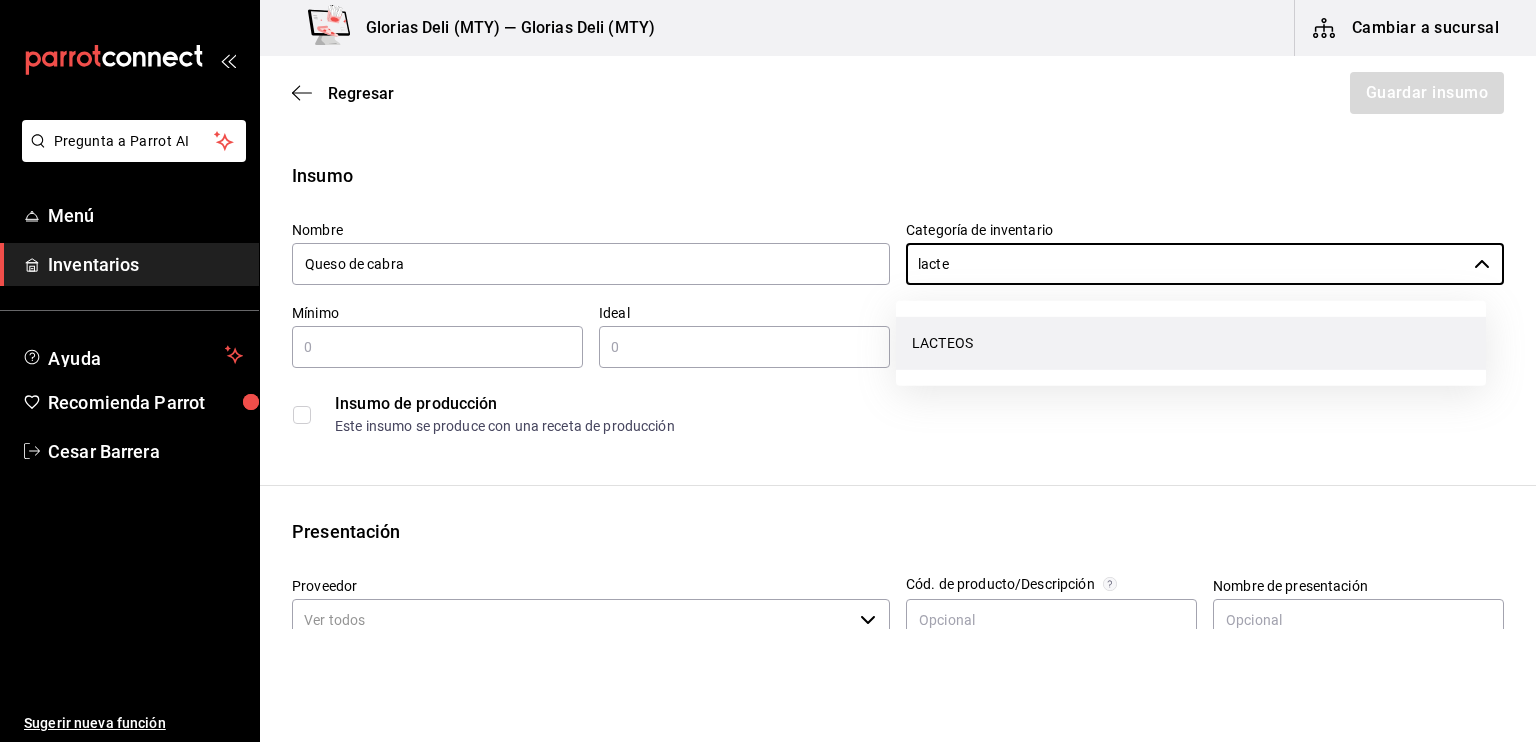 click on "LACTEOS" at bounding box center (1191, 343) 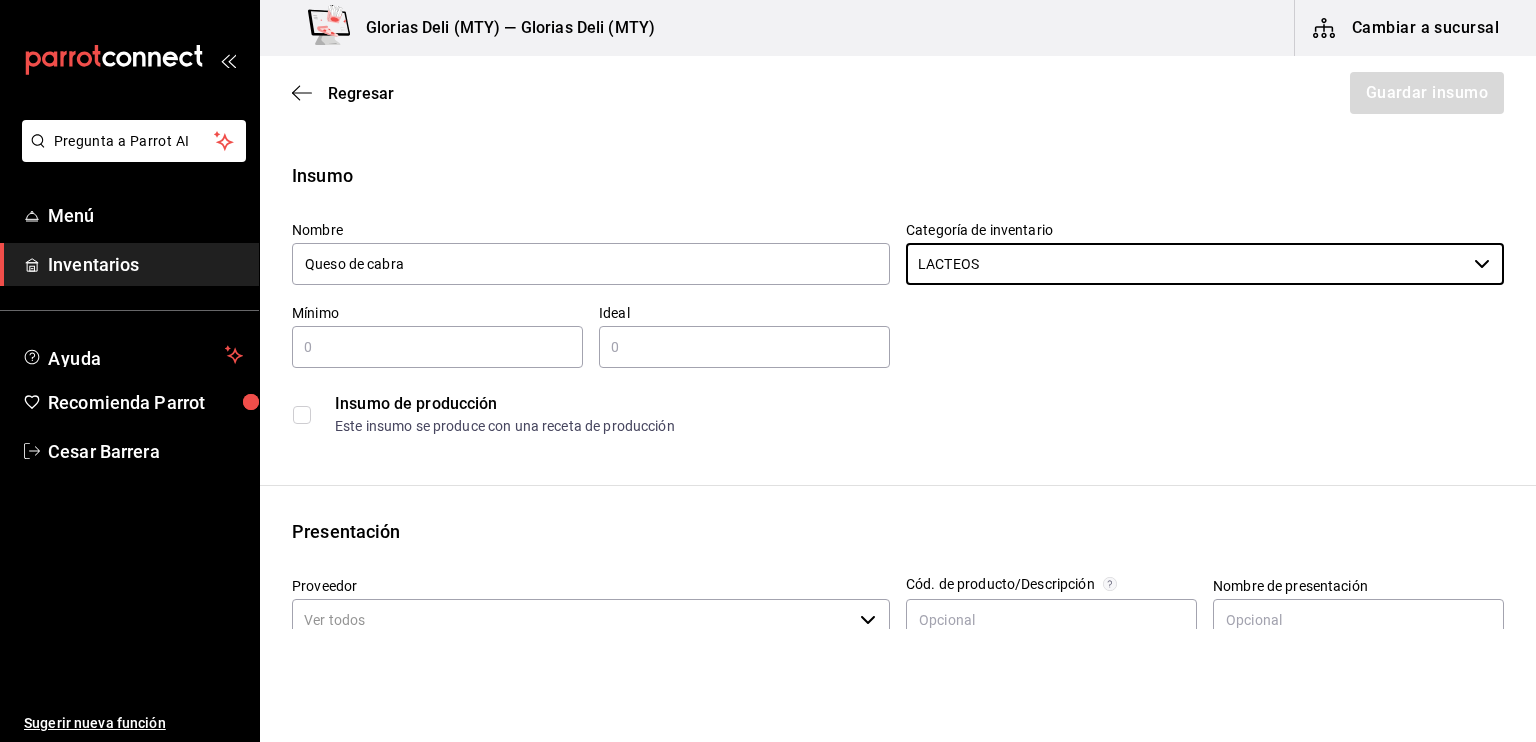 type on "LACTEOS" 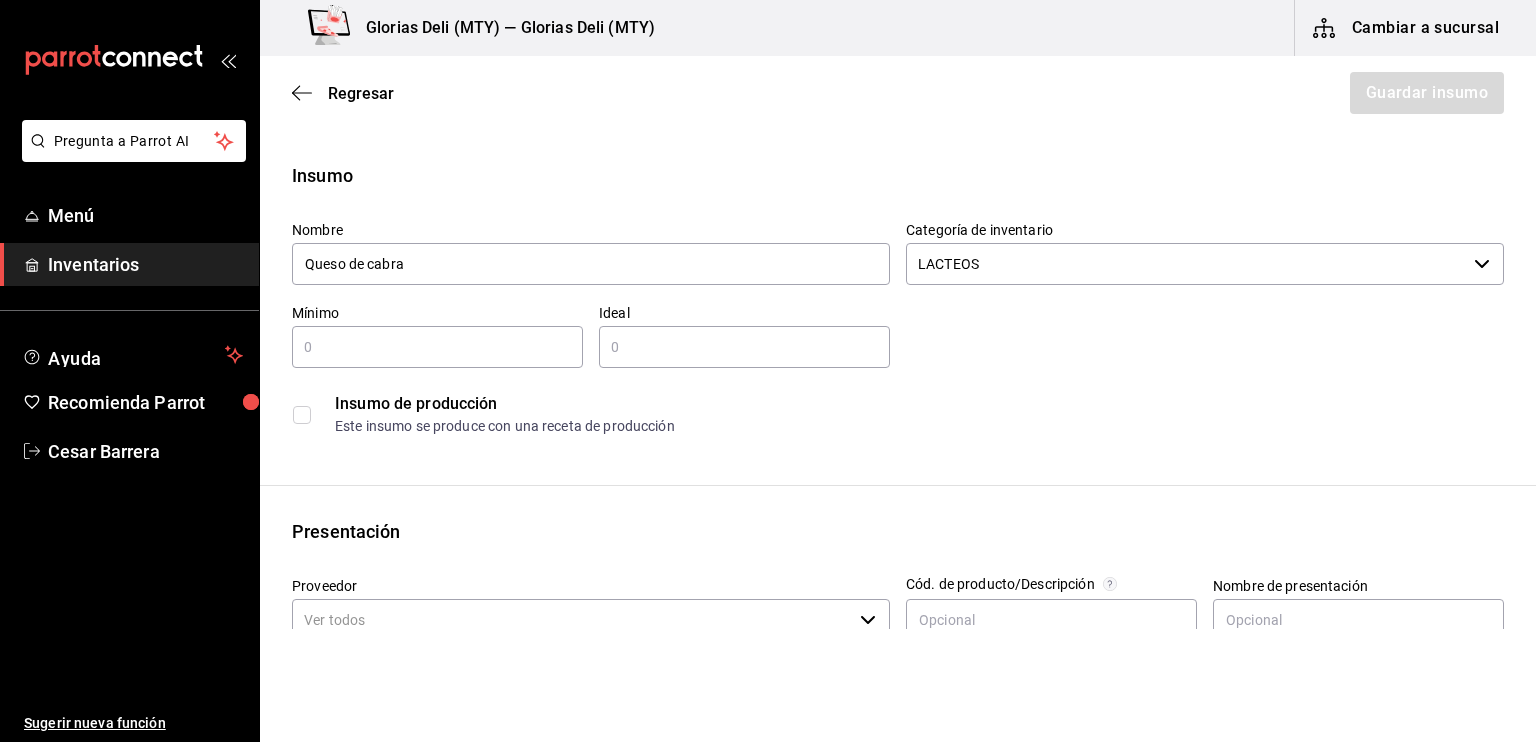 click at bounding box center [437, 347] 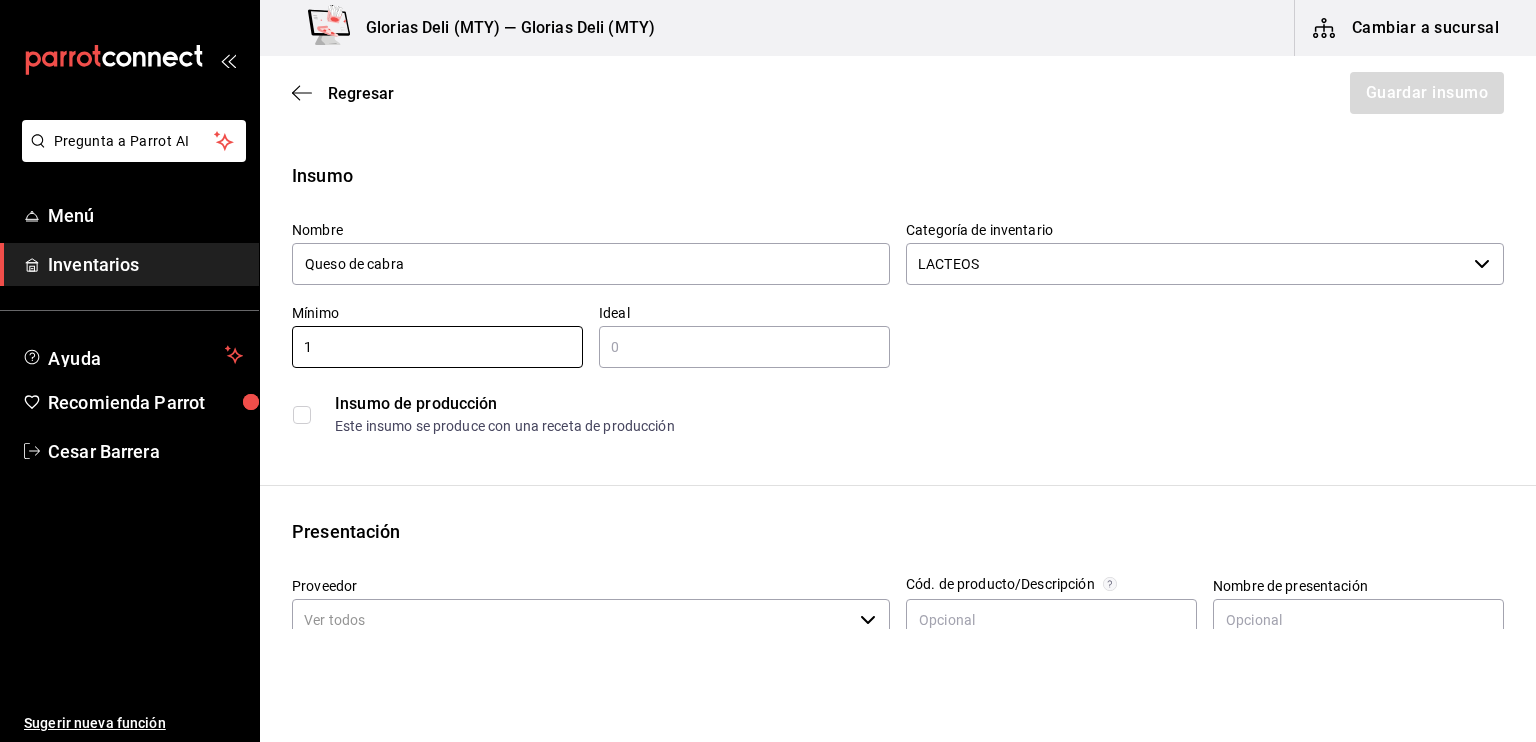 type on "1" 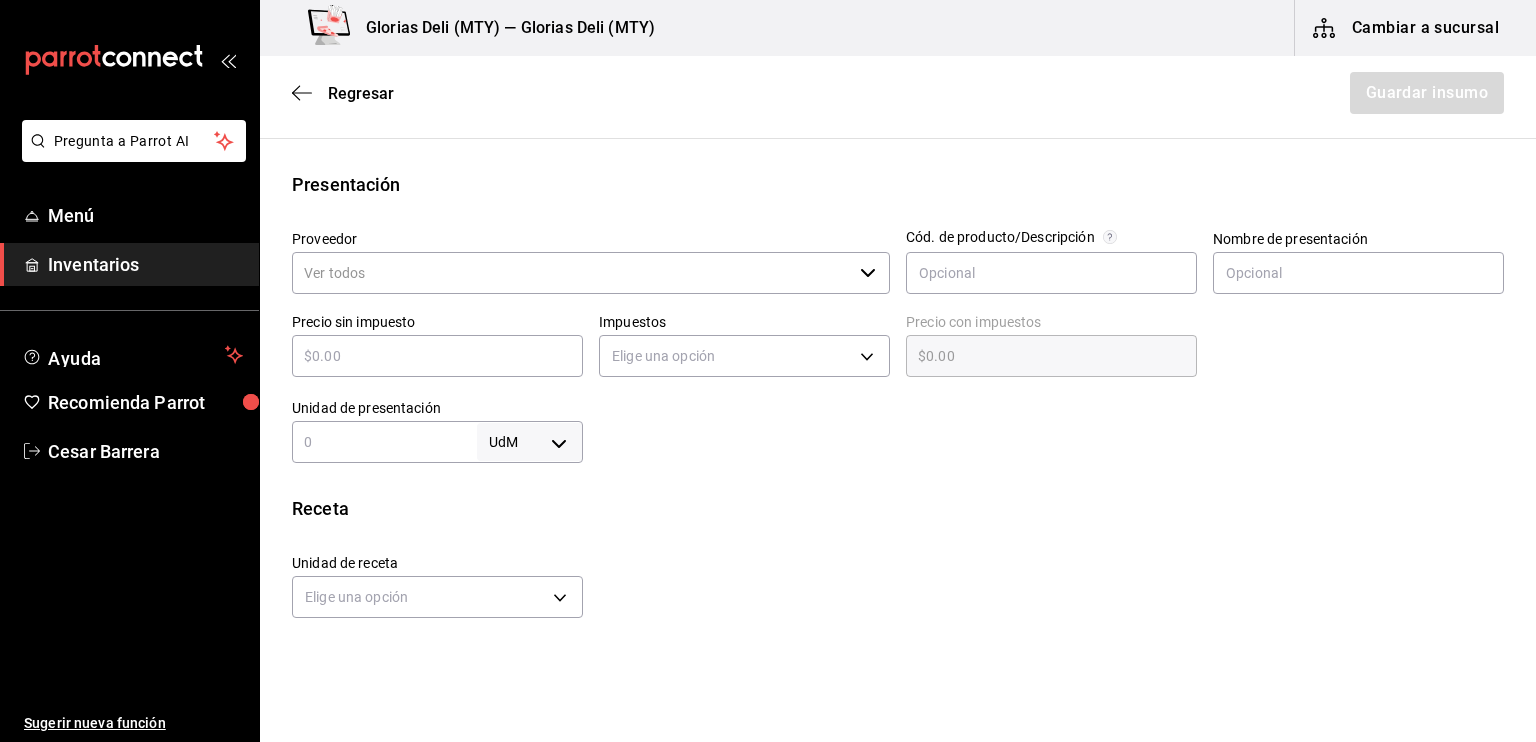 scroll, scrollTop: 360, scrollLeft: 0, axis: vertical 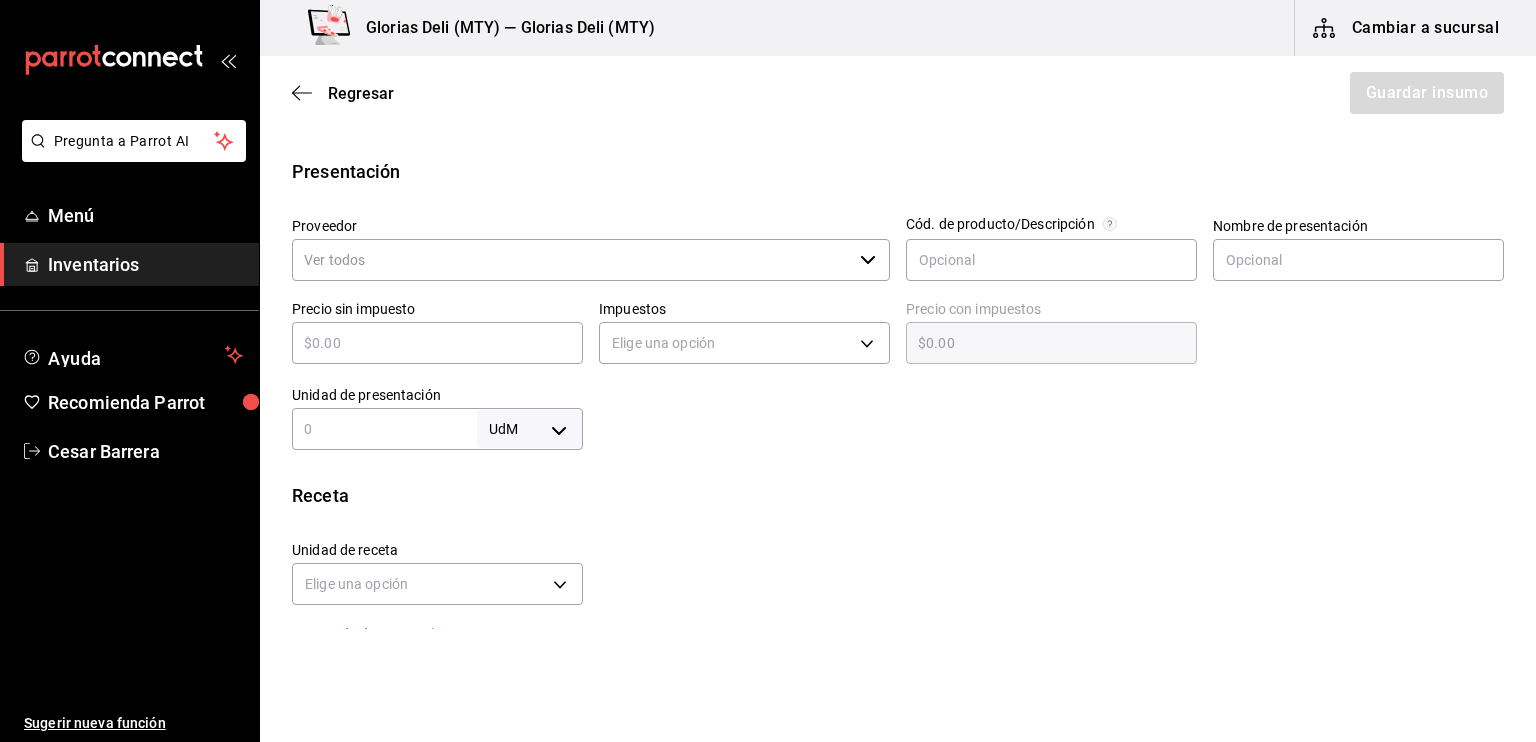 type on "1" 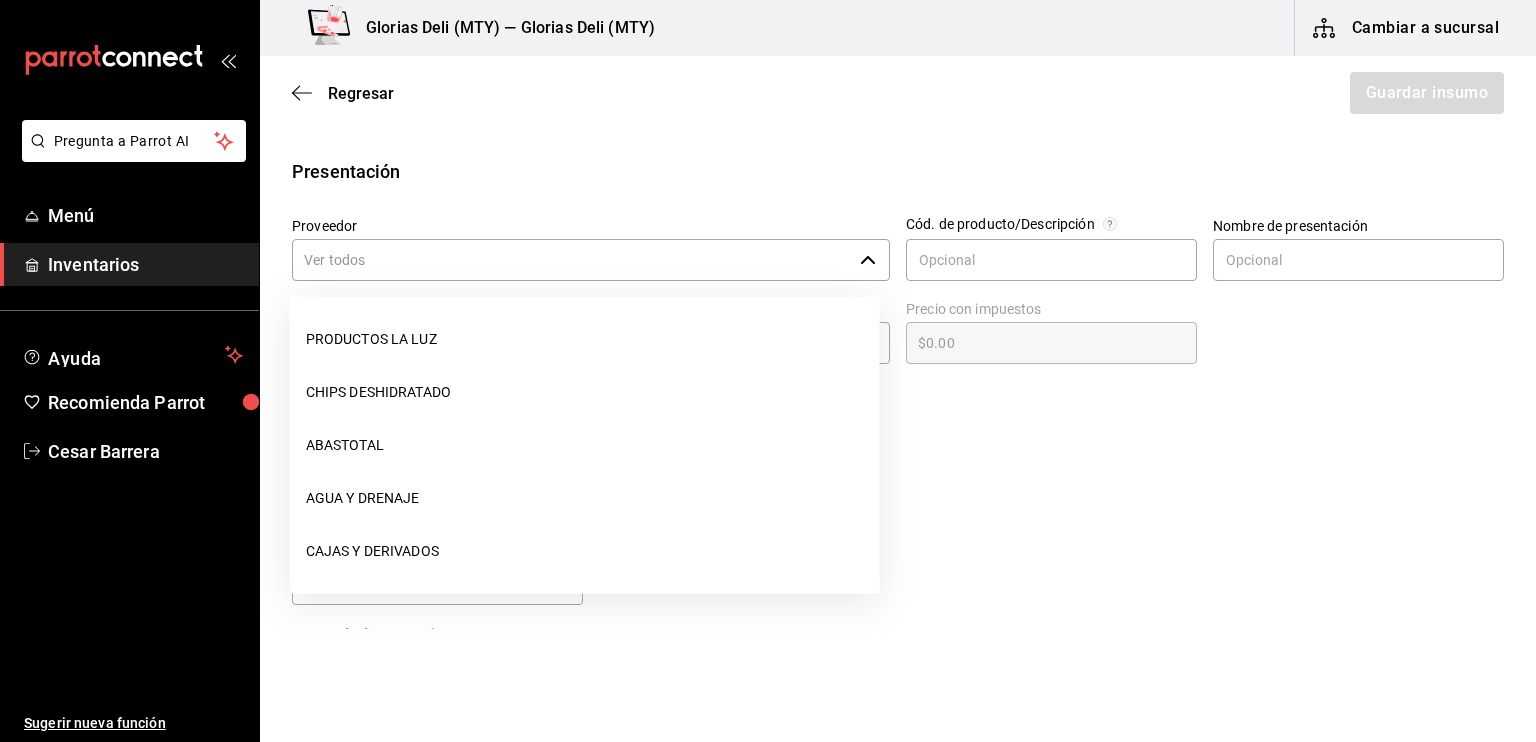click on "Proveedor" at bounding box center (572, 260) 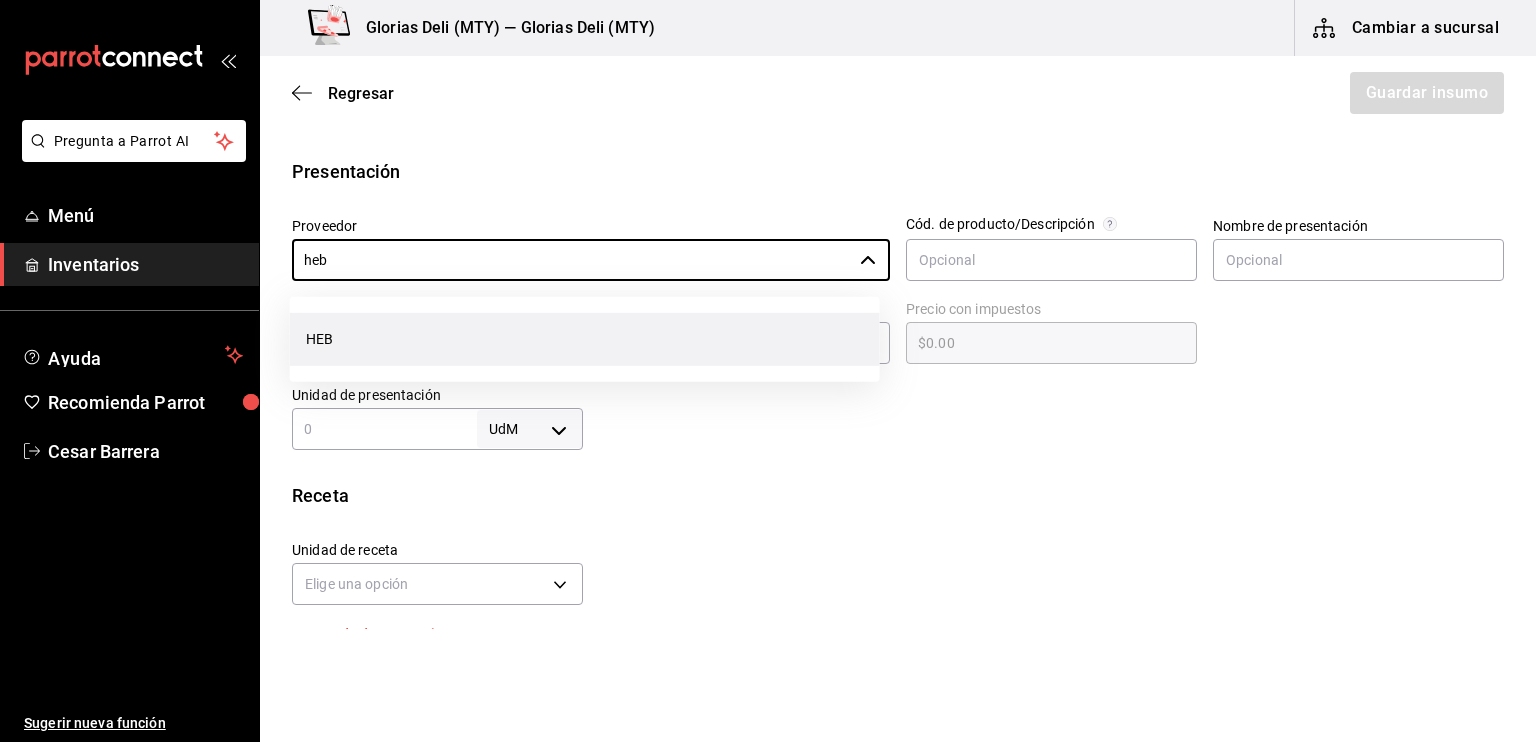 click on "HEB" at bounding box center [585, 339] 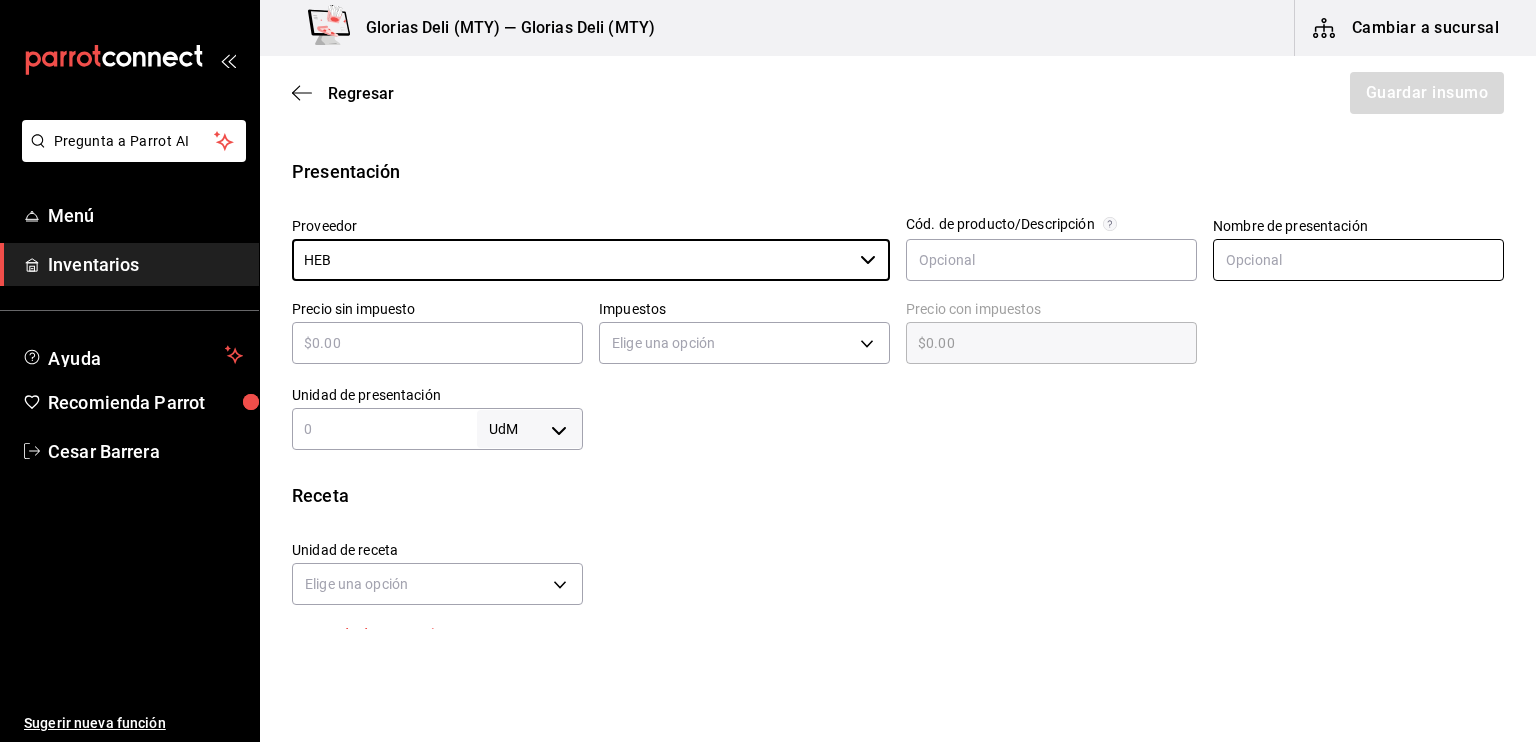 type on "HEB" 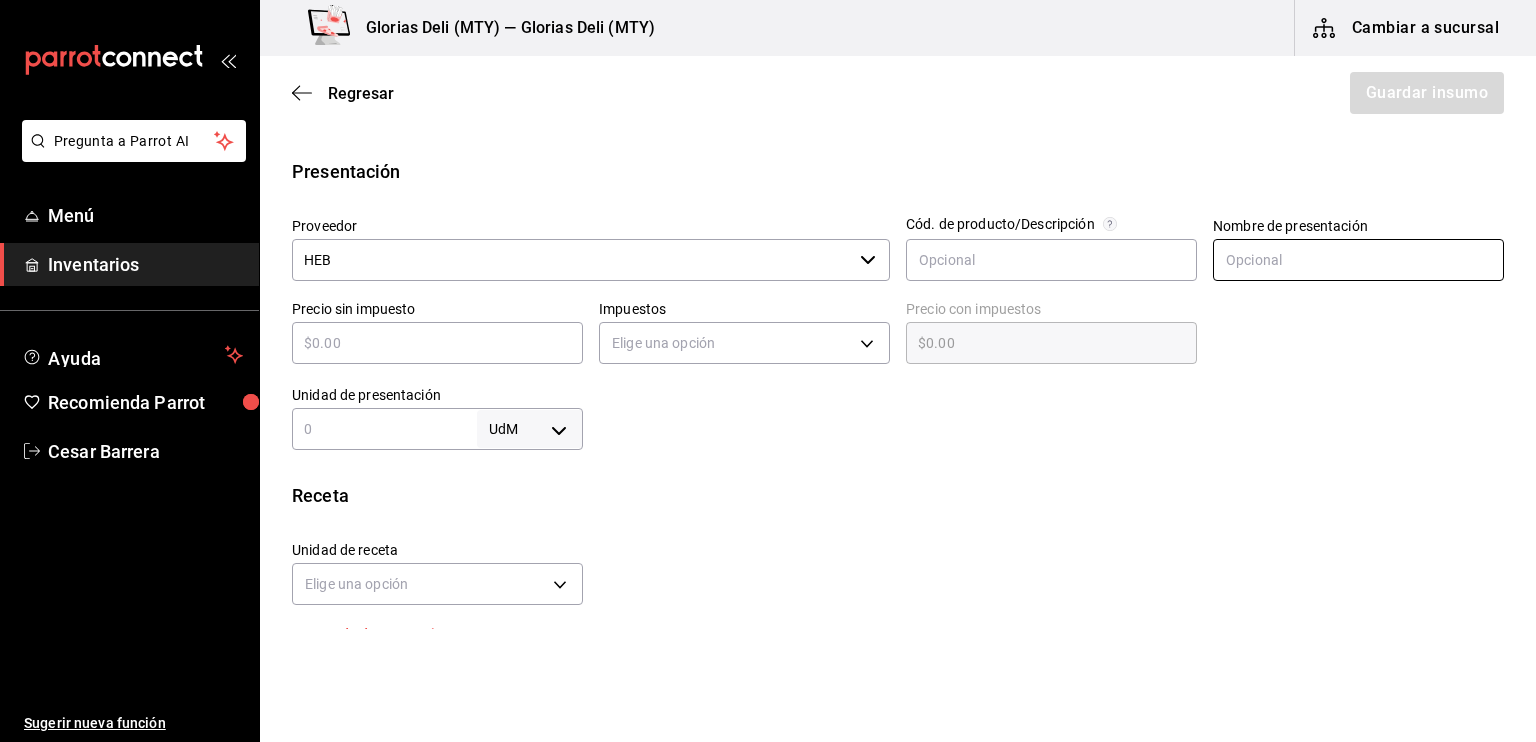 click at bounding box center [1358, 260] 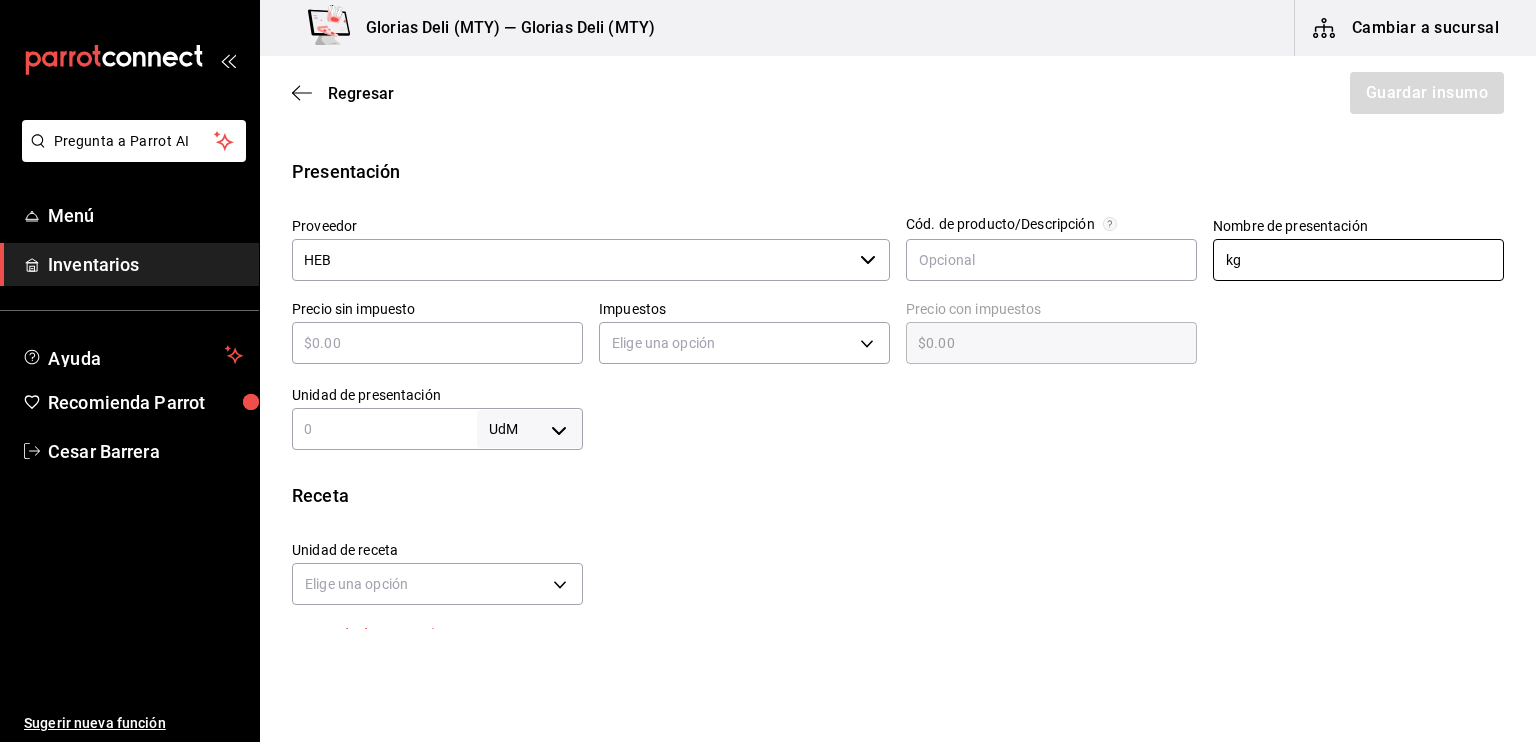 type on "kg" 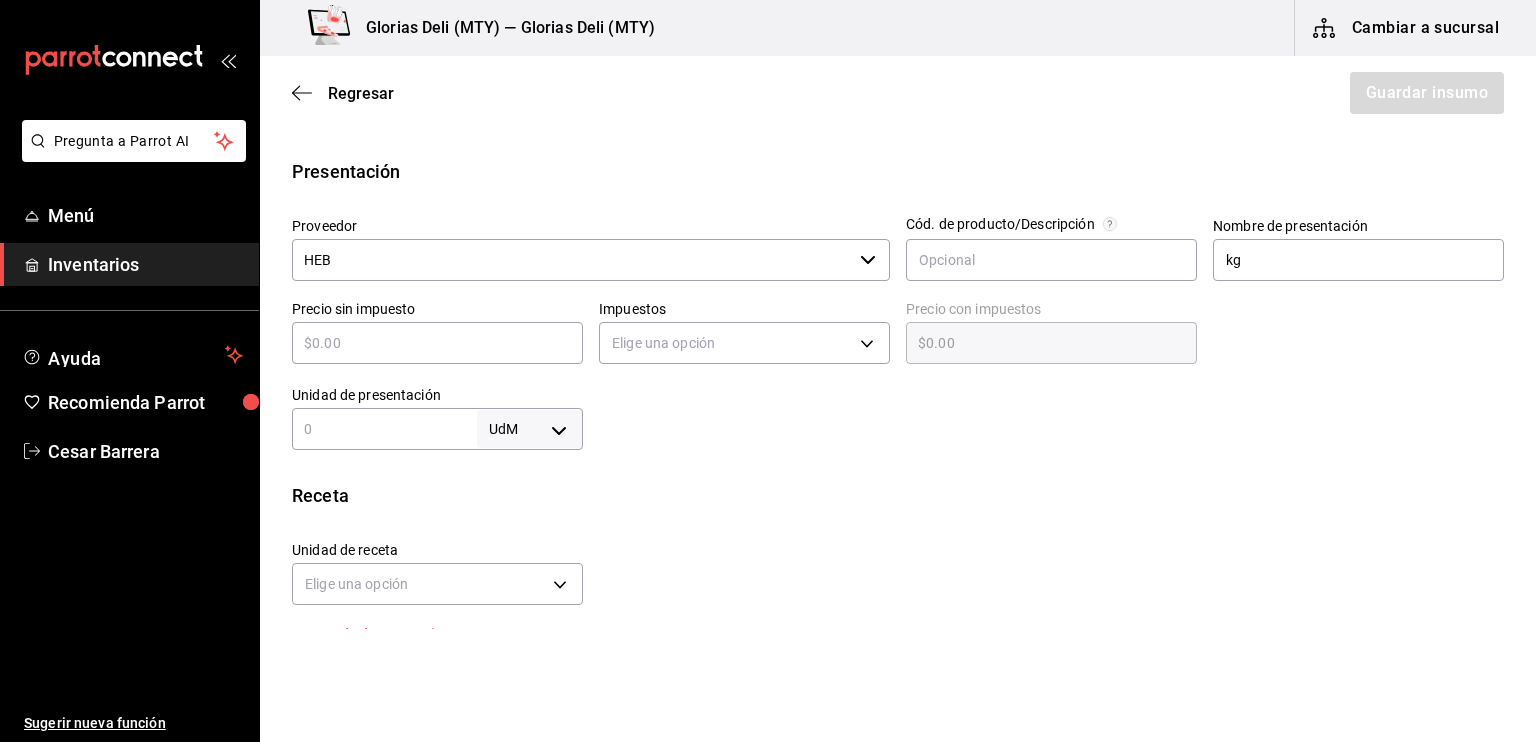 click at bounding box center [437, 343] 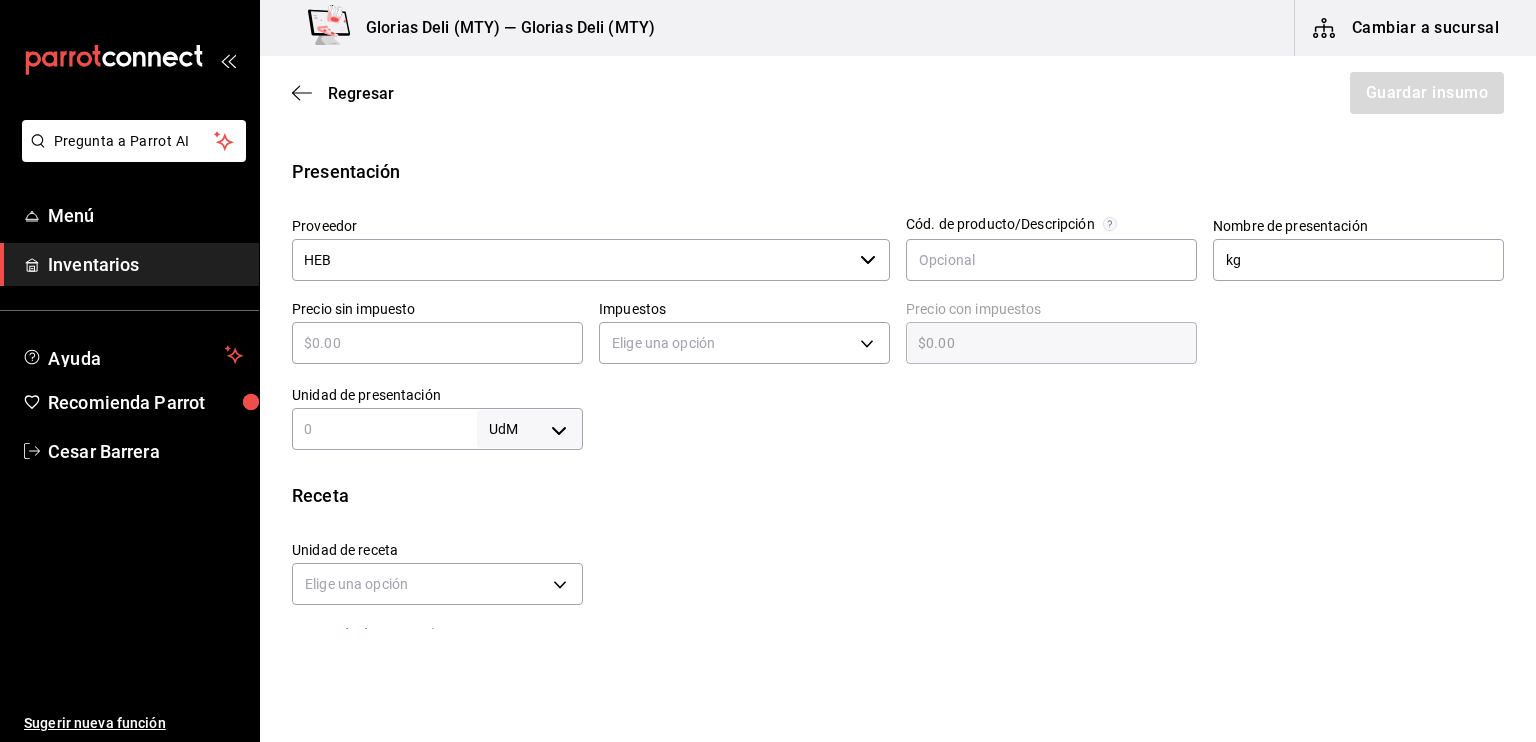 type on "$4" 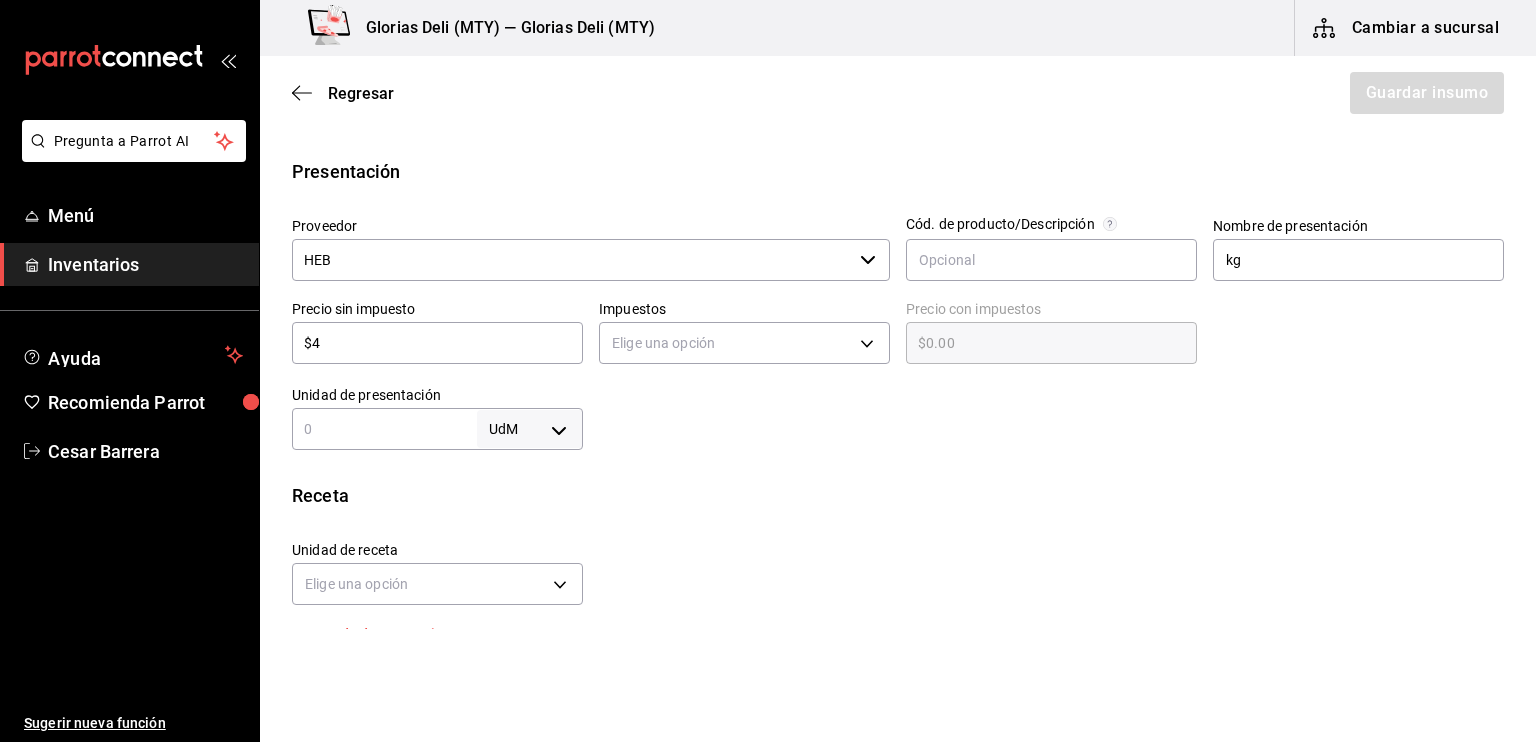 type on "$4.00" 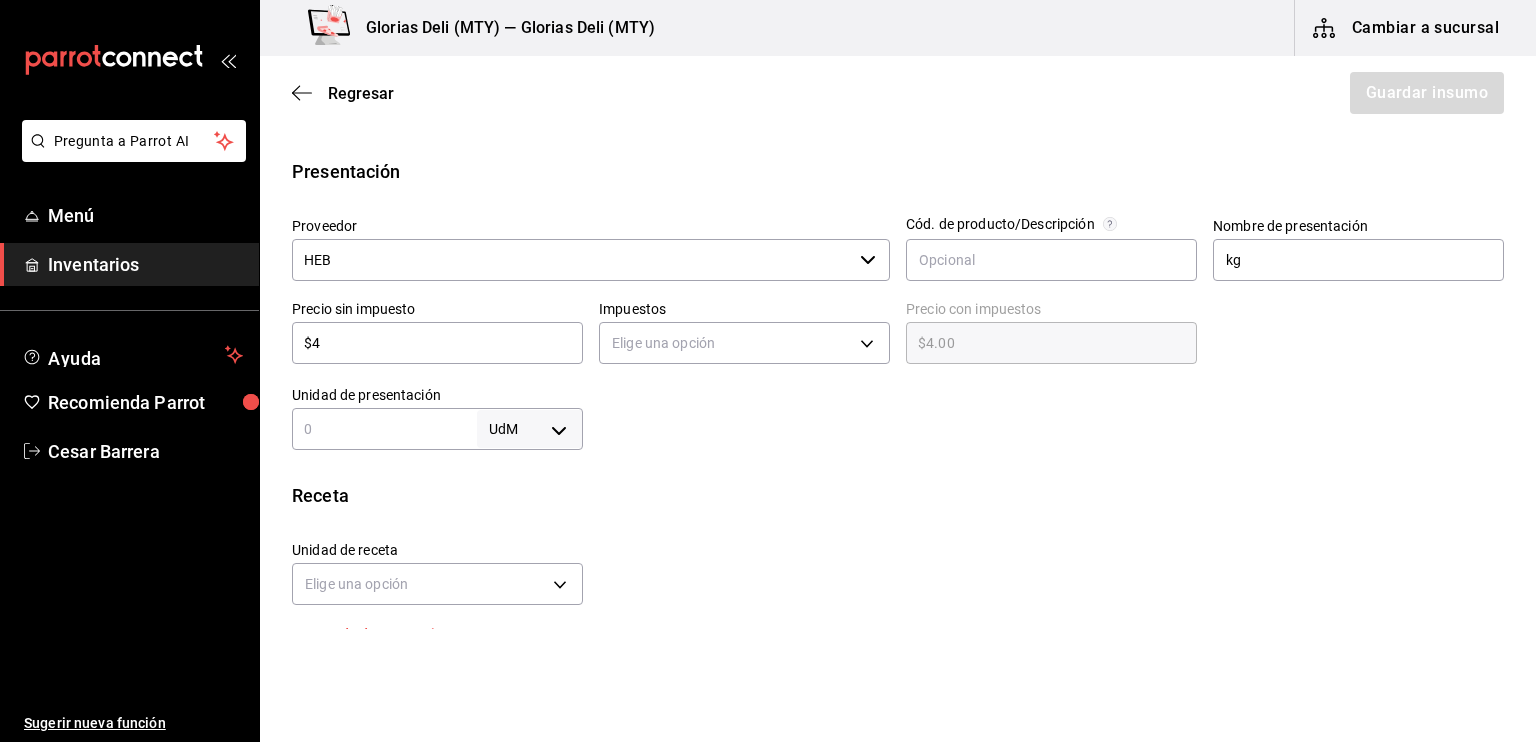 type on "$44" 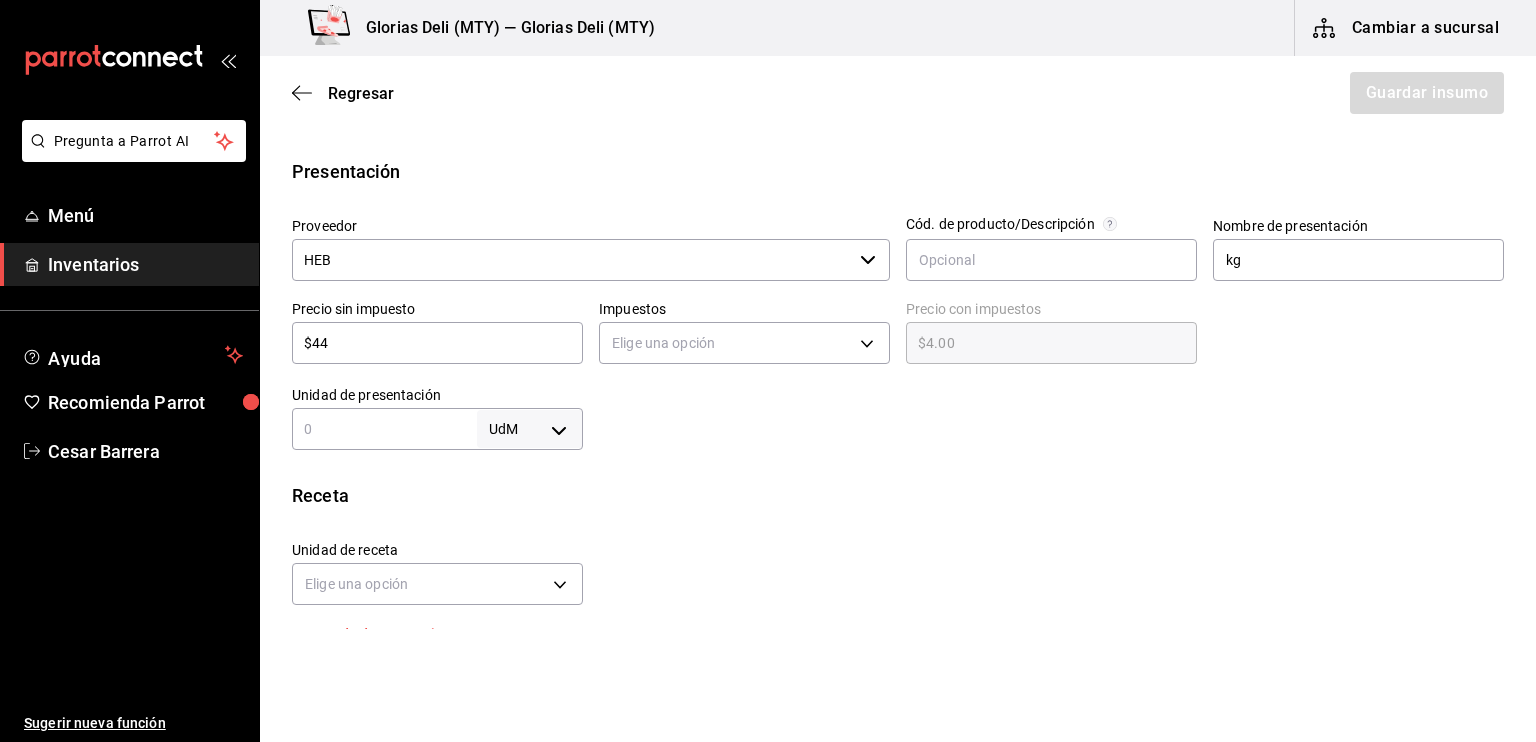 type on "$44.00" 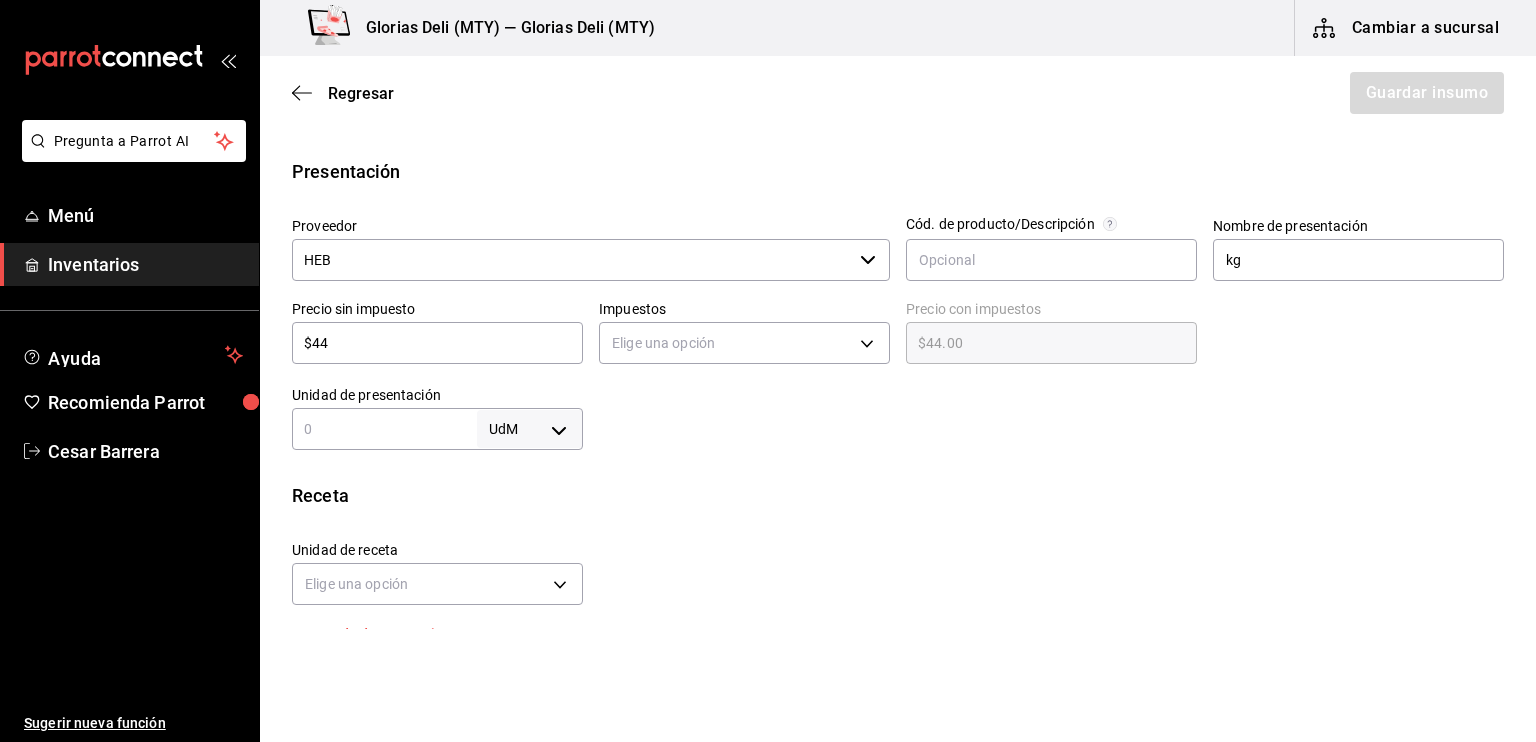 type on "$448" 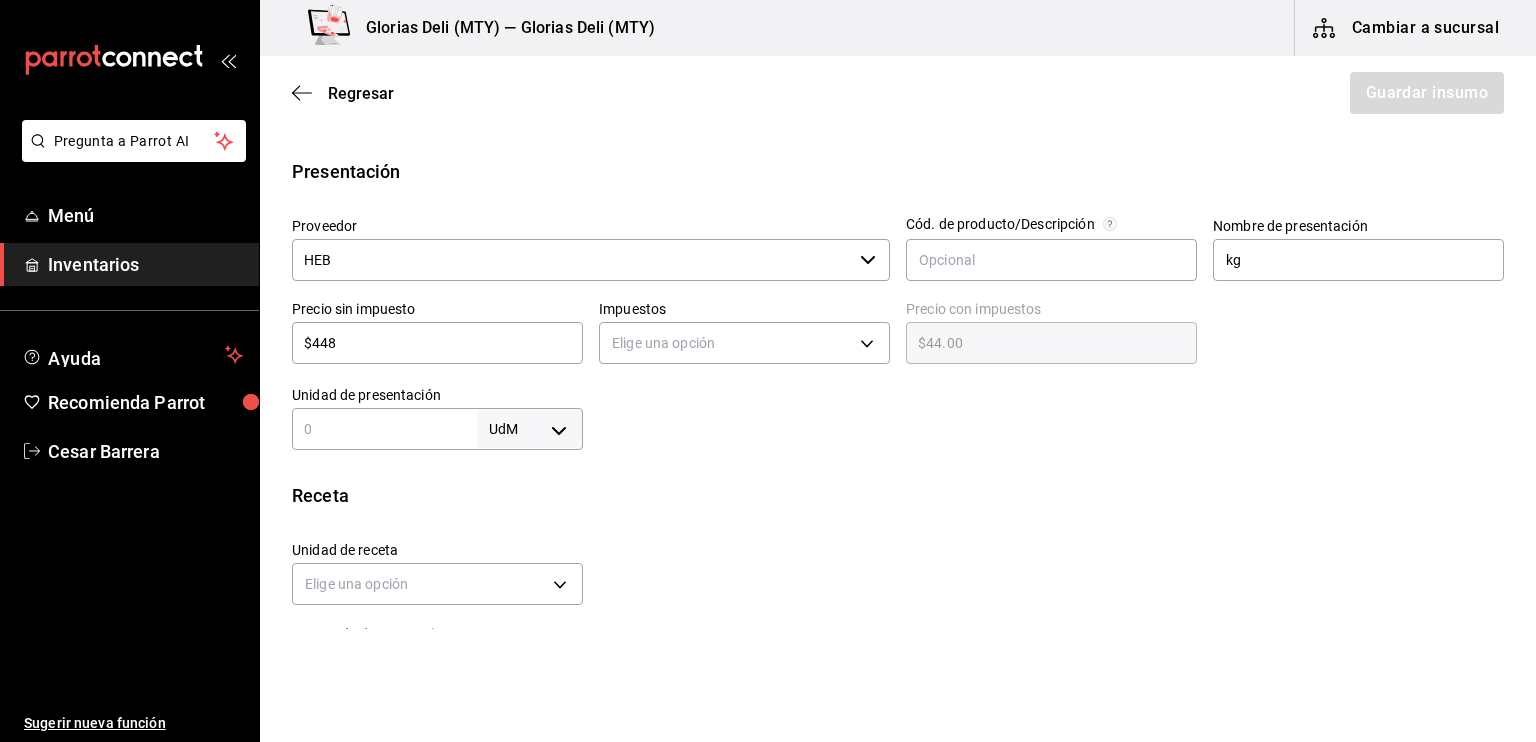 type on "$448.00" 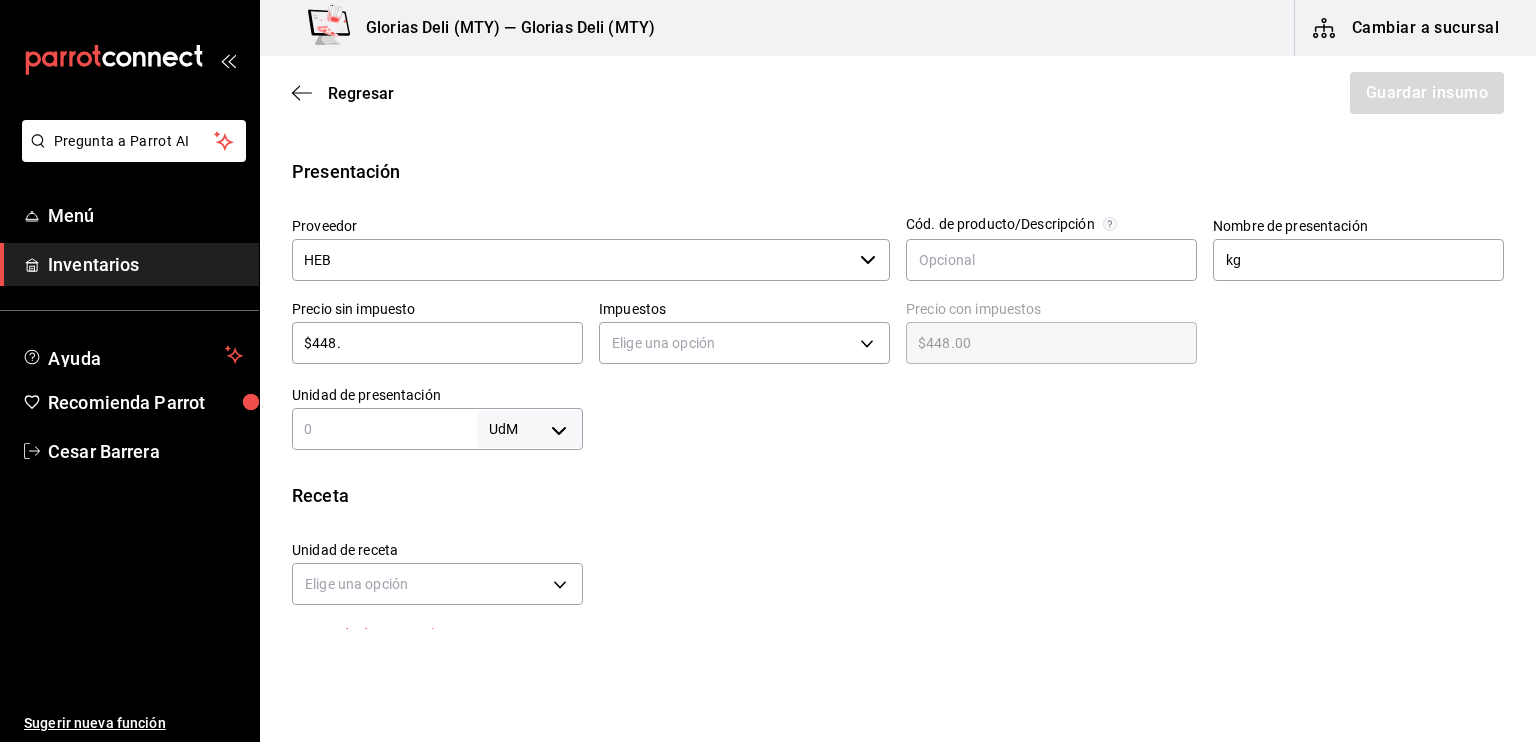 type on "$448.2" 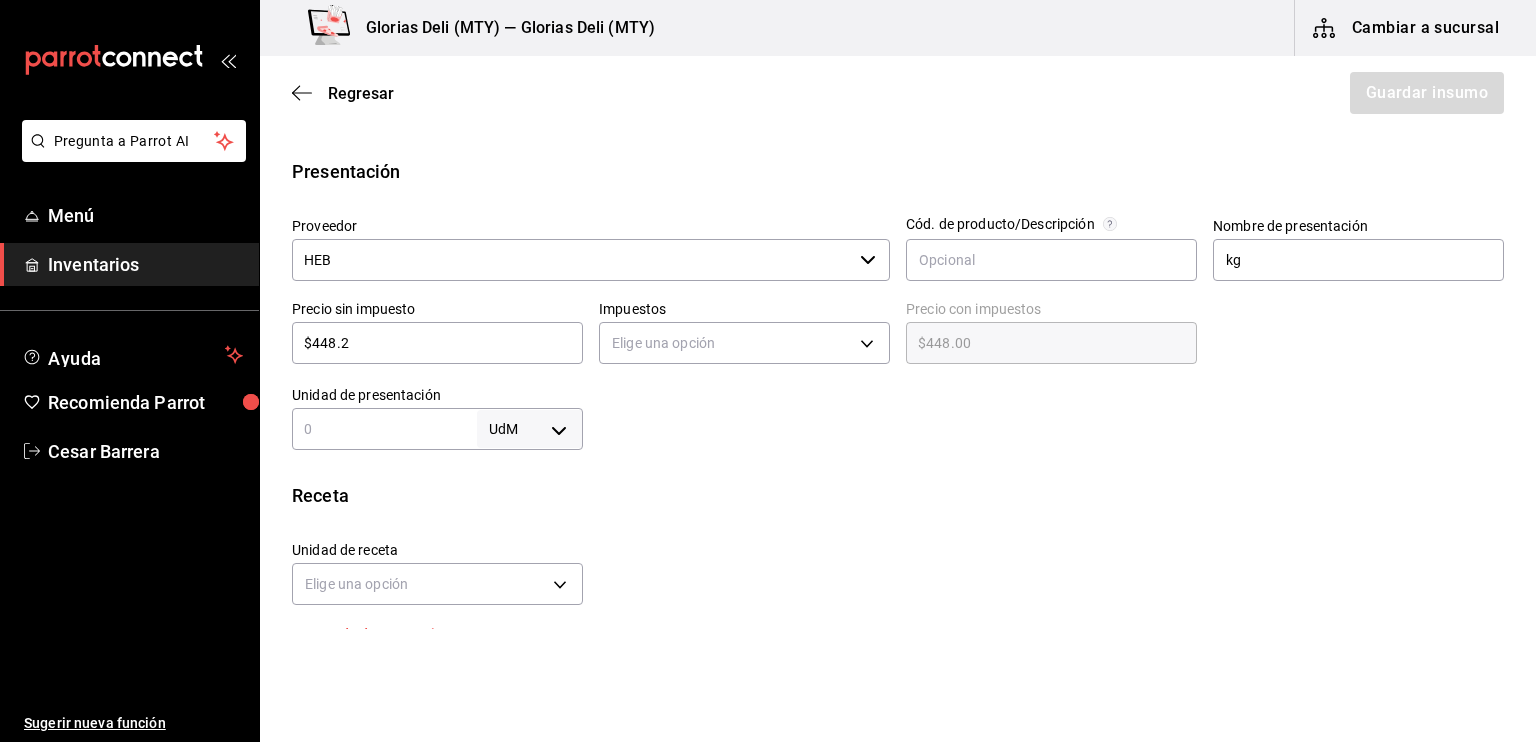 type on "$448.20" 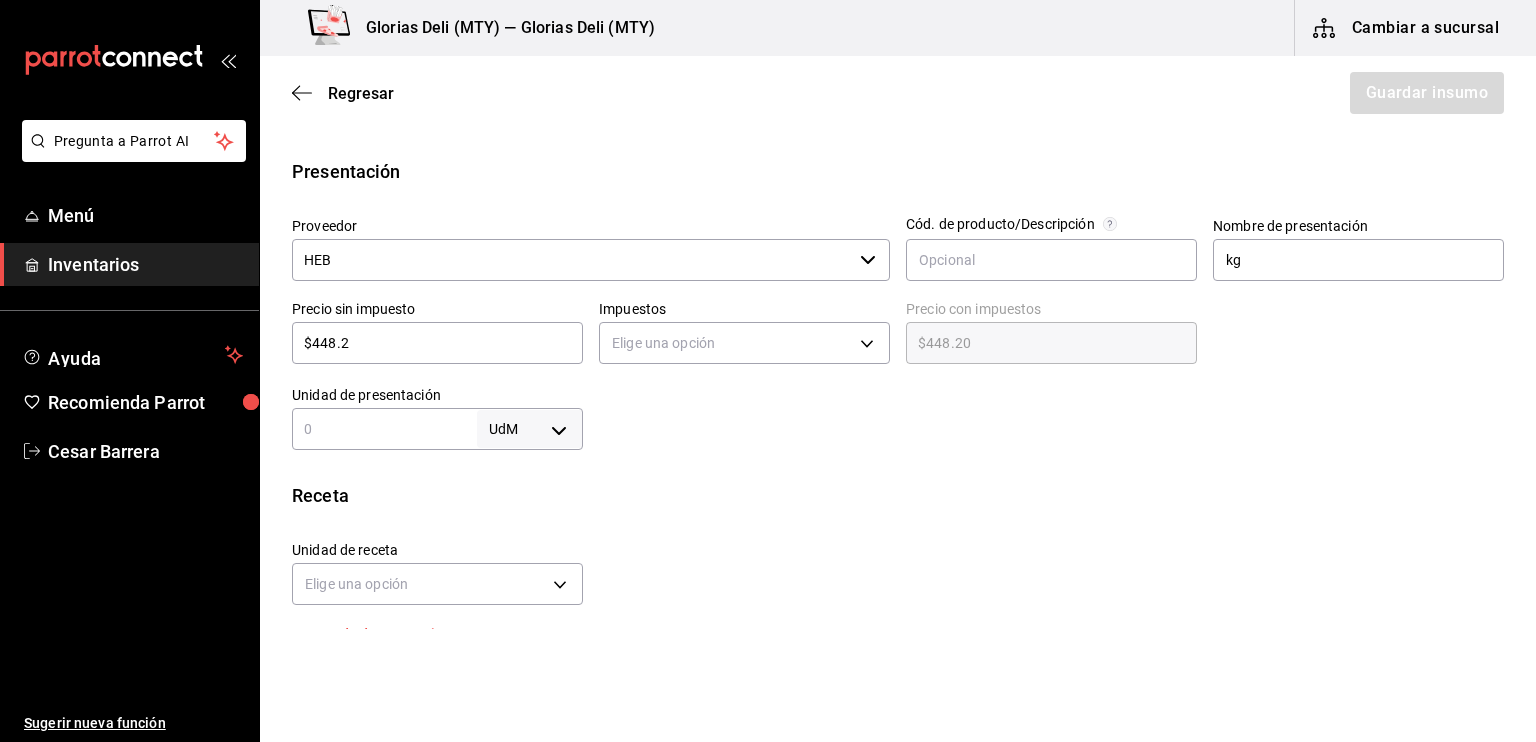 type on "$448.29" 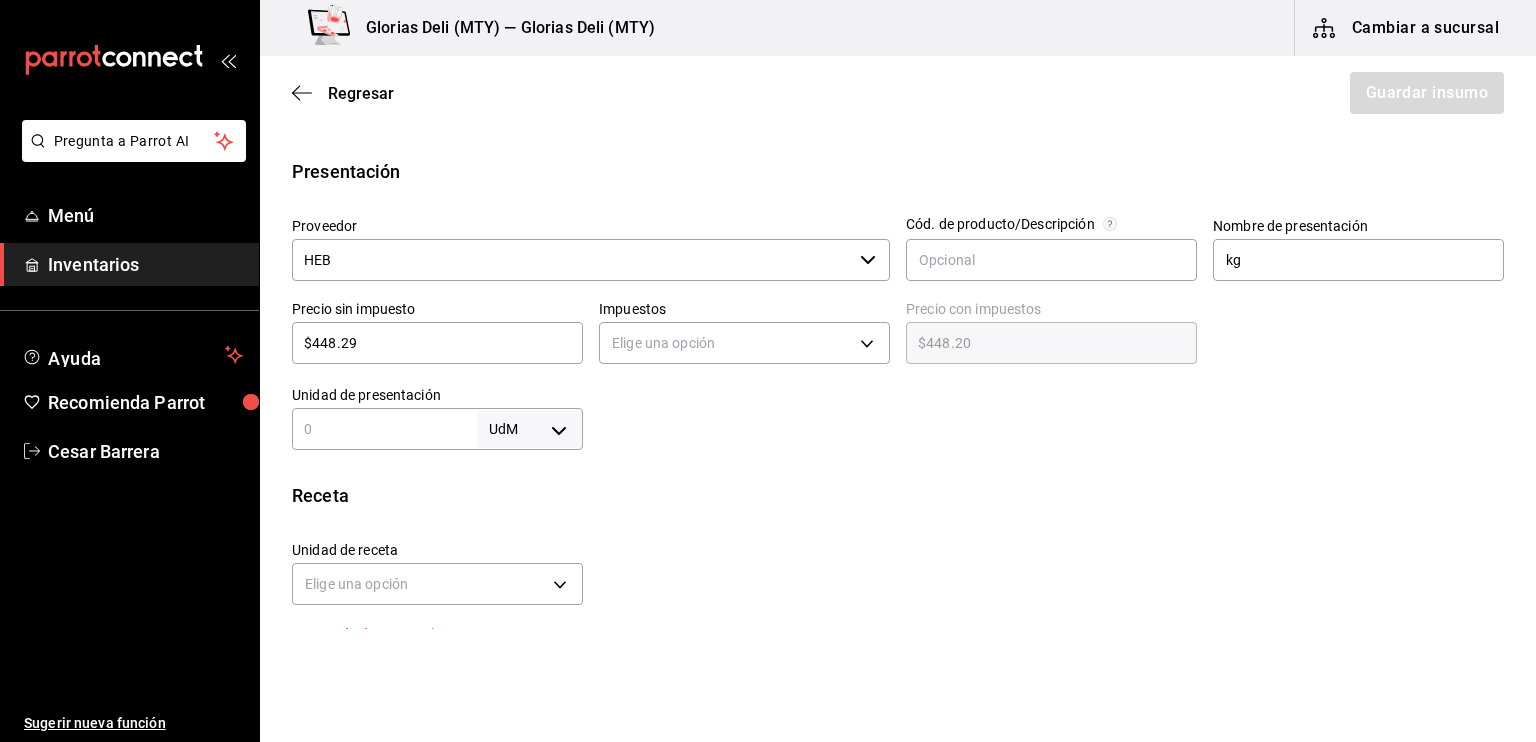 type on "$448.29" 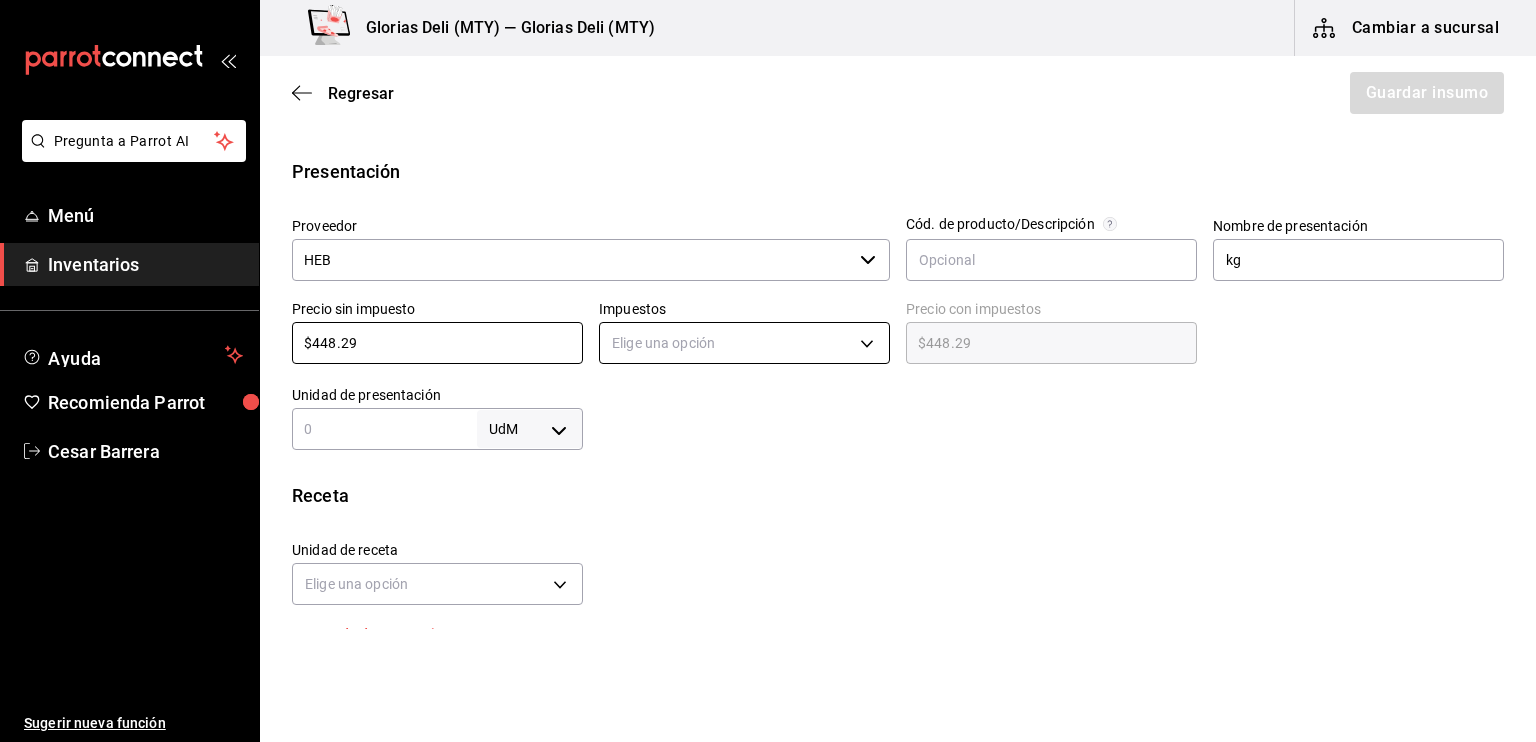 type on "$448.29" 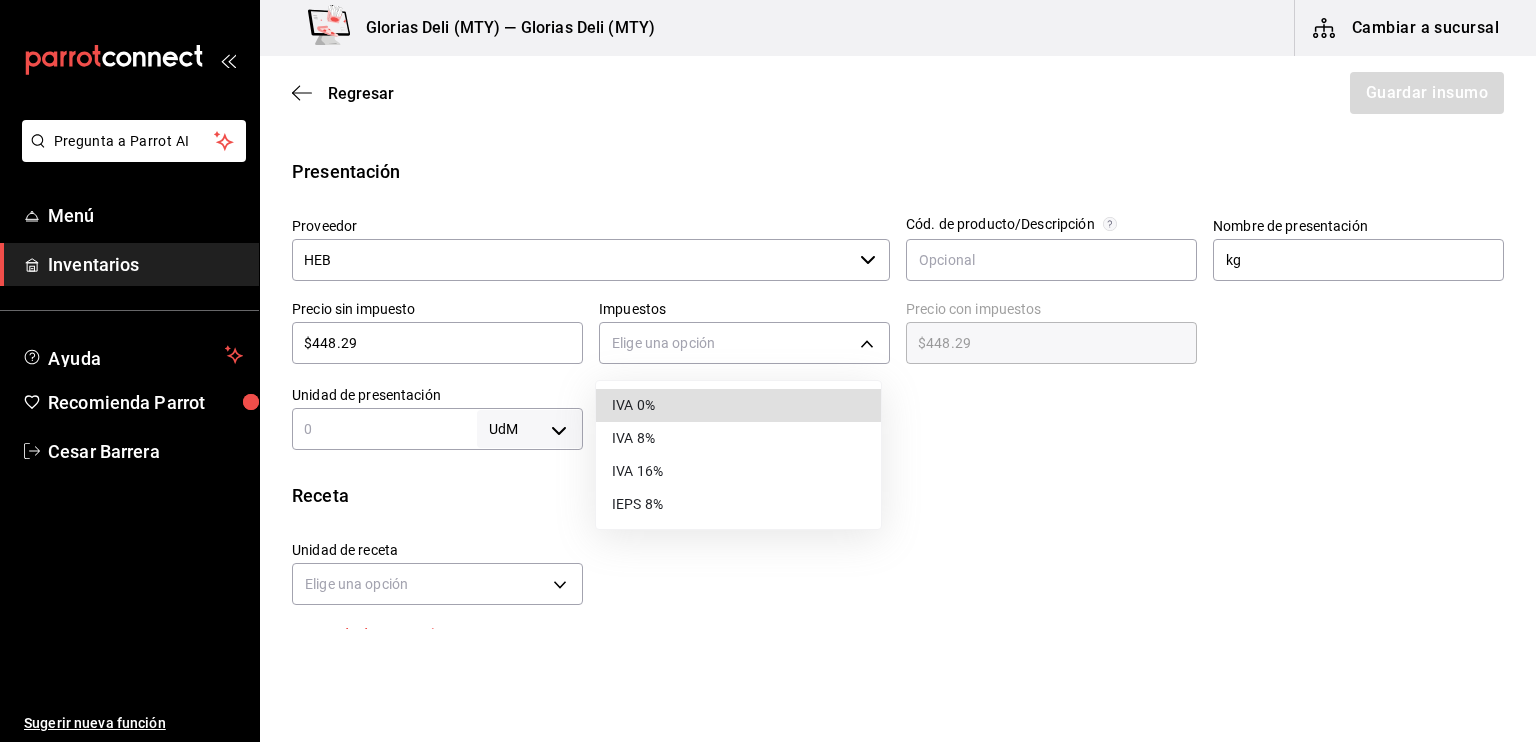 click on "IVA 0%" at bounding box center [738, 405] 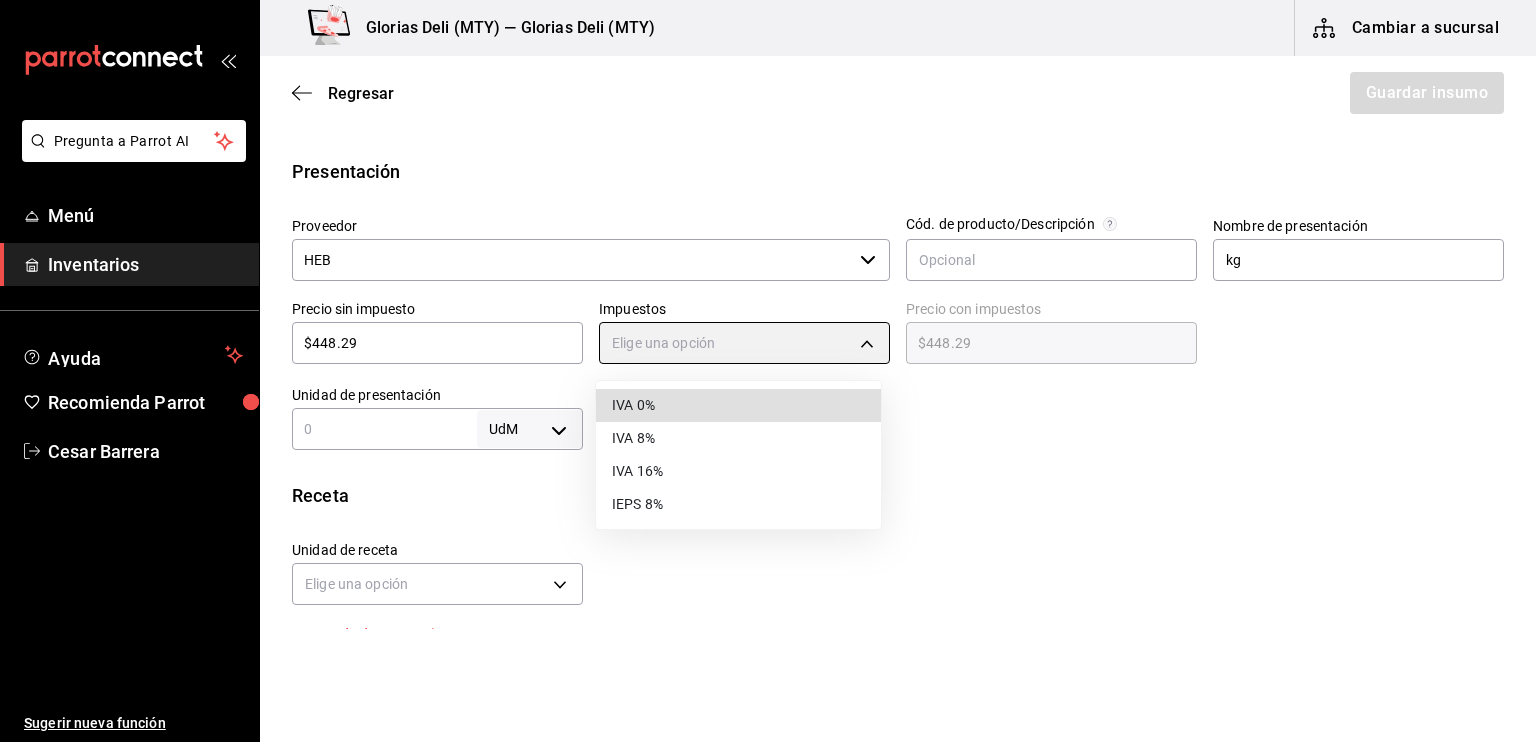 type on "IVA_0" 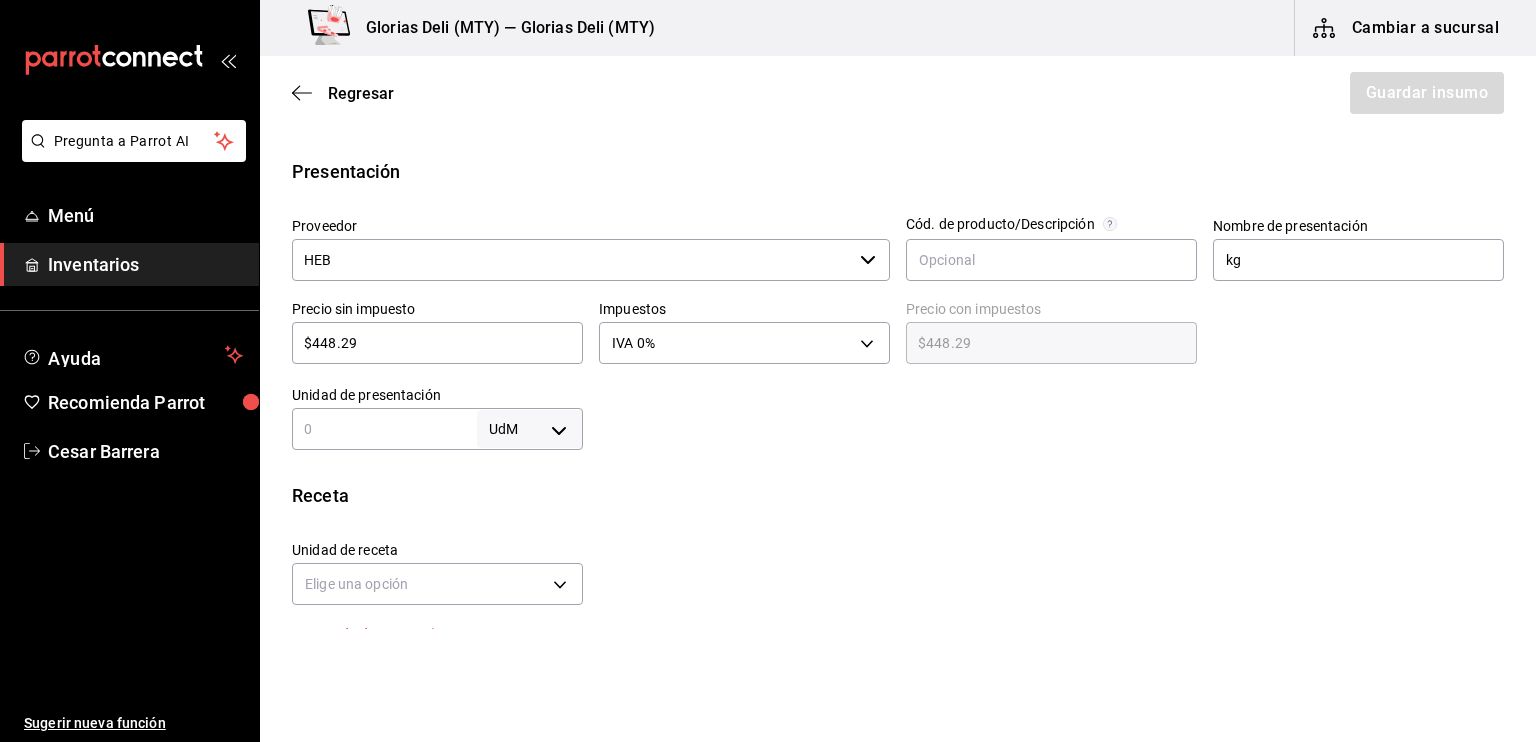 click at bounding box center [384, 429] 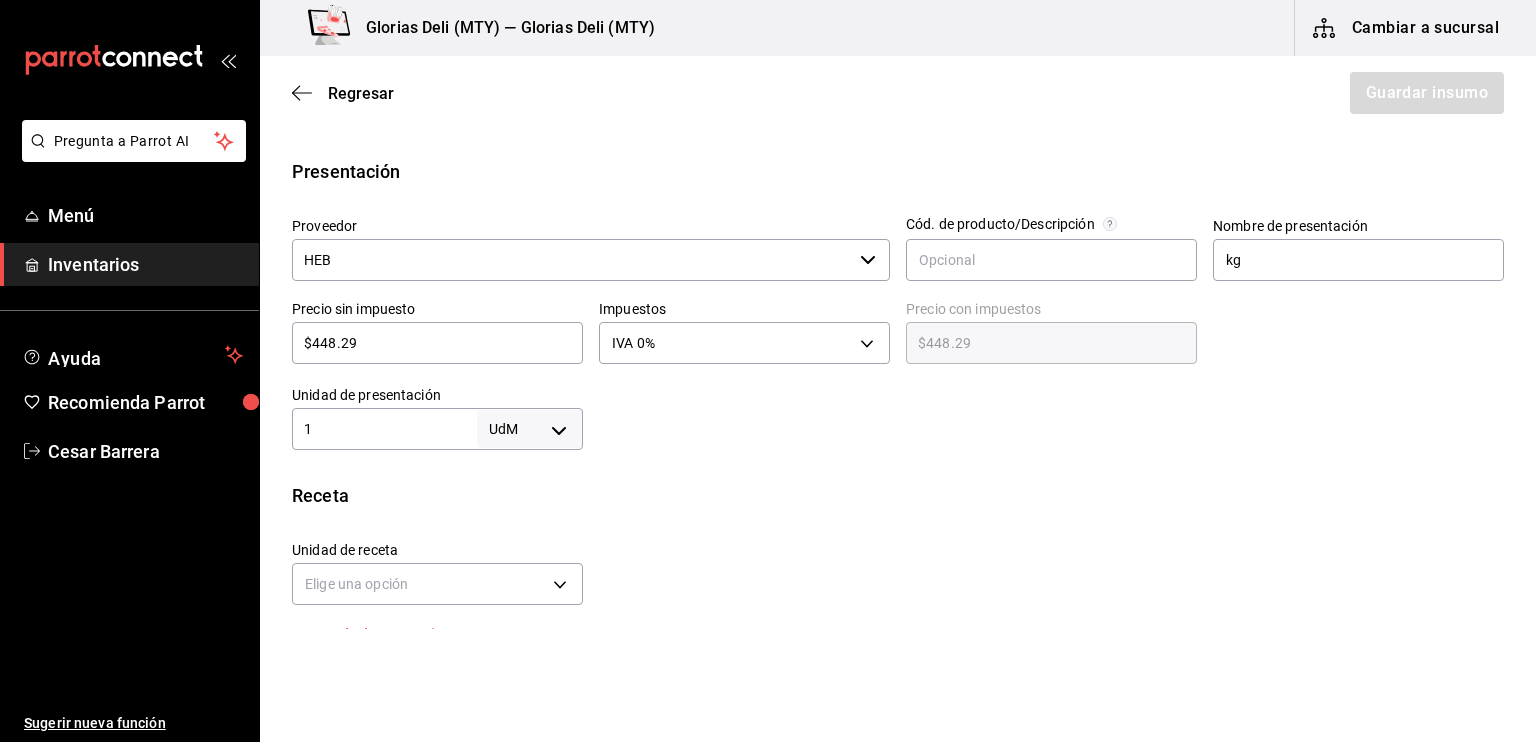 type on "1" 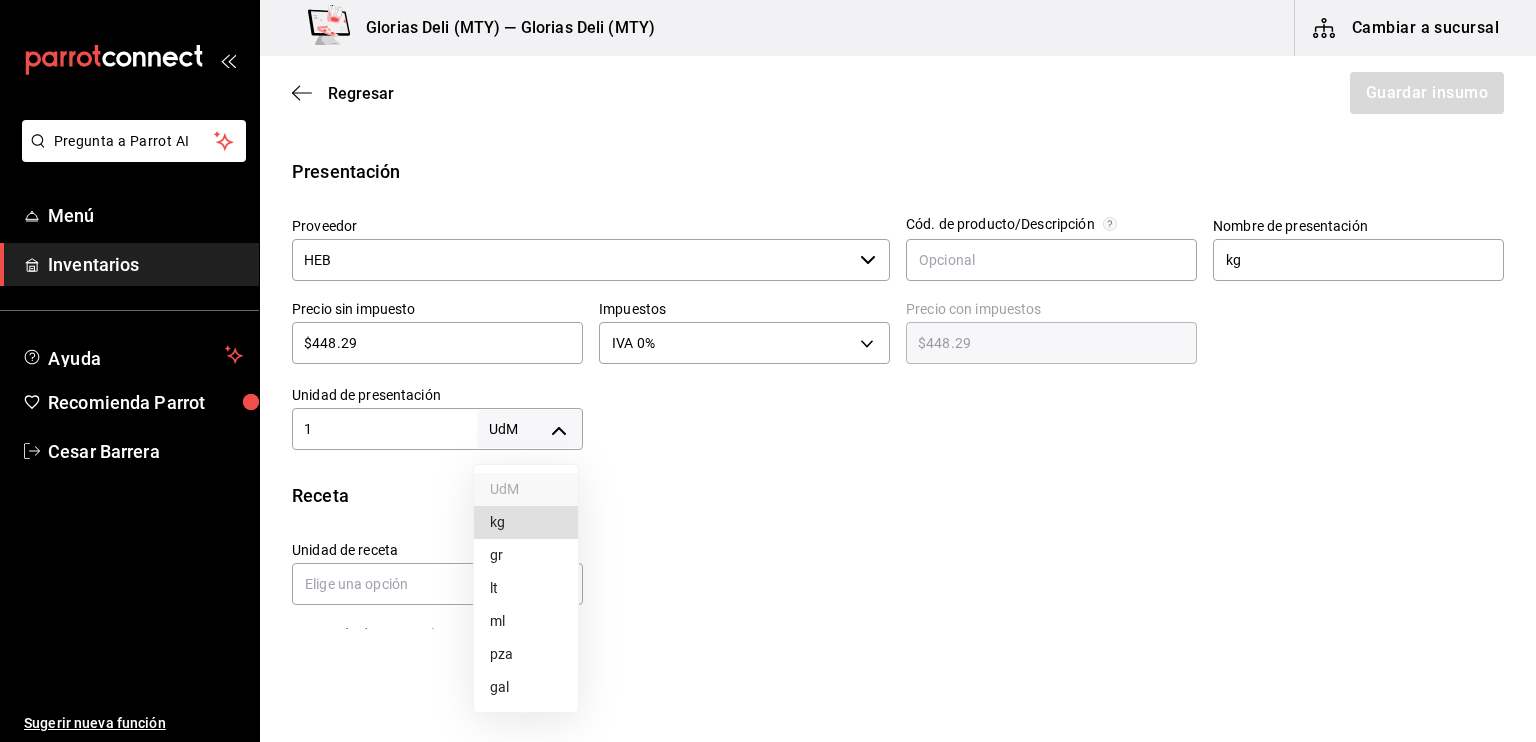 click on "Pregunta a Parrot AI Menú   Inventarios   Ayuda Recomienda Parrot   [PERSON]   Sugerir nueva función   Glorias Deli (MTY) — Glorias Deli (MTY) Cambiar a sucursal Regresar Guardar insumo Insumo Nombre Queso de cabra Categoría de inventario LACTEOS ​ Mínimo 1 ​ Ideal 1 ​ Insumo de producción Este insumo se produce con una receta de producción Presentación Proveedor HEB ​ Cód. de producto/Descripción Nombre de presentación kg Precio sin impuesto $448.29 ​ Impuestos IVA 0% IVA_0 Precio con impuestos $448.29 ​ Unidad de presentación 1 UdM ​ Receta Unidad de receta Elige una opción Factor de conversión ​ Ver ayuda de conversiones ¿La presentación (kg) viene en otra caja? Si No Presentaciones por caja ​ Sin definir Unidades de conteo Pregunta a Parrot AI Menú   Inventarios   Ayuda Recomienda Parrot   [PERSON]   Sugerir nueva función   GANA 1 MES GRATIS EN TU SUSCRIPCIÓN AQUÍ Ver video tutorial Ir a video Visitar centro de ayuda ([PHONE]) [EMAIL]" at bounding box center (768, 314) 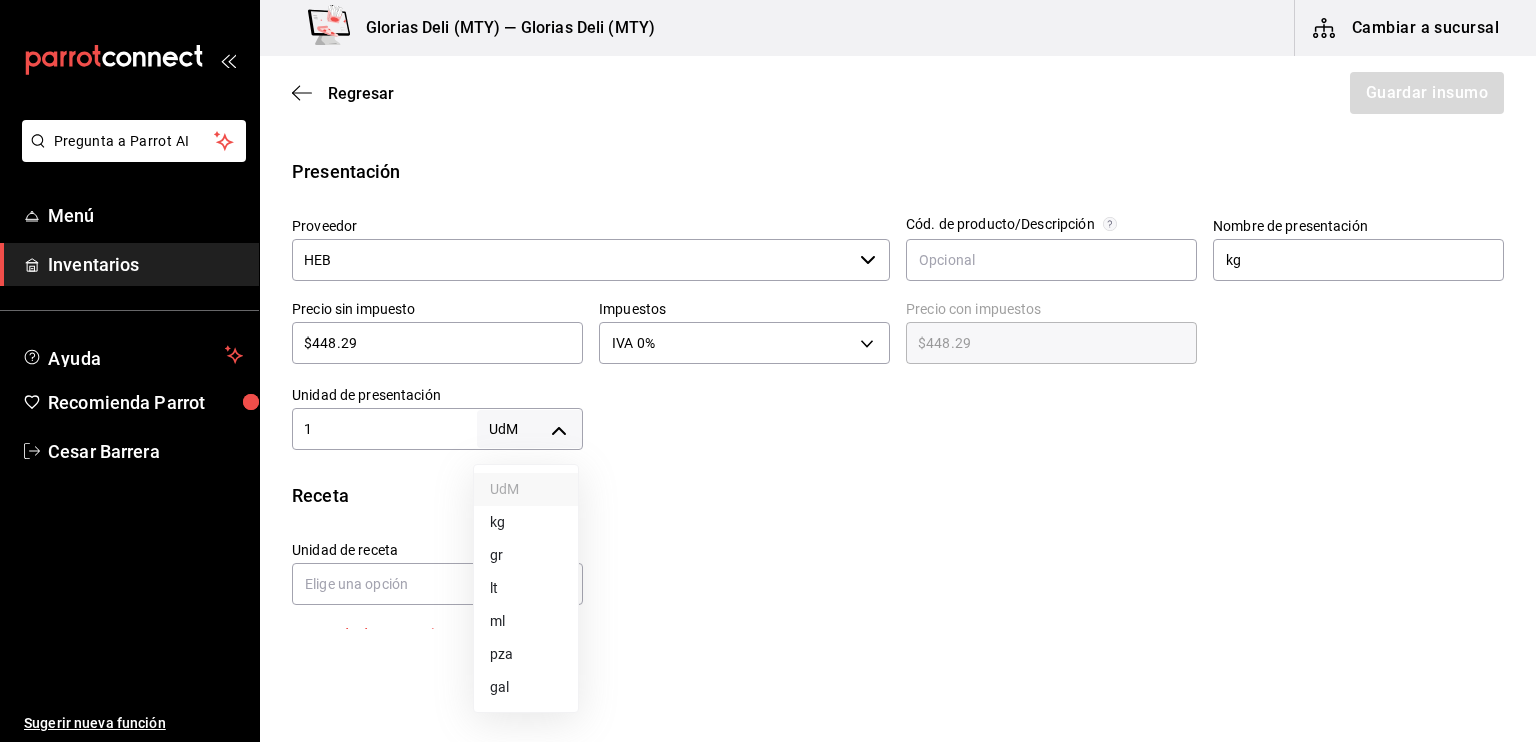 click at bounding box center [768, 371] 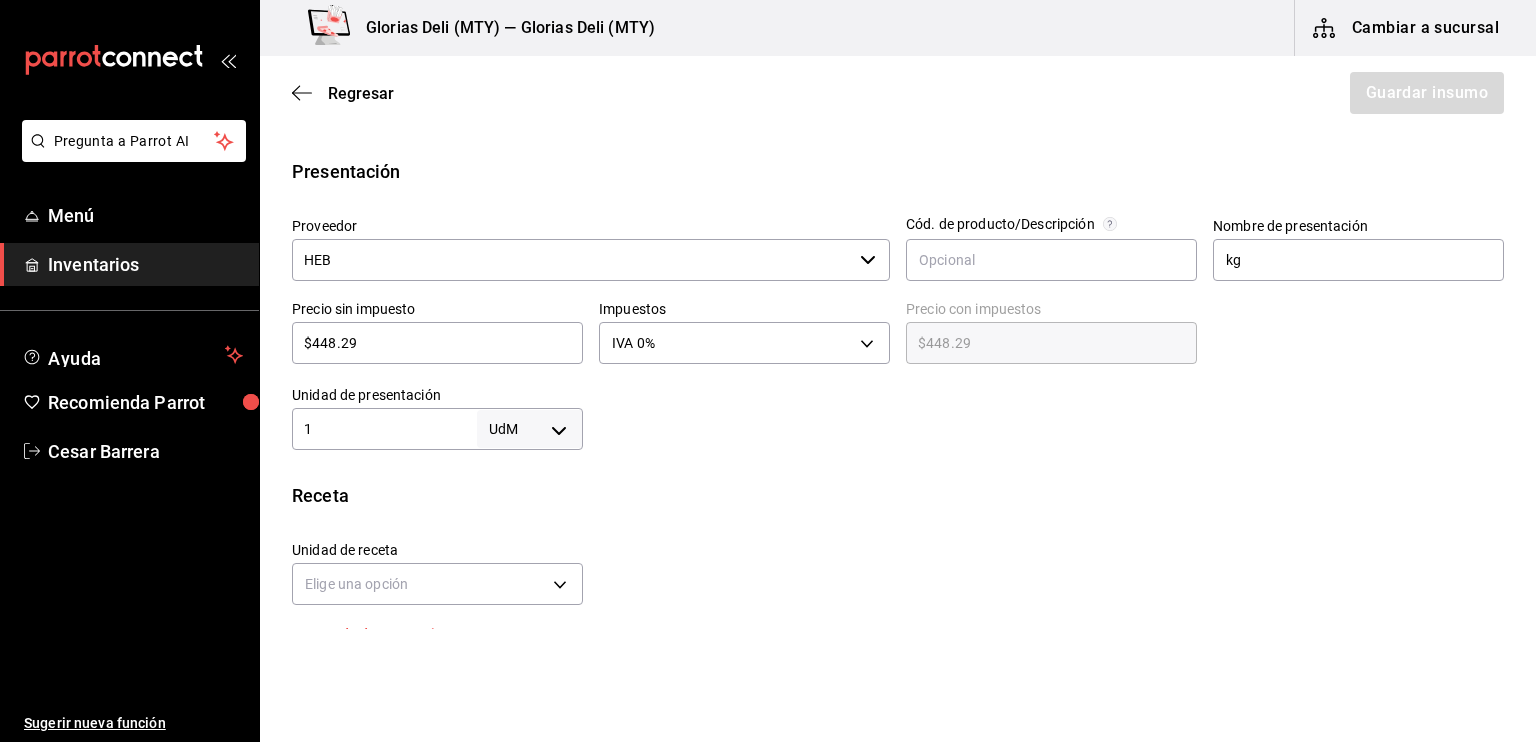 click on "$448.29" at bounding box center (437, 343) 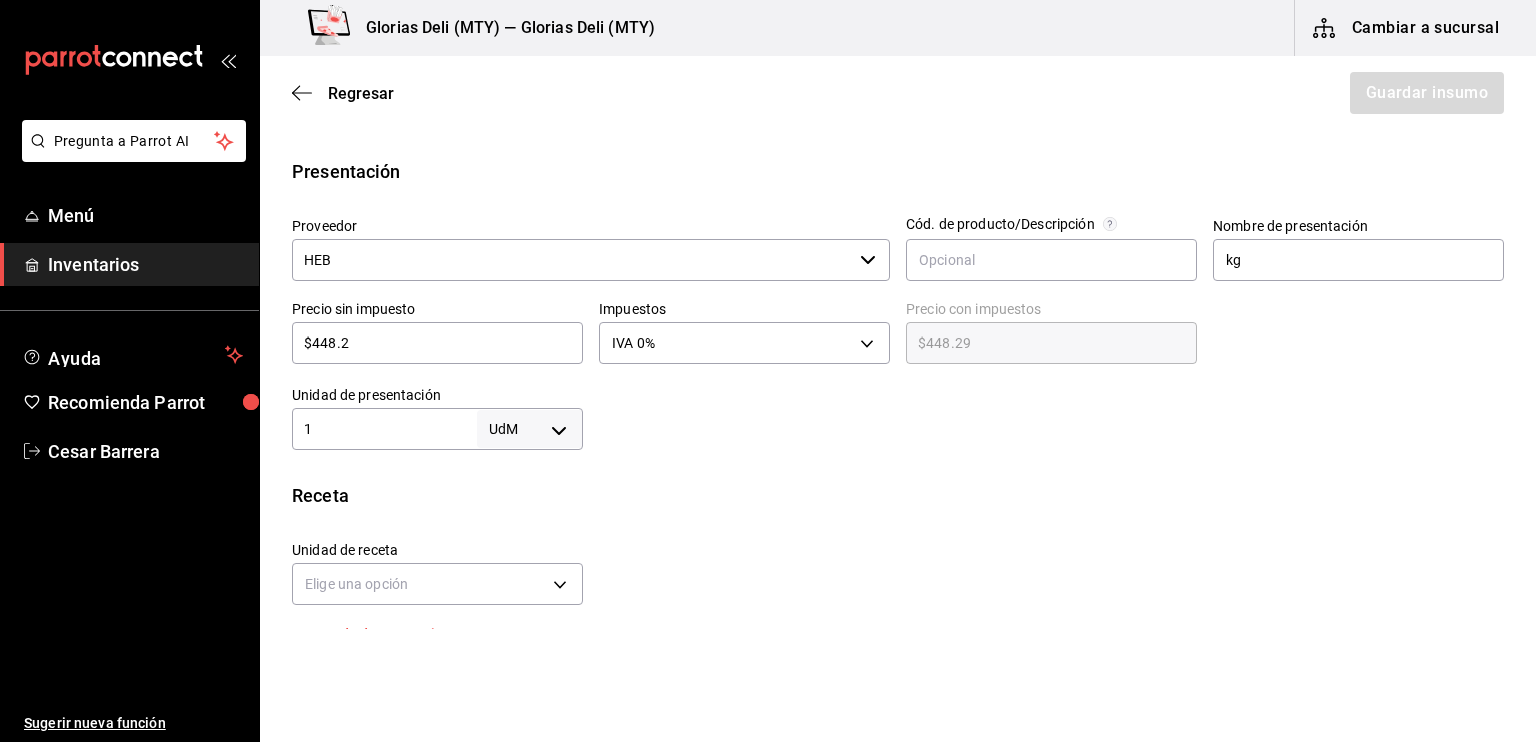 type on "$448.20" 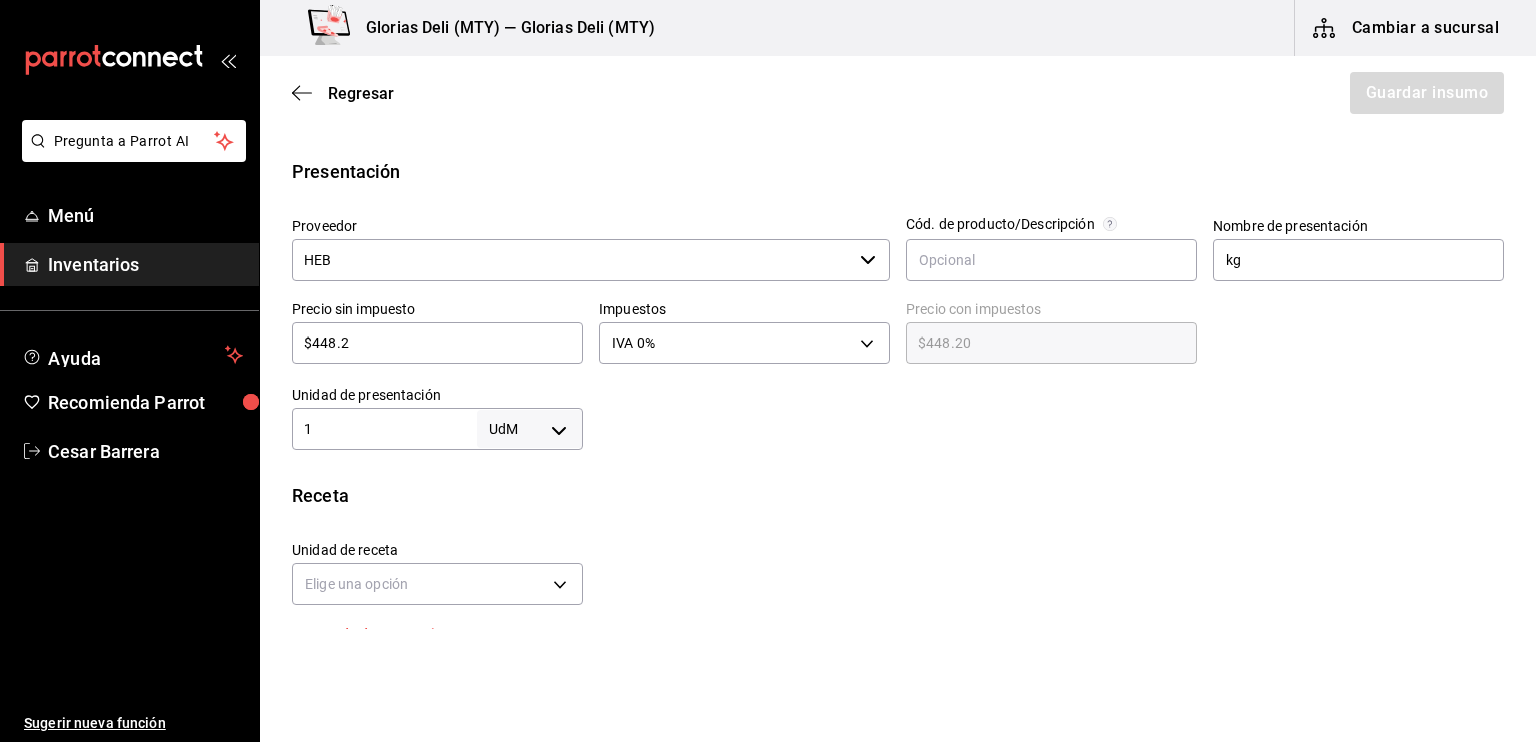 type on "$448." 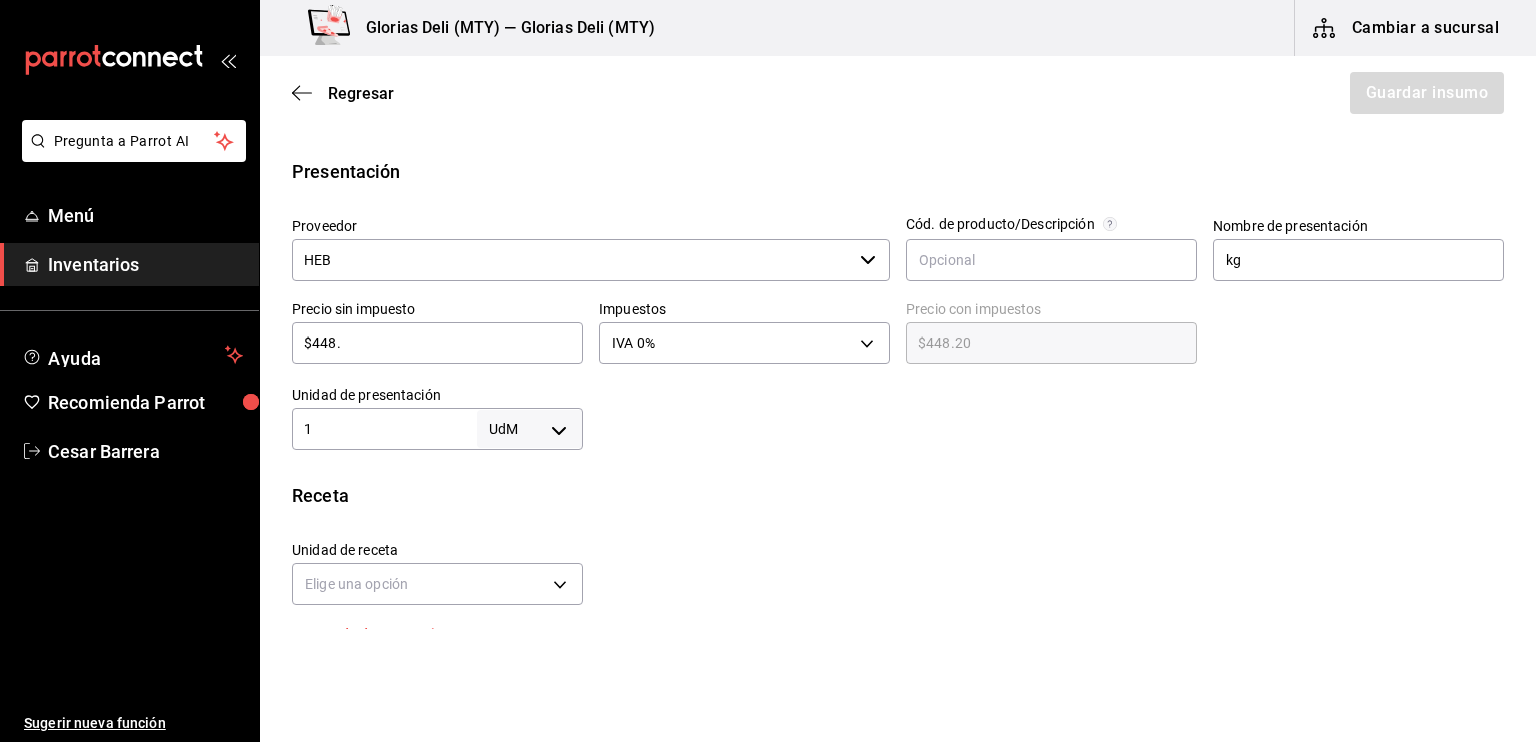 type on "$448.00" 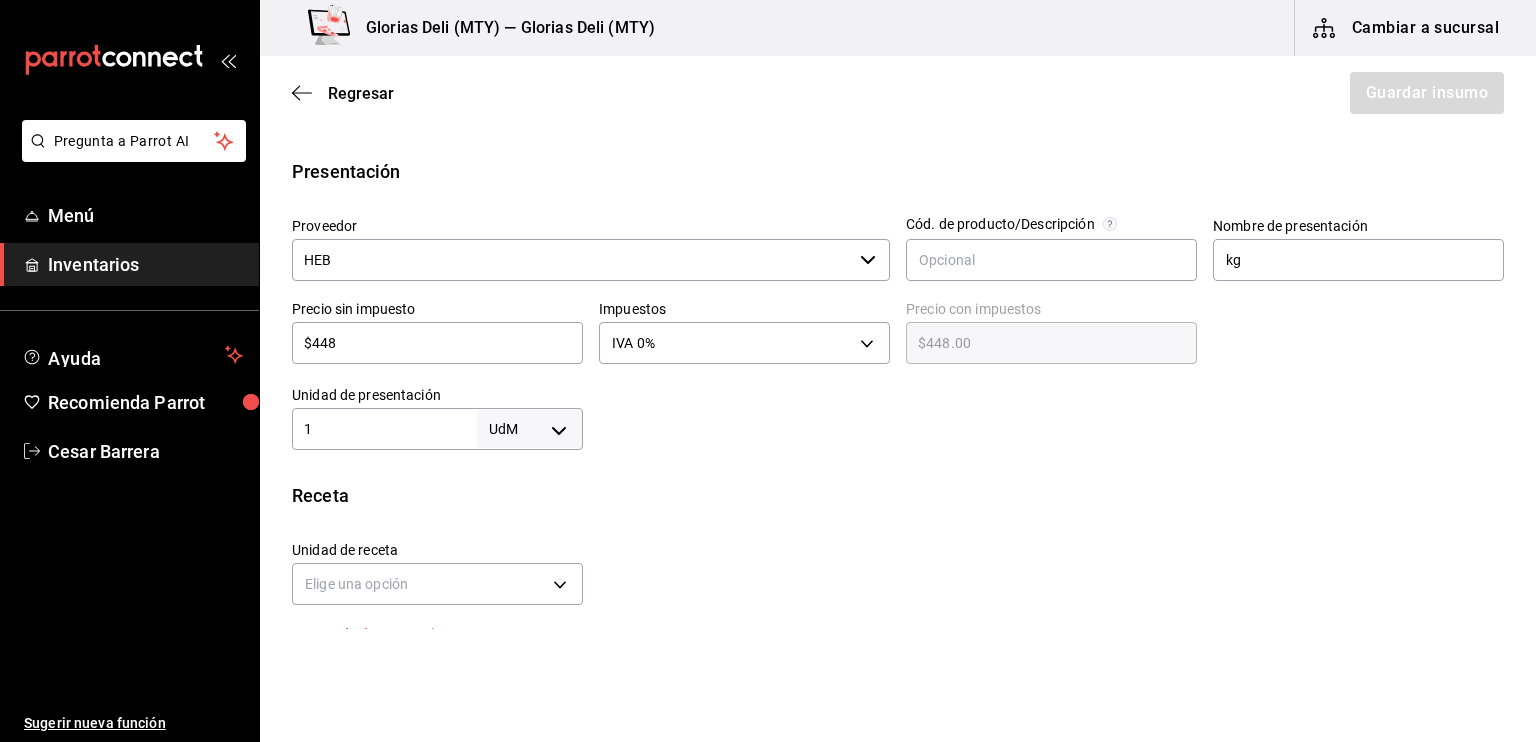 type on "$44" 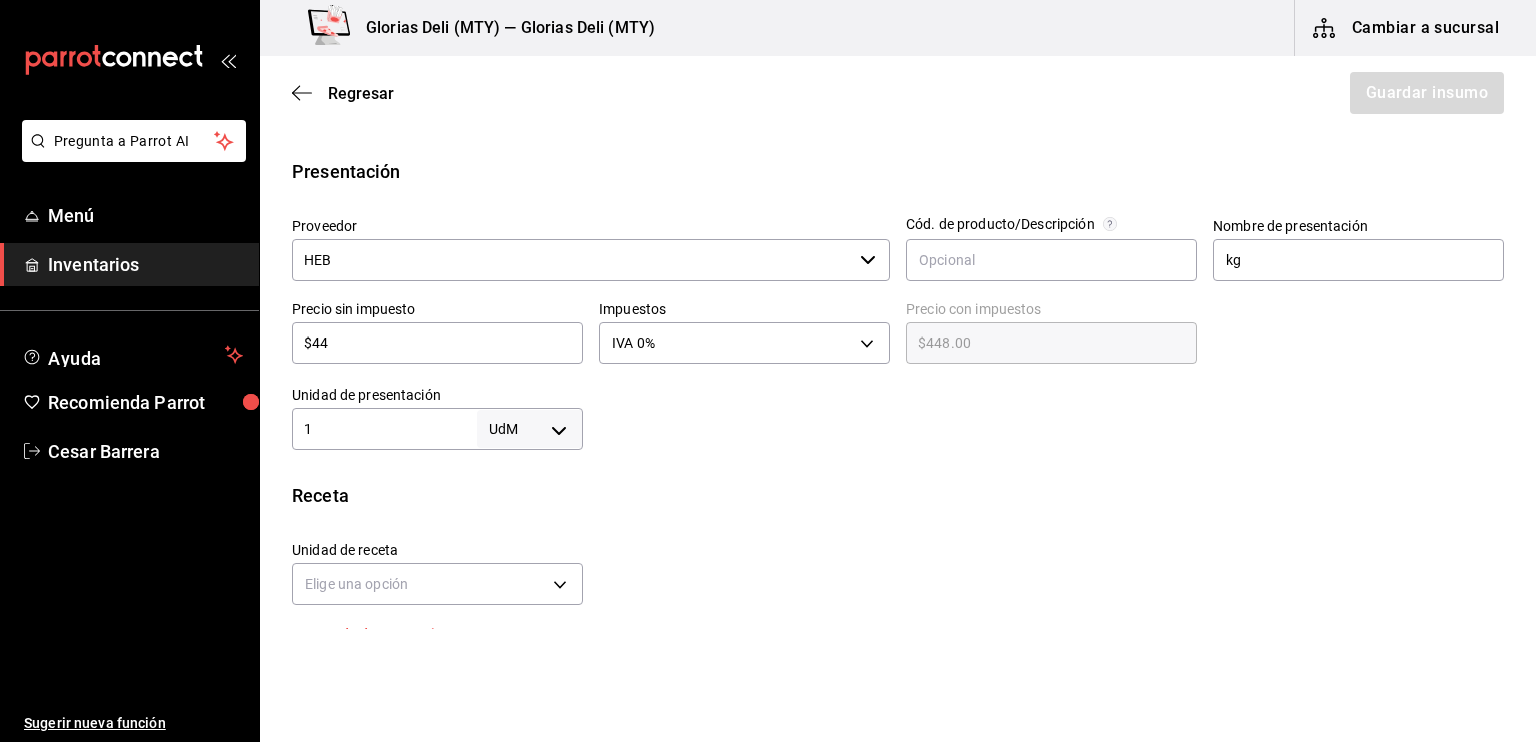 type on "$44.00" 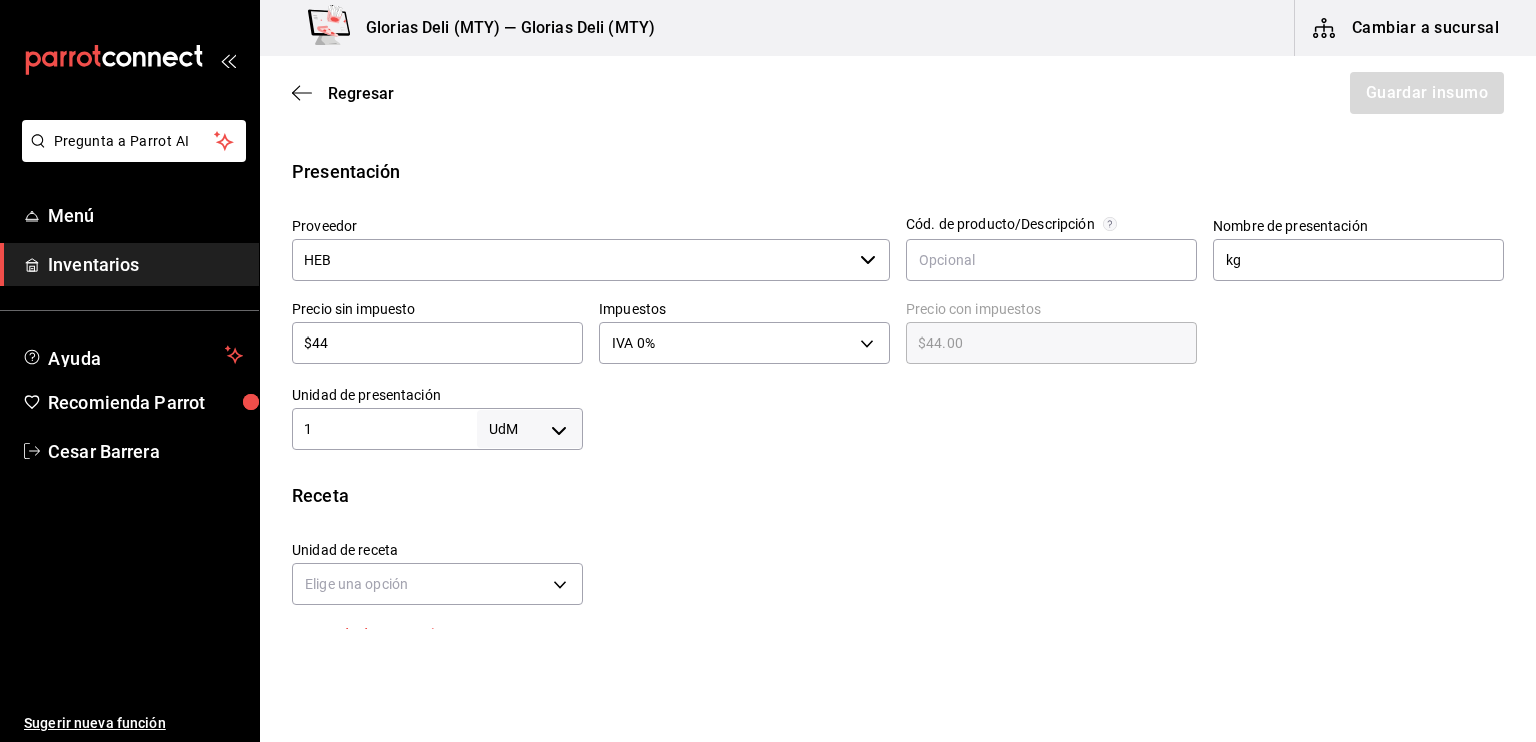 type on "$4" 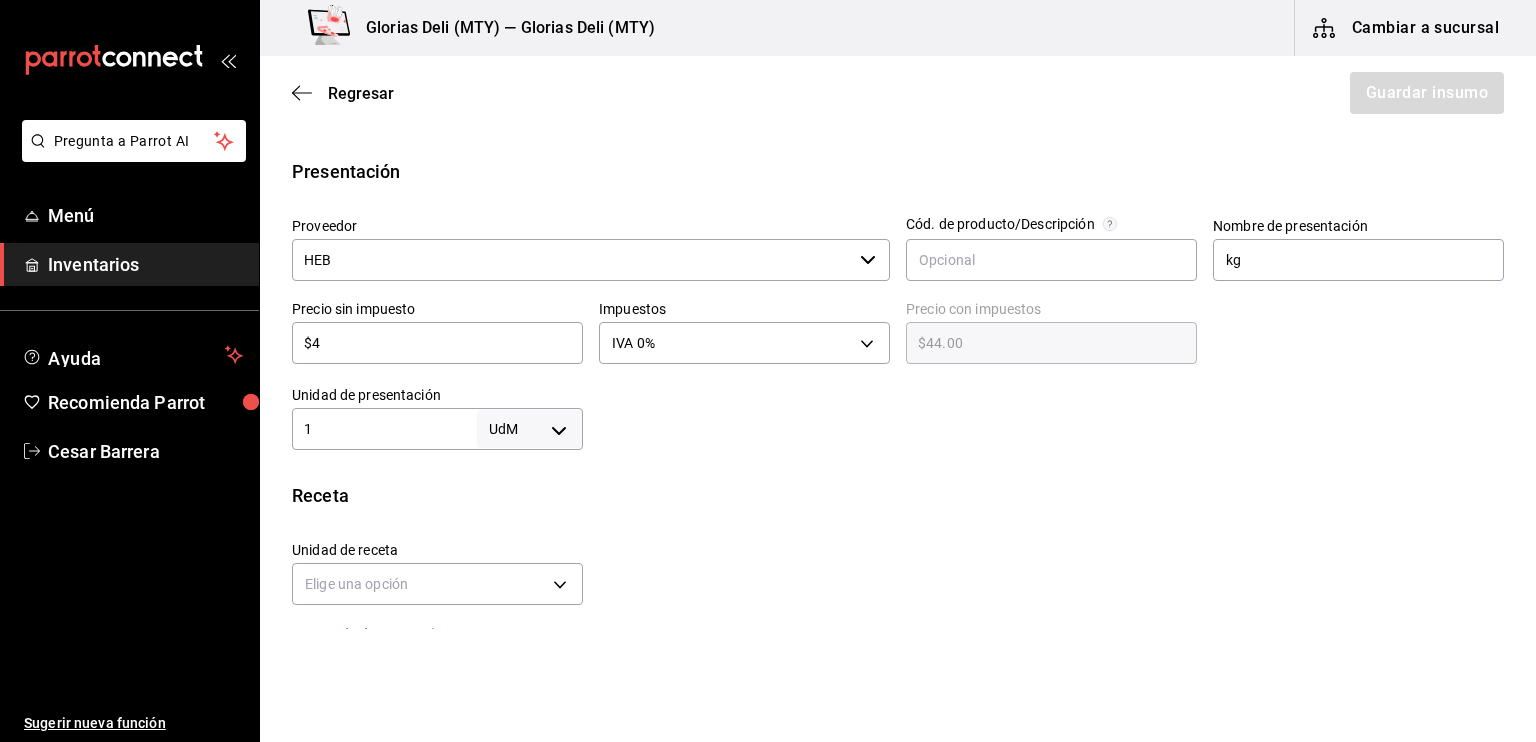 type on "$4.00" 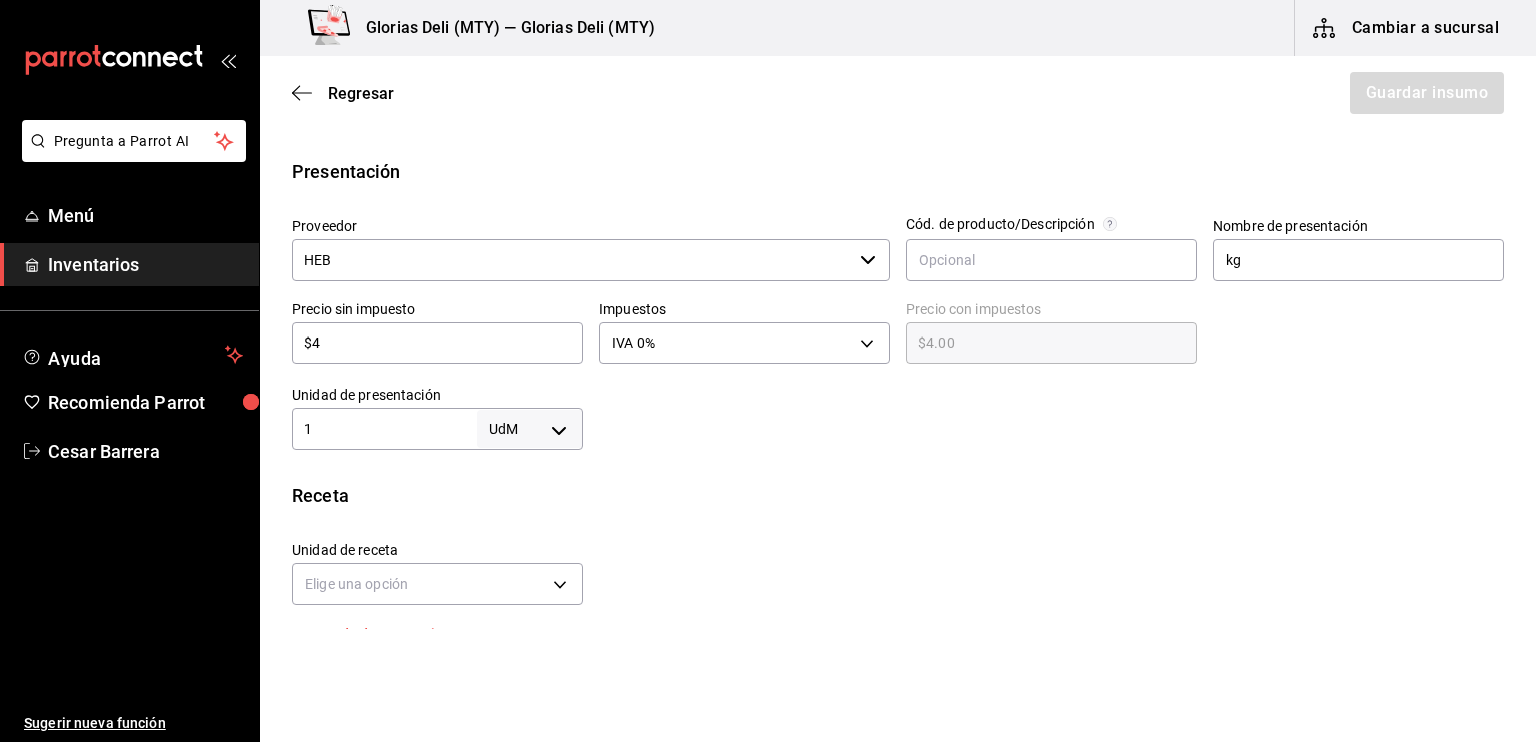 type 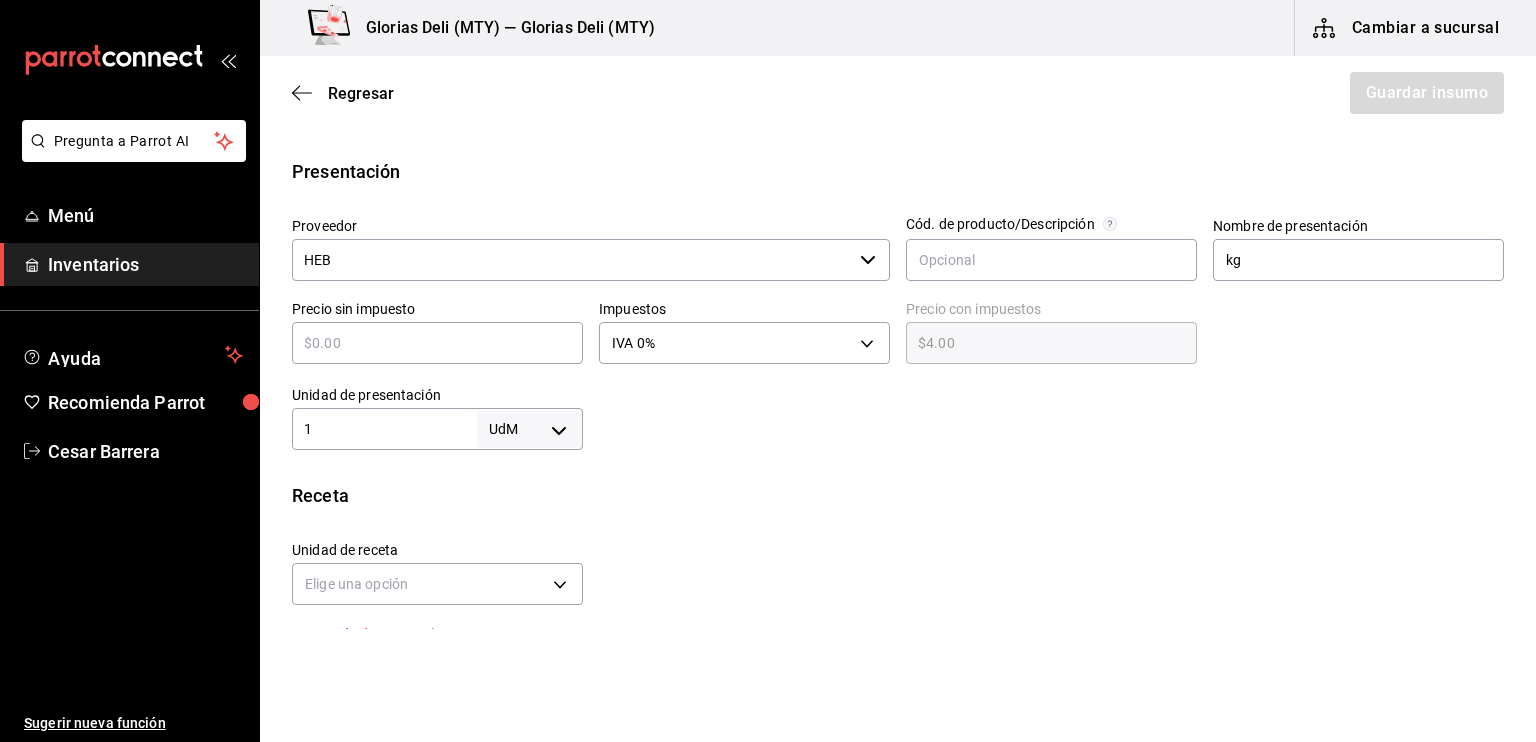 type on "$0.00" 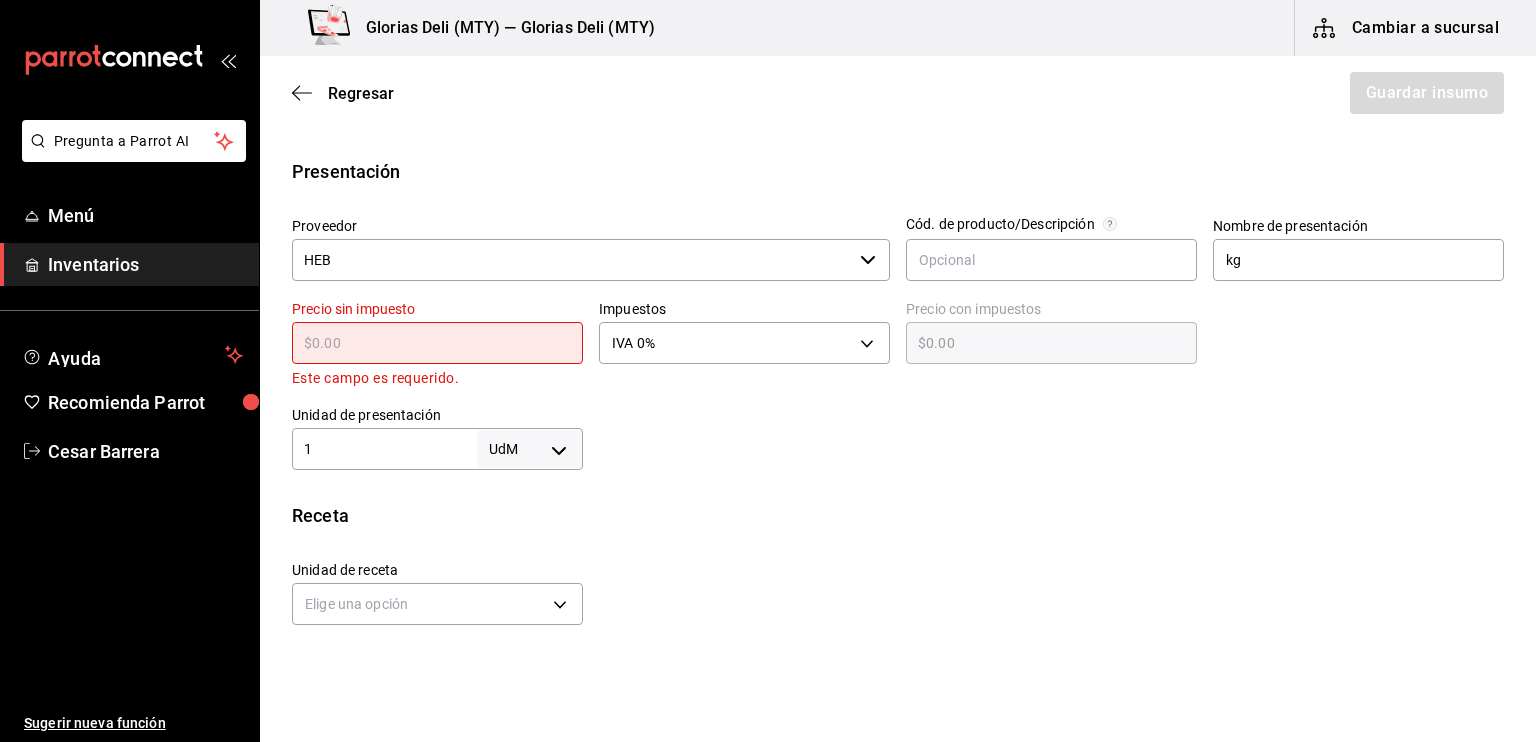 type on "$9" 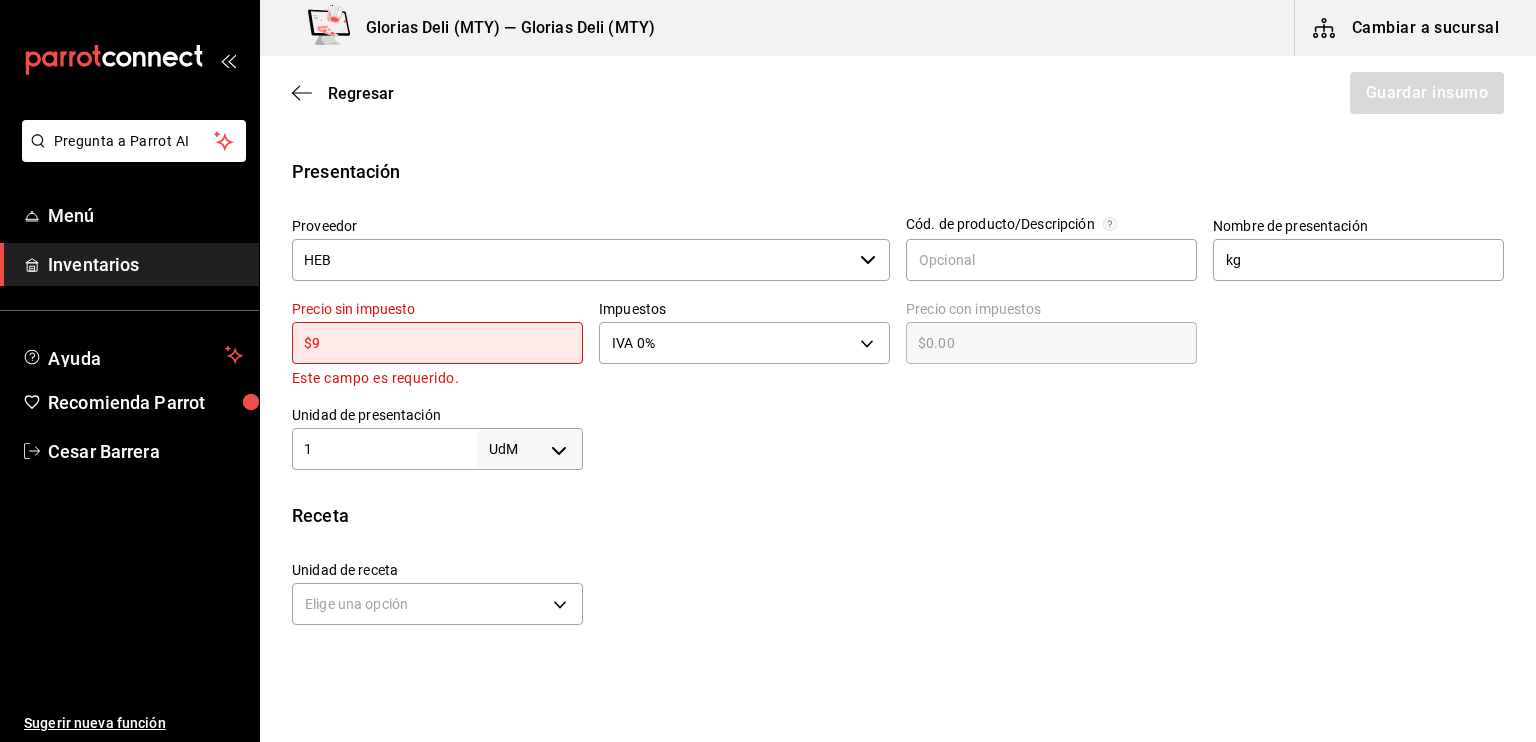 type on "$9.00" 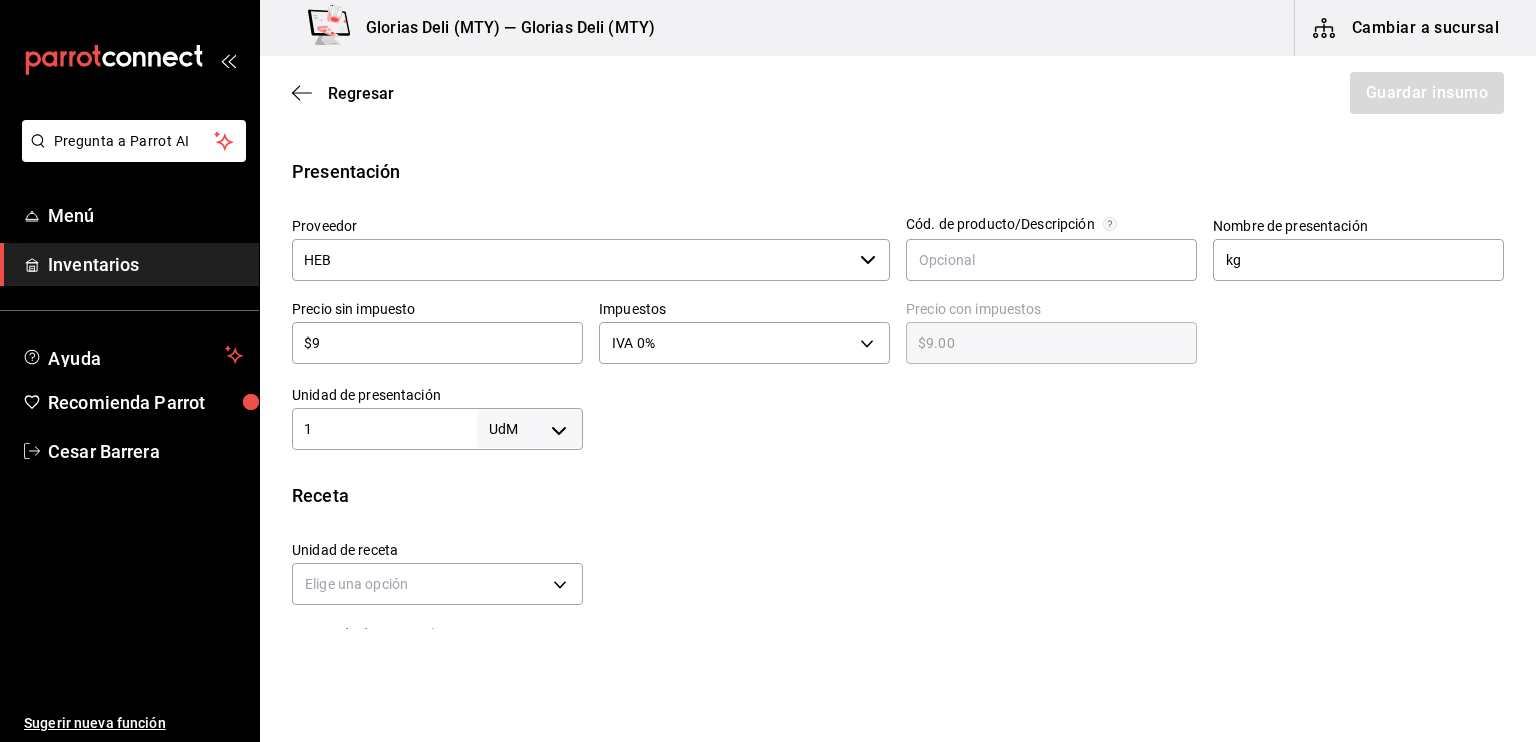 type on "$91" 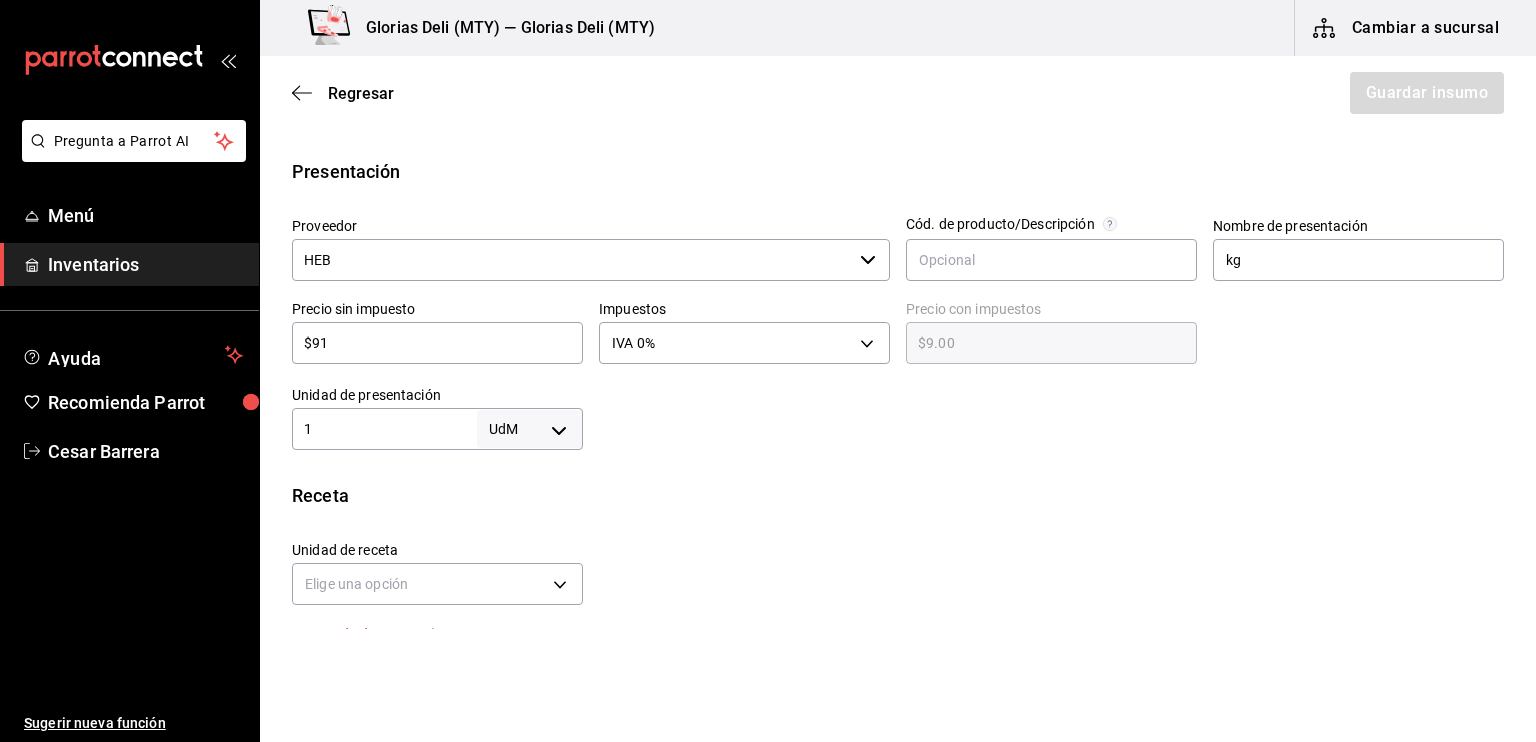 type on "$91.00" 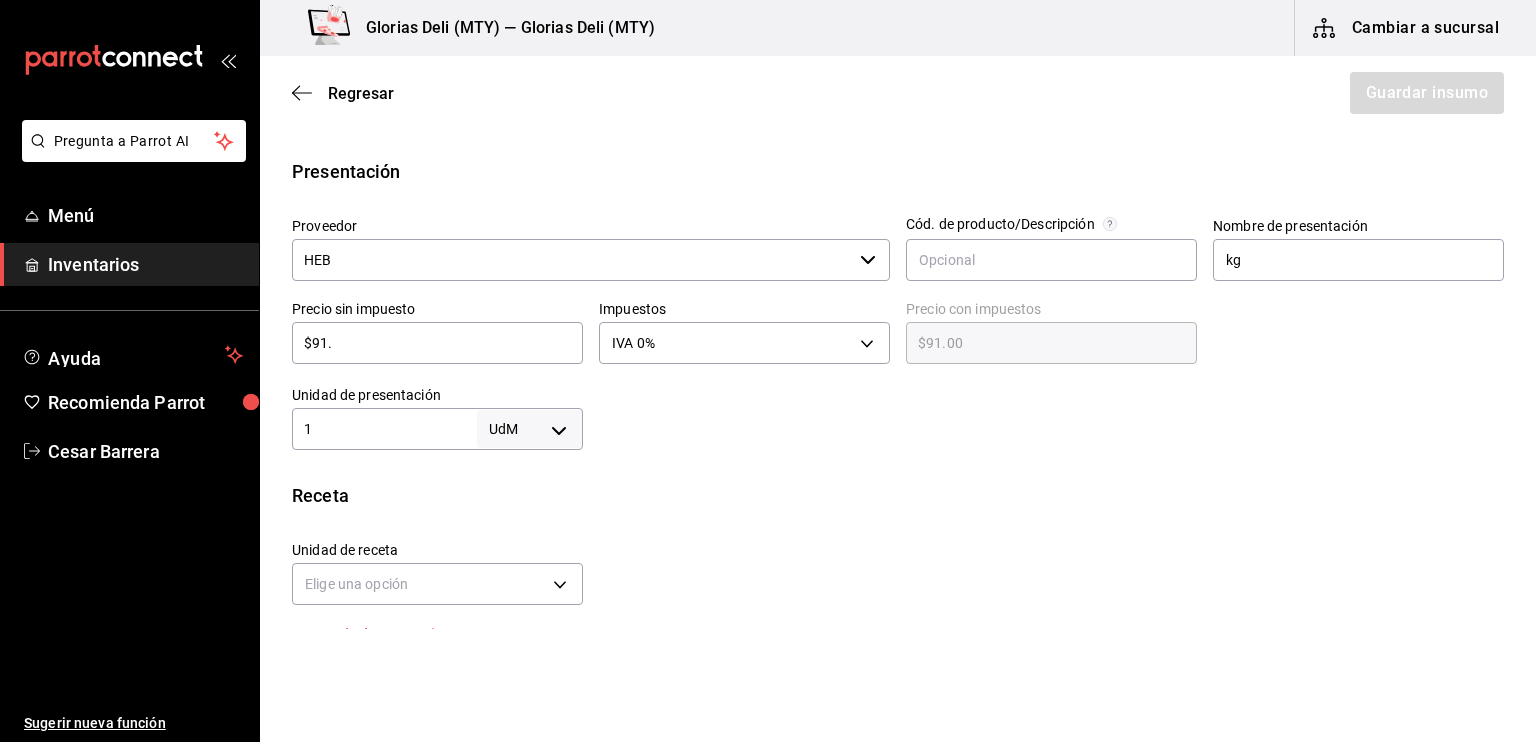 type on "$91.9" 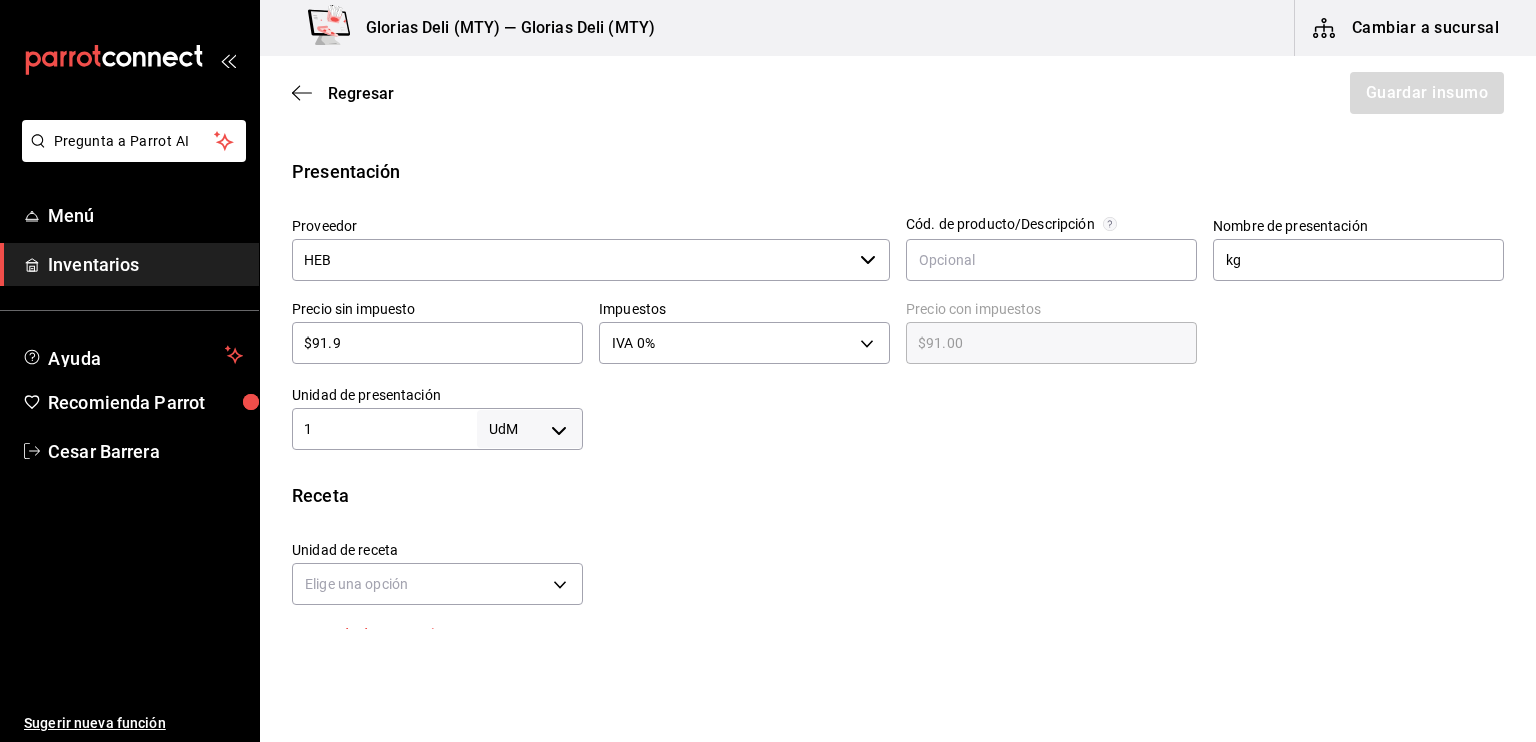 type on "$91.90" 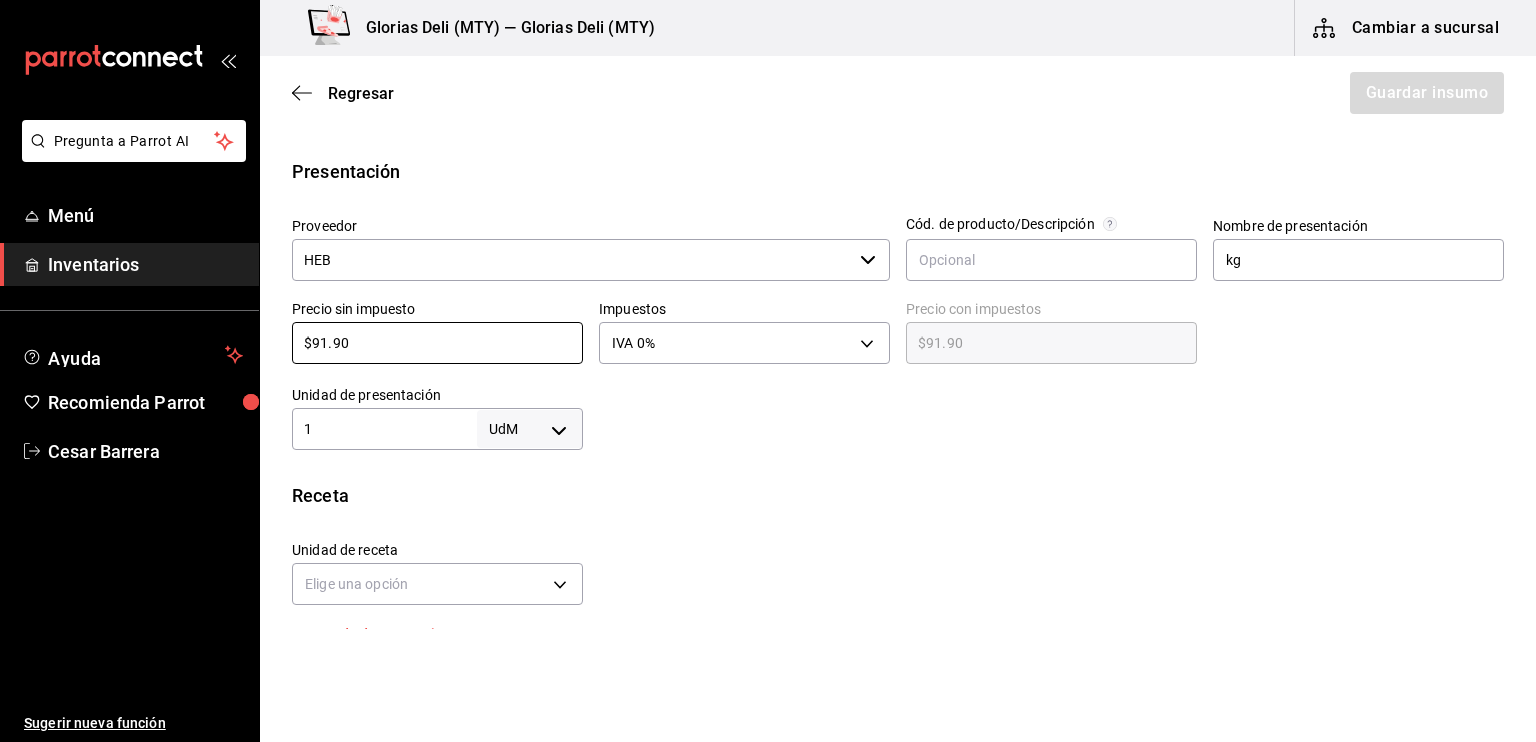 type on "$91.90" 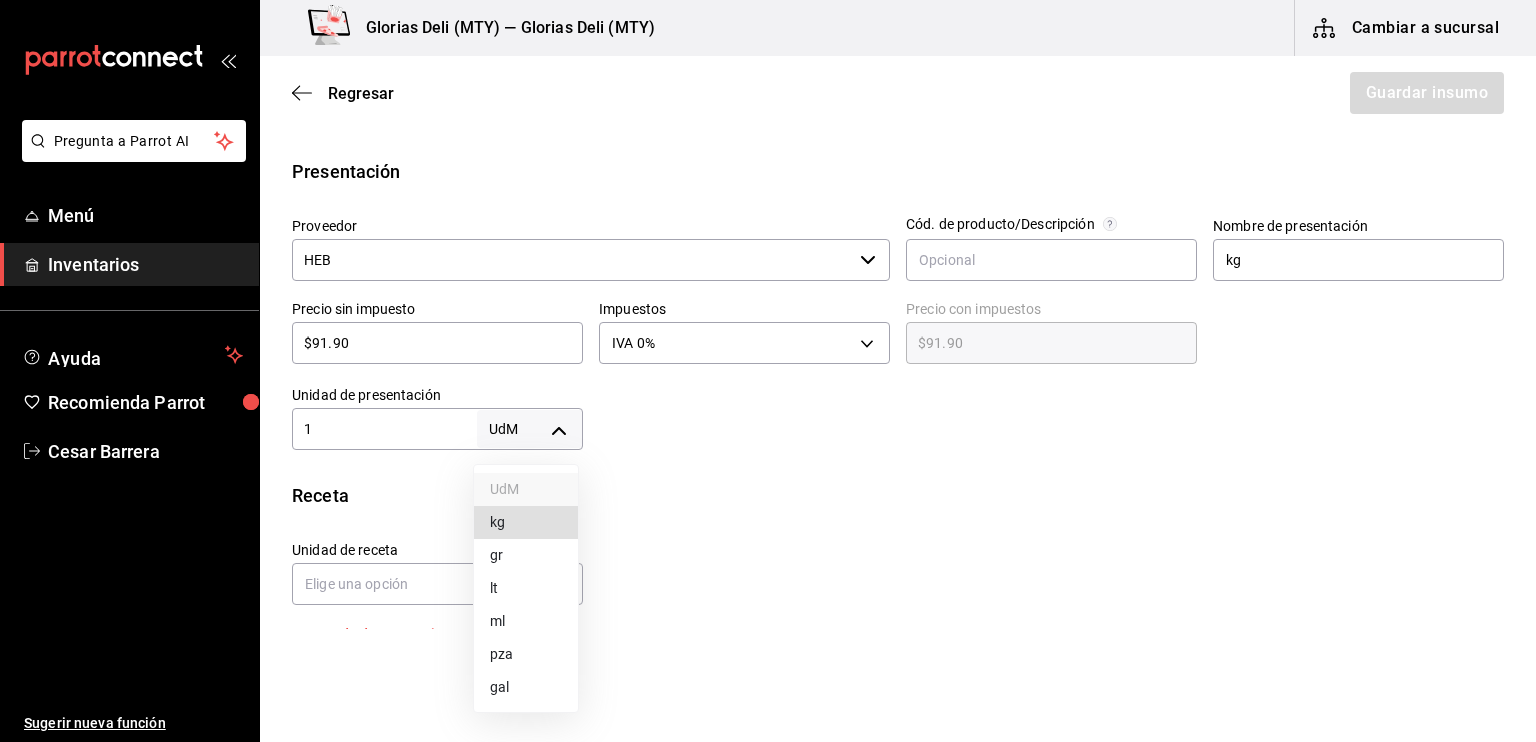 click on "Pregunta a Parrot AI Menú   Inventarios   Ayuda Recomienda Parrot   [PERSON]   Sugerir nueva función   Glorias Deli (MTY) — Glorias Deli (MTY) Cambiar a sucursal Regresar Guardar insumo Insumo Nombre Queso de cabra Categoría de inventario LACTEOS ​ Mínimo 1 ​ Ideal 1 ​ Insumo de producción Este insumo se produce con una receta de producción Presentación Proveedor HEB ​ Cód. de producto/Descripción Nombre de presentación kg Precio sin impuesto $91.90 ​ Impuestos IVA 0% IVA_0 Precio con impuestos $91.90 ​ Unidad de presentación 1 UdM ​ Receta Unidad de receta Elige una opción Factor de conversión ​ Ver ayuda de conversiones ¿La presentación (kg) viene en otra caja? Si No Presentaciones por caja ​ Sin definir Unidades de conteo Pregunta a Parrot AI Menú   Inventarios   Ayuda Recomienda Parrot   [PERSON]   Sugerir nueva función   GANA 1 MES GRATIS EN TU SUSCRIPCIÓN AQUÍ Ver video tutorial Ir a video Visitar centro de ayuda ([PHONE]) [EMAIL]" at bounding box center (768, 314) 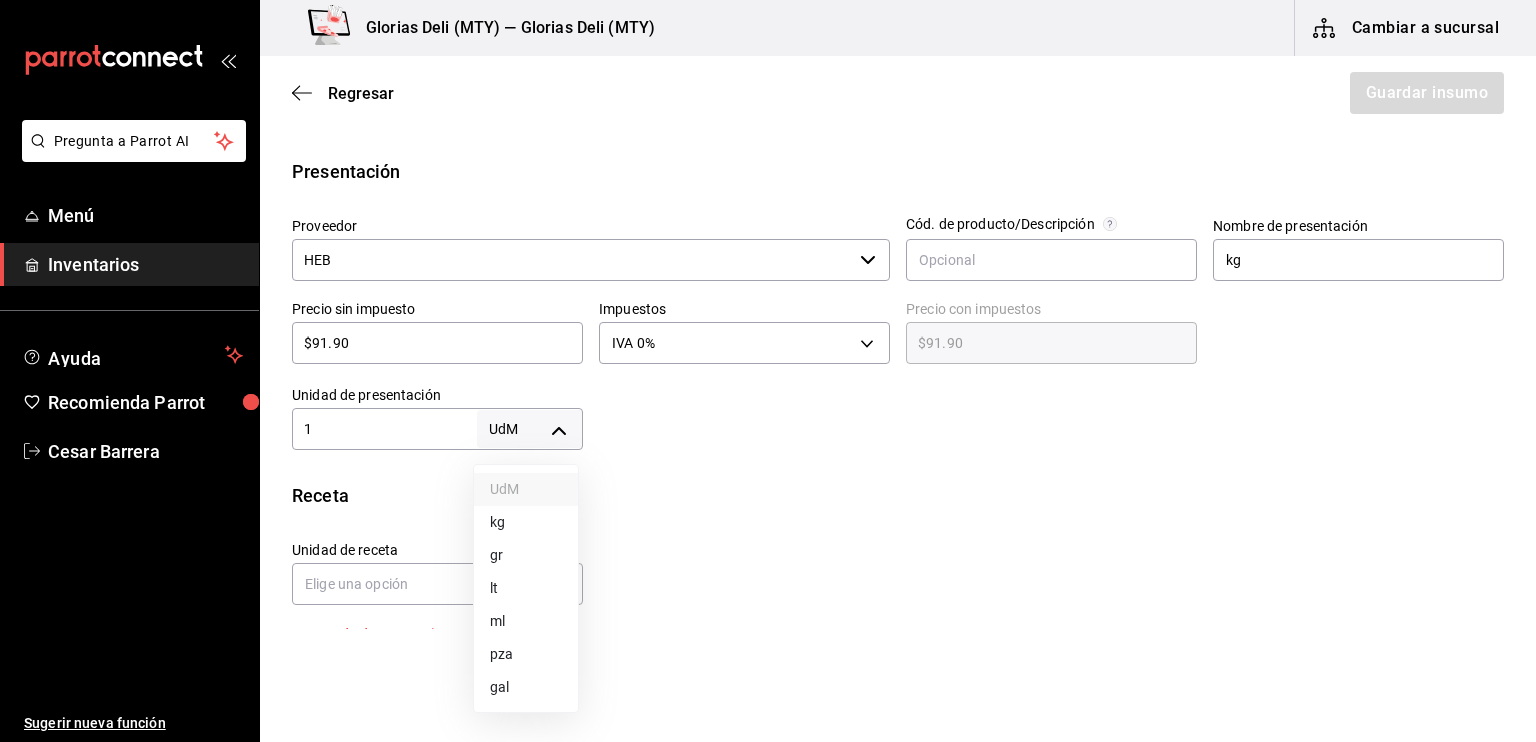 click on "gr" at bounding box center [526, 555] 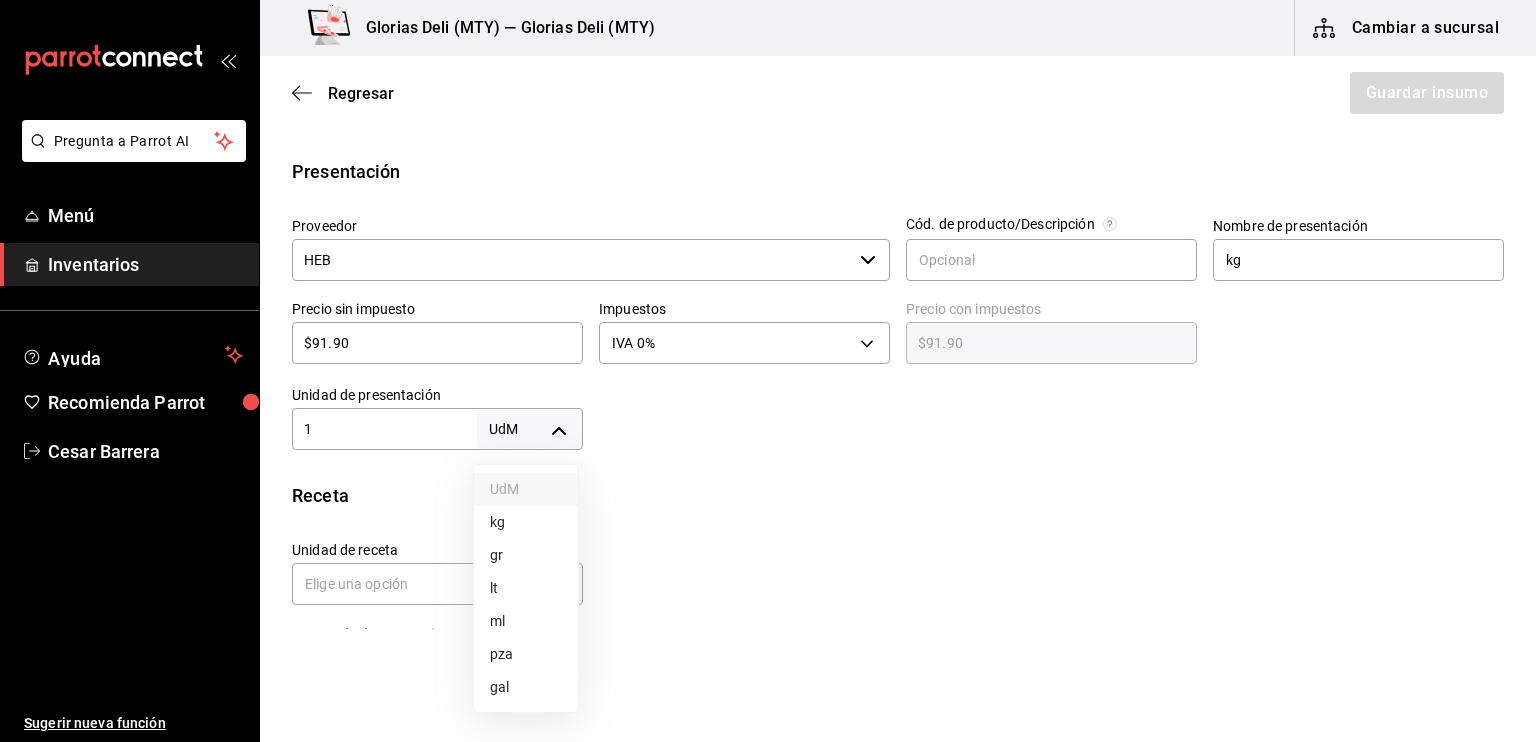 type on "GRAM" 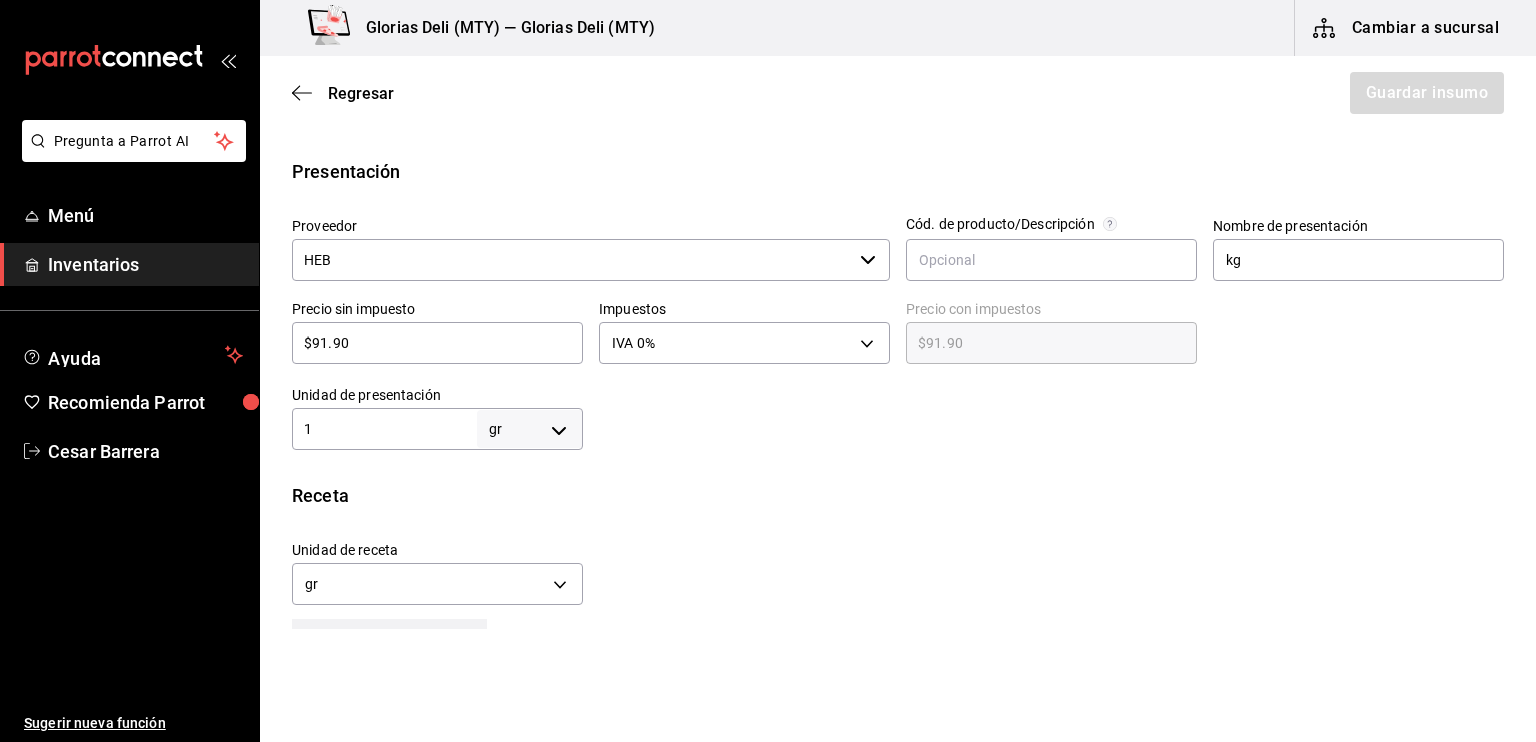 drag, startPoint x: 528, startPoint y: 560, endPoint x: 799, endPoint y: 631, distance: 280.1464 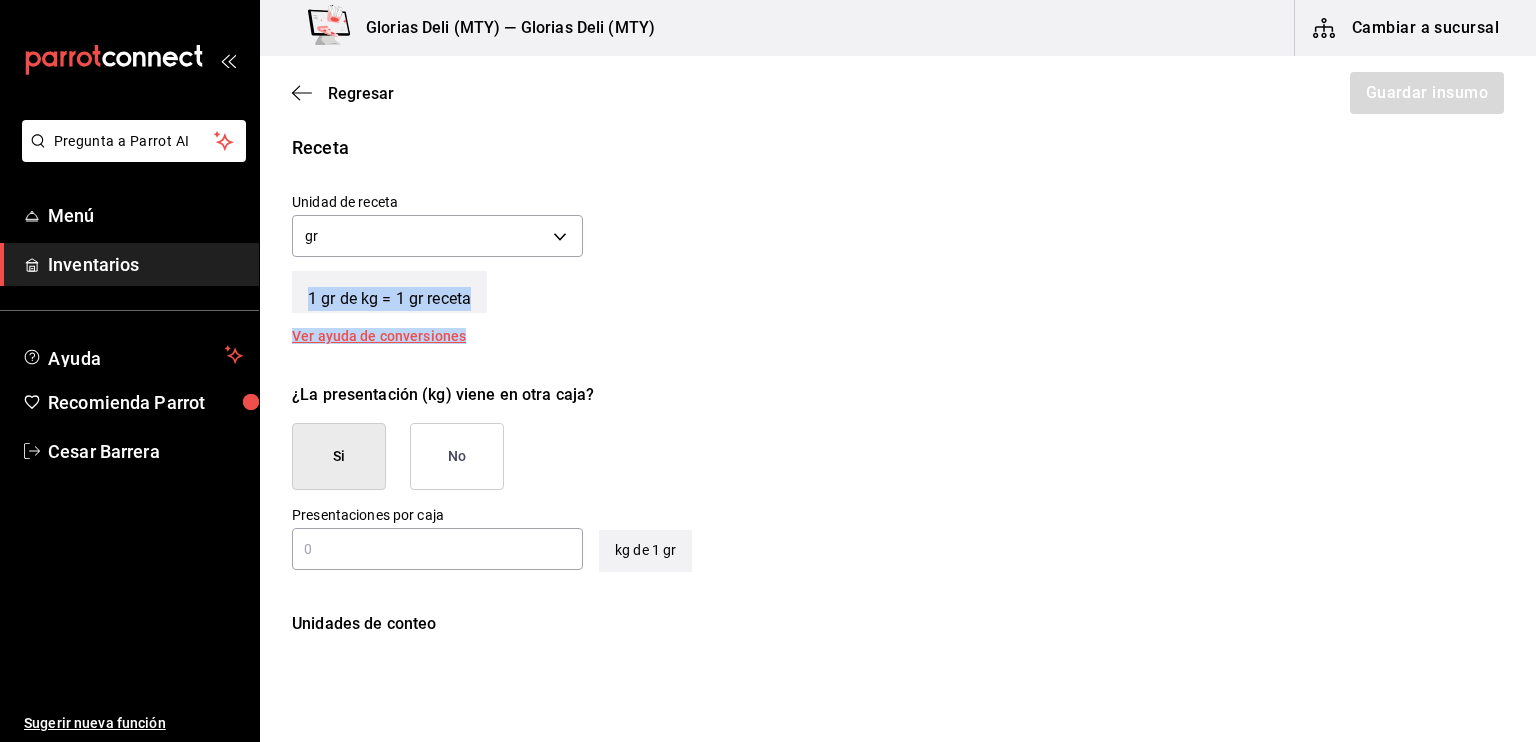 scroll, scrollTop: 748, scrollLeft: 0, axis: vertical 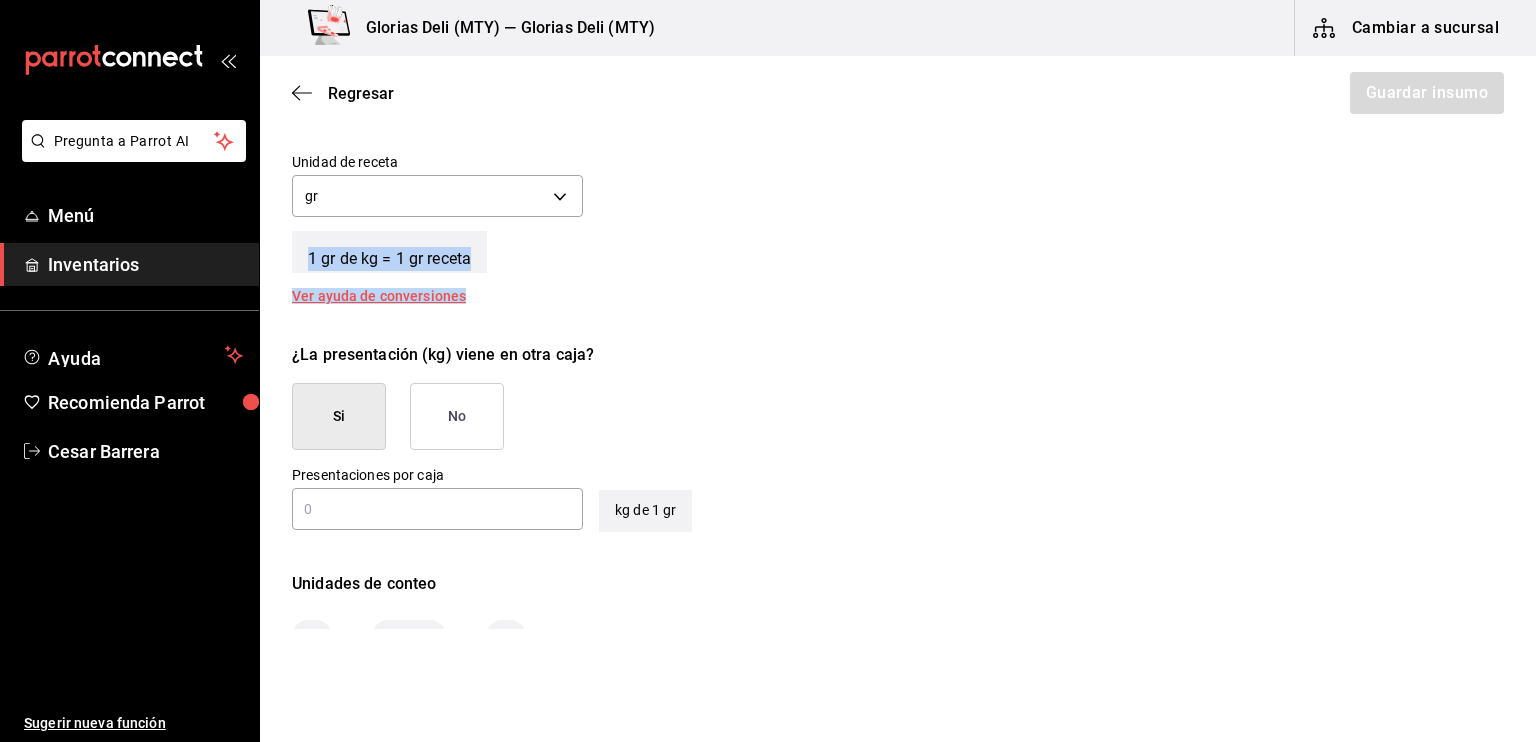 click on "No" at bounding box center [457, 416] 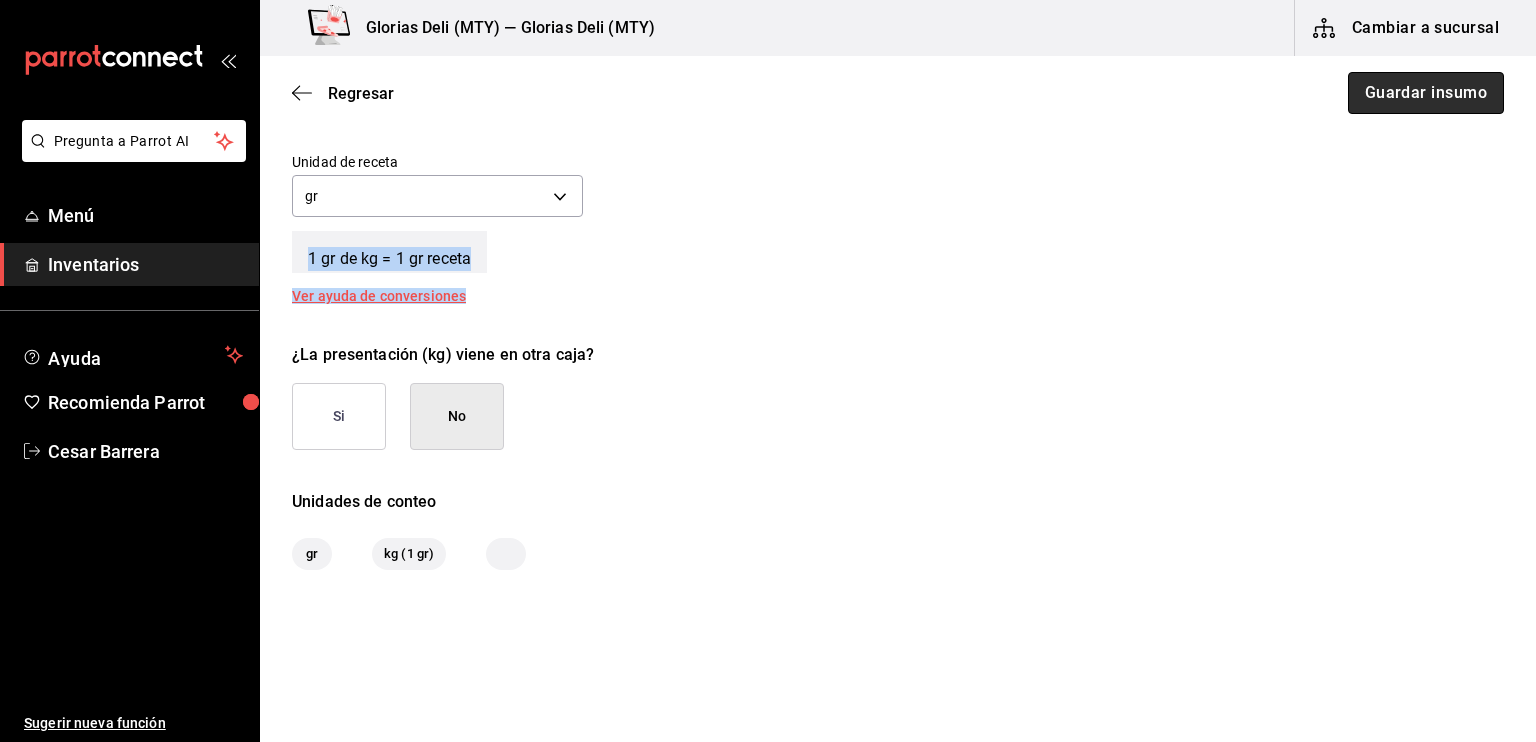 click on "Guardar insumo" at bounding box center (1426, 93) 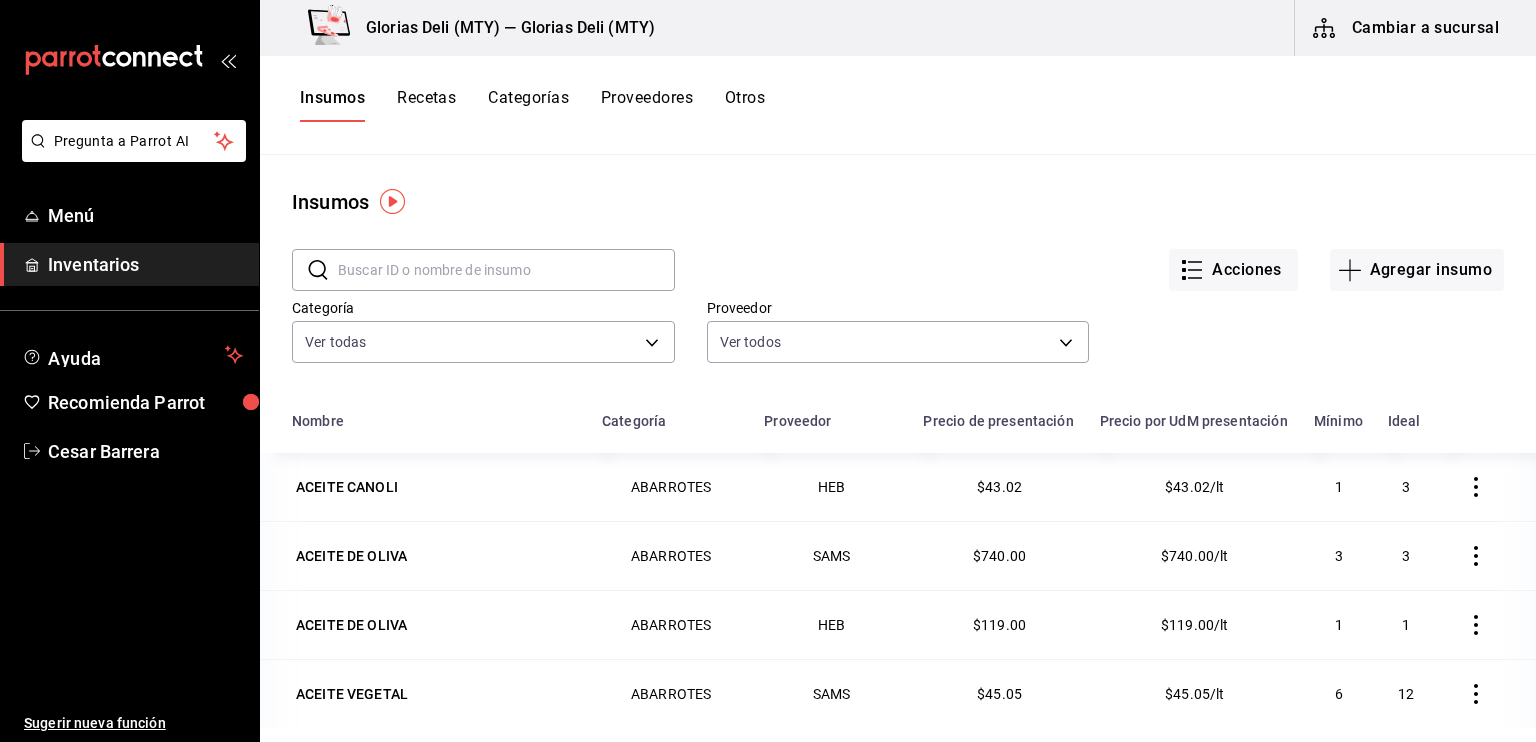 click on "Inventarios" at bounding box center [145, 264] 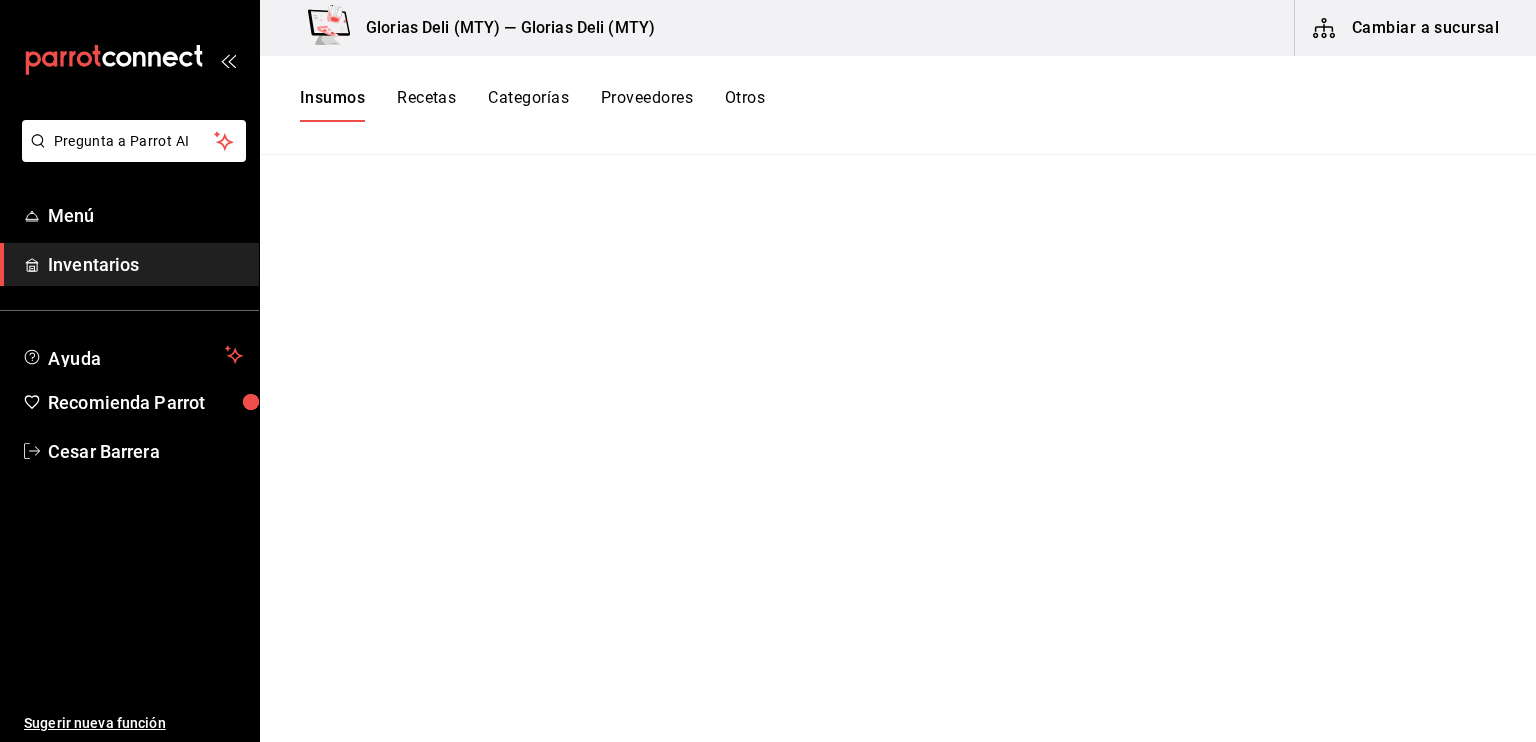 click on "Recetas" at bounding box center [426, 105] 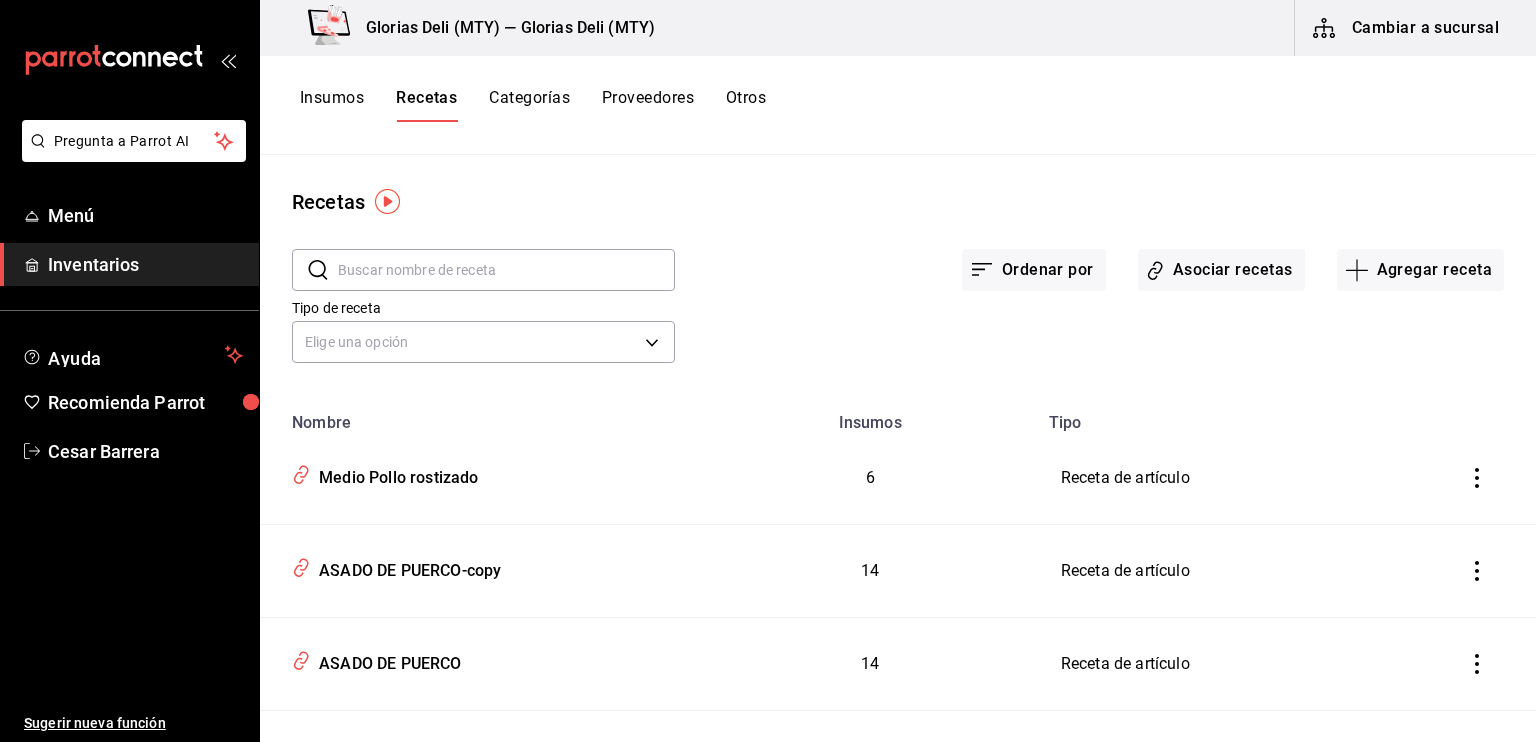click on "Cambiar a sucursal" at bounding box center (1407, 28) 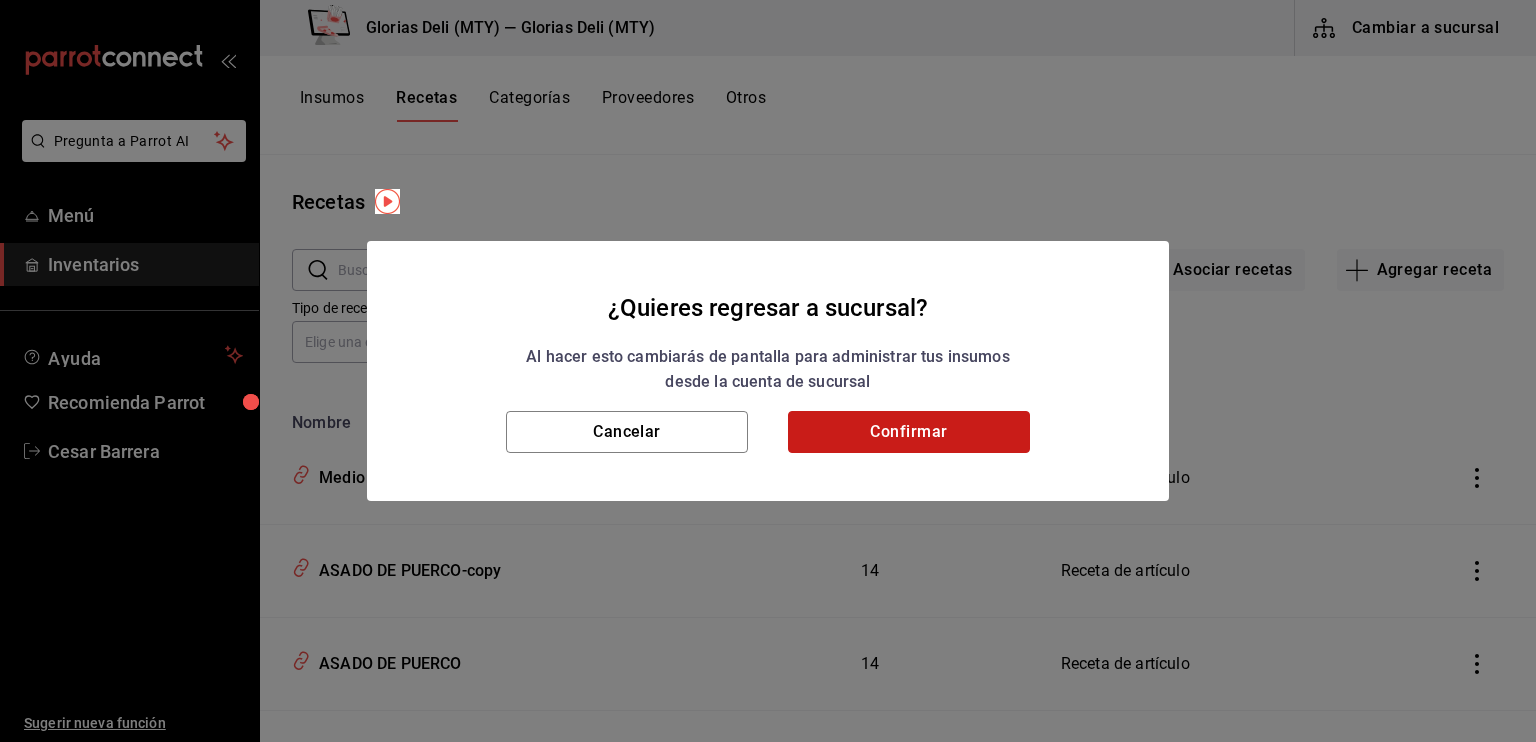 click on "Confirmar" at bounding box center [909, 432] 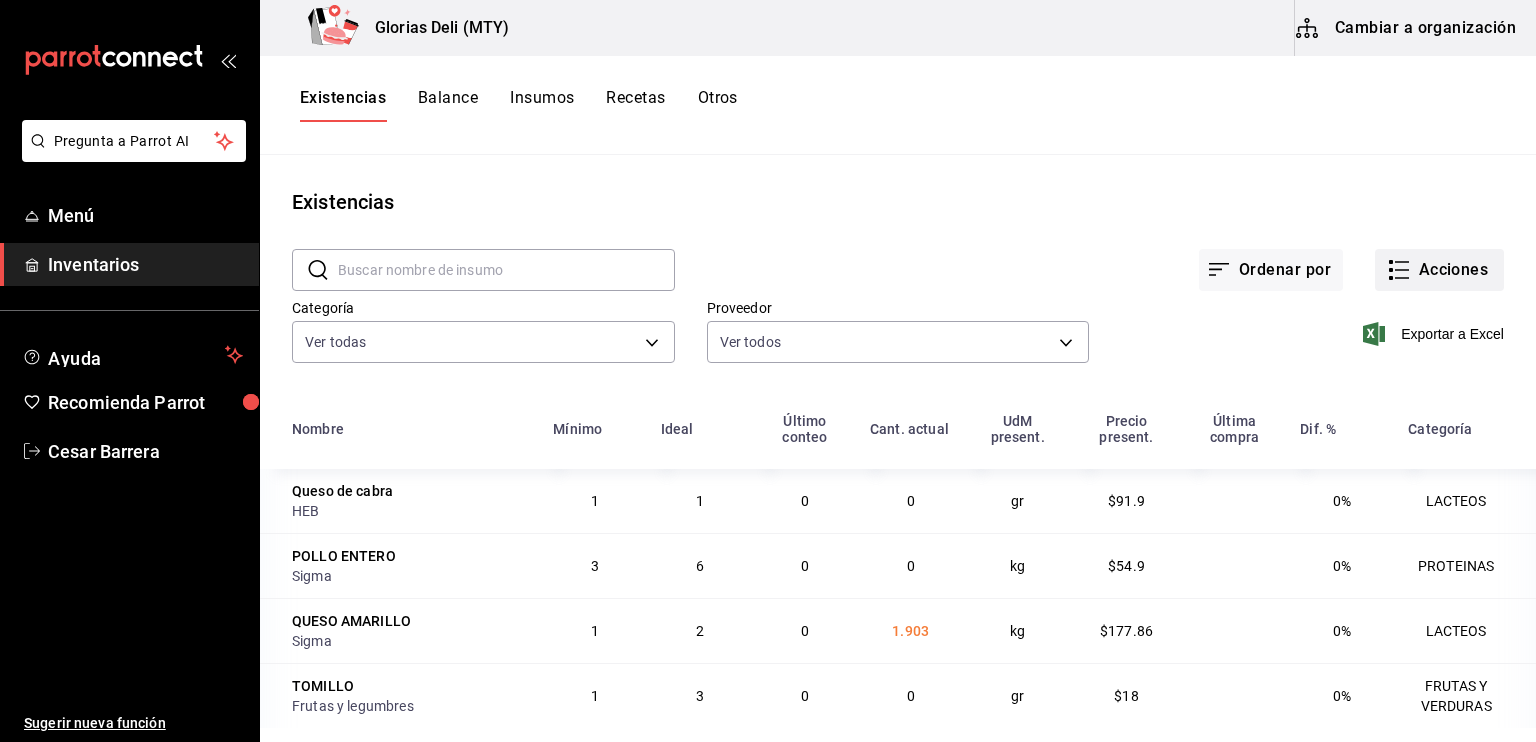 click 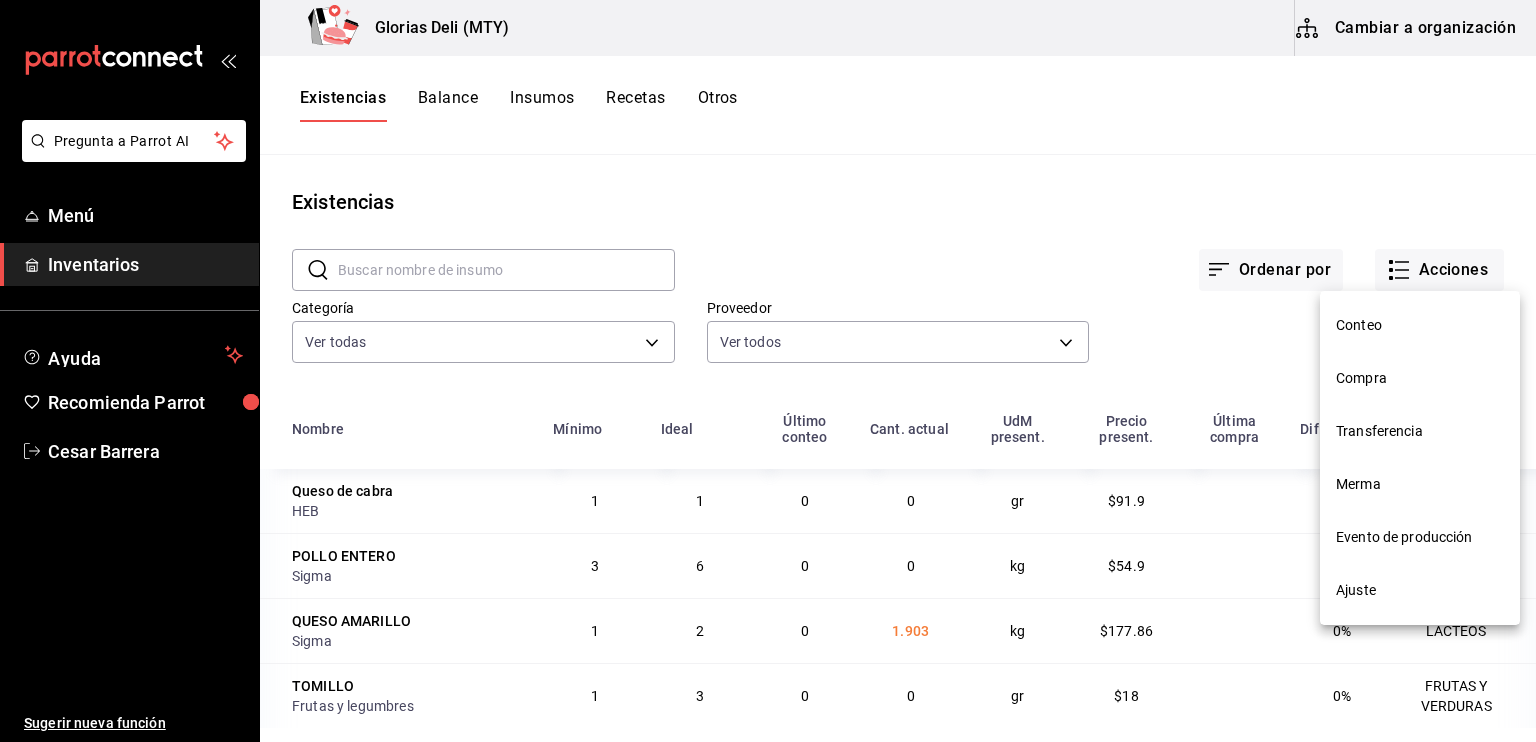 click on "Compra" at bounding box center [1420, 378] 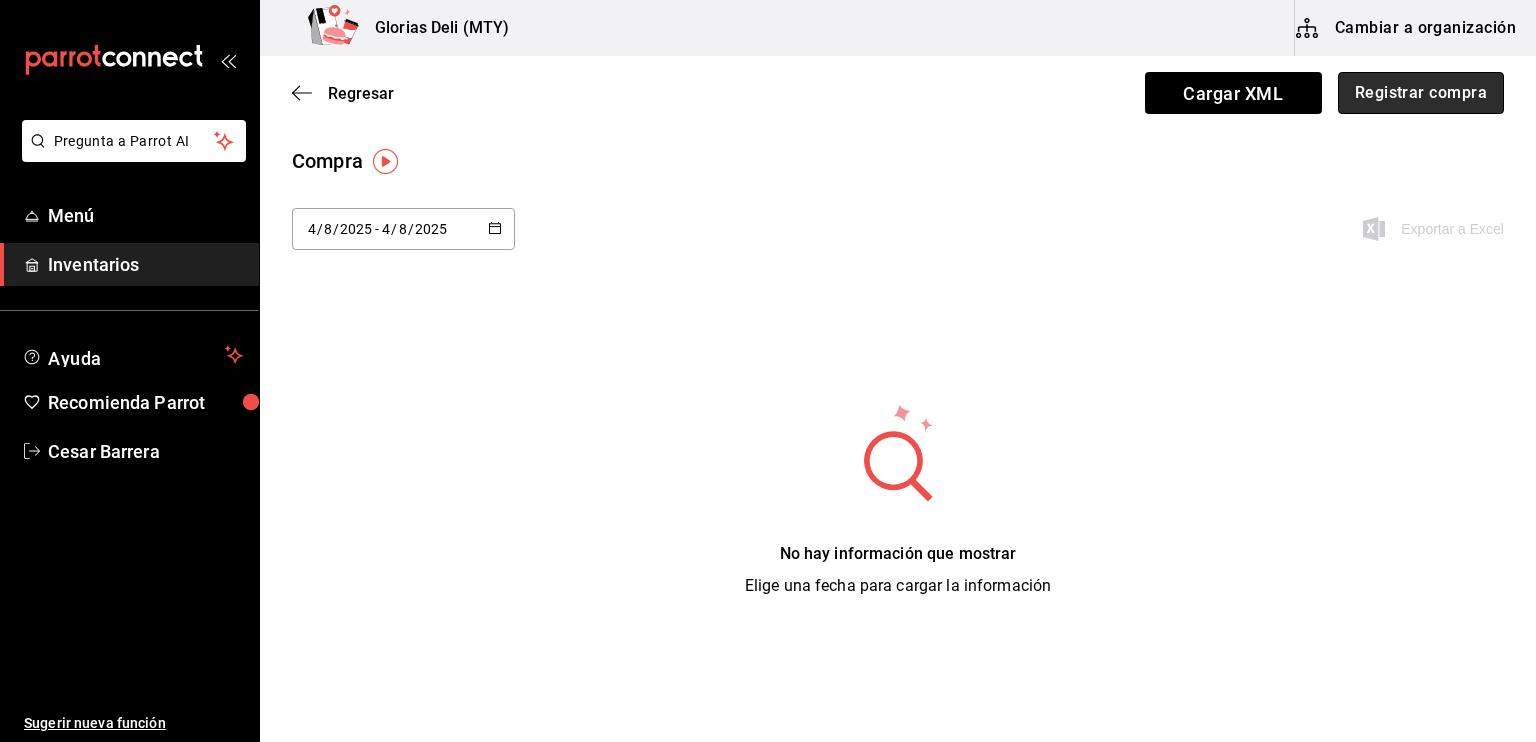 click on "Registrar compra" at bounding box center [1421, 93] 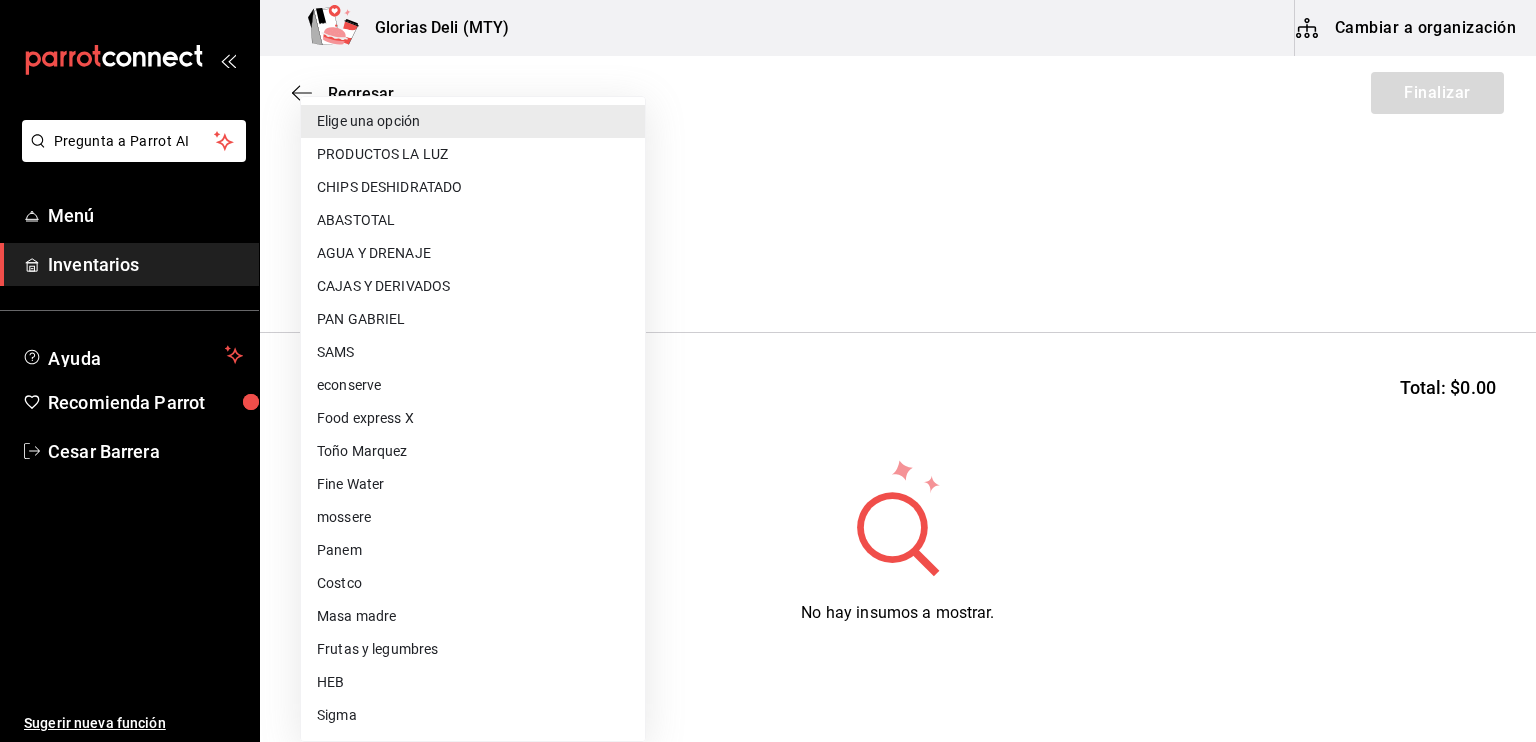 click on "Pregunta a Parrot AI Menú   Inventarios   Ayuda Recomienda Parrot   [PERSON]   Sugerir nueva función   Glorias Deli (MTY) Cambiar a organización Regresar Finalizar Compra Proveedor Elige una opción default Buscar Total: $0.00 No hay insumos a mostrar. Busca un insumo para agregarlo a la lista Pregunta a Parrot AI Menú   Inventarios   Ayuda Recomienda Parrot   [PERSON]   Sugerir nueva función   GANA 1 MES GRATIS EN TU SUSCRIPCIÓN AQUÍ ¿Recuerdas cómo empezó tu restaurante?
Hoy puedes ayudar a un colega a tener el mismo cambio que tú viviste.
Recomienda Parrot directamente desde tu Portal Administrador.
Es fácil y rápido.
🎁 Por cada restaurante que se una, ganas 1 mes gratis. Ver video tutorial Ir a video Editar Eliminar Visitar centro de ayuda ([PHONE]) [EMAIL] Visitar centro de ayuda ([PHONE]) [EMAIL] Elige una opción PRODUCTOS LA LUZ CHIPS DESHIDRATADO ABASTOTAL AGUA Y DRENAJE CAJAS Y DERIVADOS PAN GABRIEL SAMS econserve Fine  Water" at bounding box center (768, 314) 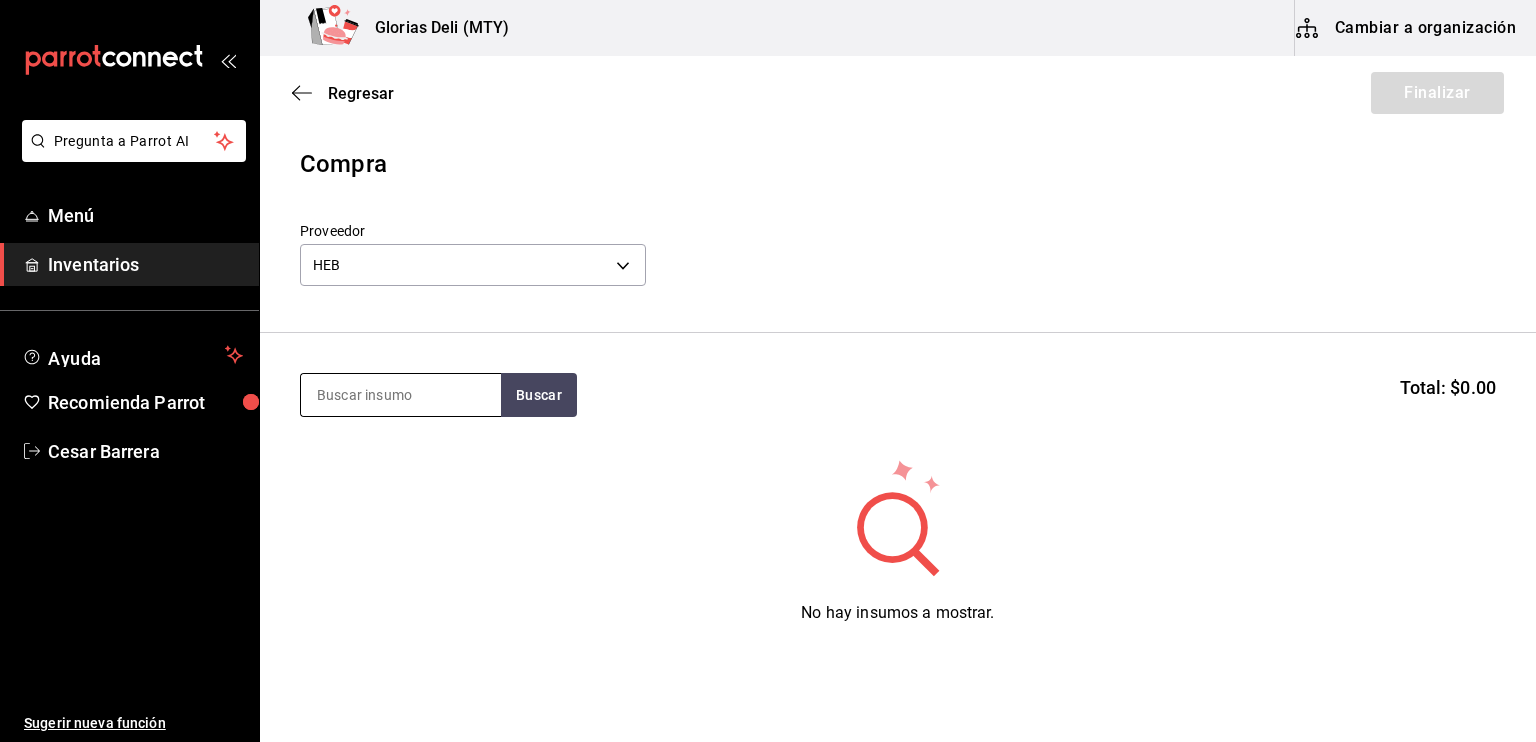 click at bounding box center (401, 395) 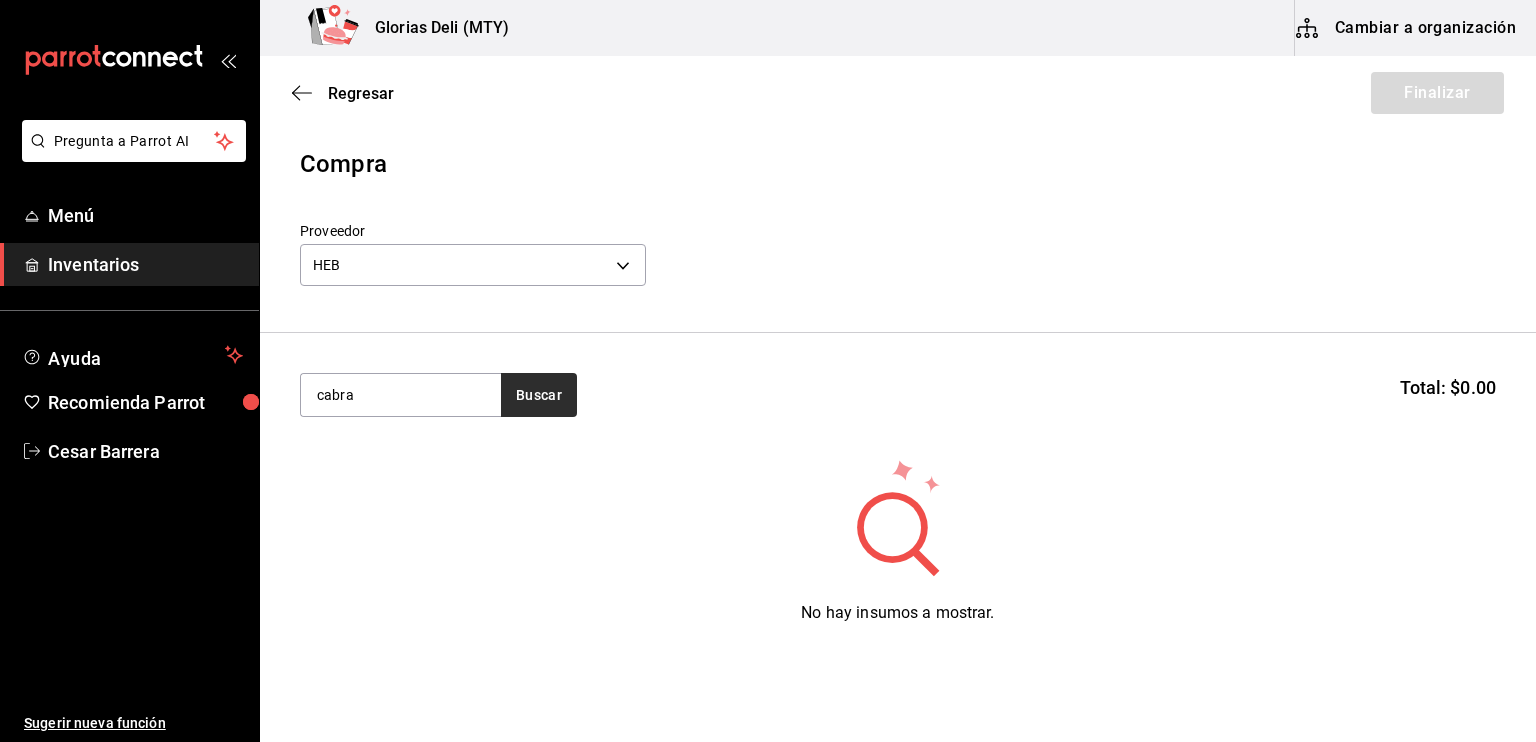type on "cabra" 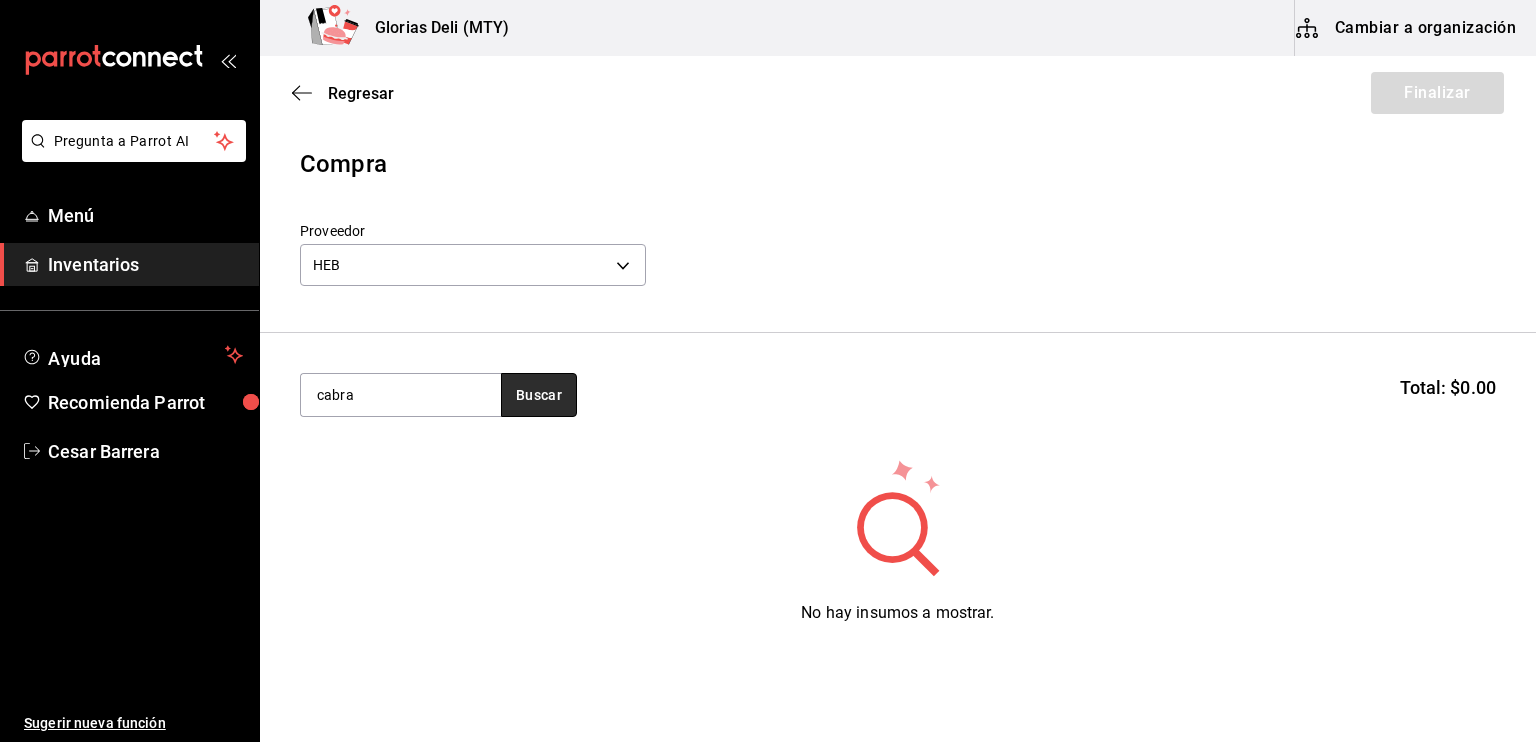 click on "Buscar" at bounding box center [539, 395] 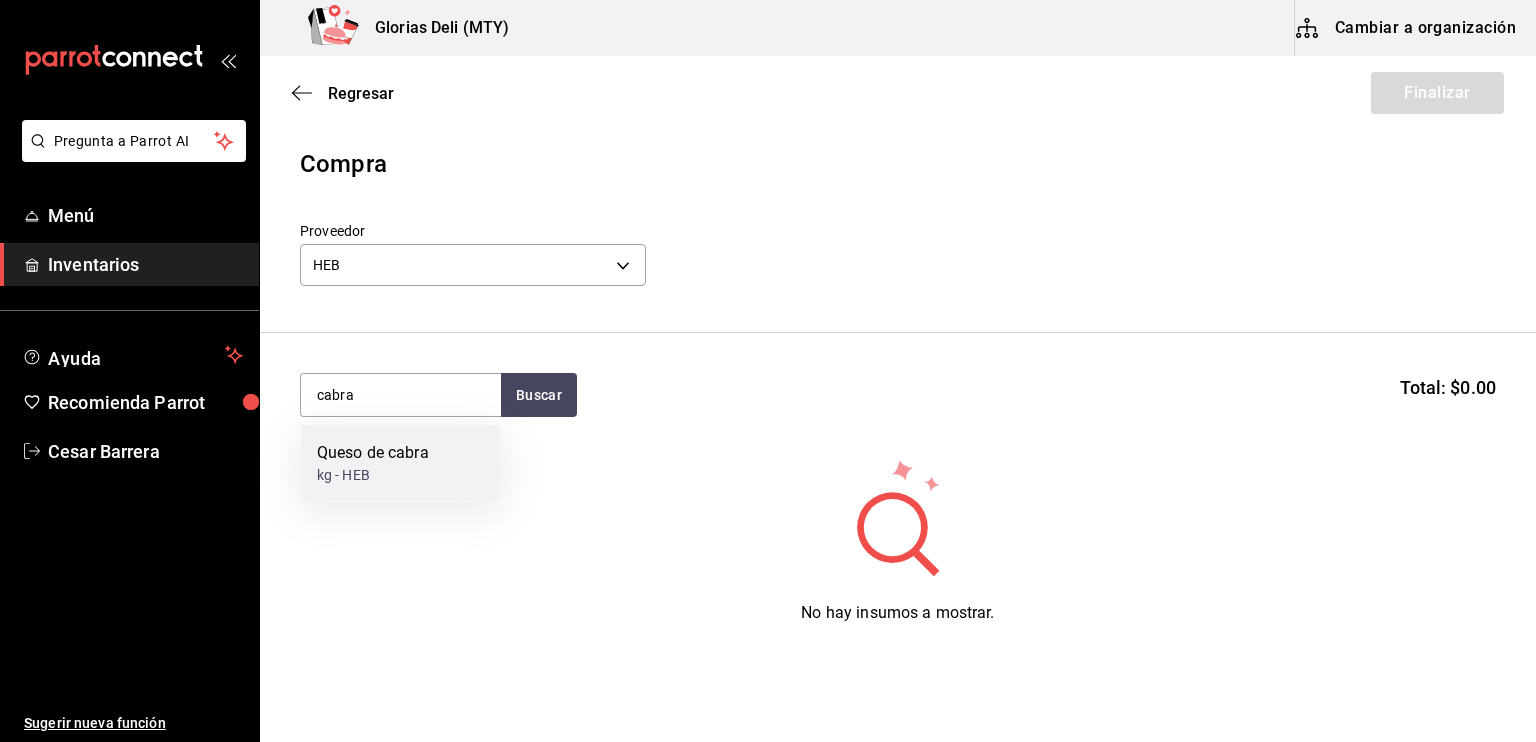click on "Queso de cabra kg - HEB" at bounding box center [401, 463] 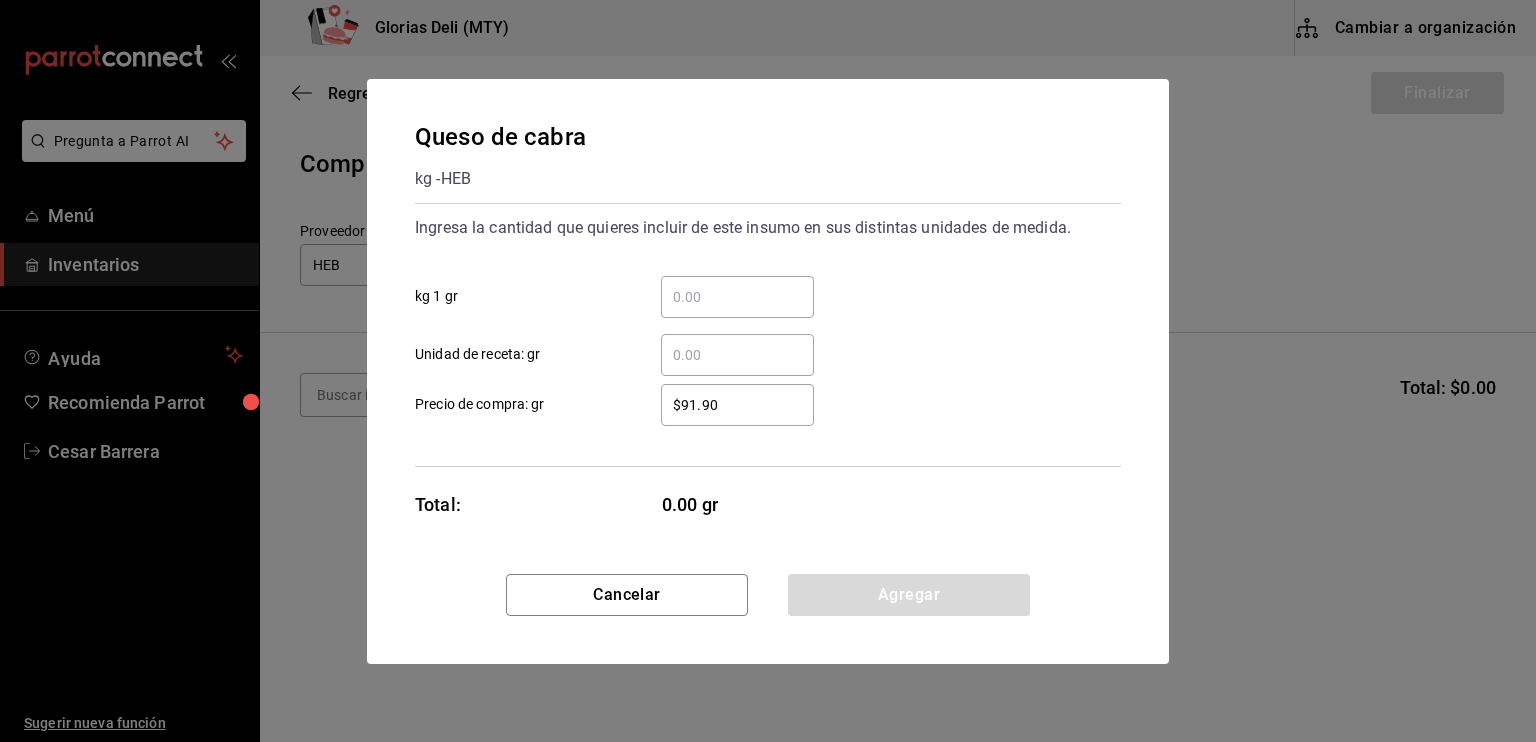 click on "​ kg 1 gr" at bounding box center (737, 297) 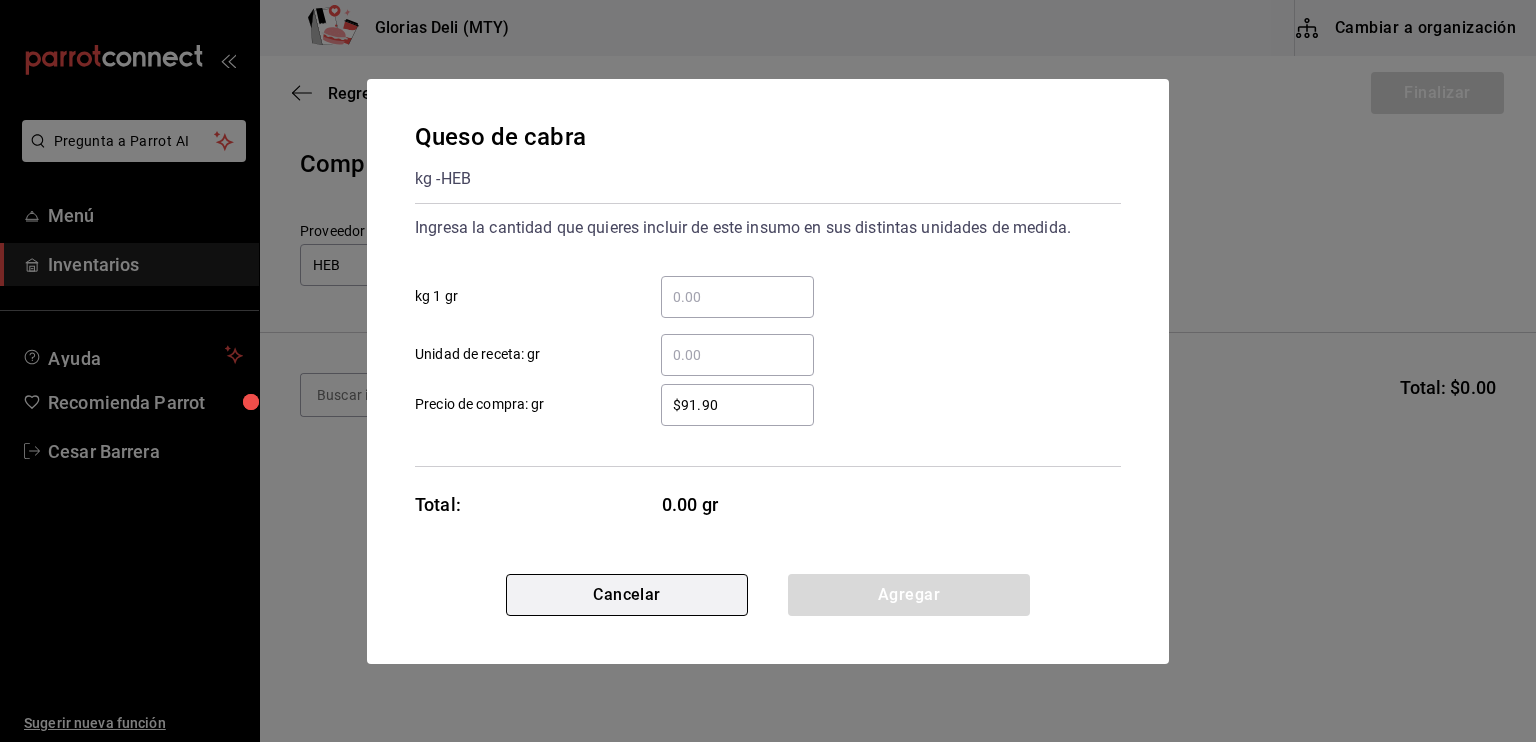 click on "Cancelar" at bounding box center [627, 595] 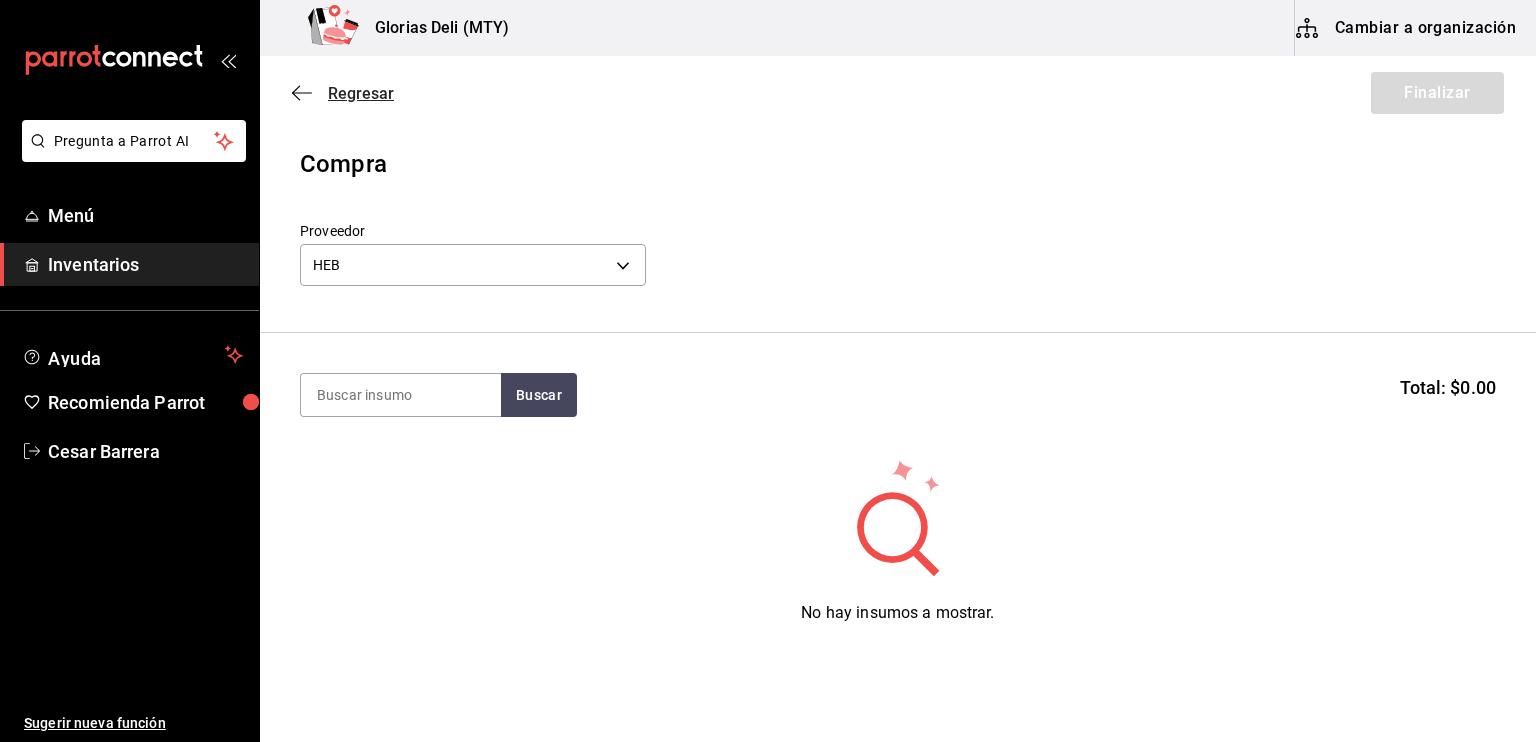 click 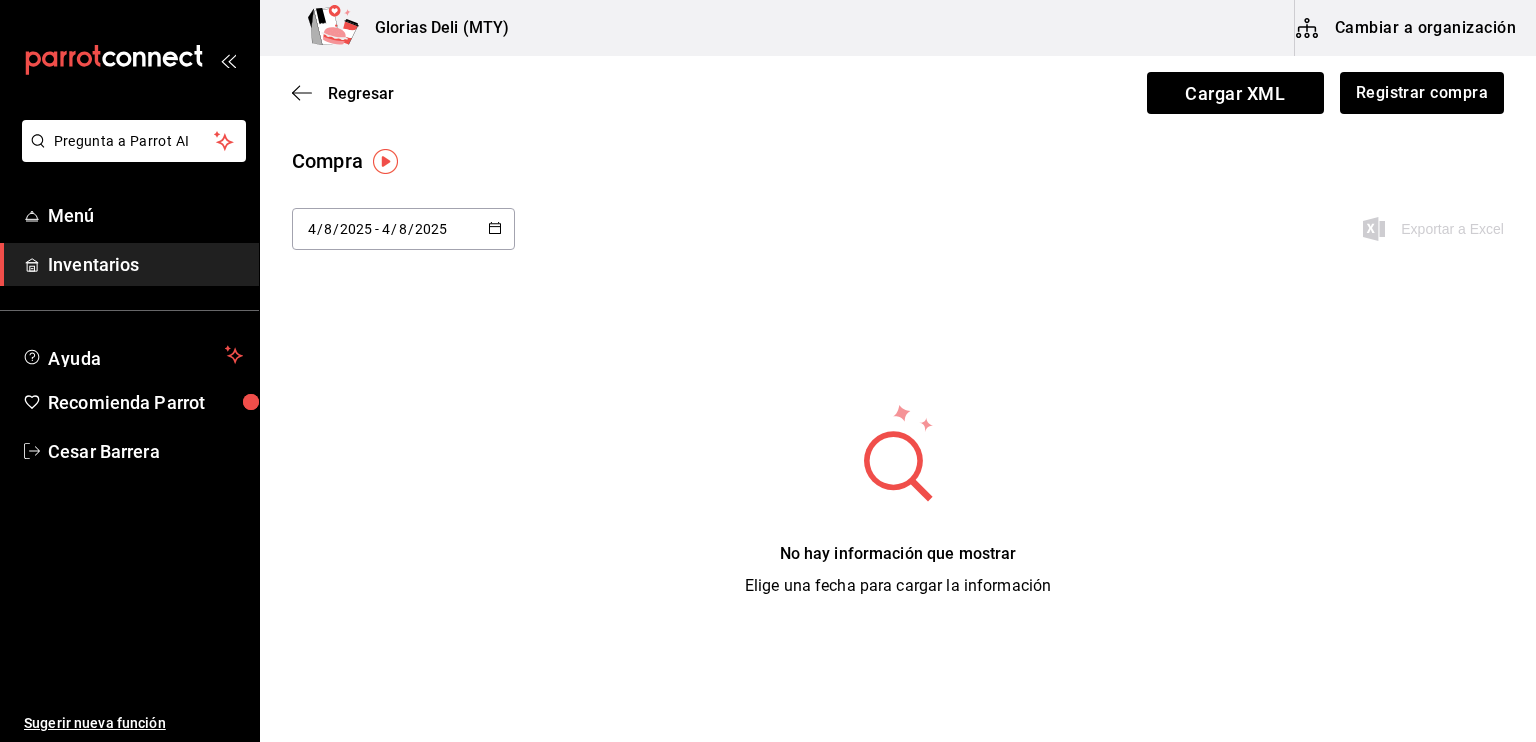click 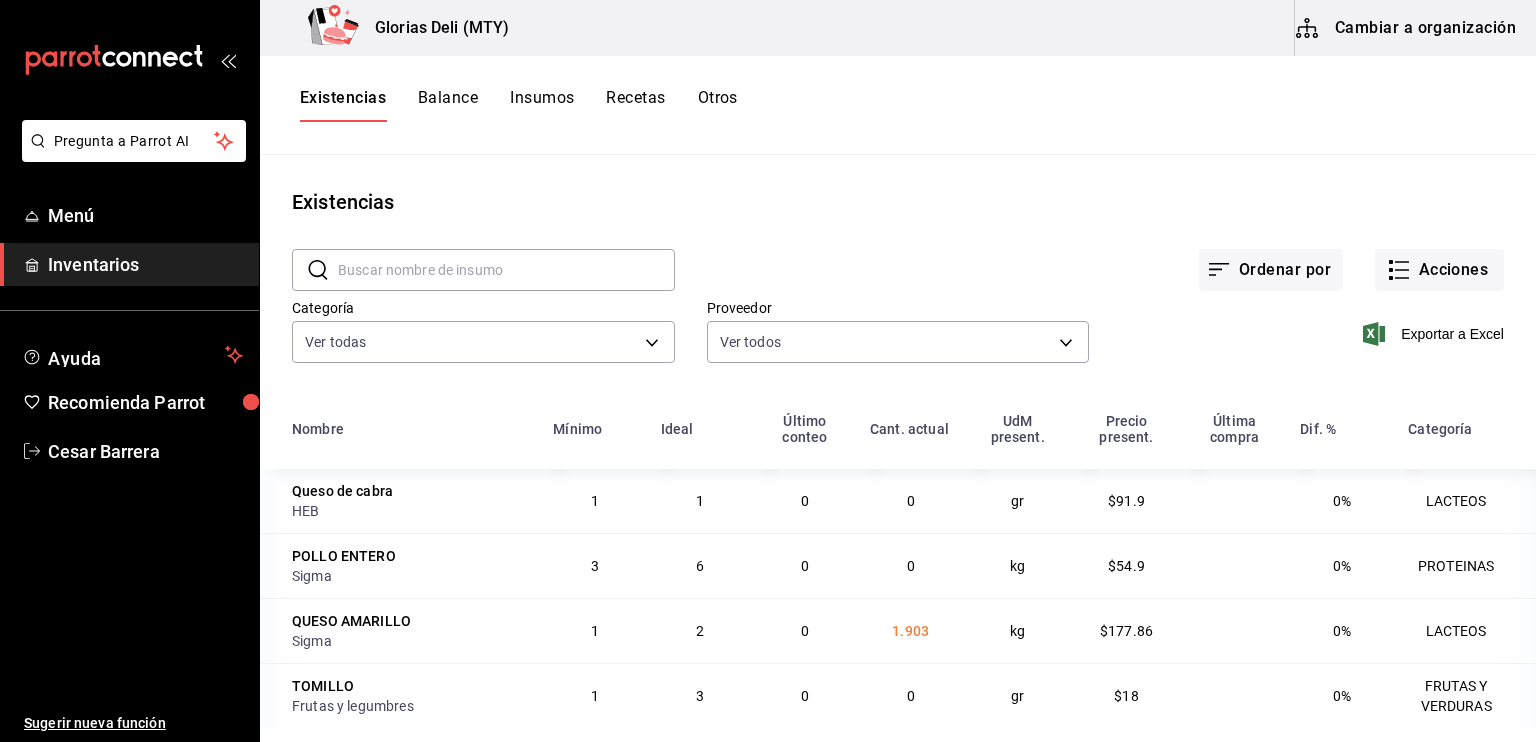 click on "Inventarios" at bounding box center (145, 264) 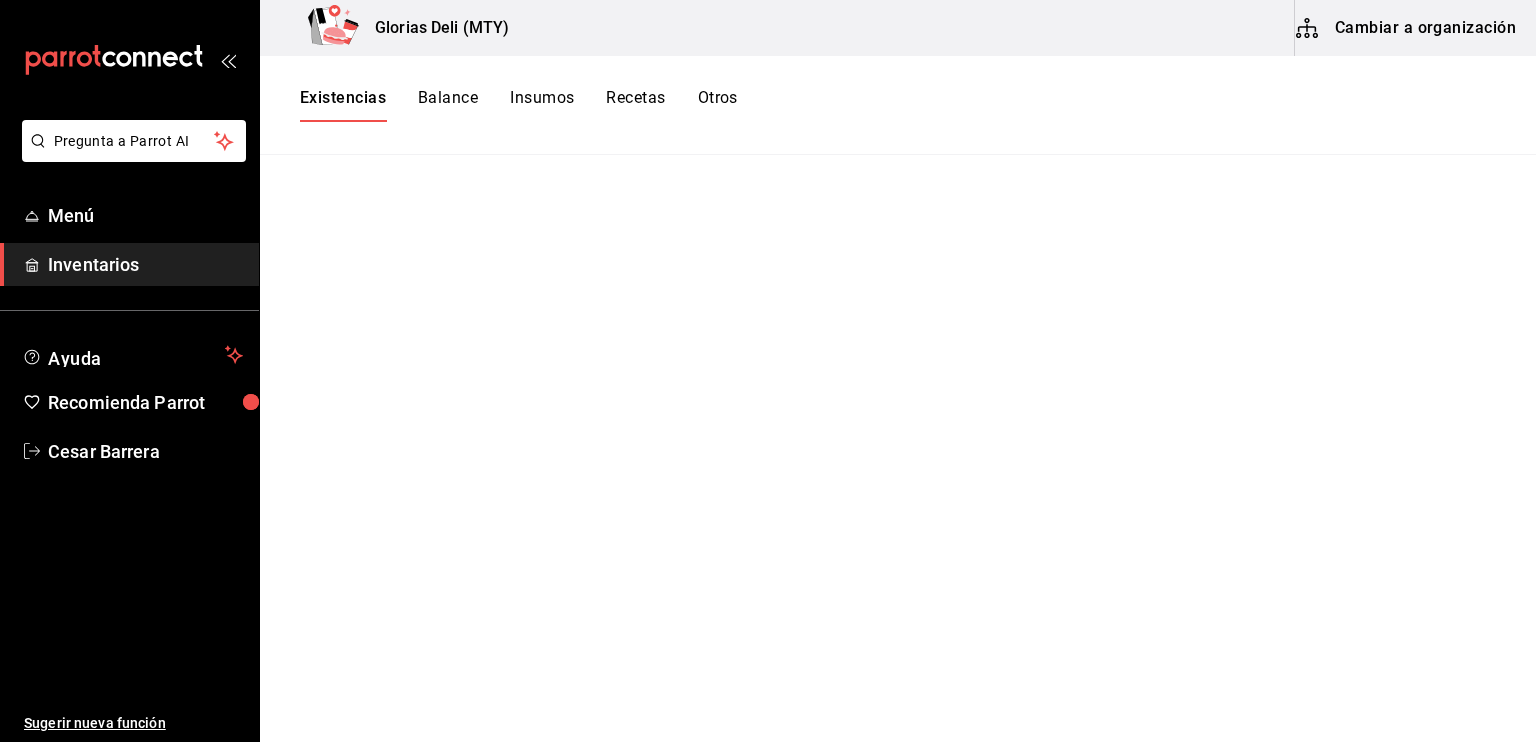click on "Insumos" at bounding box center (542, 105) 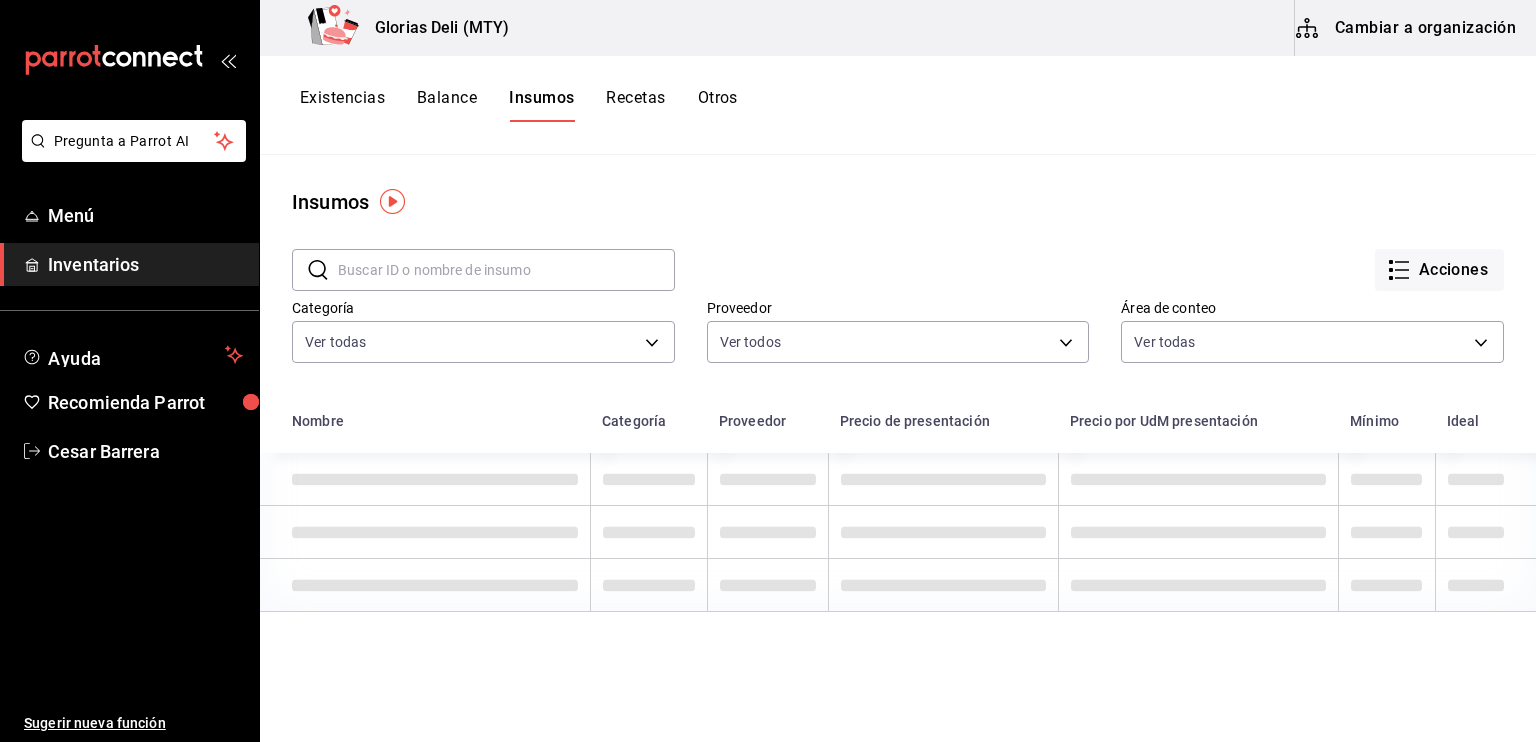 click at bounding box center [506, 270] 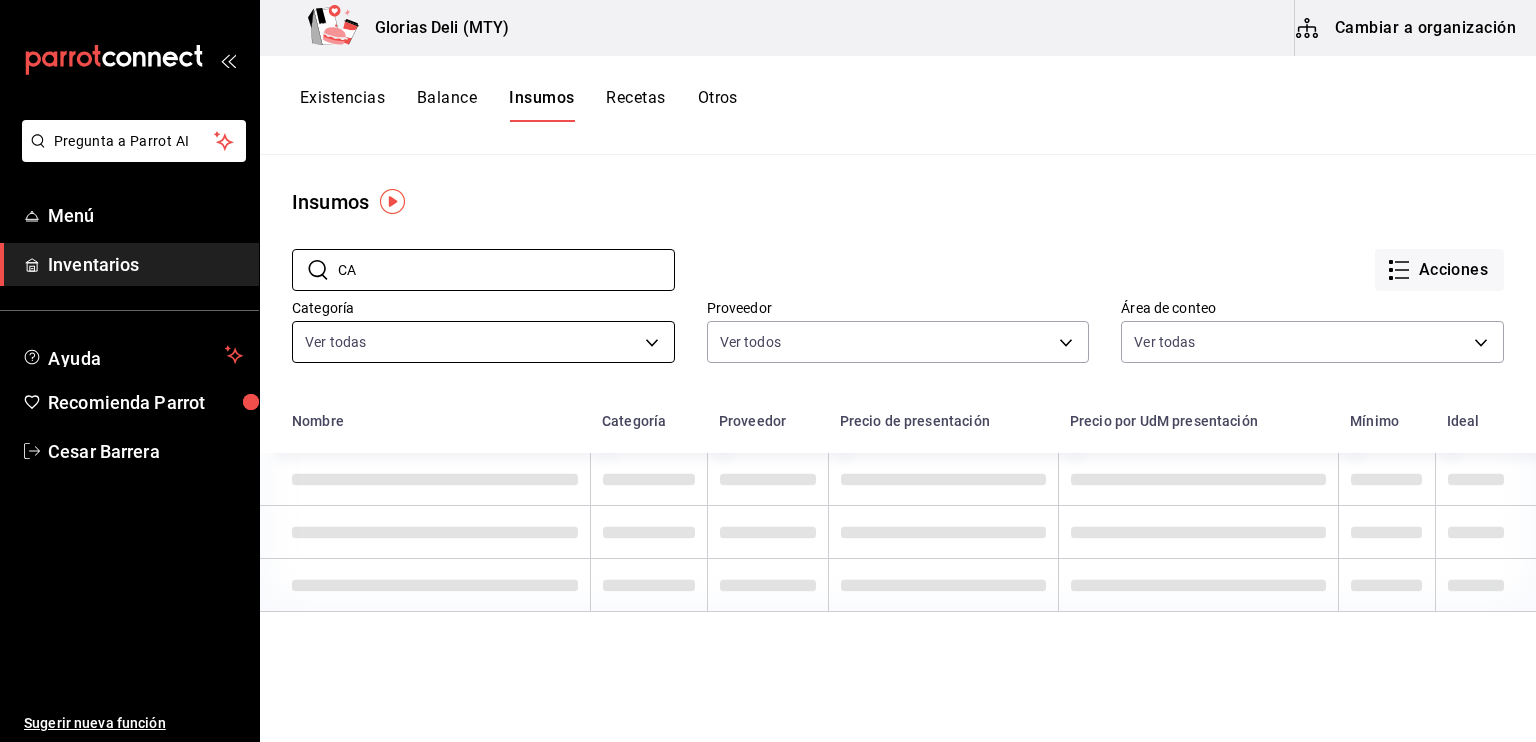 type on "C" 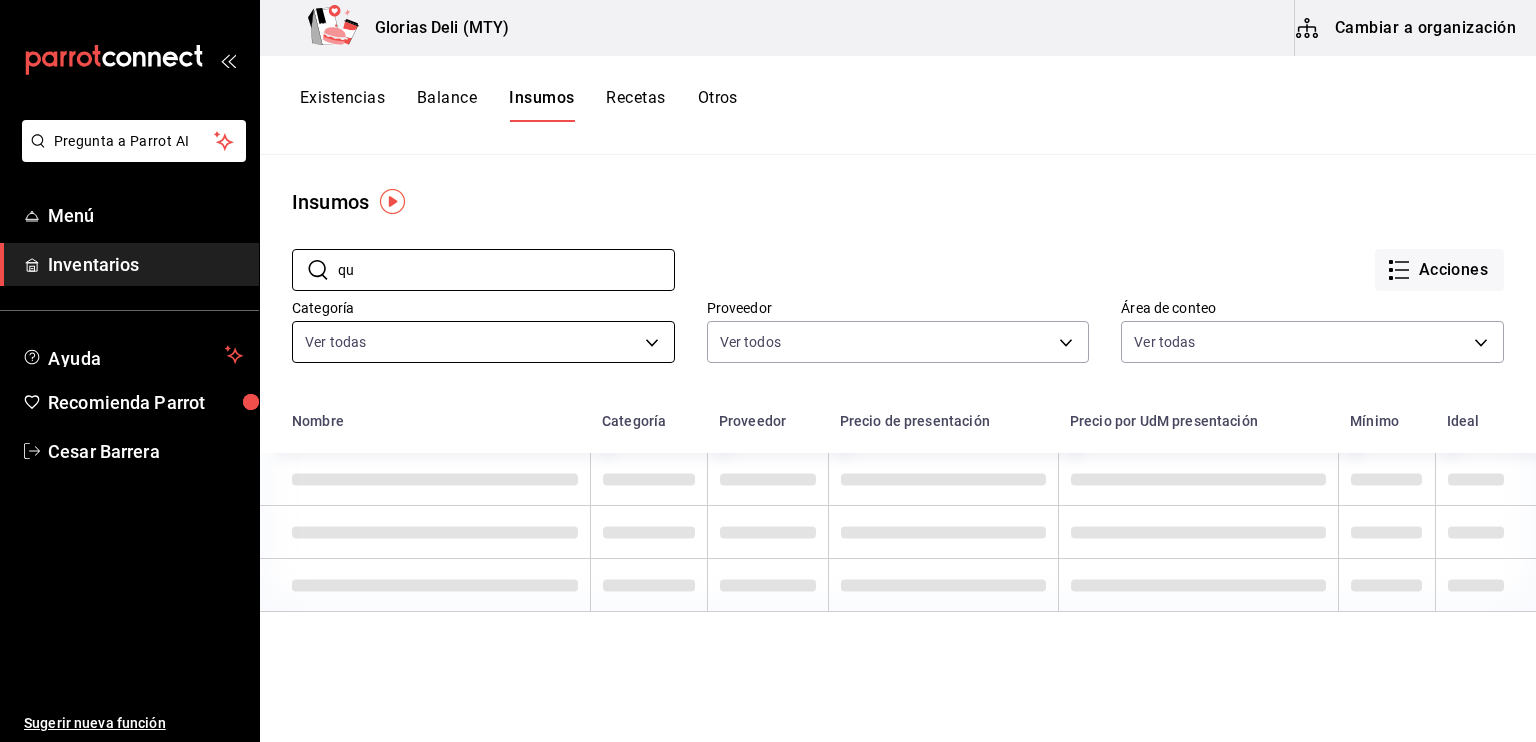 type on "q" 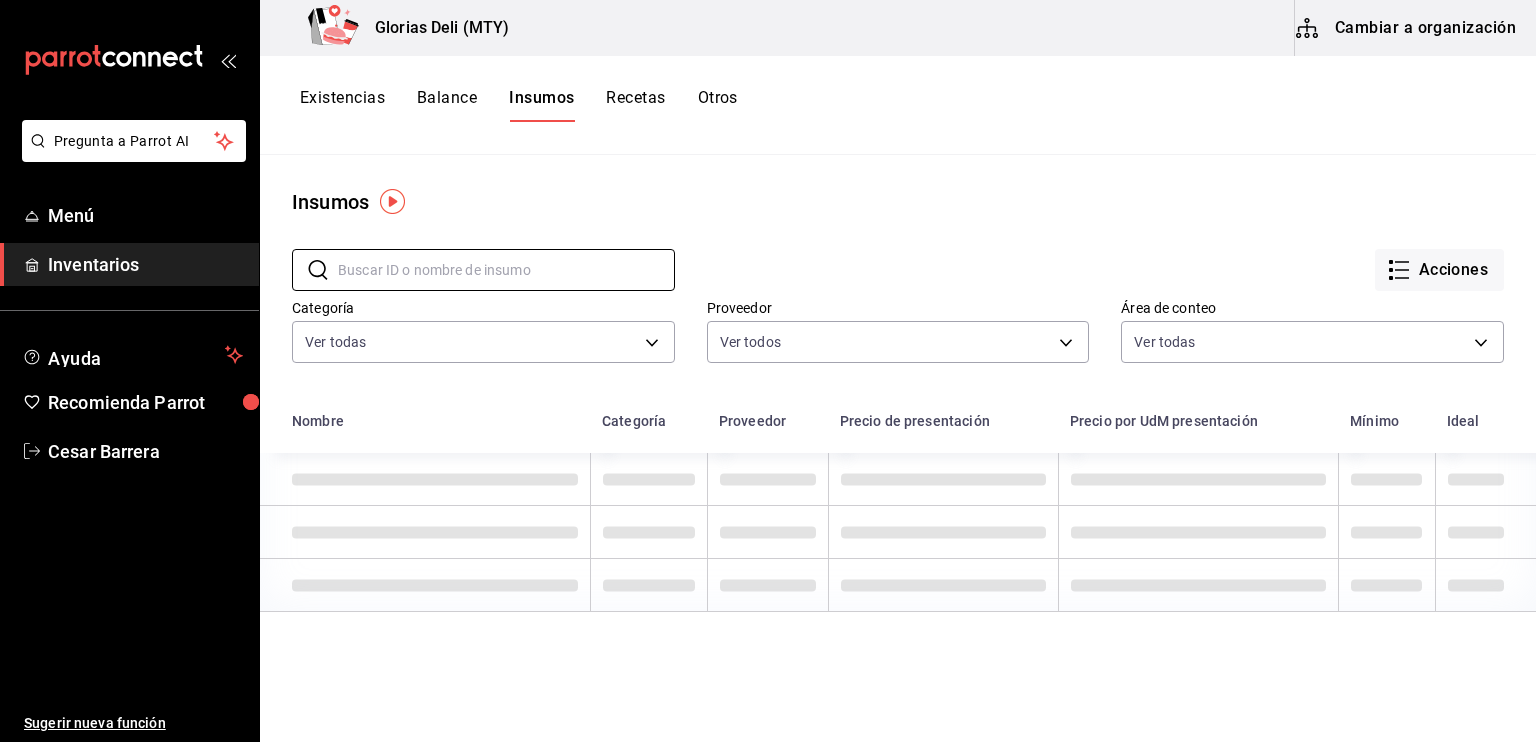 type 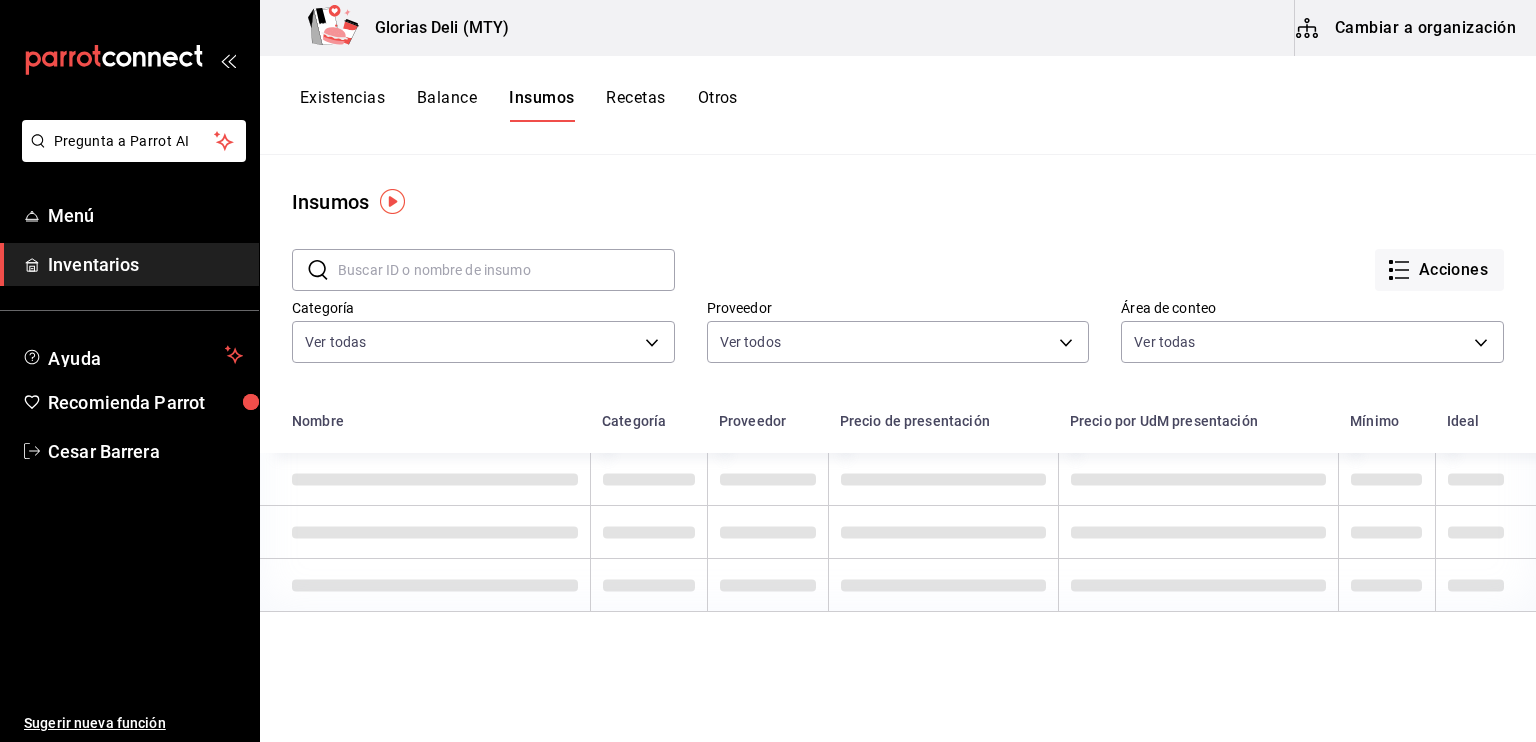 click on "Cambiar a organización" at bounding box center (1407, 28) 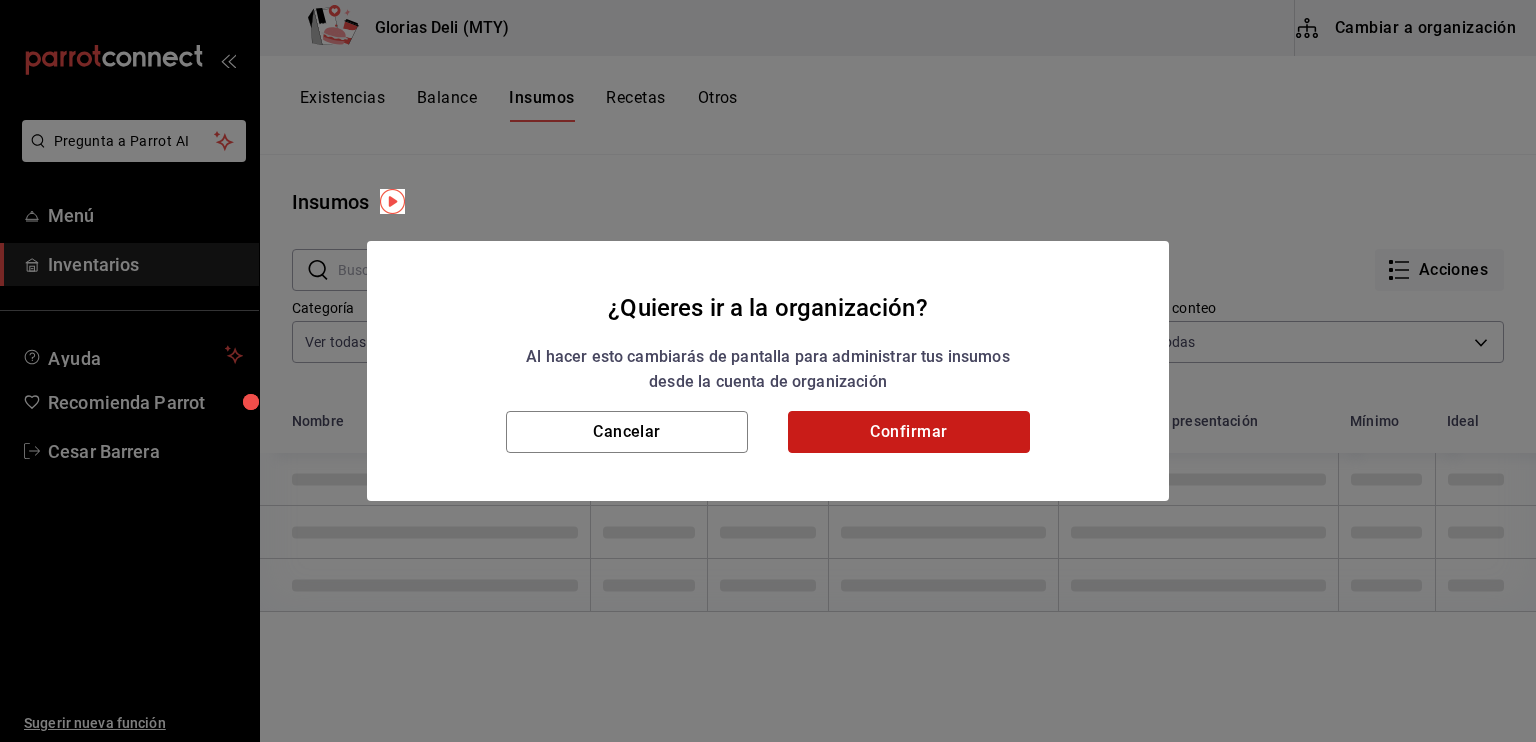 click on "Confirmar" at bounding box center [909, 432] 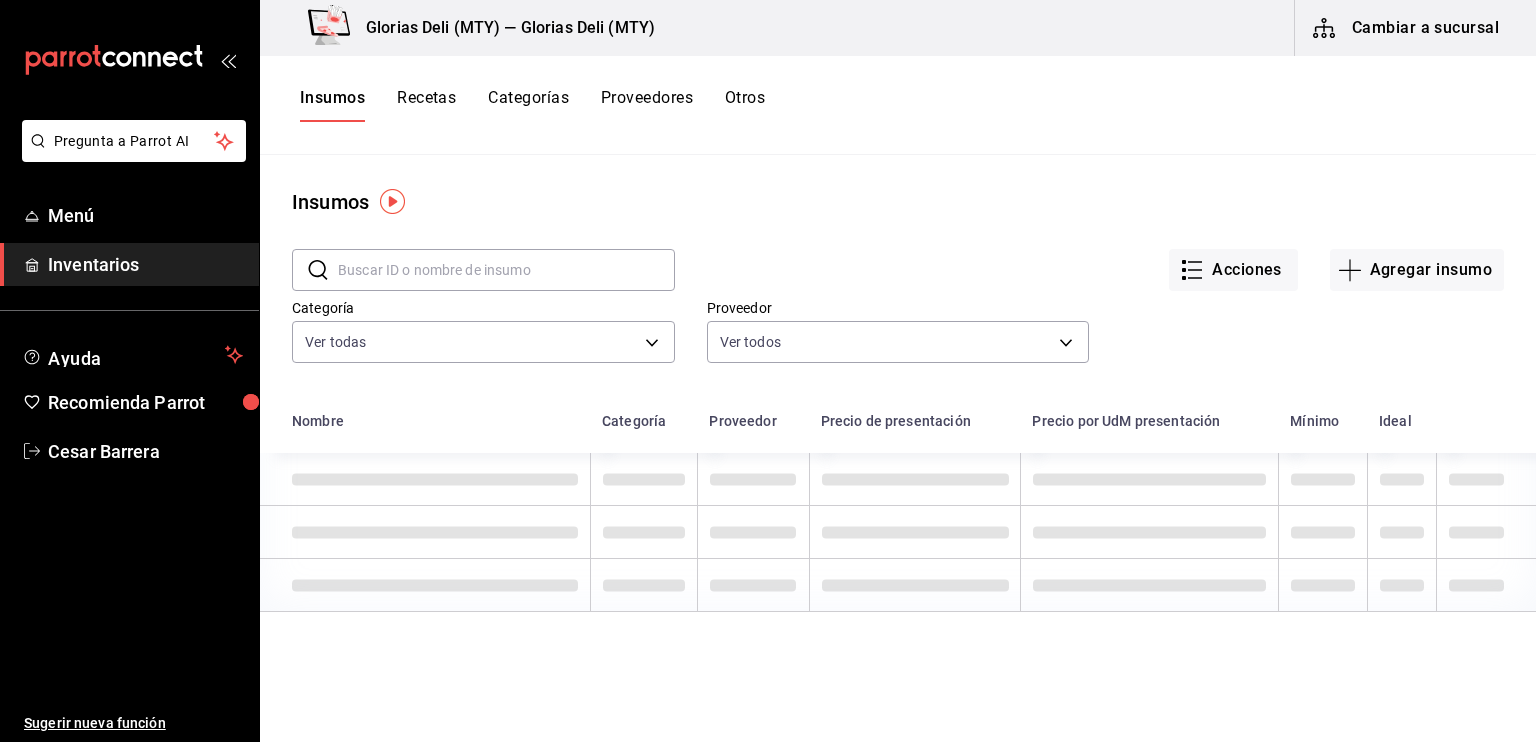 click at bounding box center [506, 270] 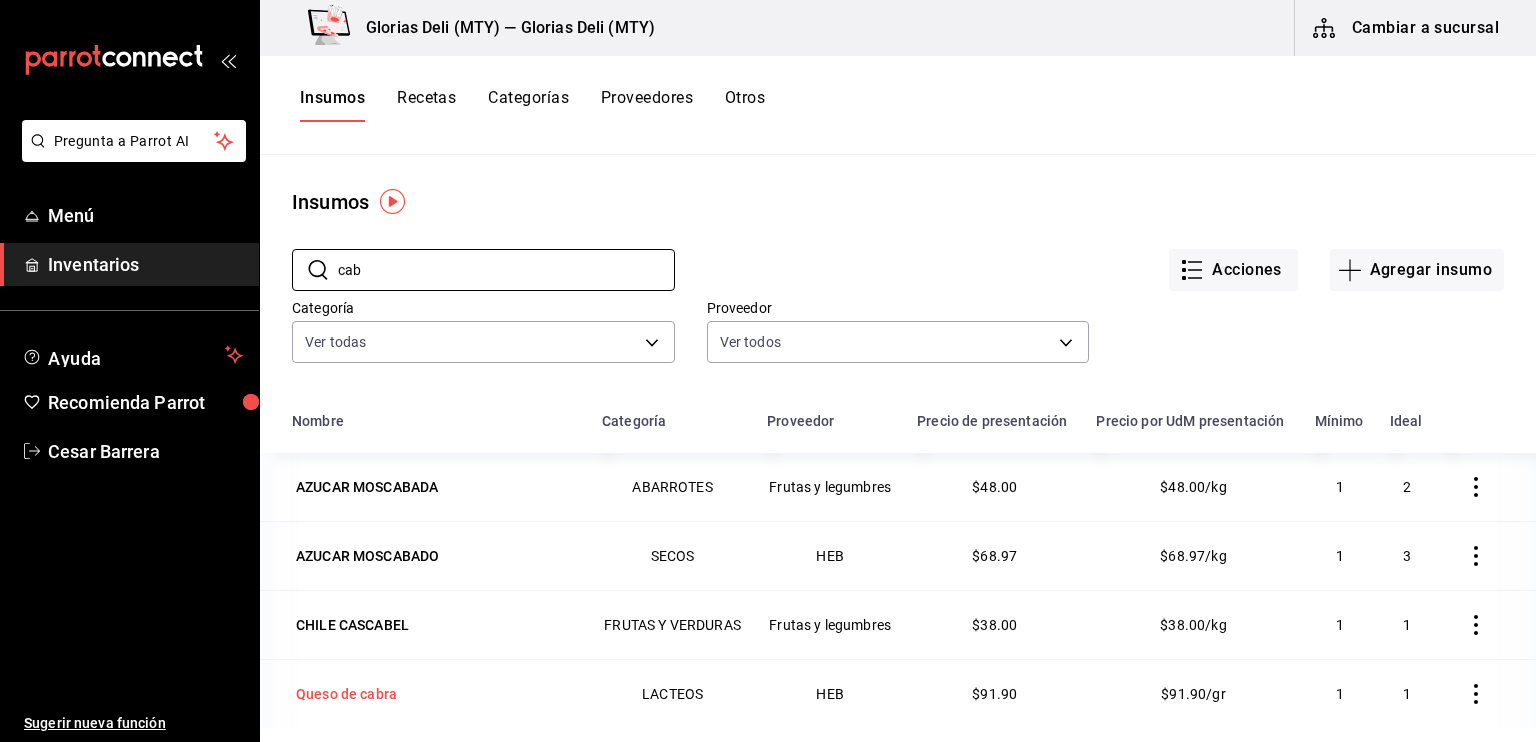 type on "cab" 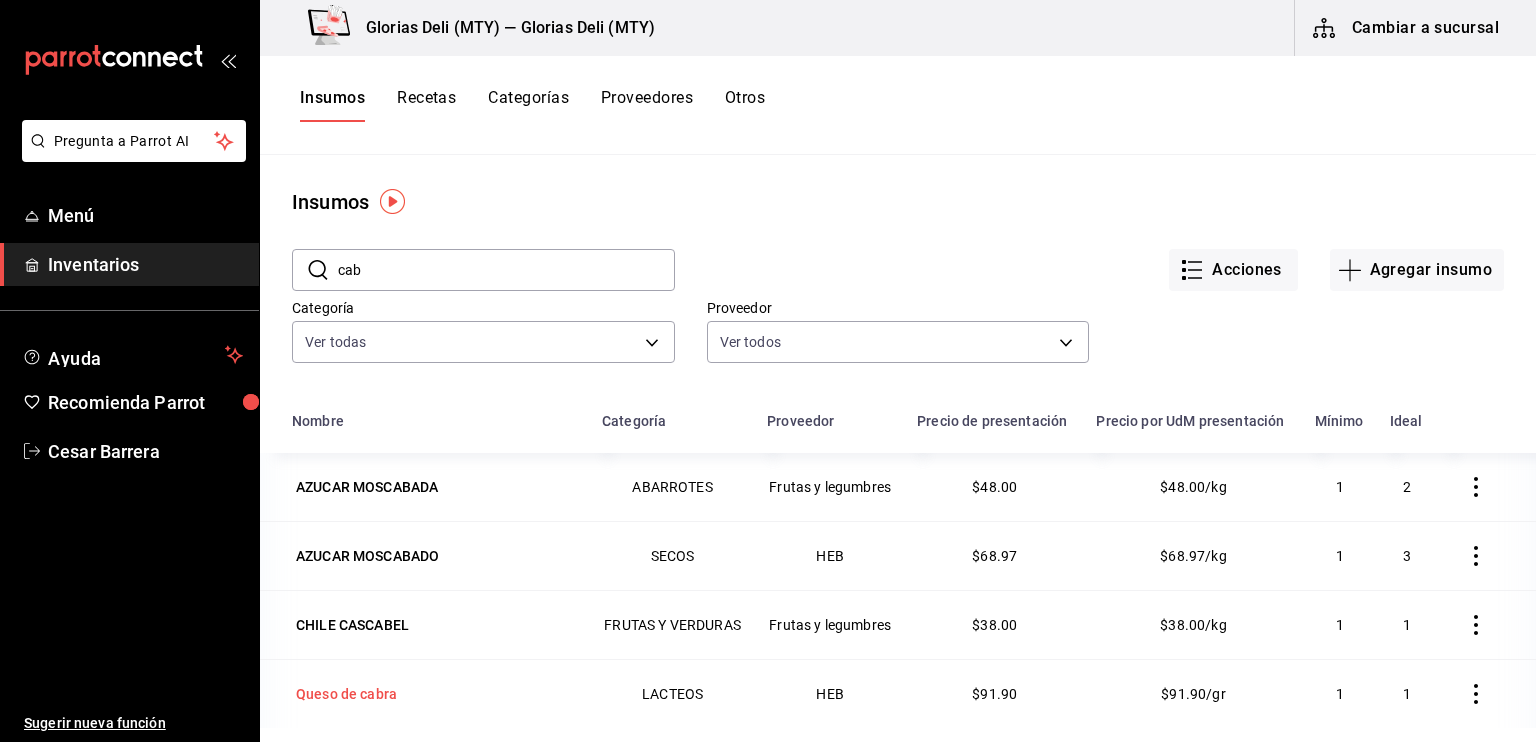 click on "Queso de cabra" at bounding box center [346, 694] 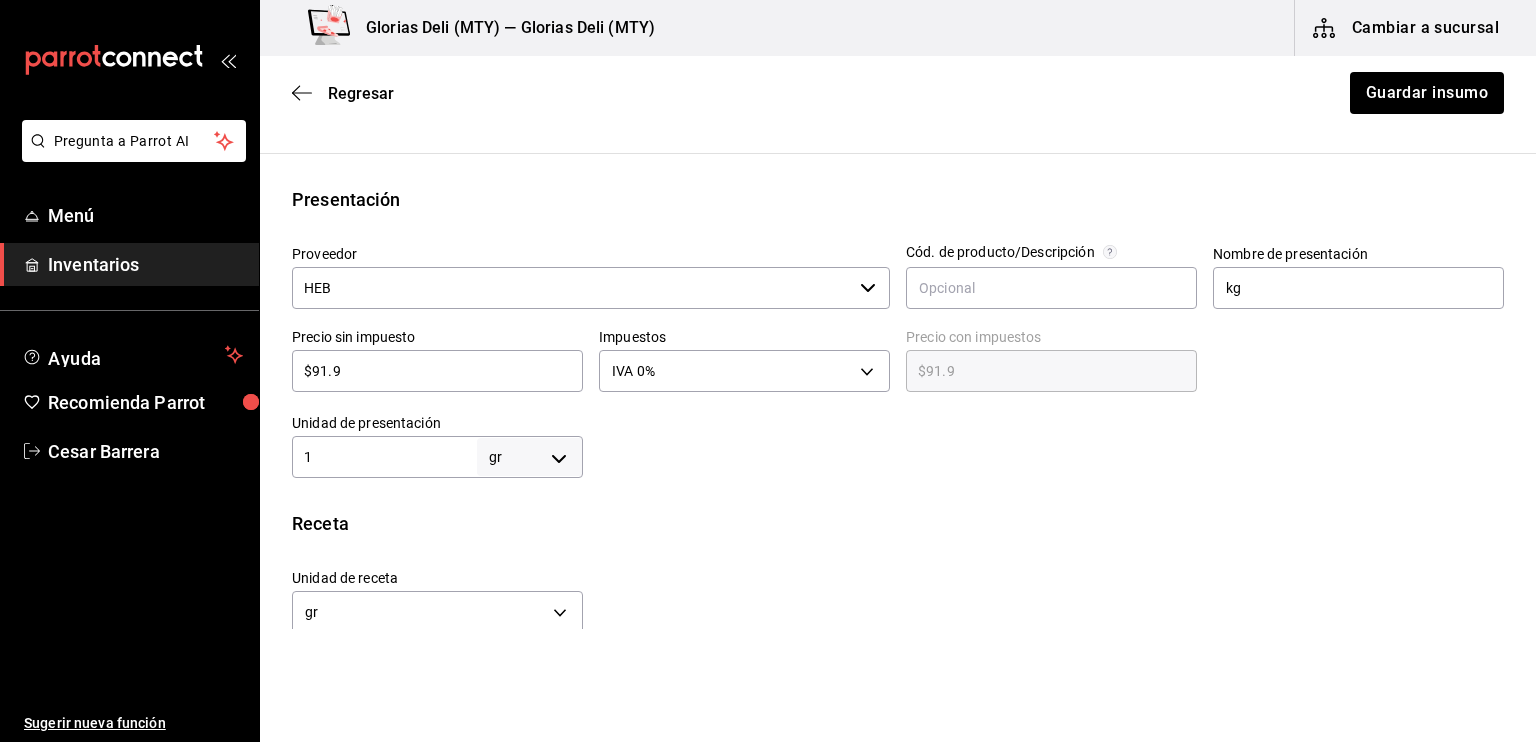 scroll, scrollTop: 360, scrollLeft: 0, axis: vertical 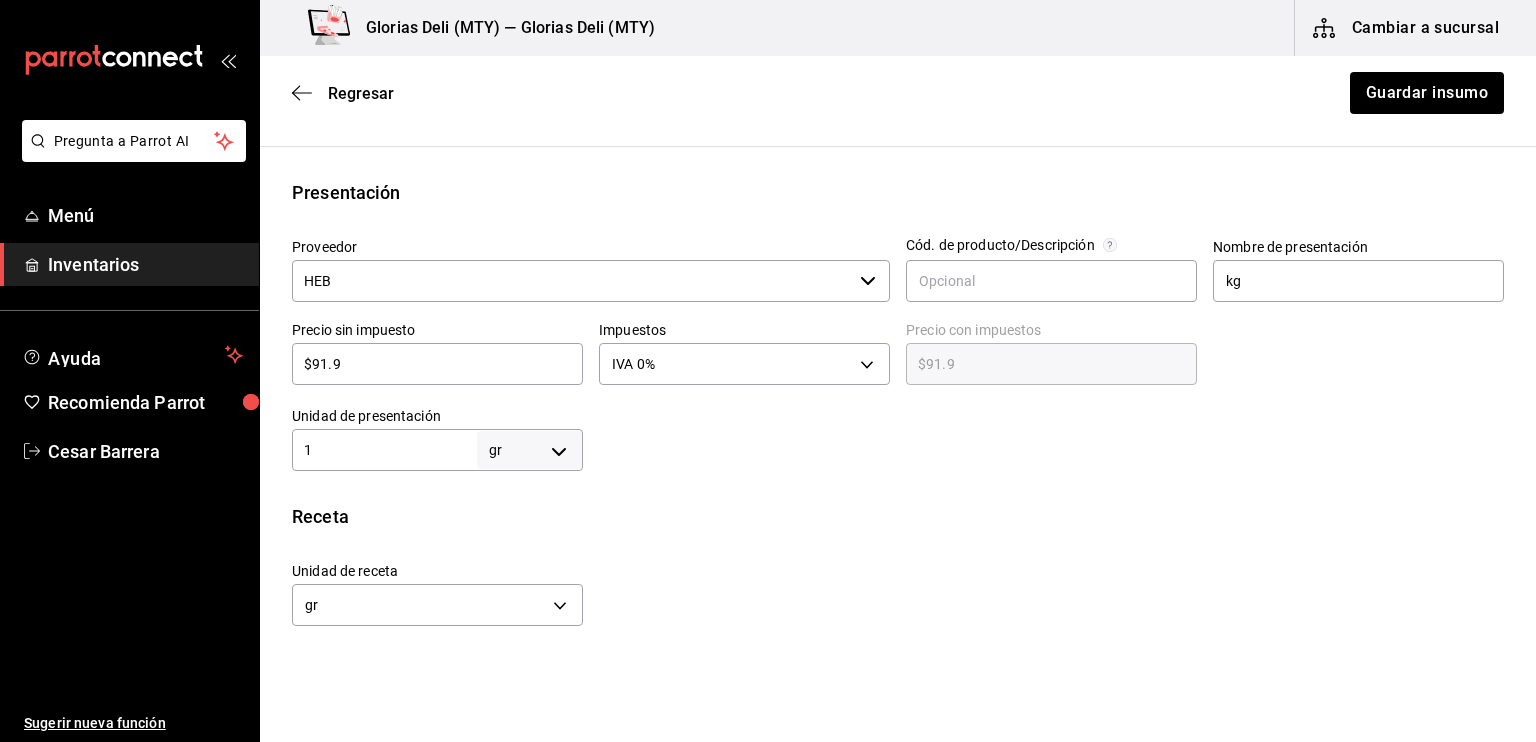 click on "Precio sin impuesto $91.9 ​" at bounding box center [437, 353] 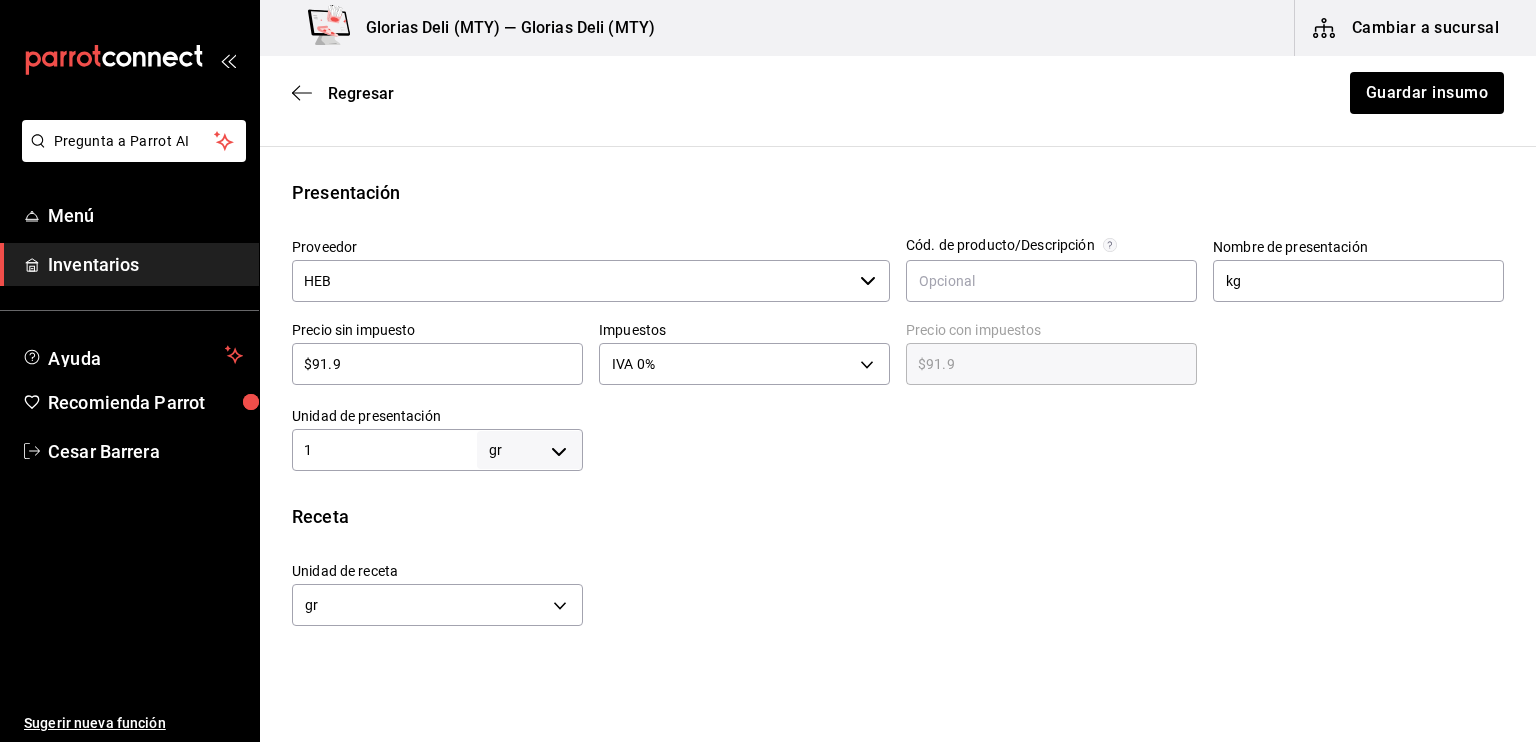 click on "$91.9" at bounding box center [437, 364] 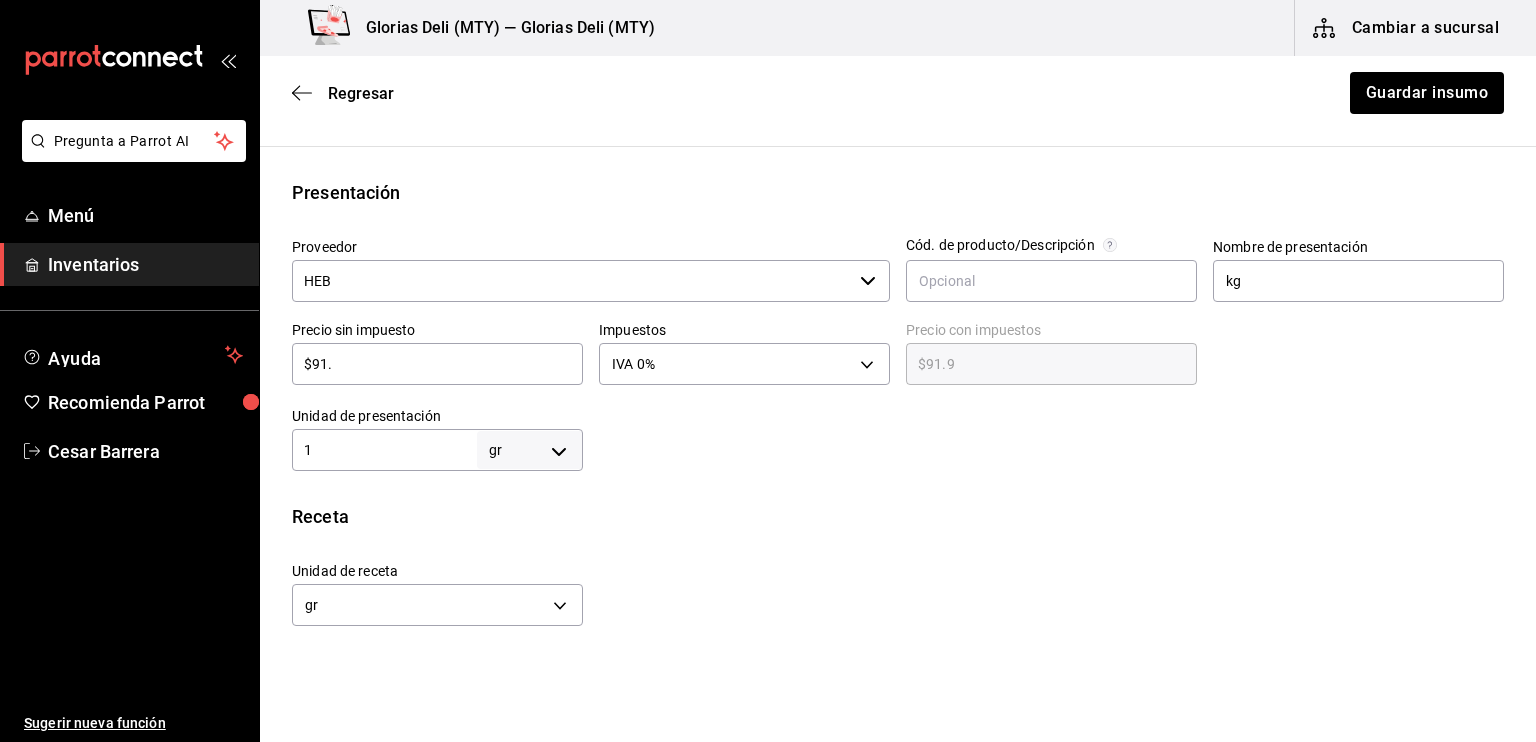 type on "$91.00" 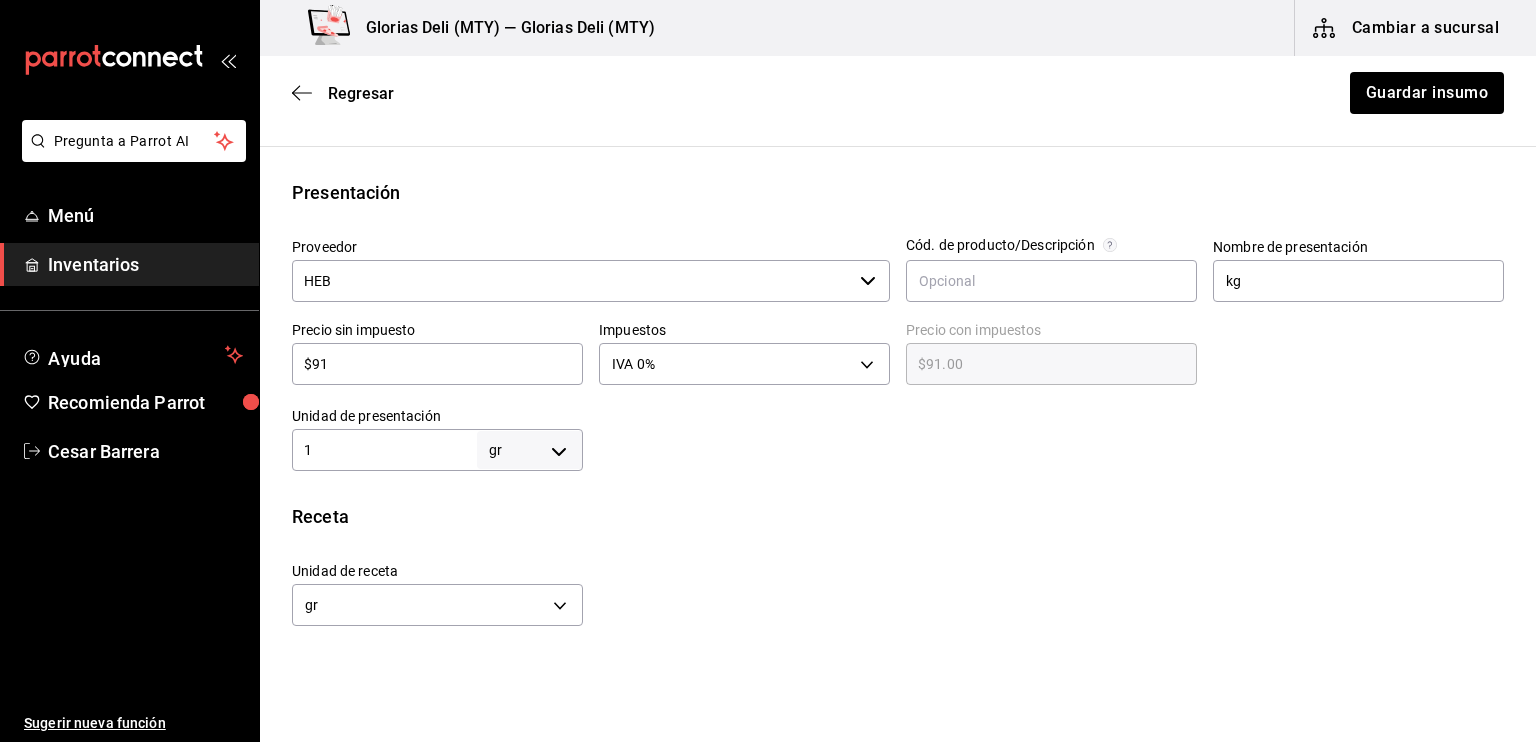 type on "$9" 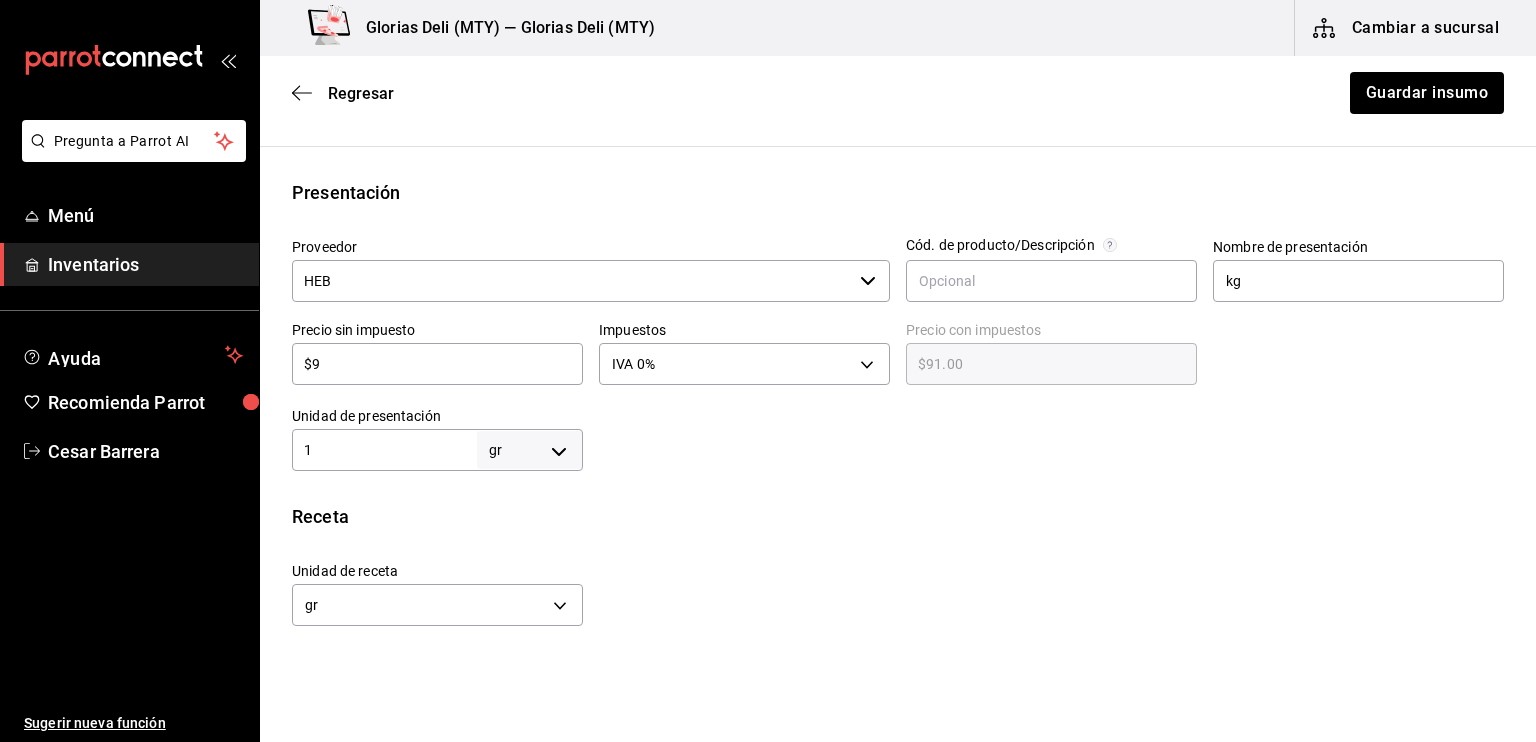 type on "$9.00" 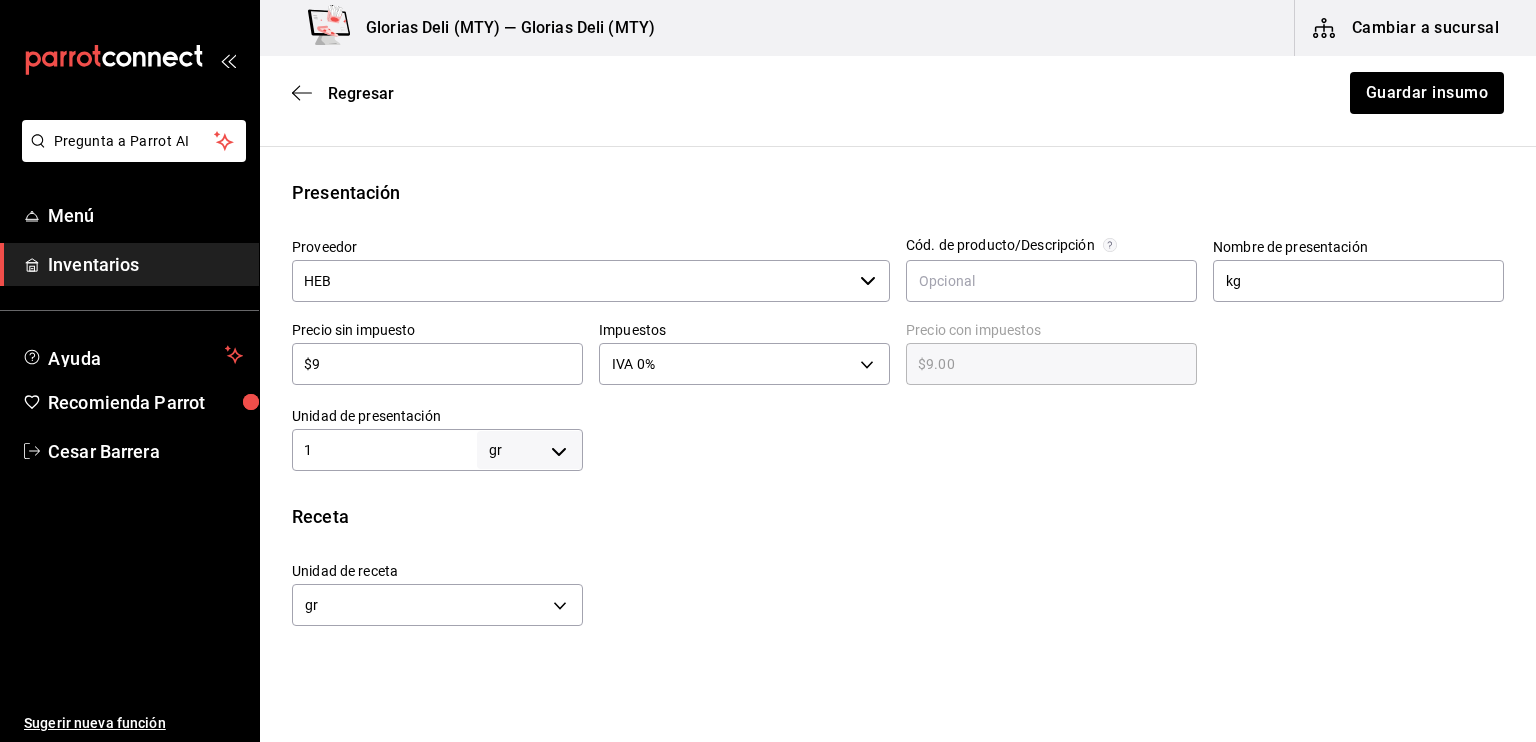 type 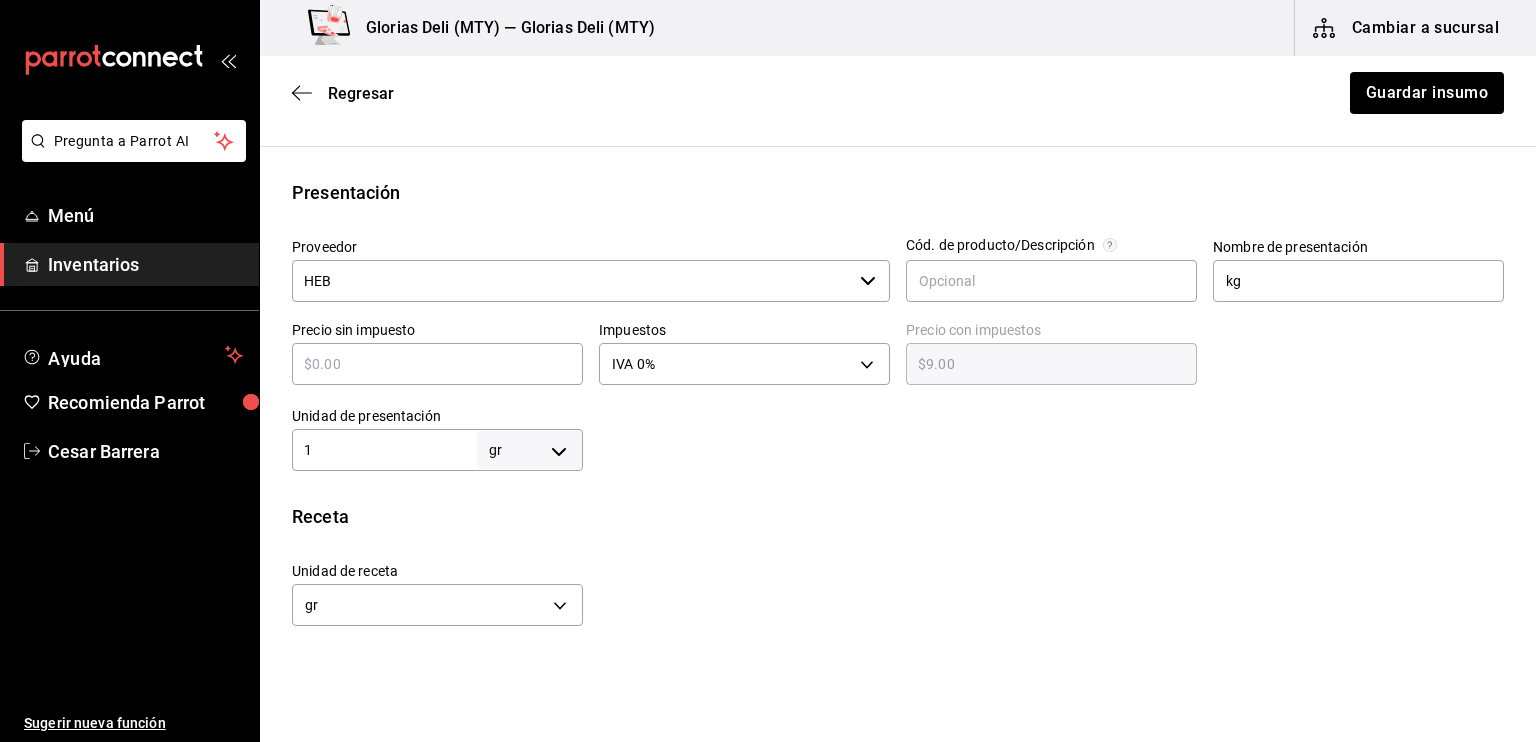 type on "$0.00" 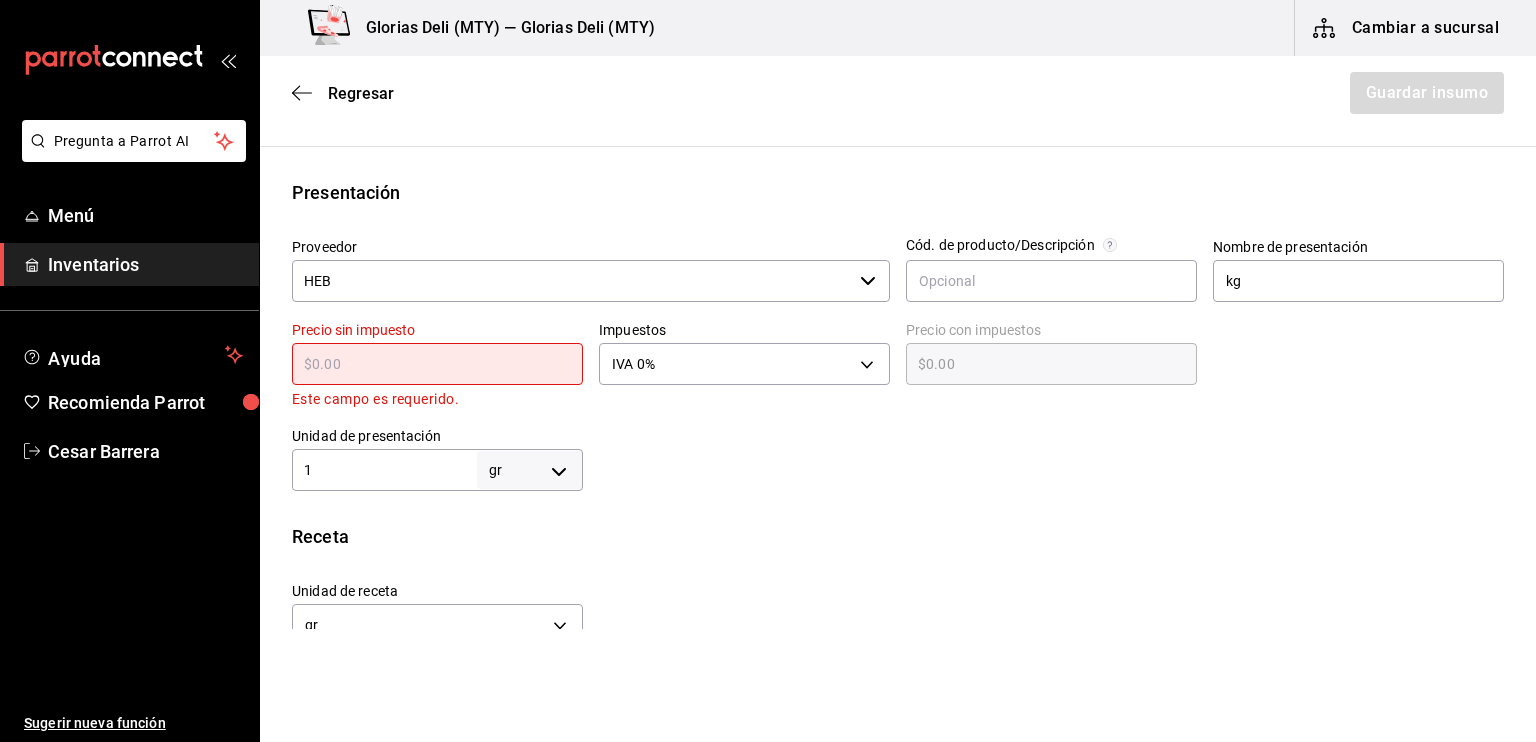 type on "$4" 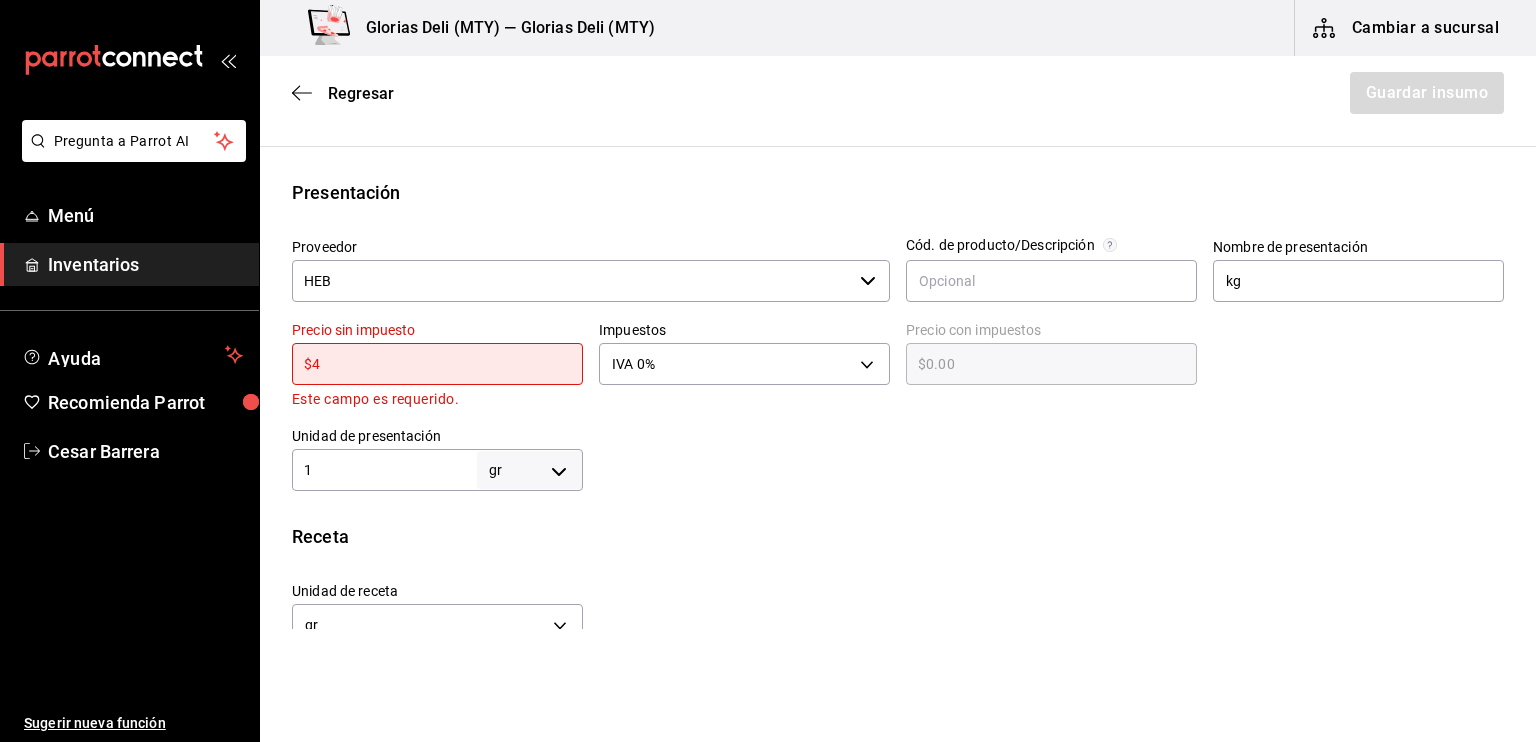 type on "$4.00" 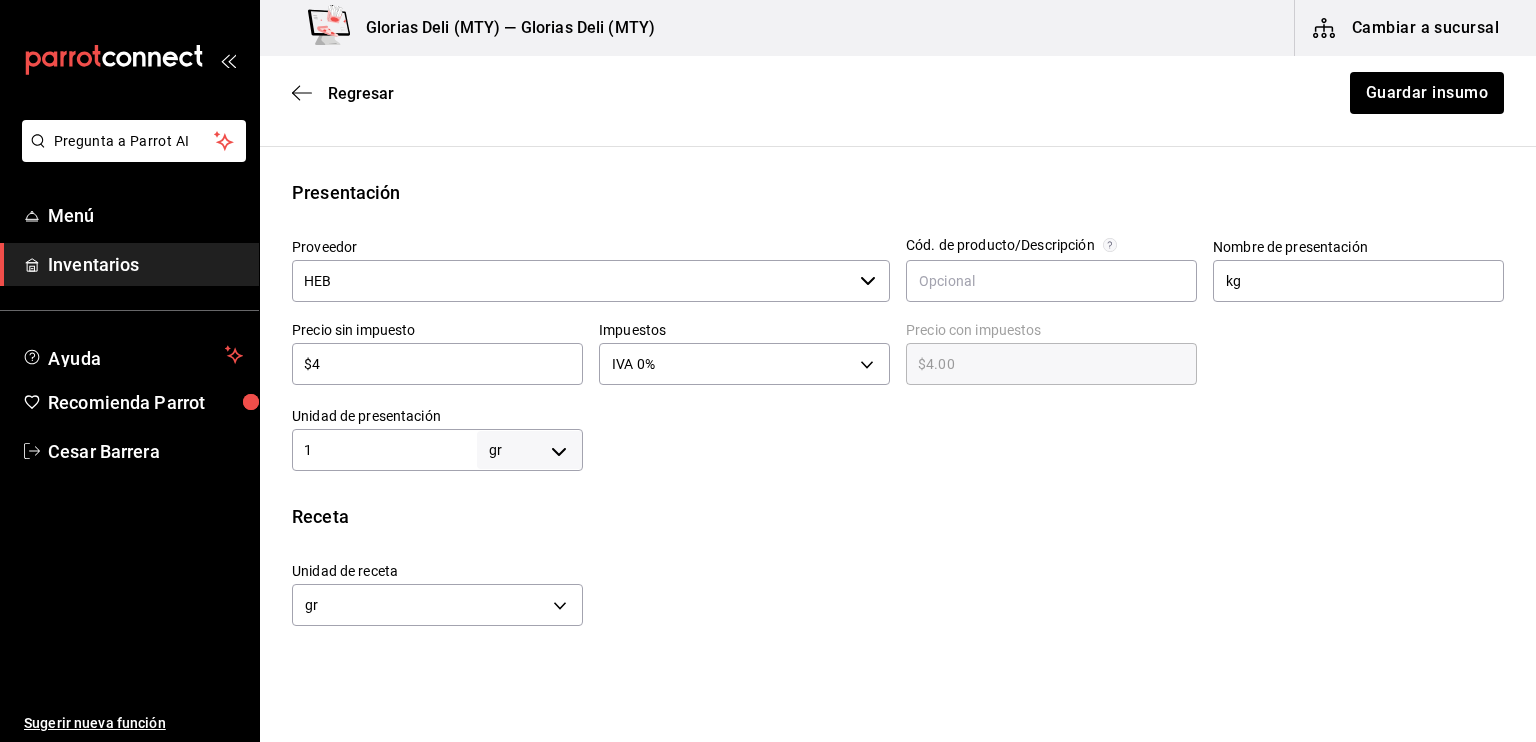 type on "$44" 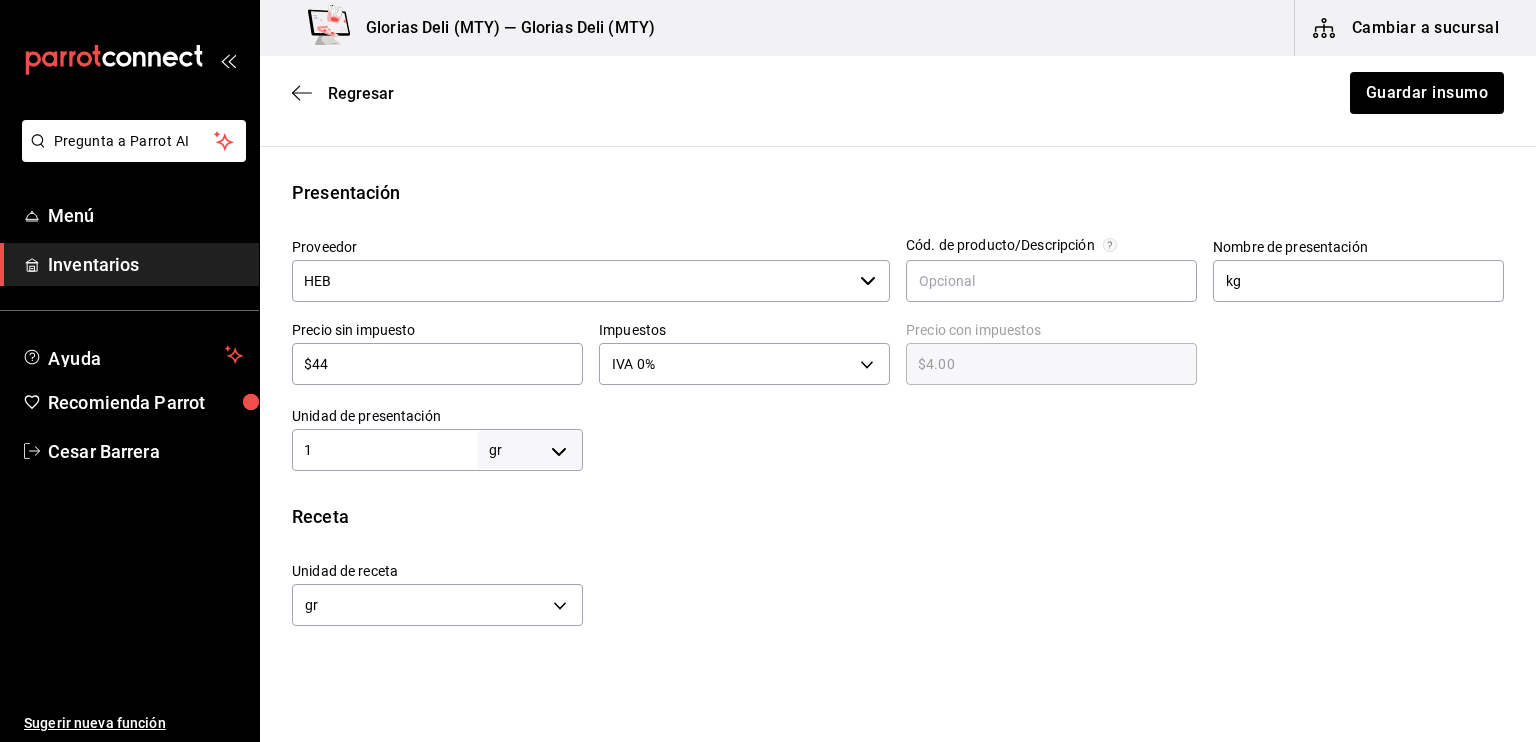 type on "$44.00" 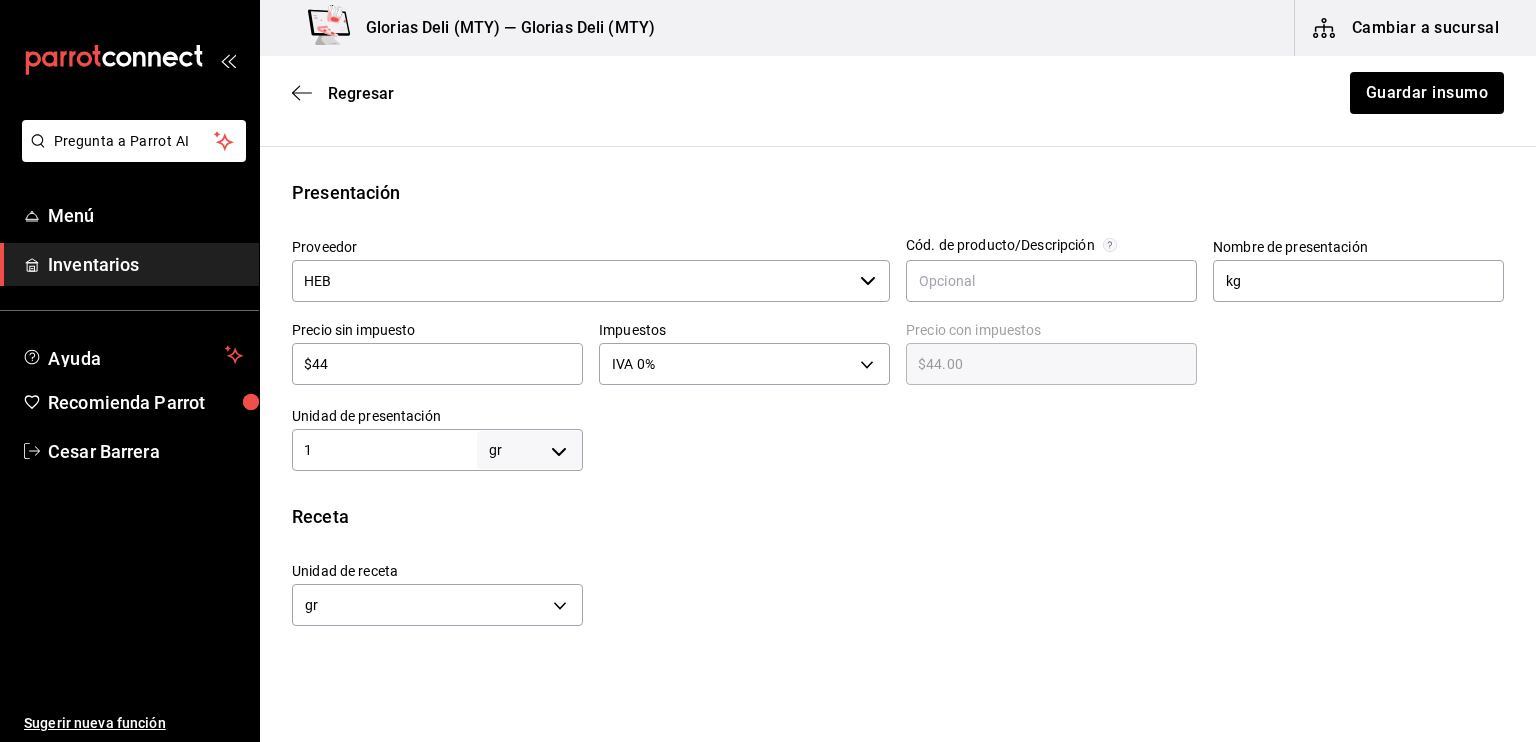 type on "$448" 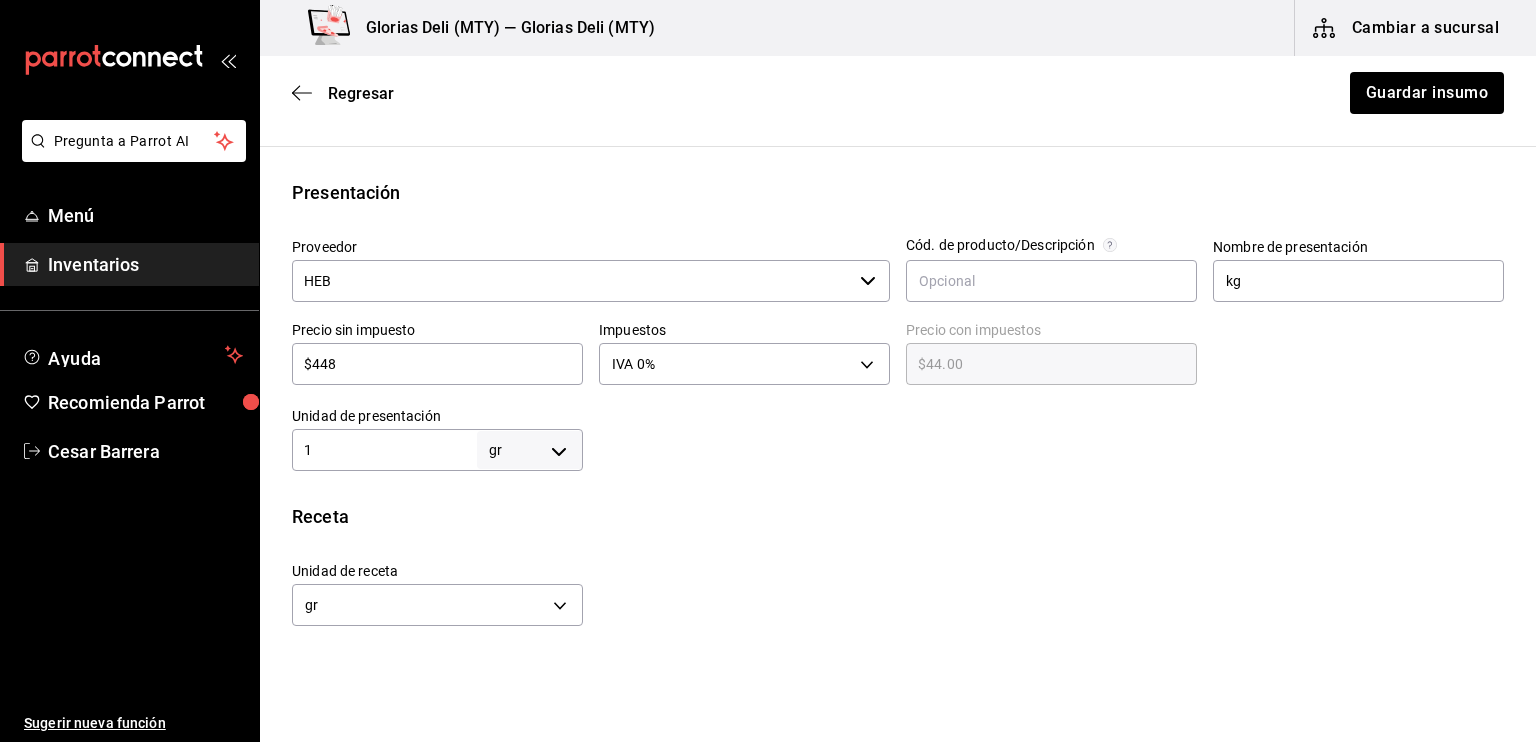 type on "$448.00" 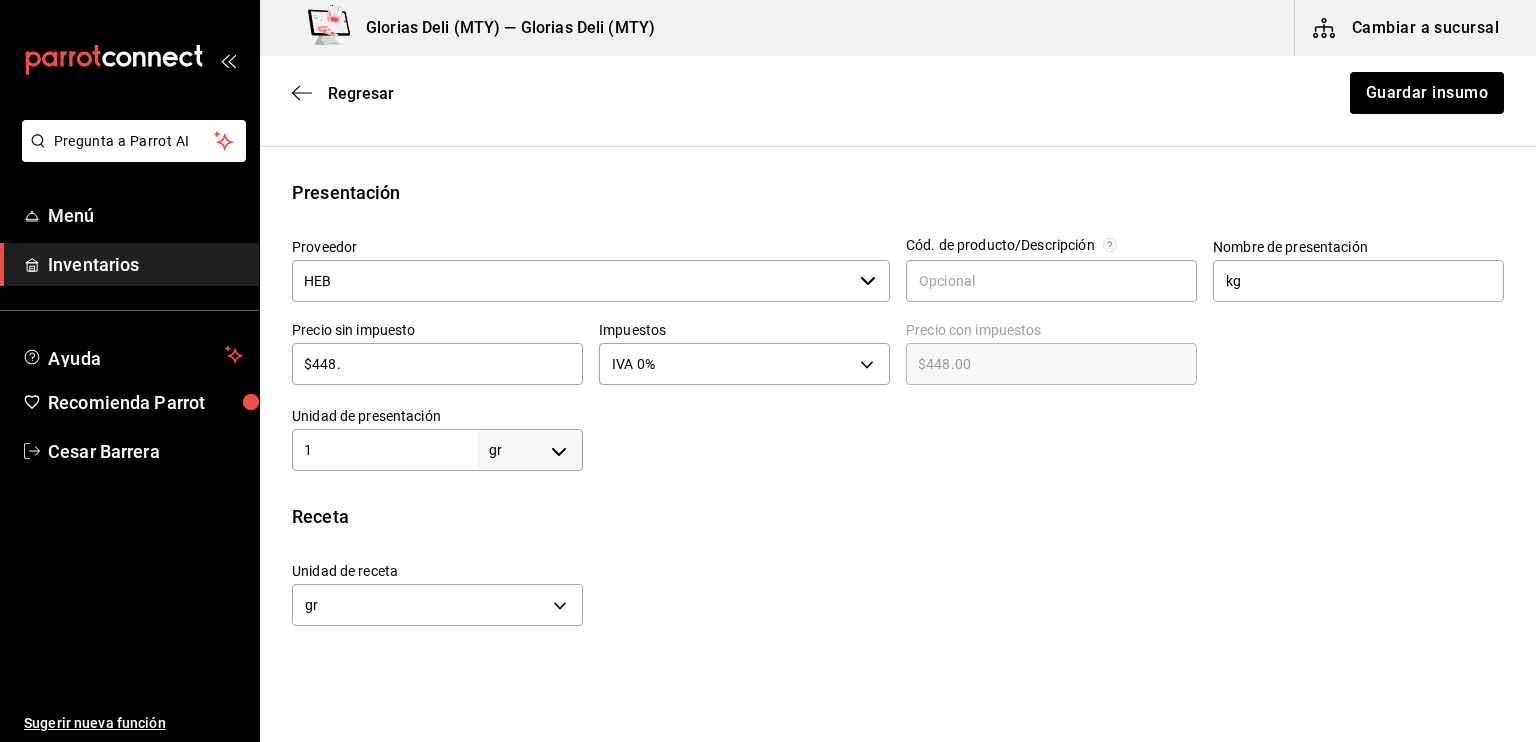 type on "$448.2" 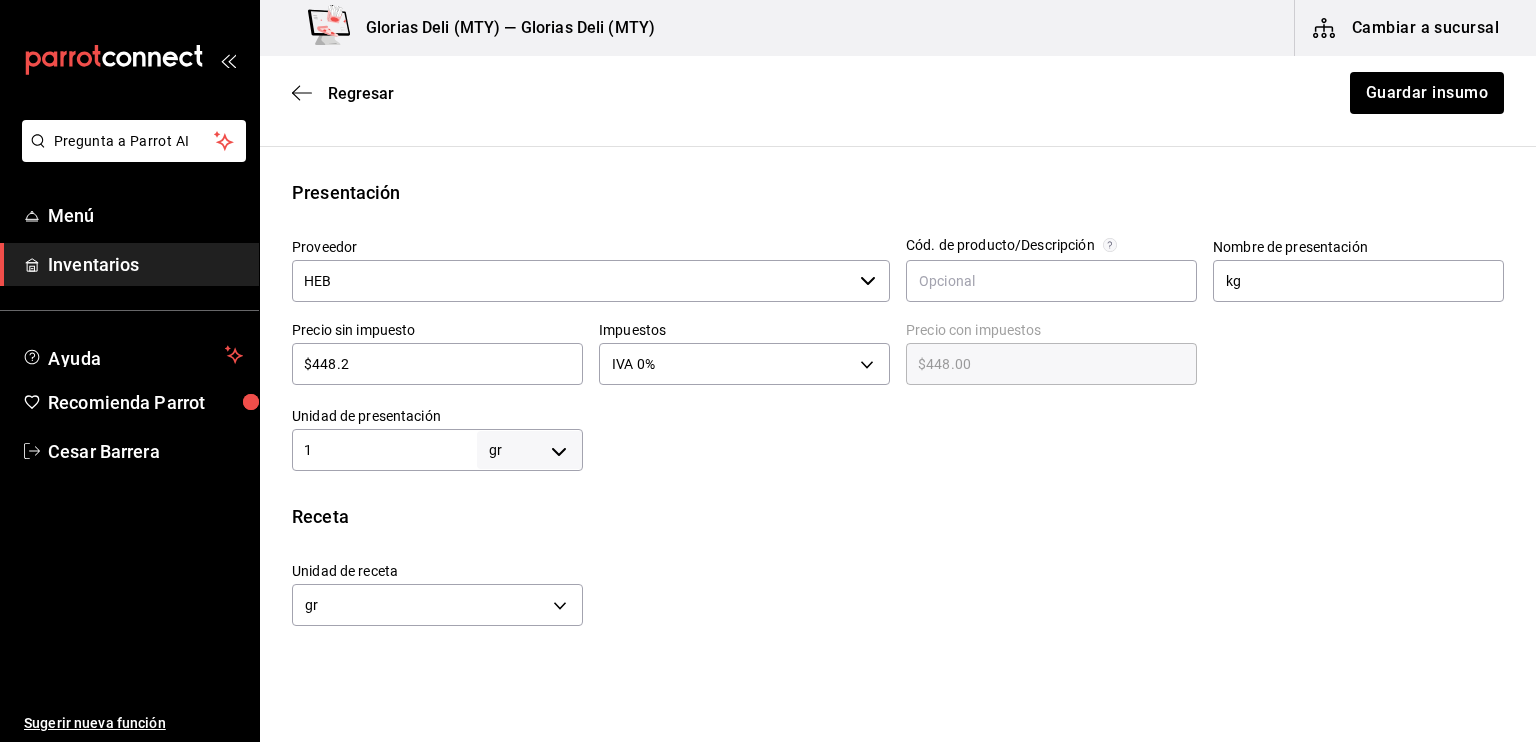 type on "$448.20" 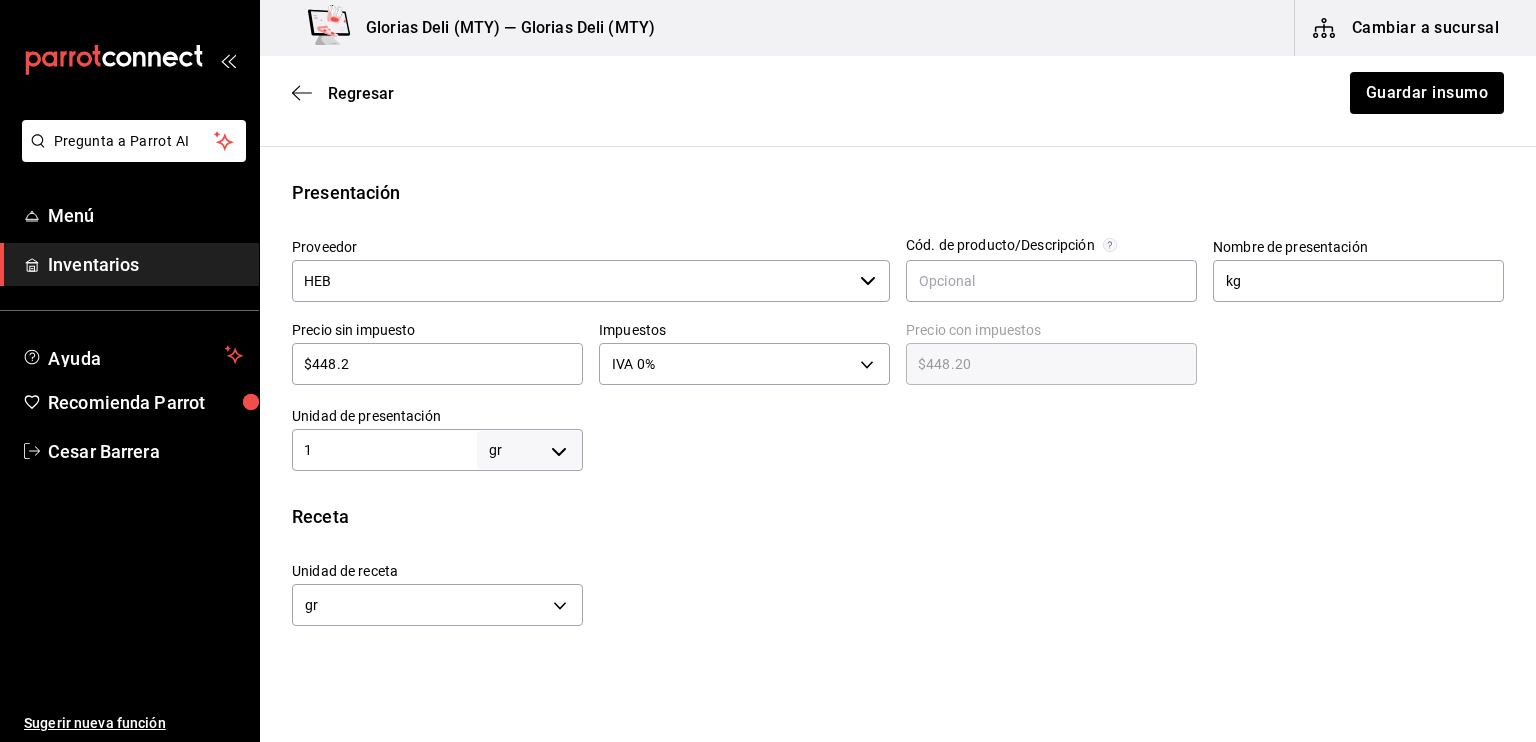 type on "$448.29" 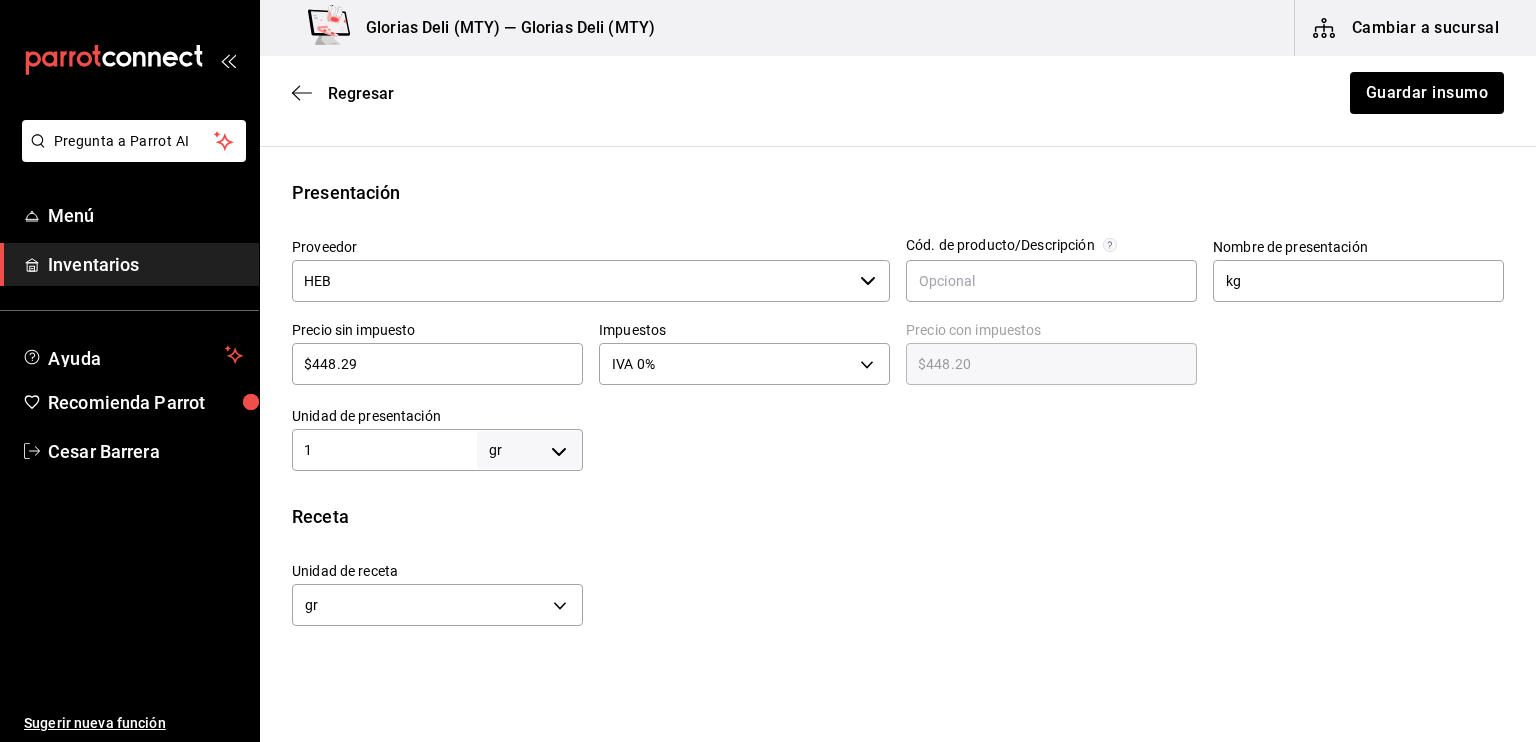 type on "$448.29" 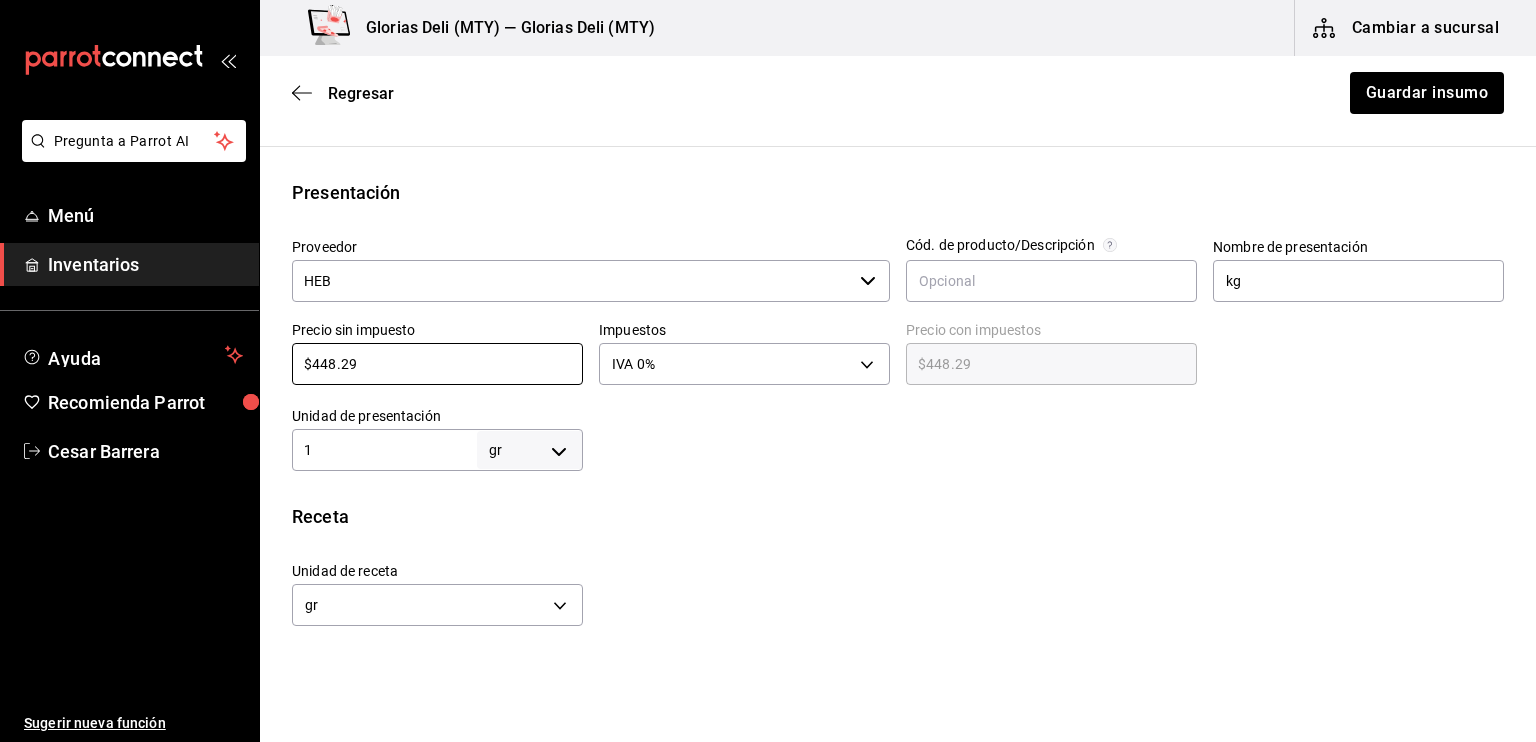 type on "$448.29" 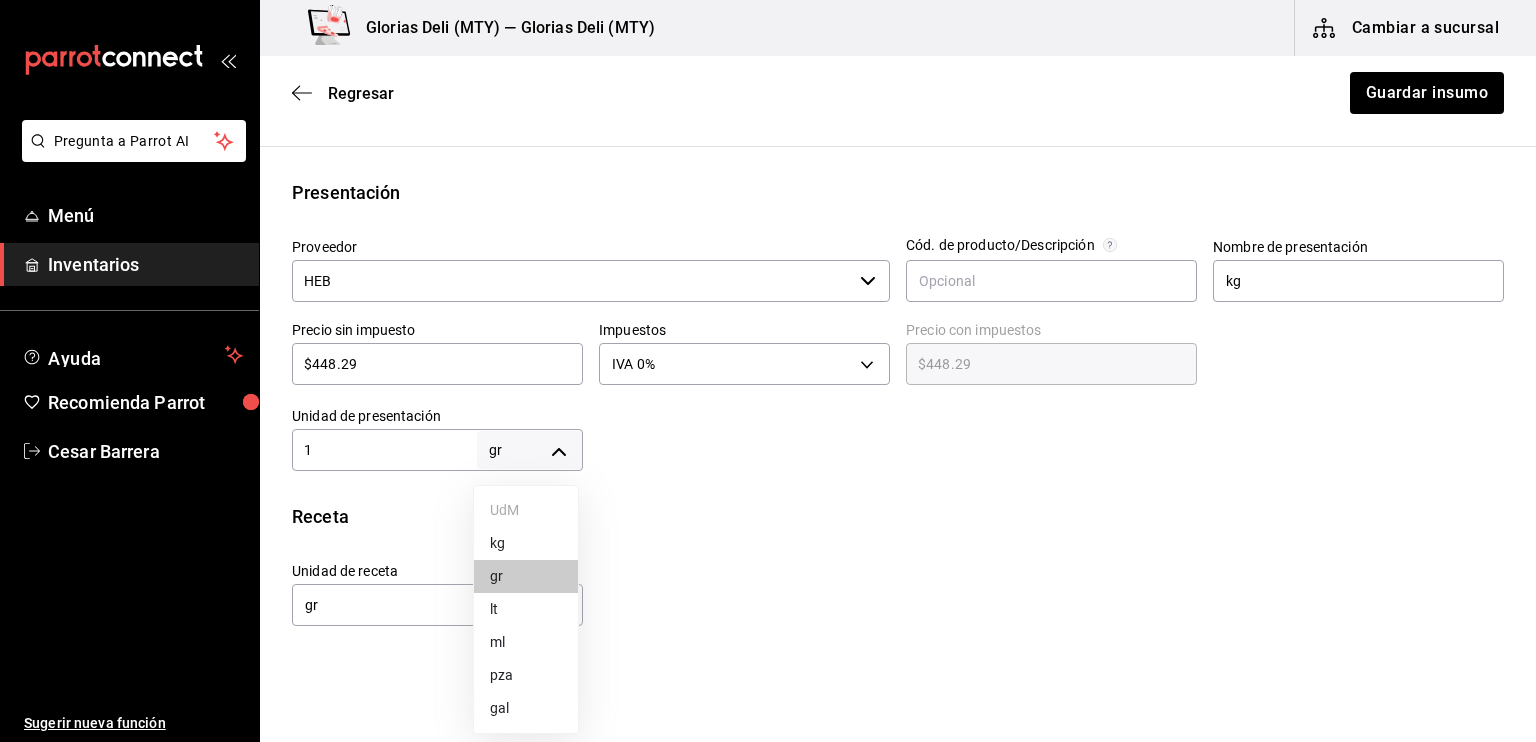 click on "Pregunta a Parrot AI Menú   Inventarios   Ayuda Recomienda Parrot   [PERSON]   Sugerir nueva función   Glorias Deli (MTY) — Glorias Deli (MTY) Cambiar a sucursal Regresar Guardar insumo Insumo IN-1754327788593 Nombre Queso de cabra Categoría de inventario LACTEOS ​ Mínimo 1 ​ Ideal 1 ​ Insumo de producción Este insumo se produce con una receta de producción Presentación Proveedor HEB ​ Cód. de producto/Descripción Nombre de presentación kg Precio sin impuesto $448.29 ​ Impuestos IVA 0% IVA_0 Precio con impuestos $448.29 ​ Unidad de presentación 1 gr GRAM ​ Receta Unidad de receta gr GRAM Factor de conversión 1 ​ 1 gr de kg = 1 gr receta Ver ayuda de conversiones ¿La presentación (kg) viene en otra caja? Si No Unidades de conteo gr kg (1 gr) Caja (0*1 gr) ; Pregunta a Parrot AI Menú   Inventarios   Ayuda Recomienda Parrot   [PERSON]   Sugerir nueva función   GANA 1 MES GRATIS EN TU SUSCRIPCIÓN AQUÍ Visitar centro de ayuda ([PHONE]) [EMAIL] kg" at bounding box center [768, 314] 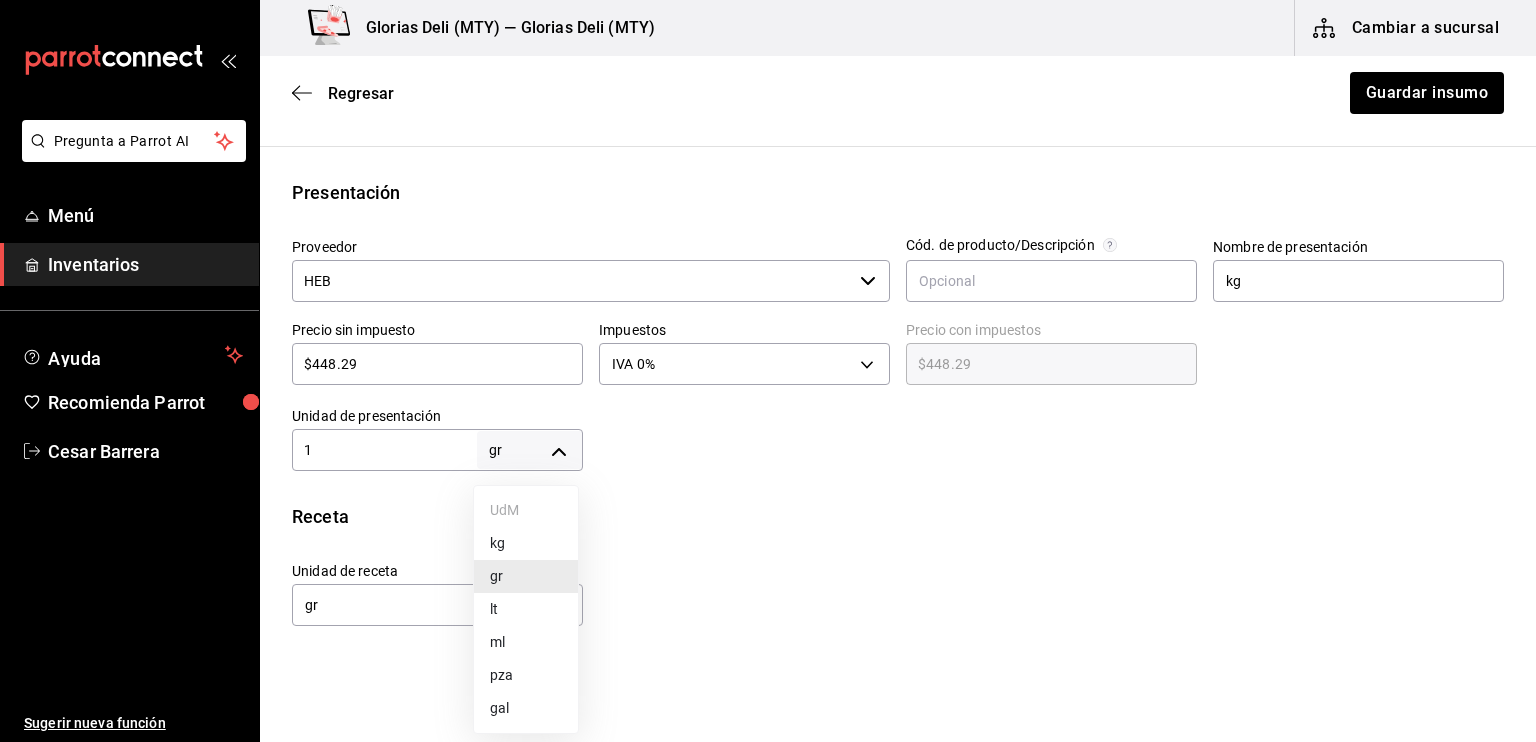 click on "kg" at bounding box center [526, 543] 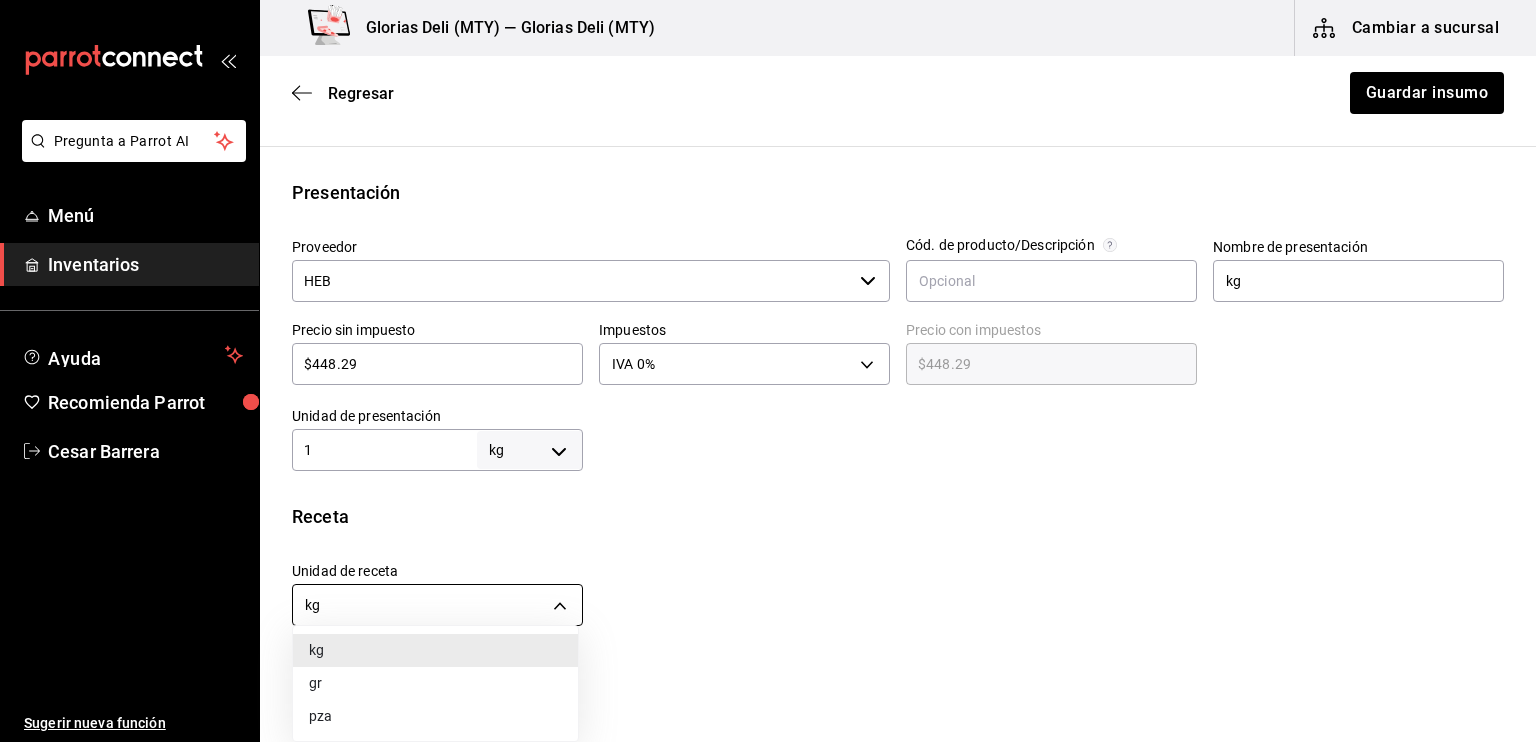 click on "Pregunta a Parrot AI Menú   Inventarios   Ayuda Recomienda Parrot   [PERSON]   Sugerir nueva función   Glorias Deli (MTY) — Glorias Deli (MTY) Cambiar a sucursal Regresar Guardar insumo Insumo IN-1754327788593 Nombre Queso de cabra Categoría de inventario LACTEOS ​ Mínimo 1 ​ Ideal 1 ​ Insumo de producción Este insumo se produce con una receta de producción Presentación Proveedor HEB ​ Cód. de producto/Descripción Nombre de presentación kg Precio sin impuesto $448.29 ​ Impuestos IVA 0% IVA_0 Precio con impuestos $448.29 ​ Unidad de presentación 1 kg KILOGRAM ​ Receta Unidad de receta kg KILOGRAM Factor de conversión 1 ​ 1 kg de kg = 1 kg receta Ver ayuda de conversiones ¿La presentación (kg) viene en otra caja? Si No Unidades de conteo kg kg (1 kg) Caja (0*1 kg) ; Pregunta a Parrot AI Menú   Inventarios   Ayuda Recomienda Parrot   [PERSON]   Sugerir nueva función   GANA 1 MES GRATIS EN TU SUSCRIPCIÓN AQUÍ Visitar centro de ayuda ([PHONE]) ([PHONE]) kg gr" at bounding box center [768, 314] 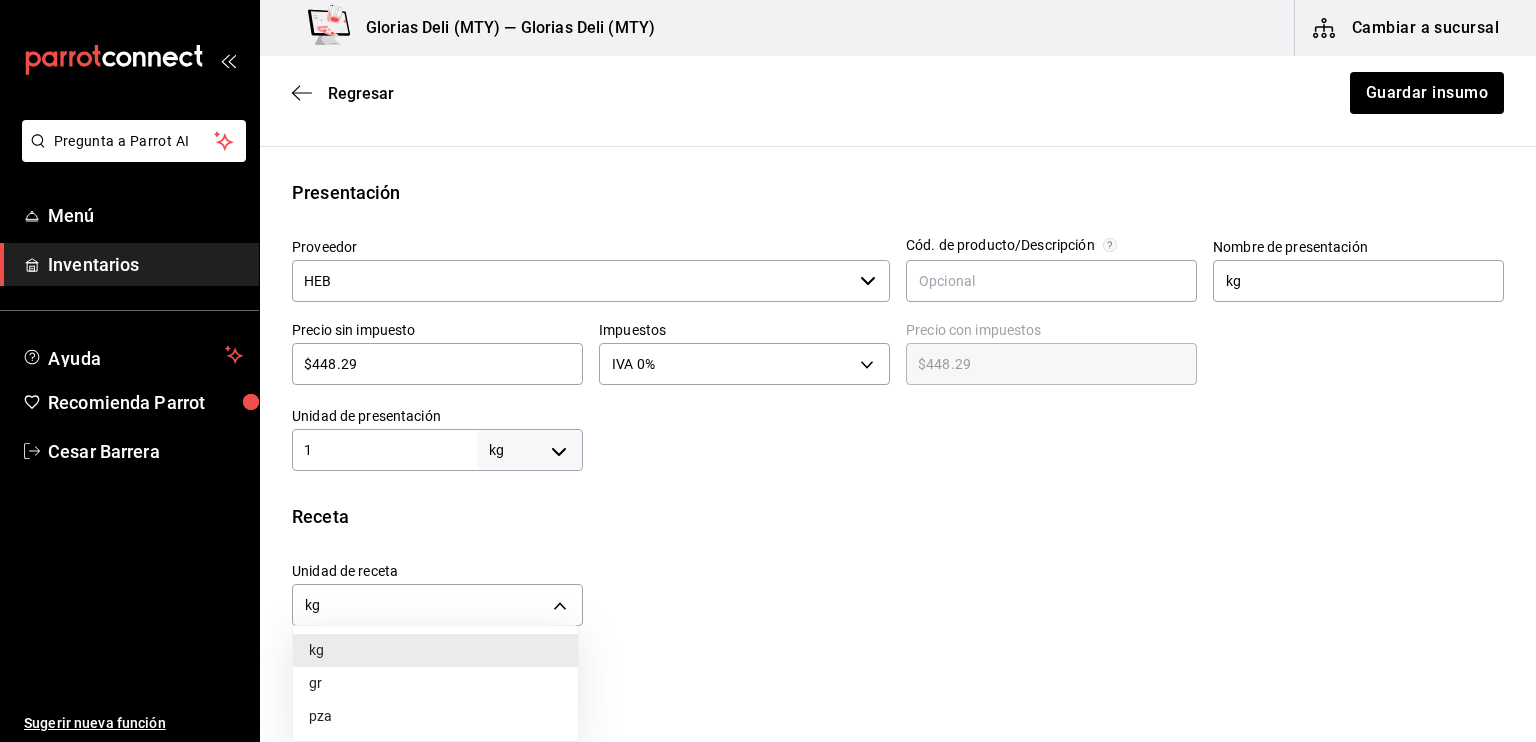 click on "gr" at bounding box center (435, 683) 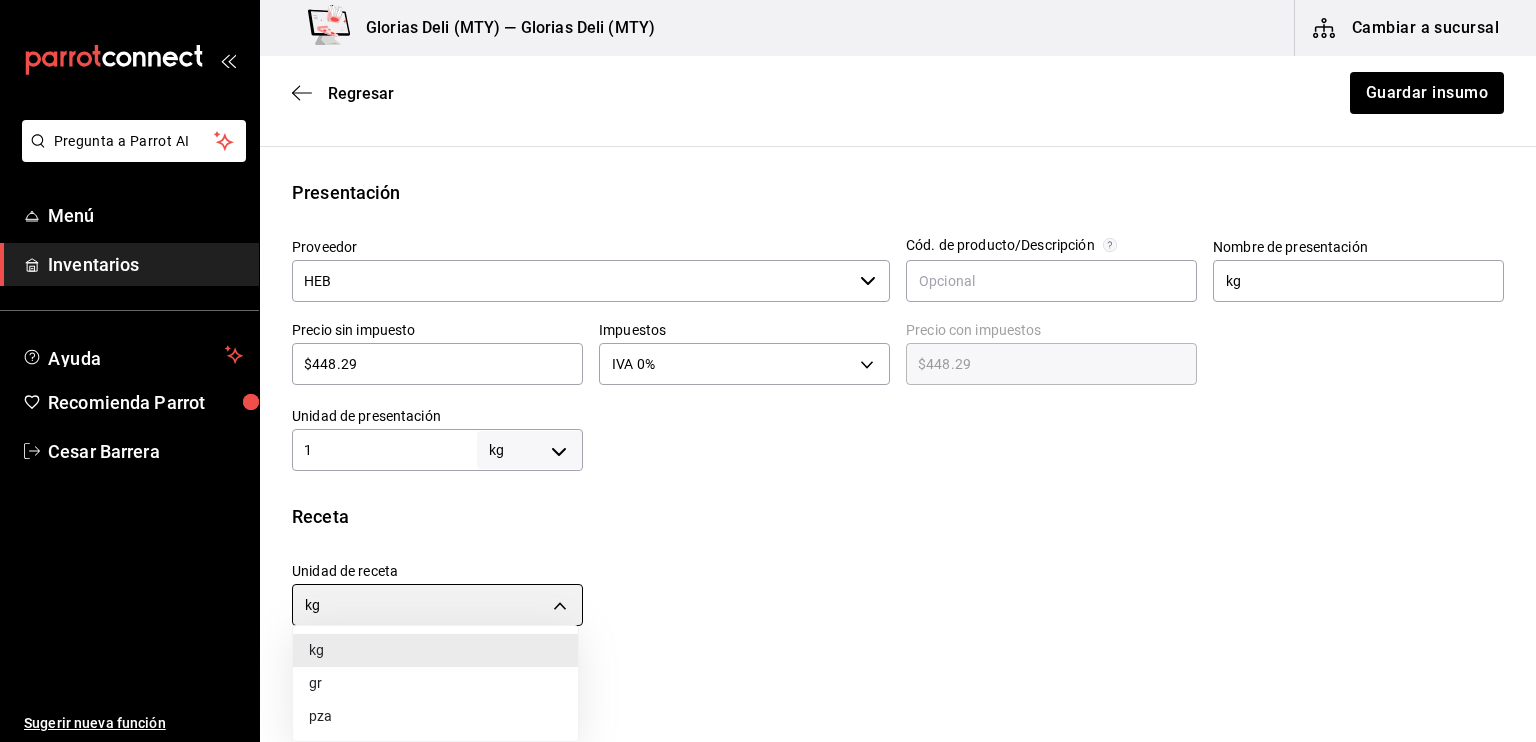 type on "GRAM" 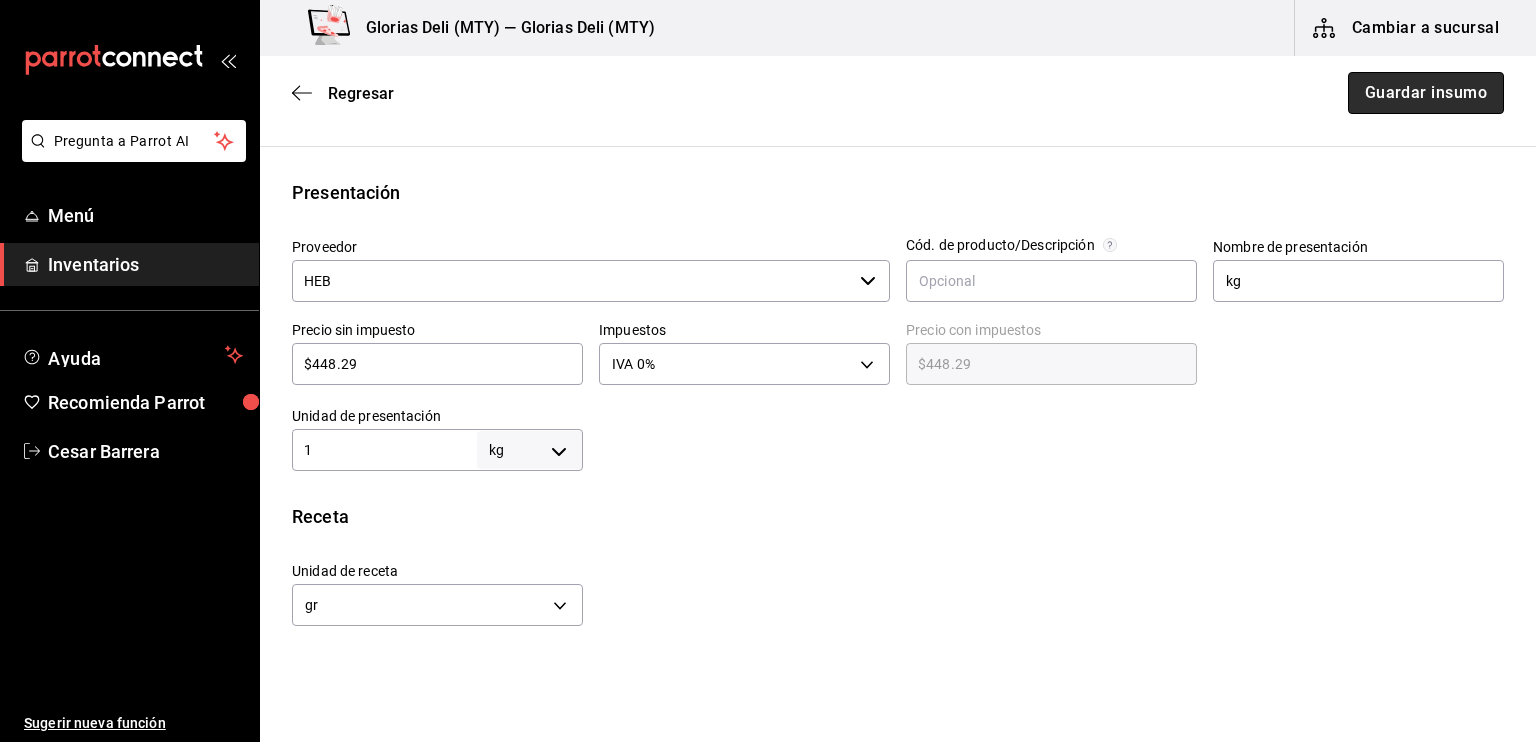 click on "Guardar insumo" at bounding box center [1426, 93] 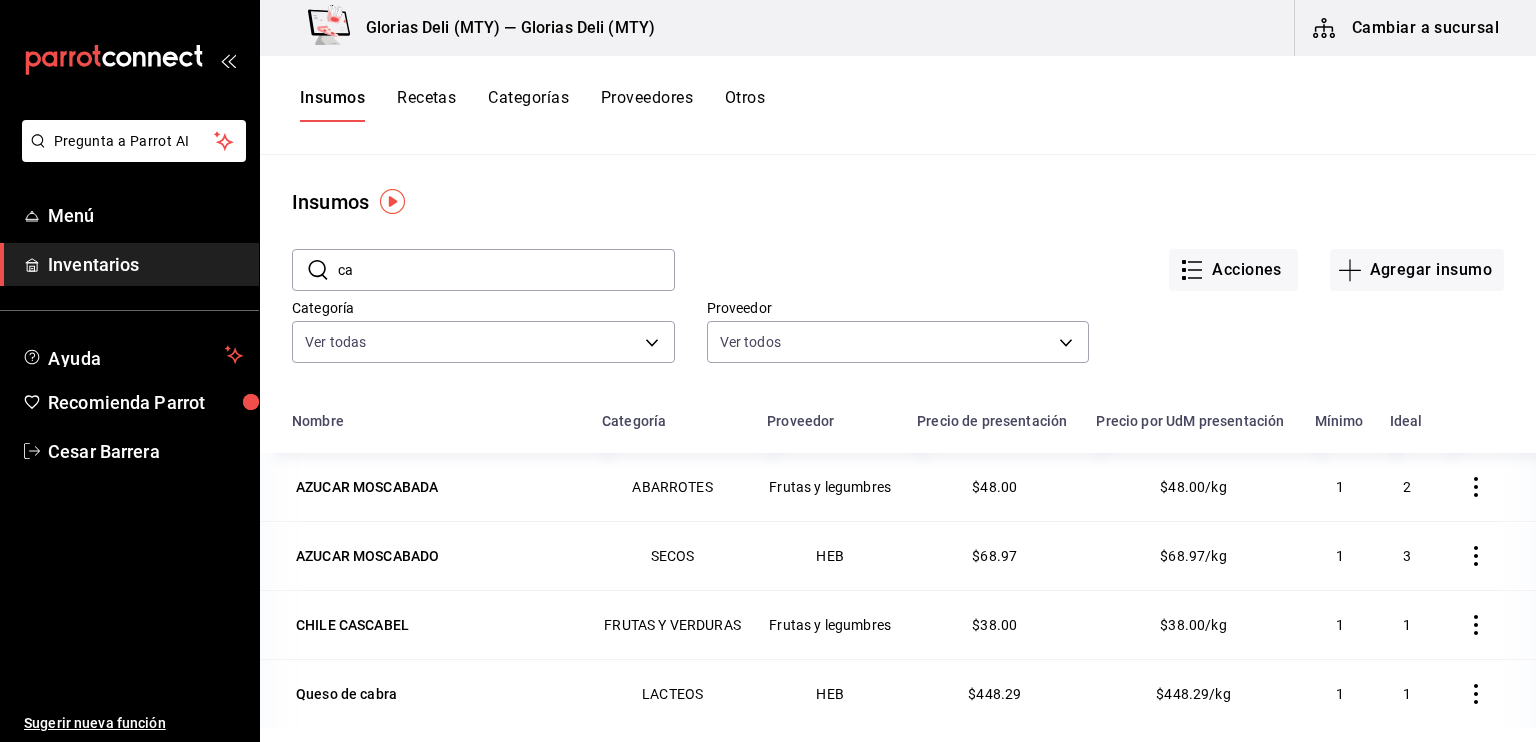 type on "c" 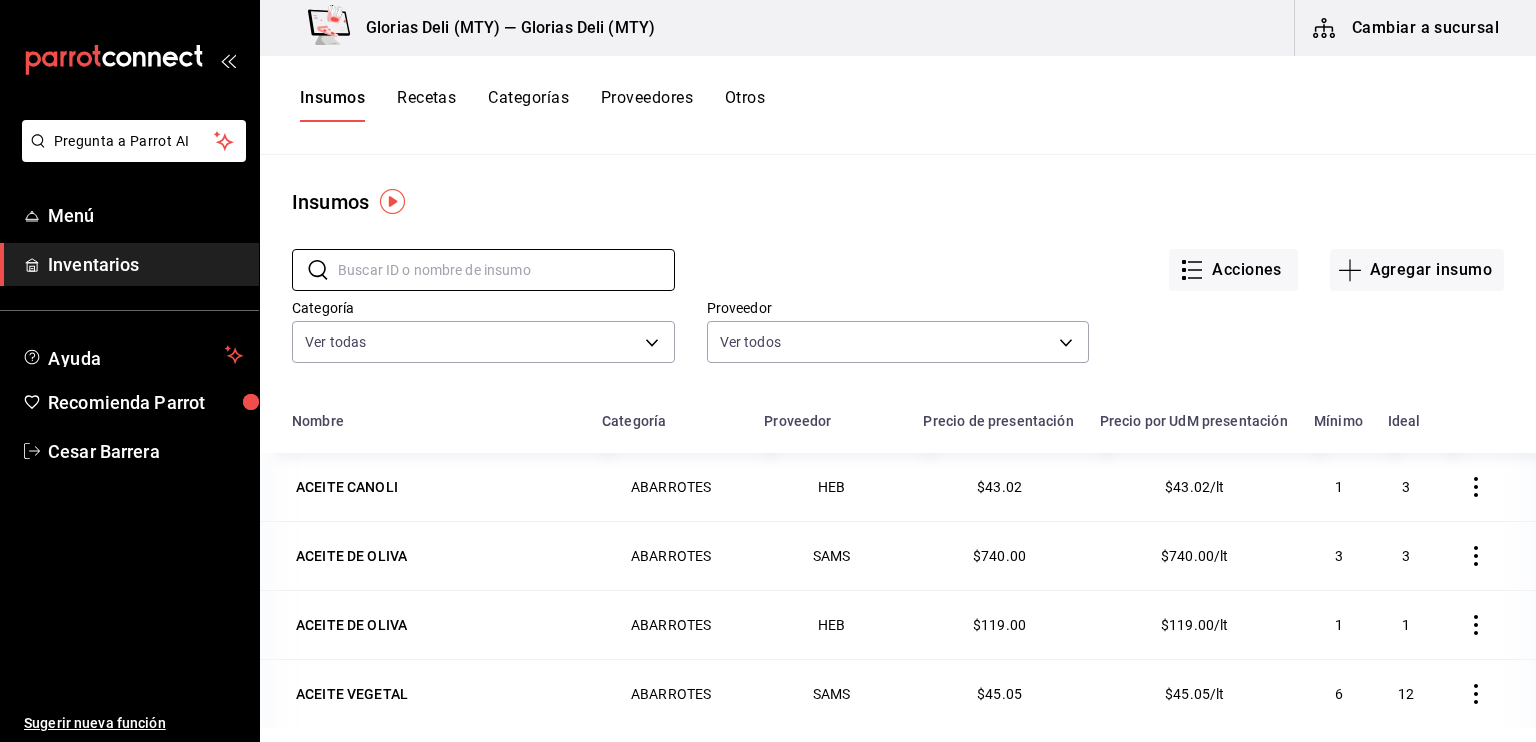 type 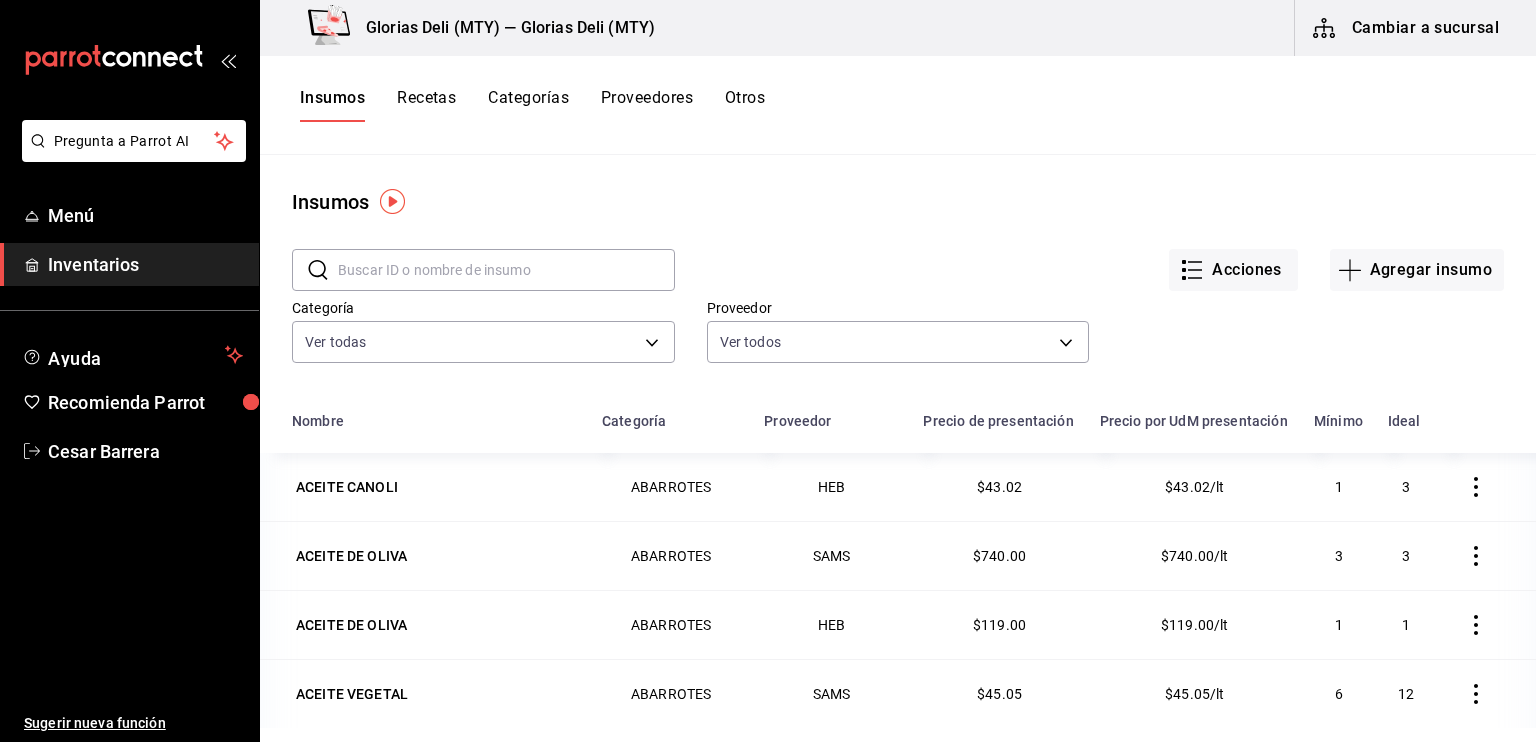 click on "Cambiar a sucursal" at bounding box center (1407, 28) 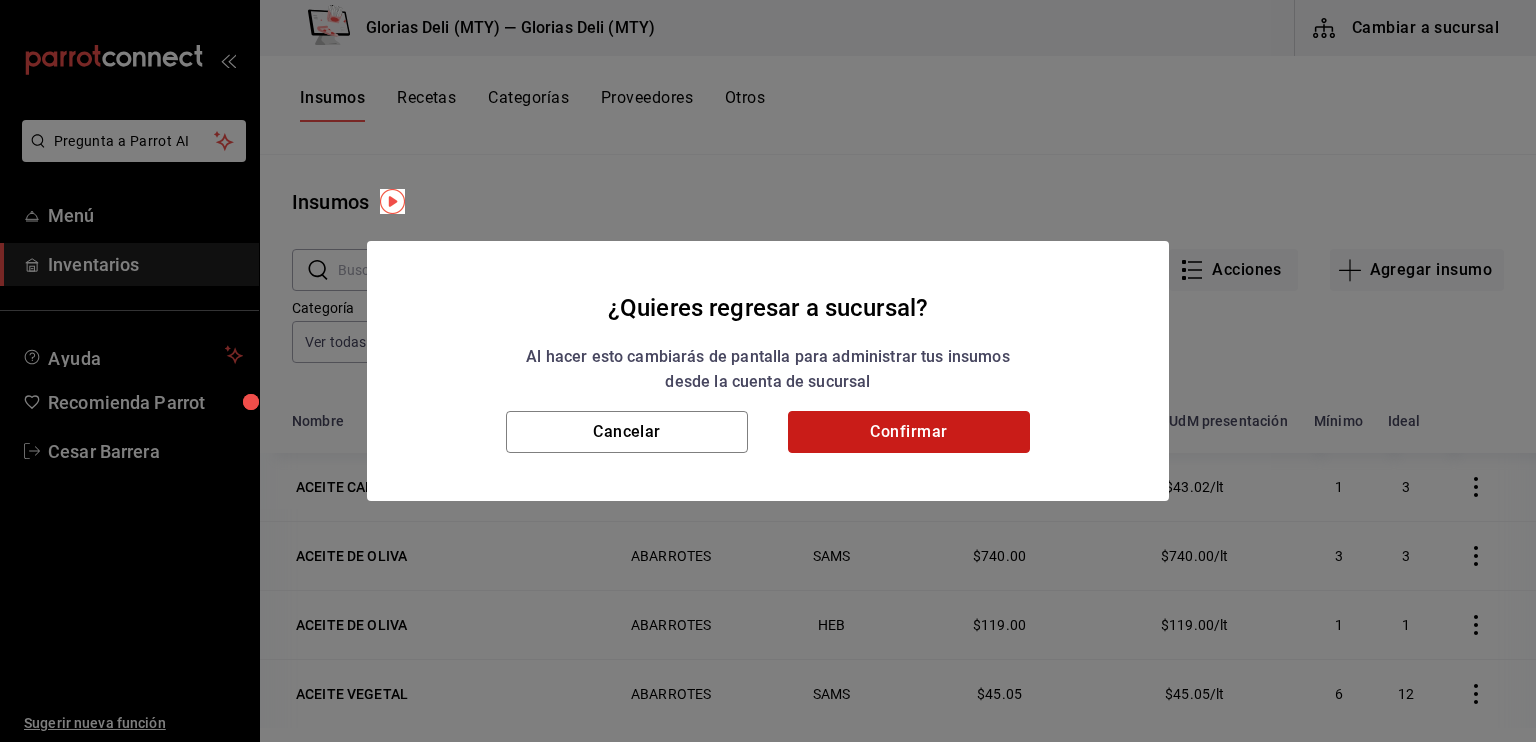 click on "Confirmar" at bounding box center (909, 432) 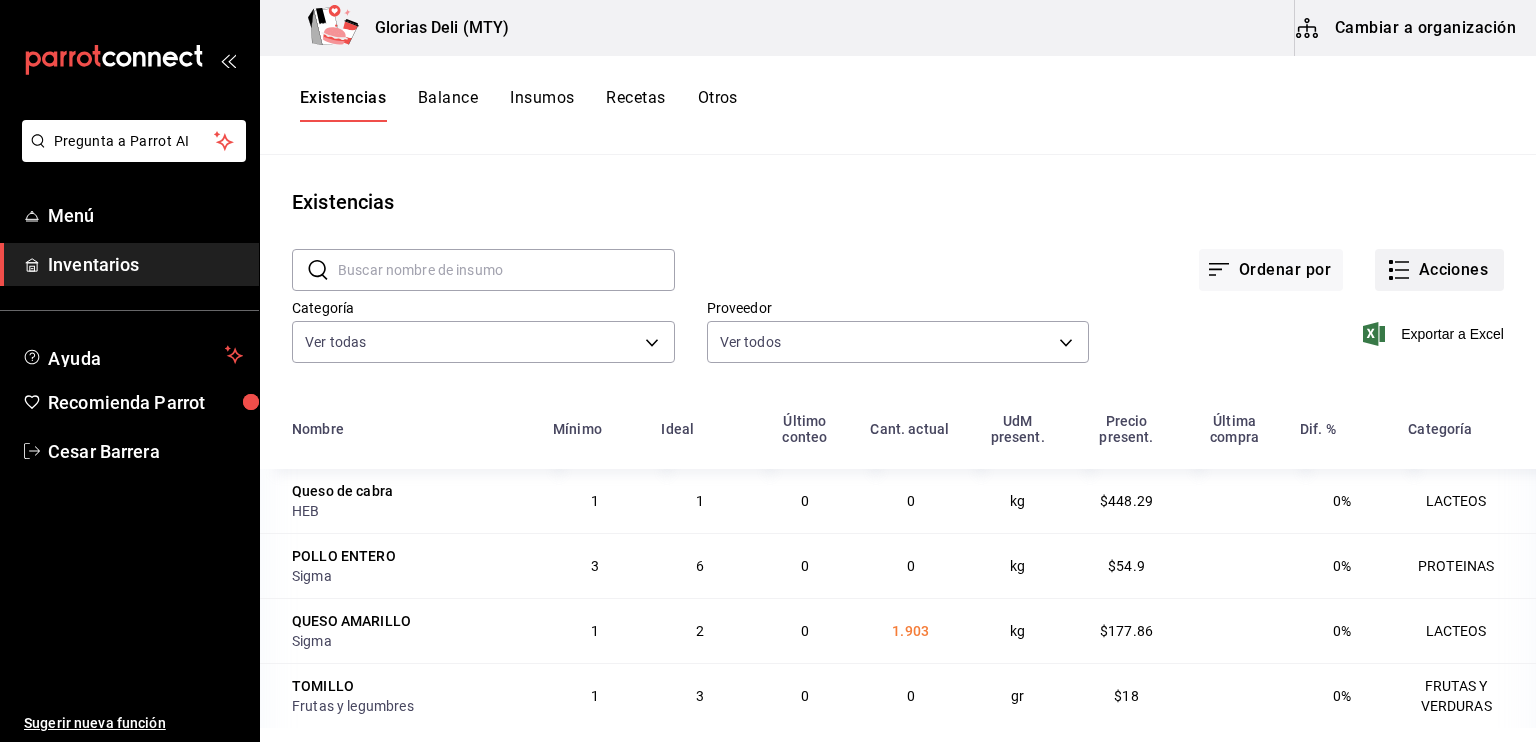 click 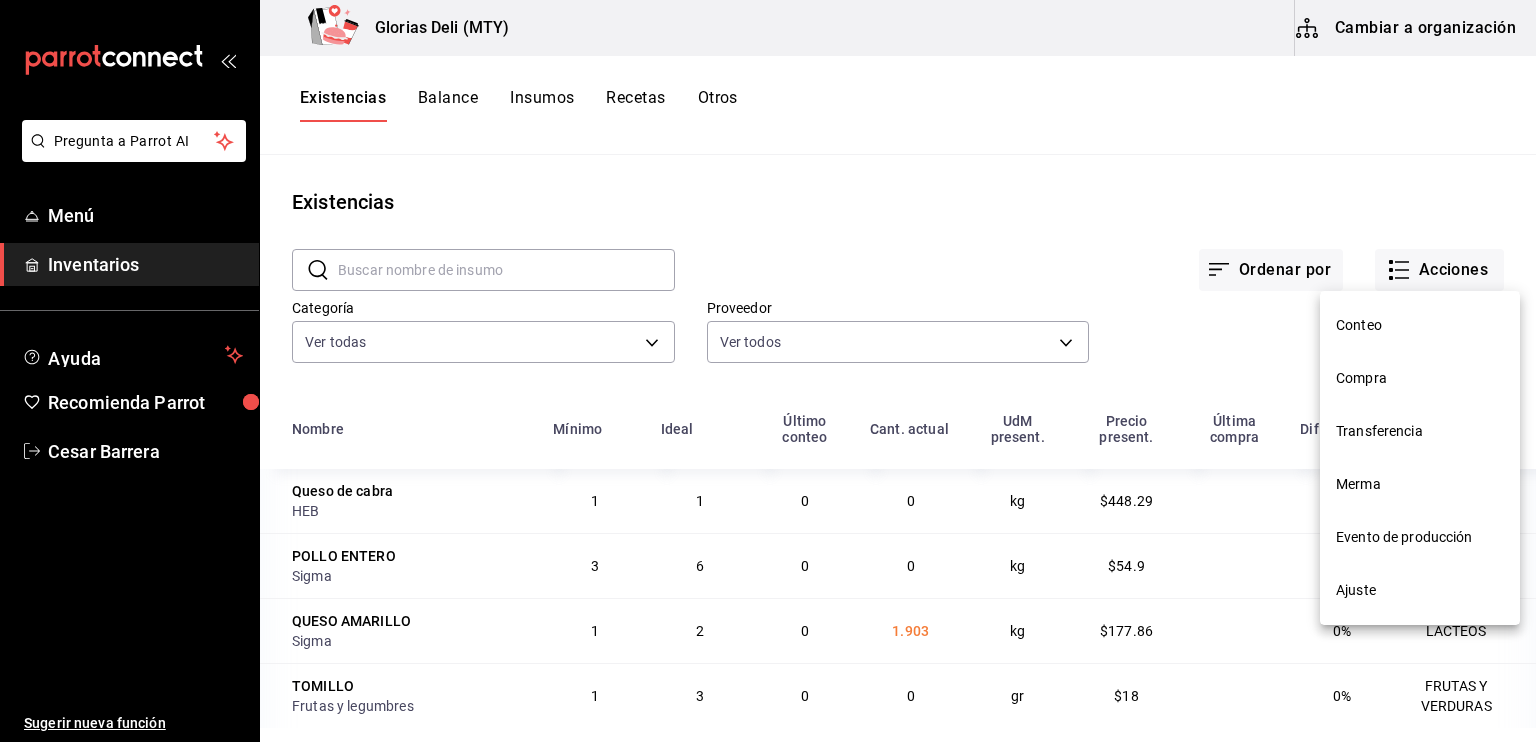 click on "Compra" at bounding box center (1420, 378) 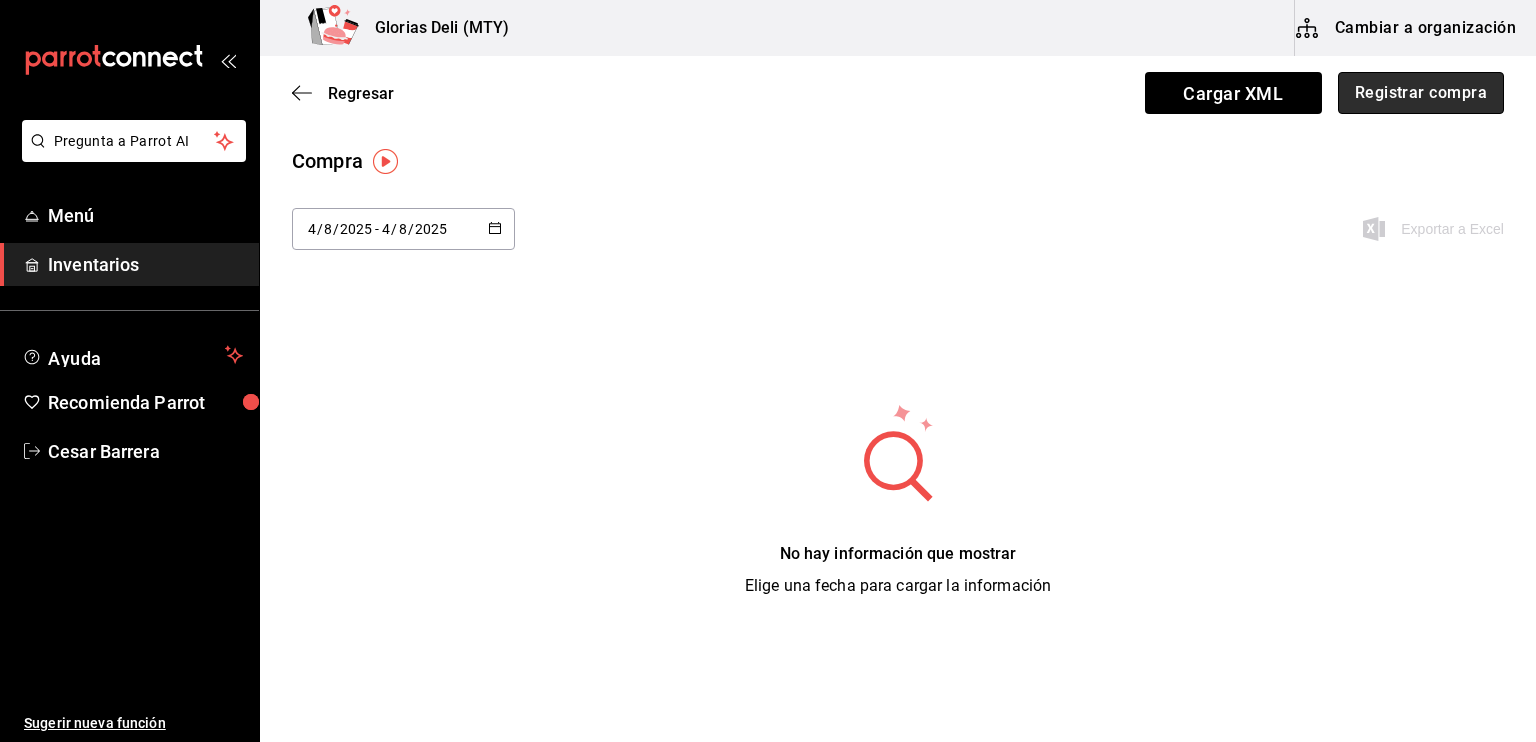 click on "Registrar compra" at bounding box center (1421, 93) 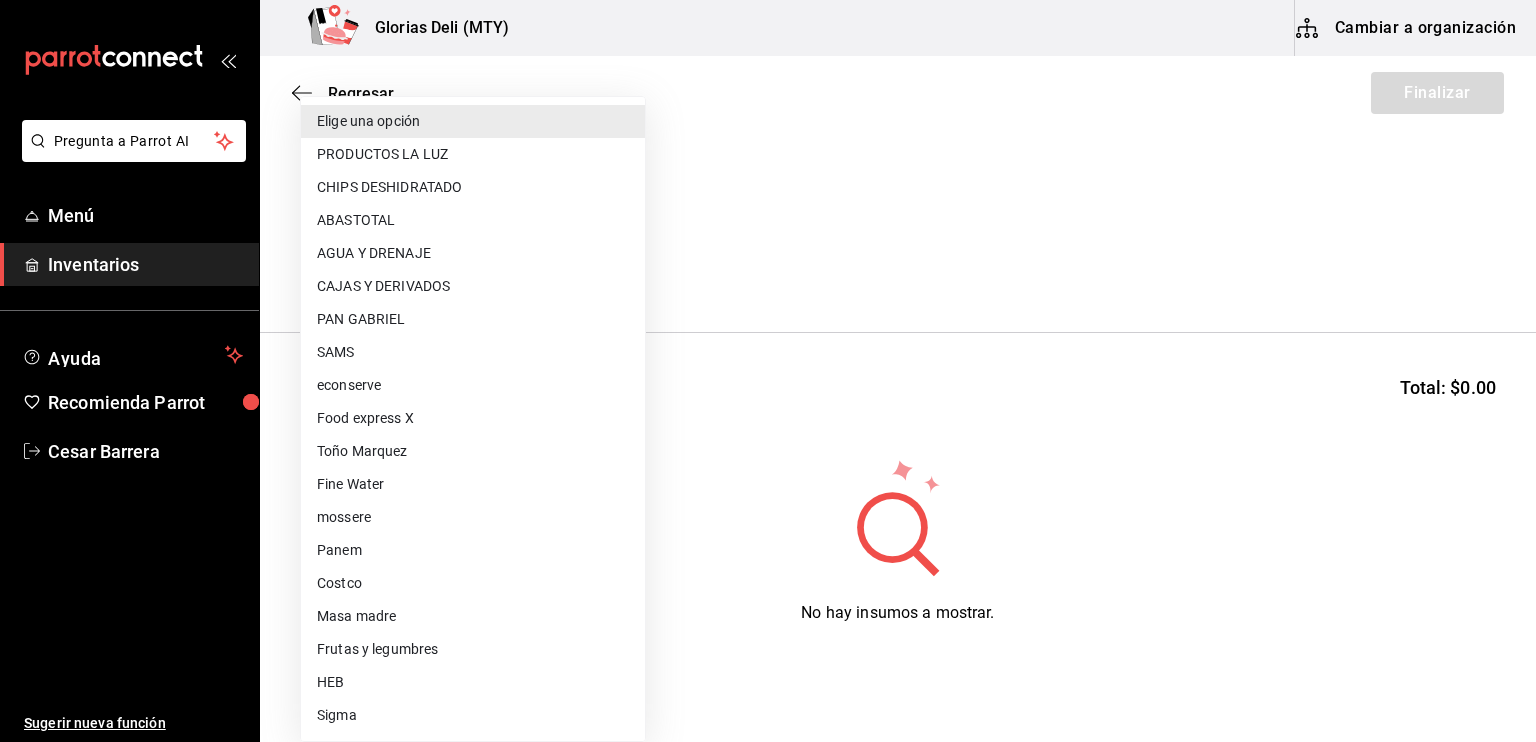 click on "Pregunta a Parrot AI Menú   Inventarios   Ayuda Recomienda Parrot   [PERSON]   Sugerir nueva función   Glorias Deli (MTY) Cambiar a organización Regresar Finalizar Compra Proveedor Elige una opción default Buscar Total: $0.00 No hay insumos a mostrar. Busca un insumo para agregarlo a la lista Pregunta a Parrot AI Menú   Inventarios   Ayuda Recomienda Parrot   [PERSON]   Sugerir nueva función   GANA 1 MES GRATIS EN TU SUSCRIPCIÓN AQUÍ ¿Recuerdas cómo empezó tu restaurante?
Hoy puedes ayudar a un colega a tener el mismo cambio que tú viviste.
Recomienda Parrot directamente desde tu Portal Administrador.
Es fácil y rápido.
🎁 Por cada restaurante que se una, ganas 1 mes gratis. Ver video tutorial Ir a video Editar Eliminar Visitar centro de ayuda ([PHONE]) [EMAIL] Visitar centro de ayuda ([PHONE]) [EMAIL] Elige una opción PRODUCTOS LA LUZ CHIPS DESHIDRATADO ABASTOTAL AGUA Y DRENAJE CAJAS Y DERIVADOS PAN GABRIEL SAMS econserve Fine  Water" at bounding box center [768, 314] 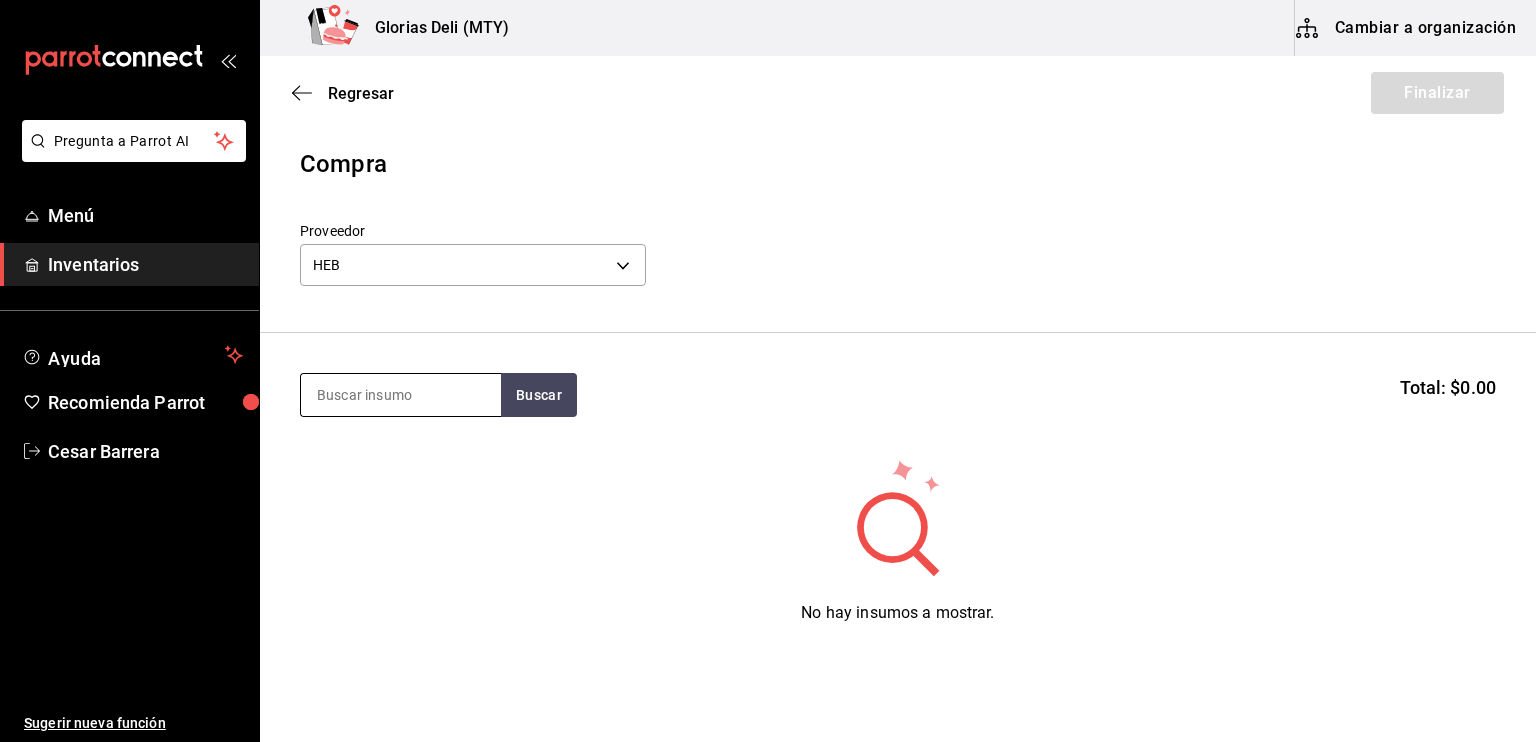 click at bounding box center [401, 395] 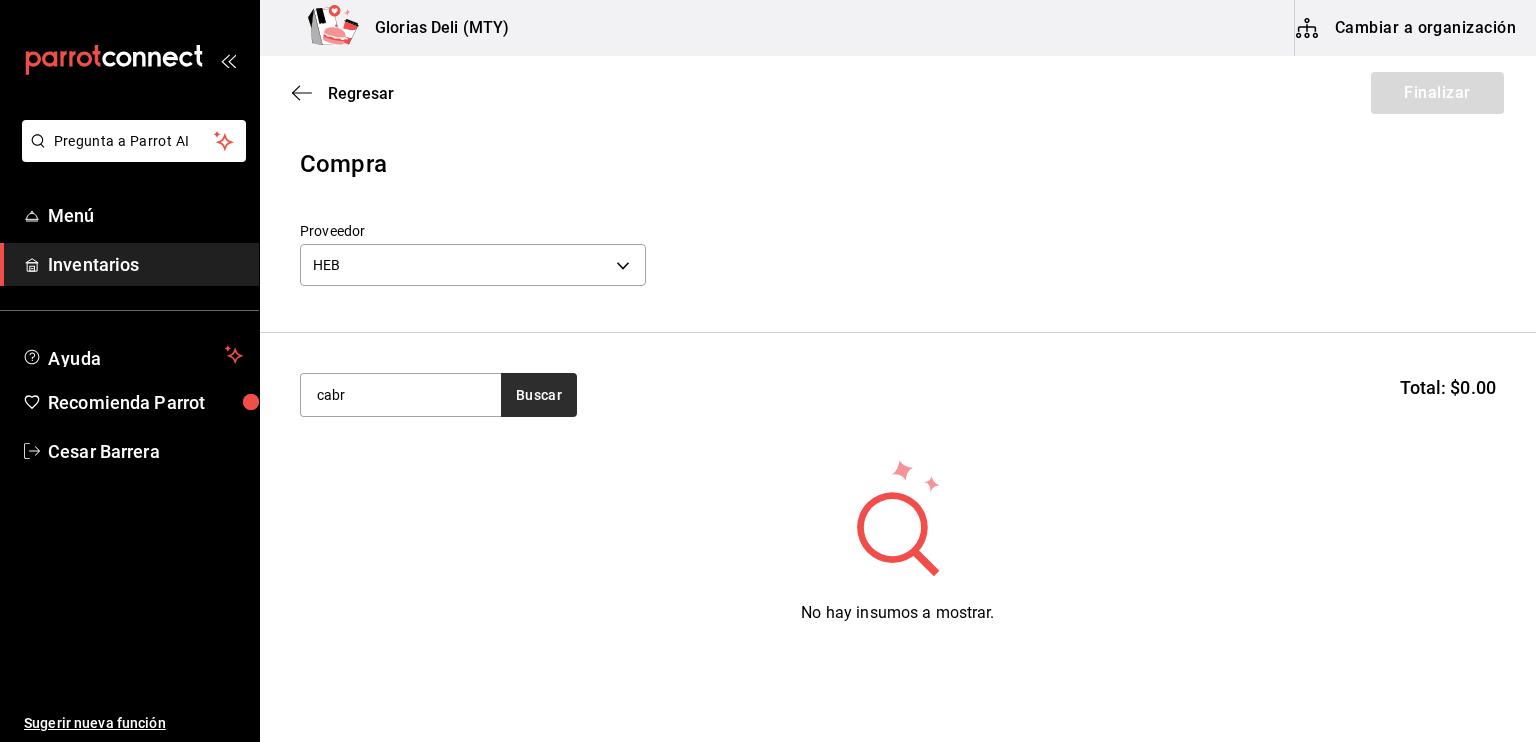 type on "cabr" 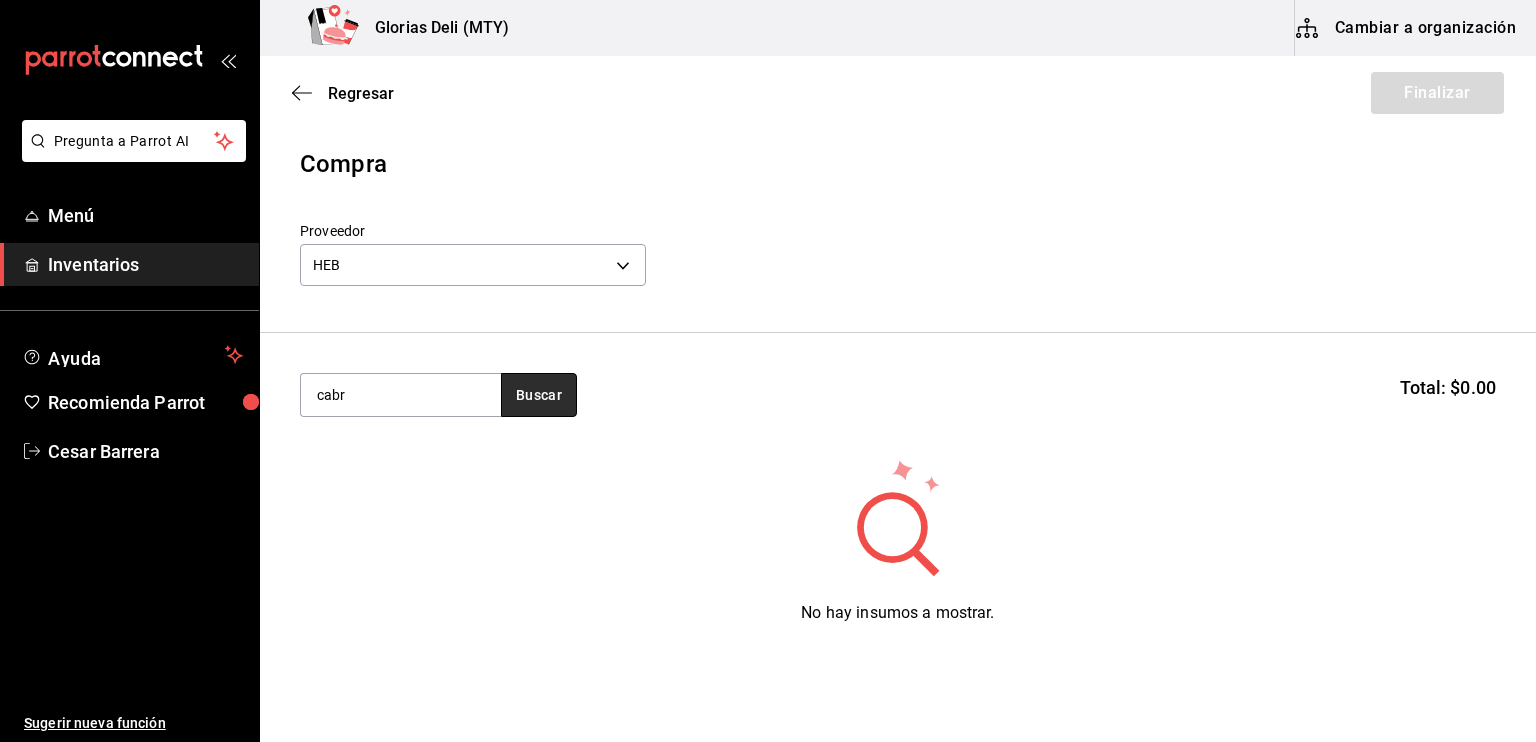 click on "Buscar" at bounding box center (539, 395) 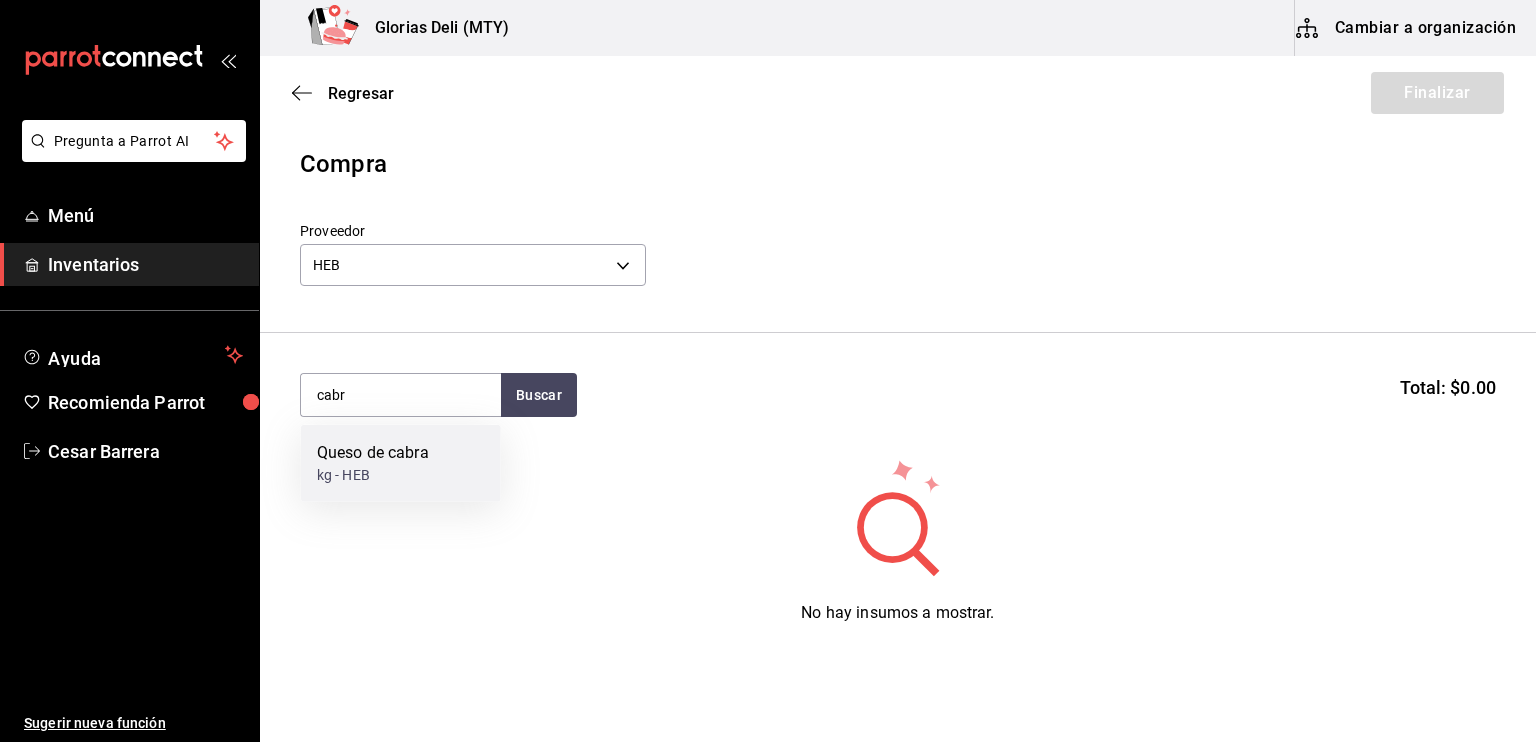 click on "Queso de cabra kg - HEB" at bounding box center [401, 463] 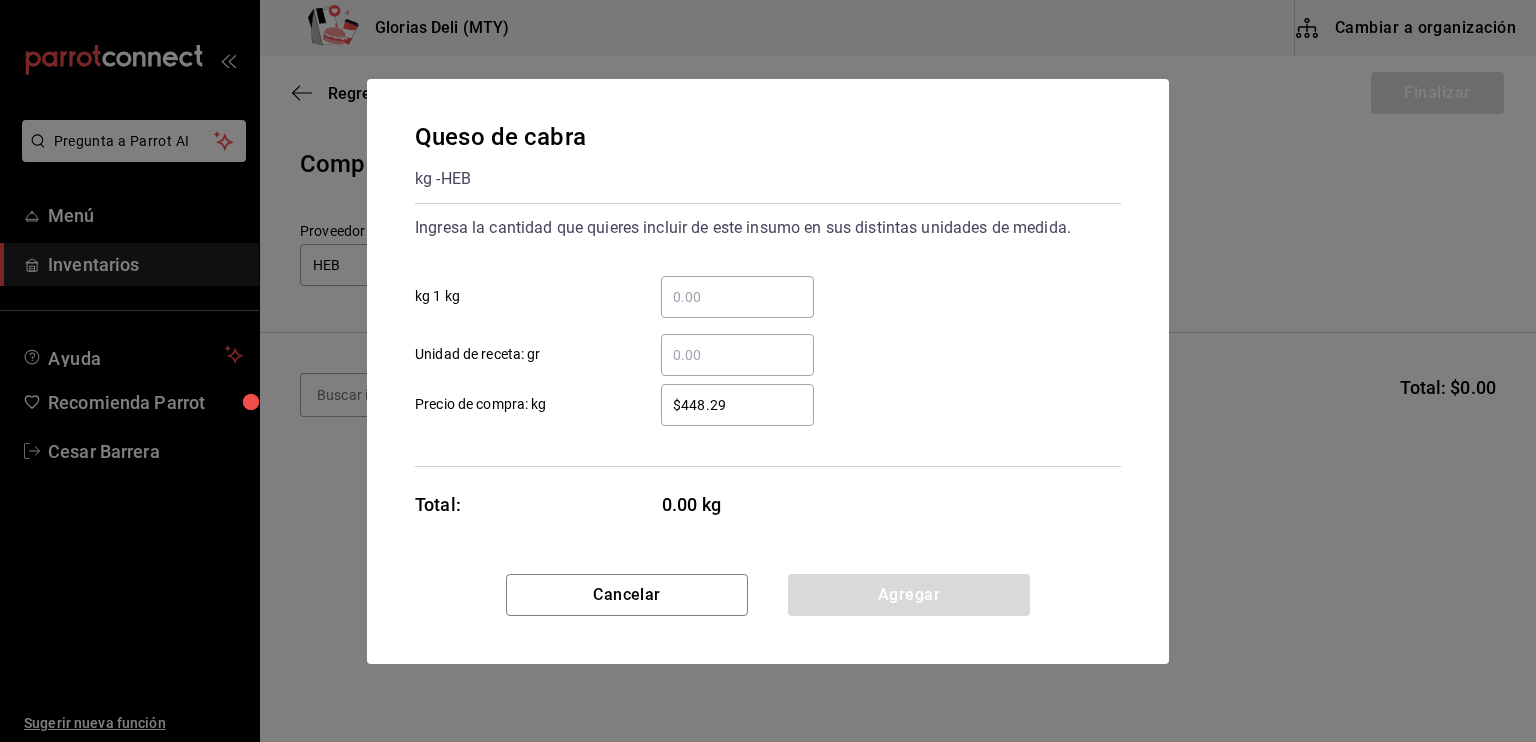 click on "​ Unidad de receta: gr" at bounding box center (737, 355) 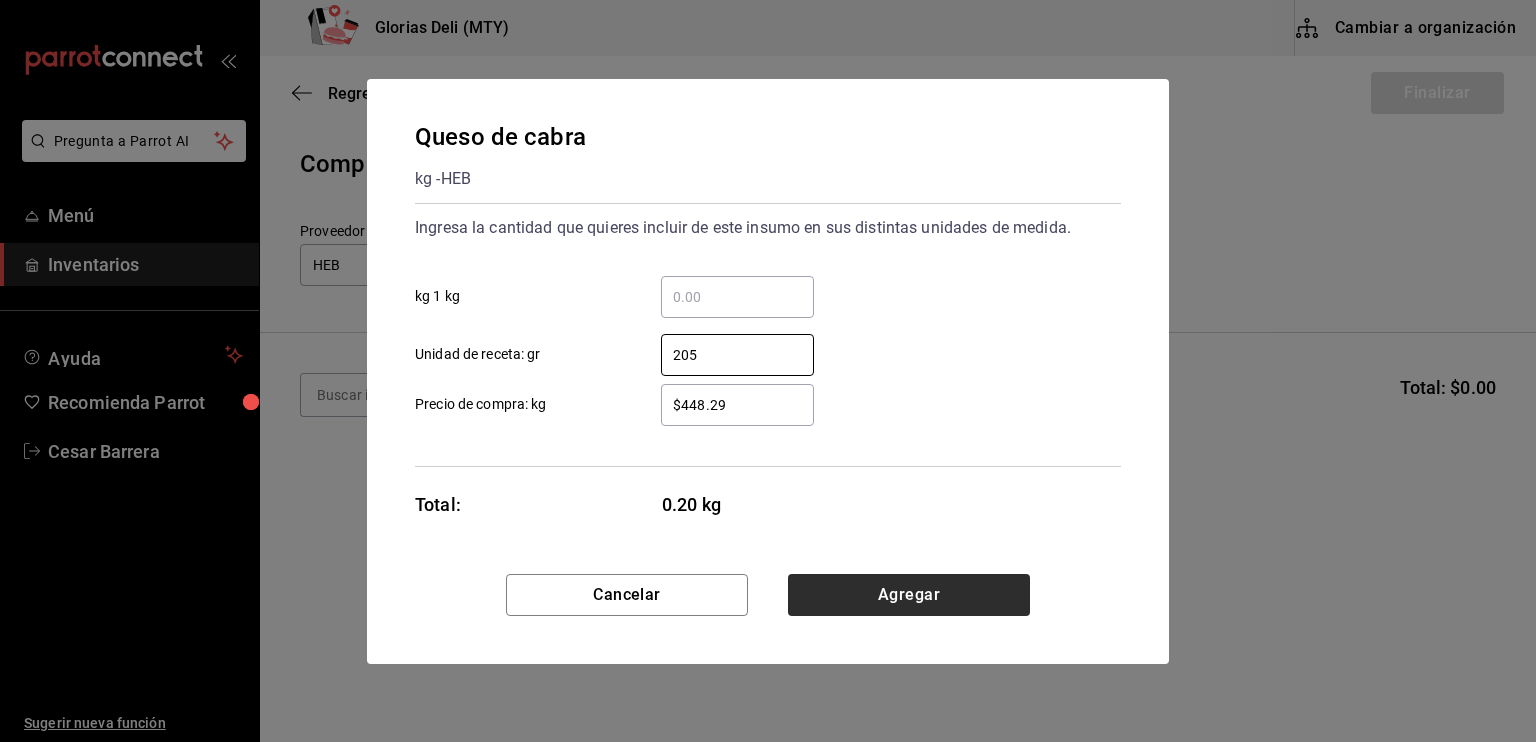 type on "205" 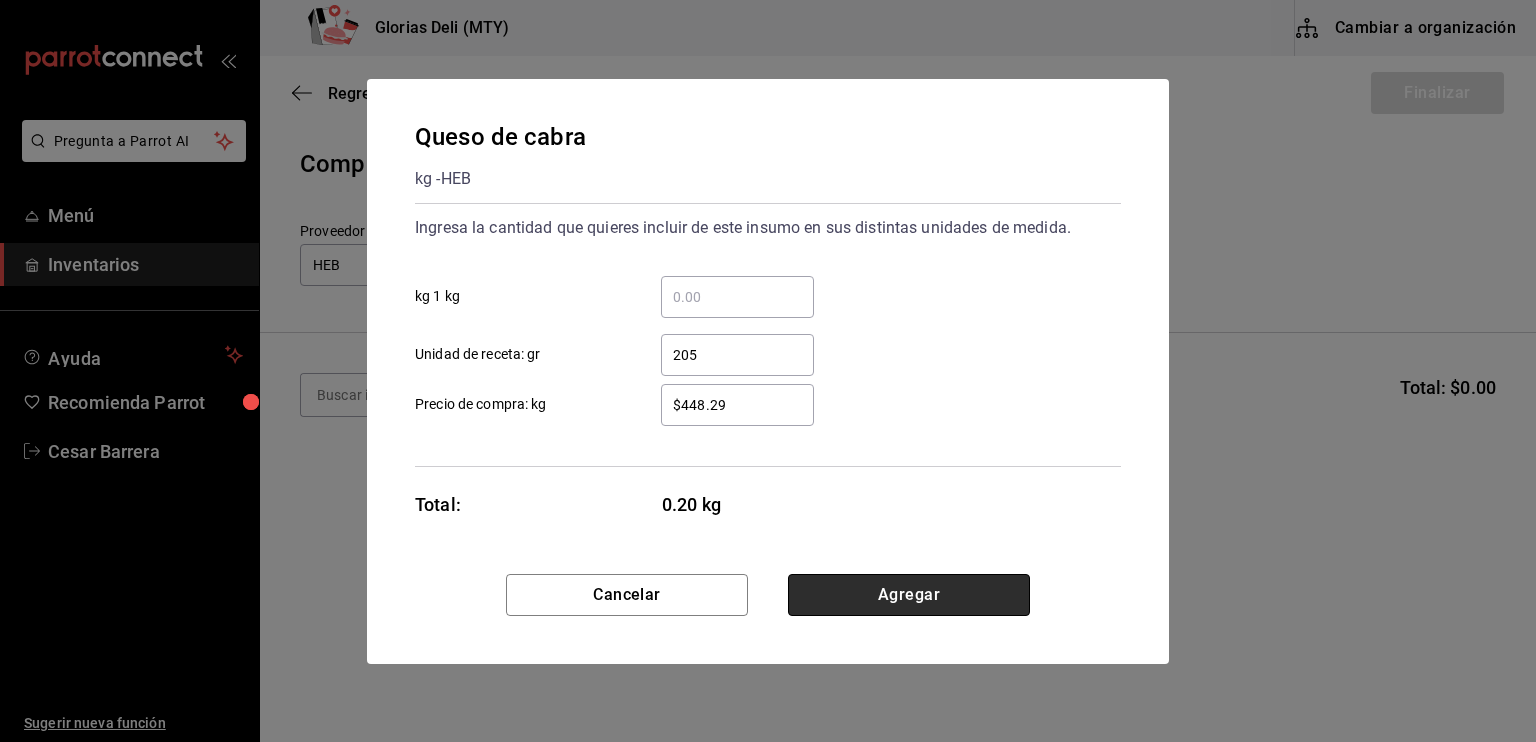 click on "Agregar" at bounding box center [909, 595] 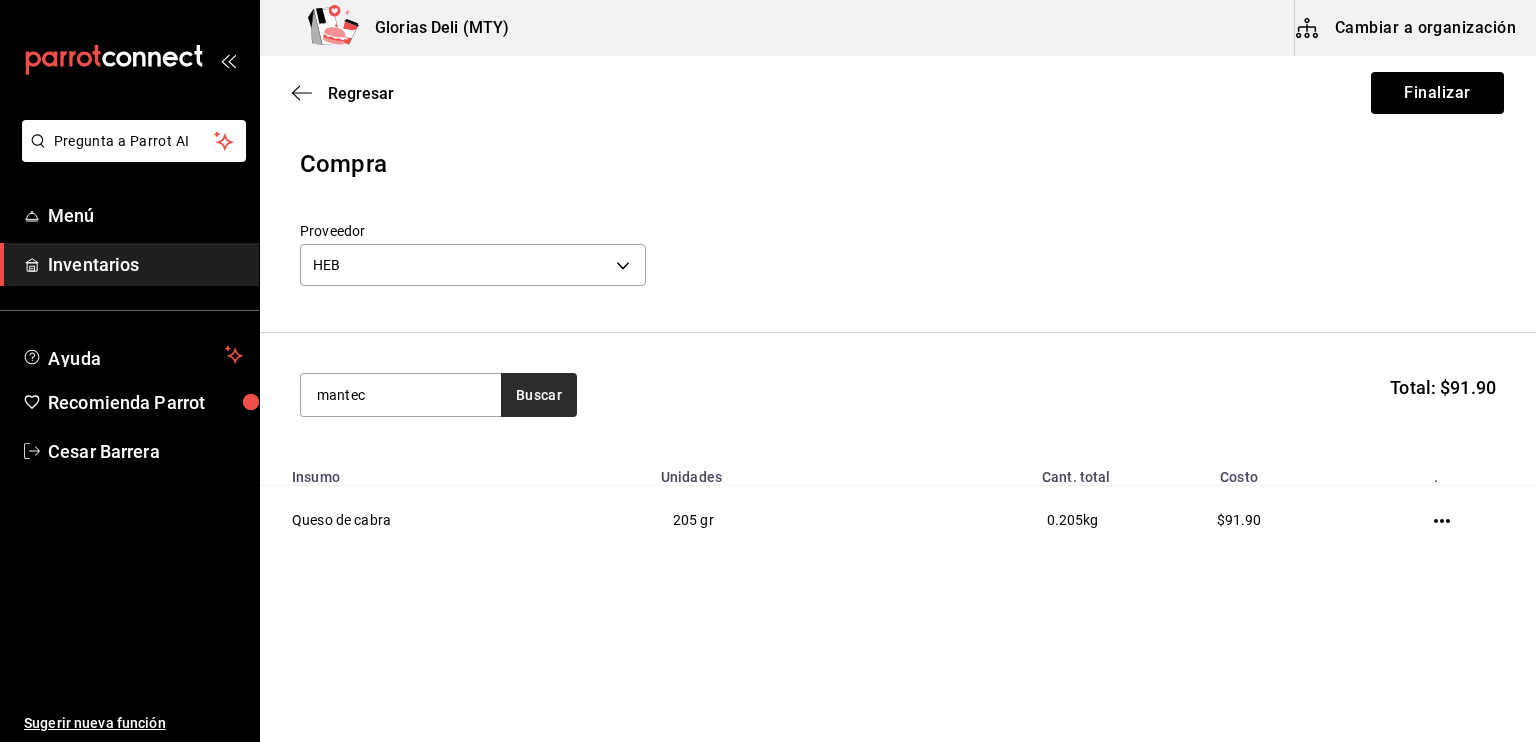 type on "mantec" 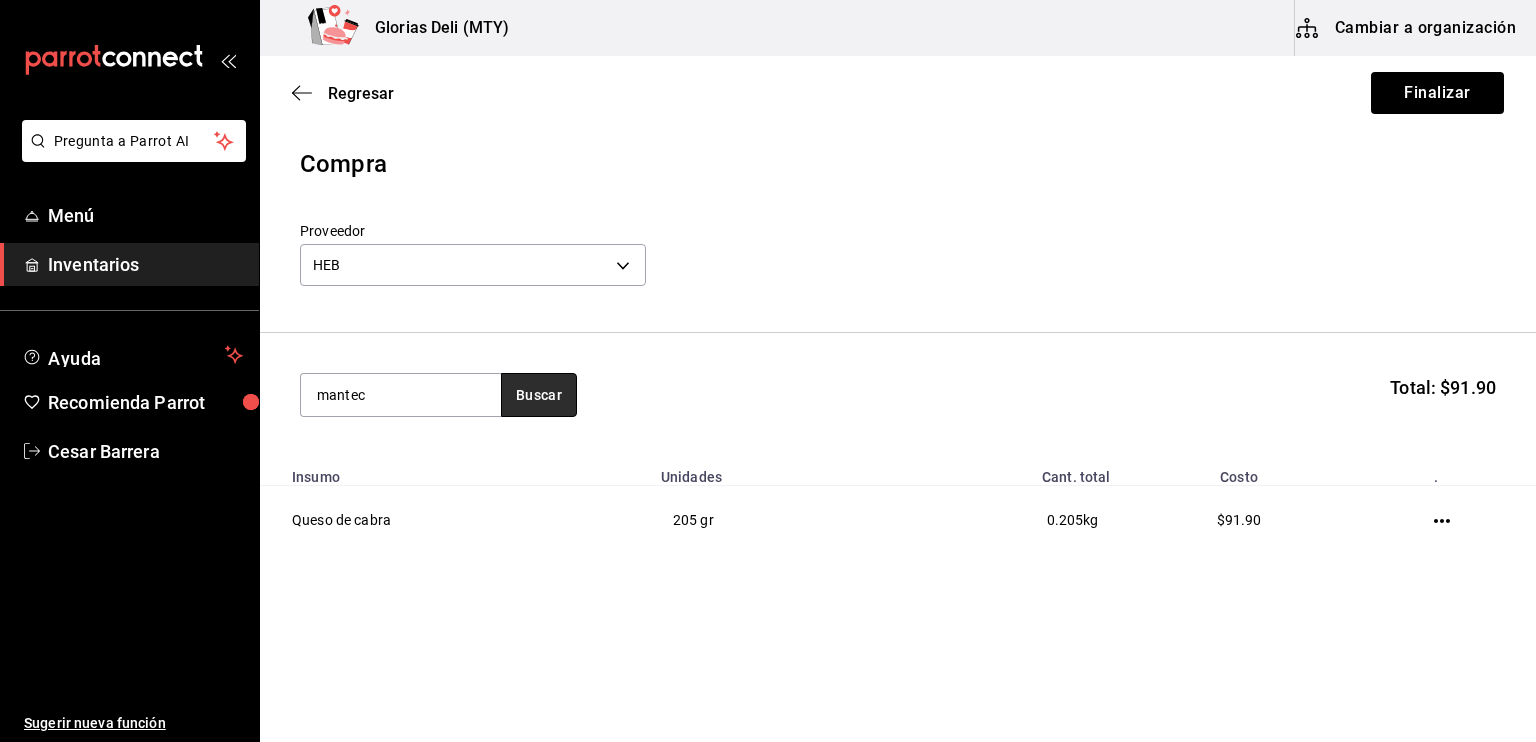 click on "Buscar" at bounding box center [539, 395] 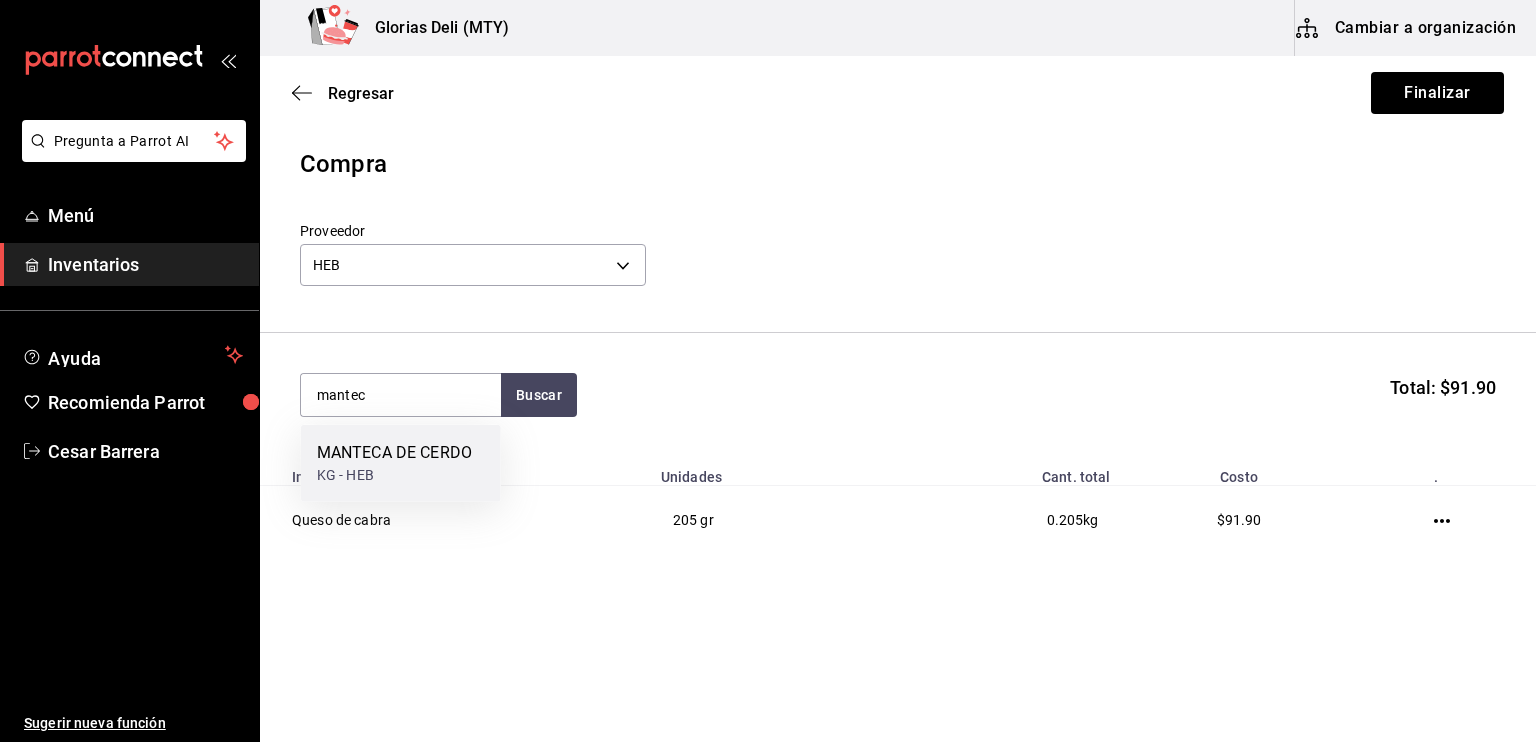 click on "MANTECA DE CERDO" at bounding box center (394, 453) 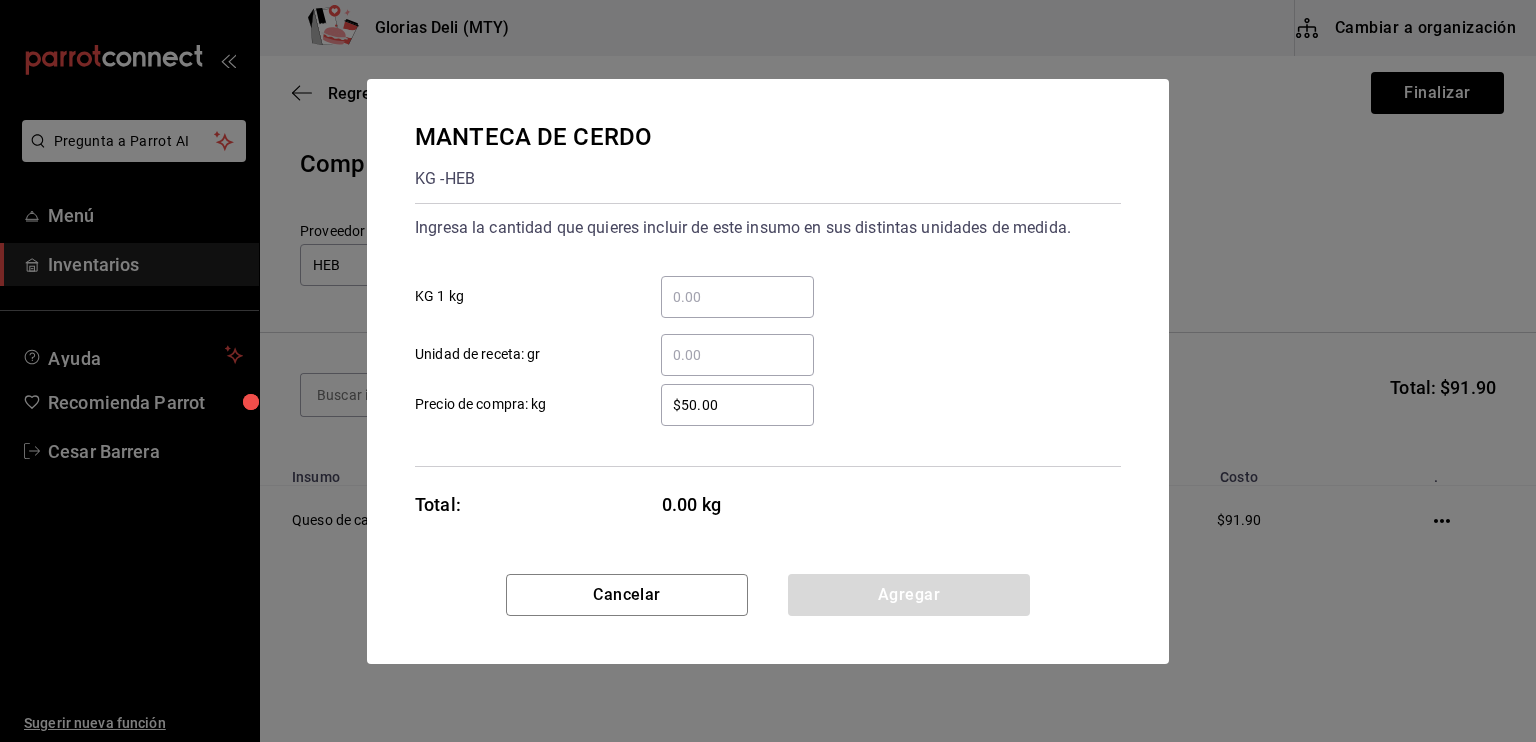 click on "​" at bounding box center [737, 355] 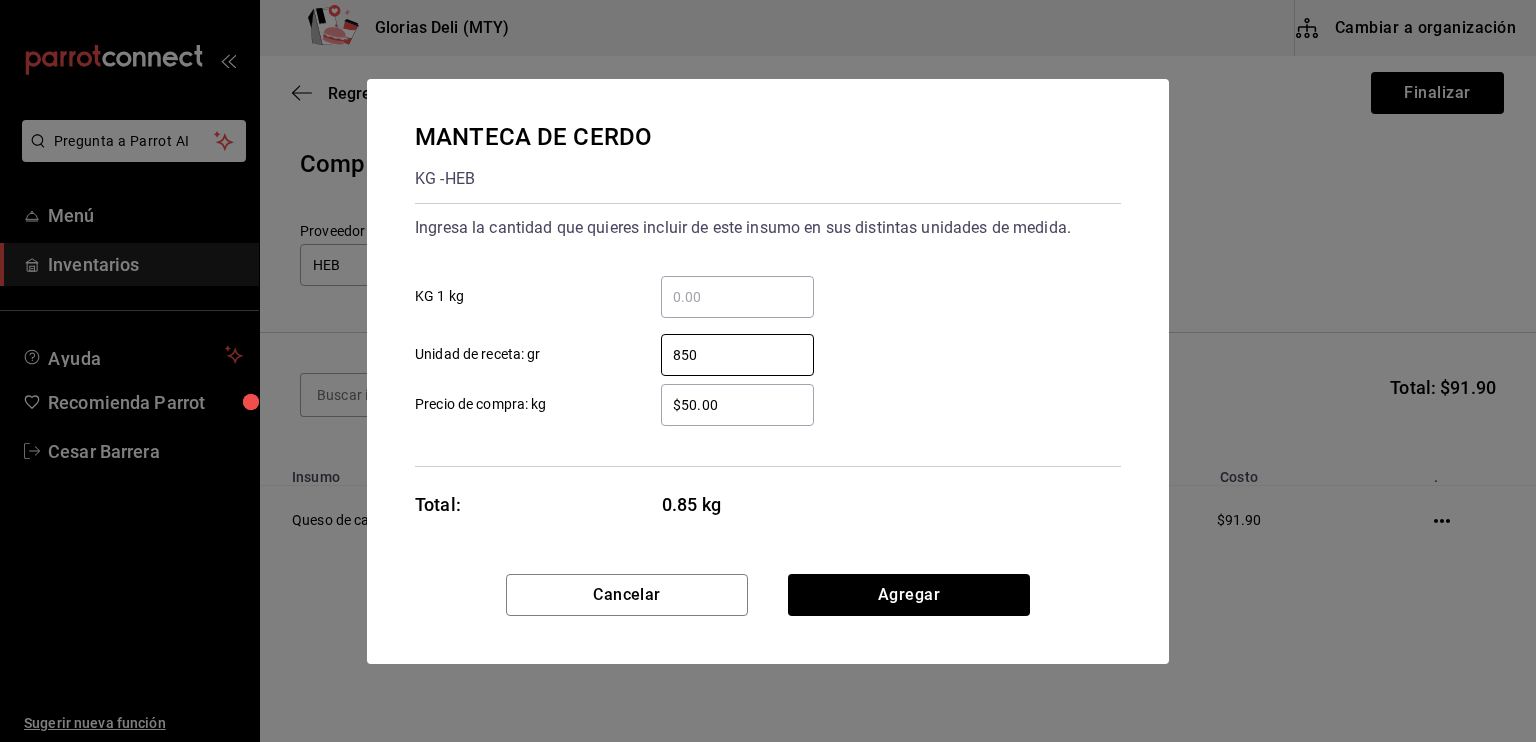 type on "850" 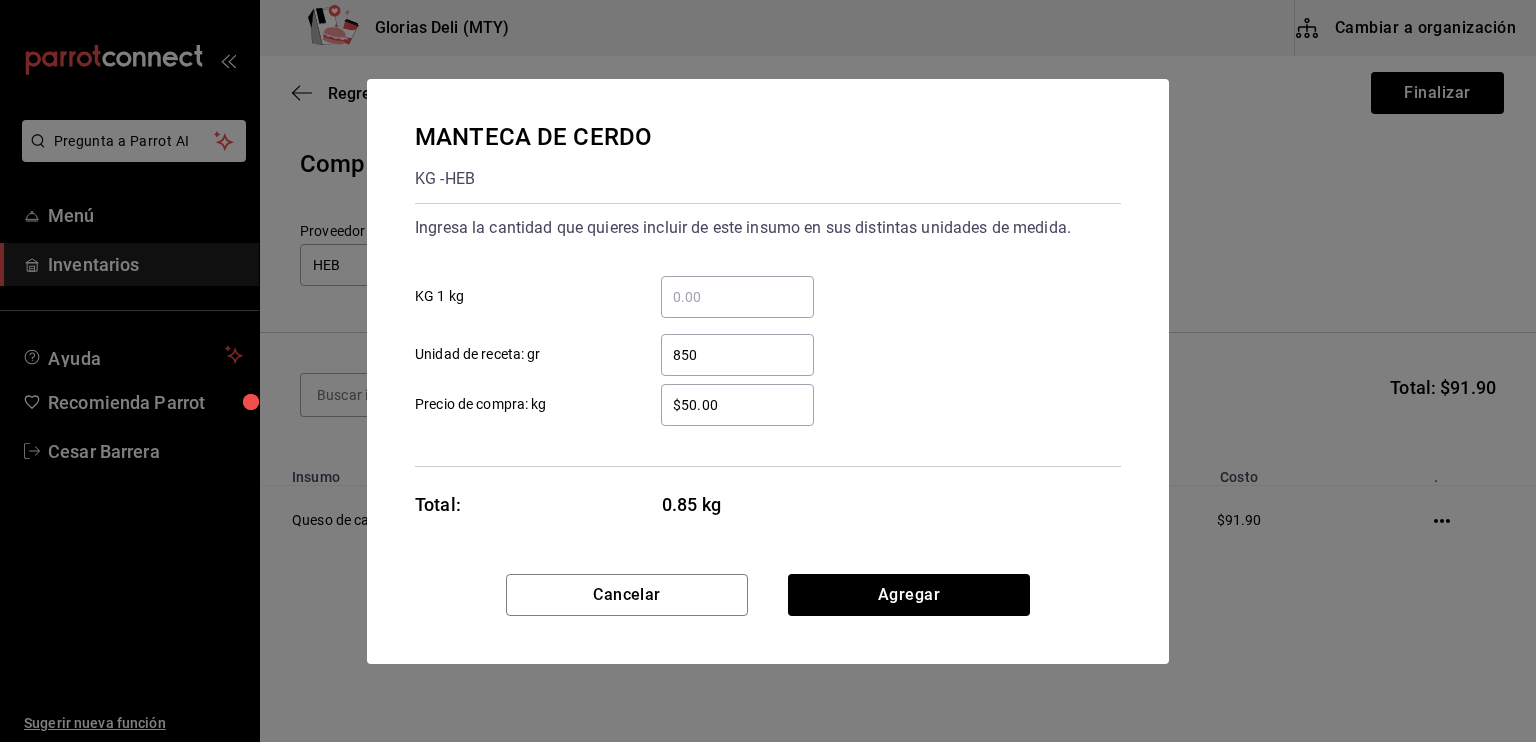 click on "$50.00" at bounding box center (737, 405) 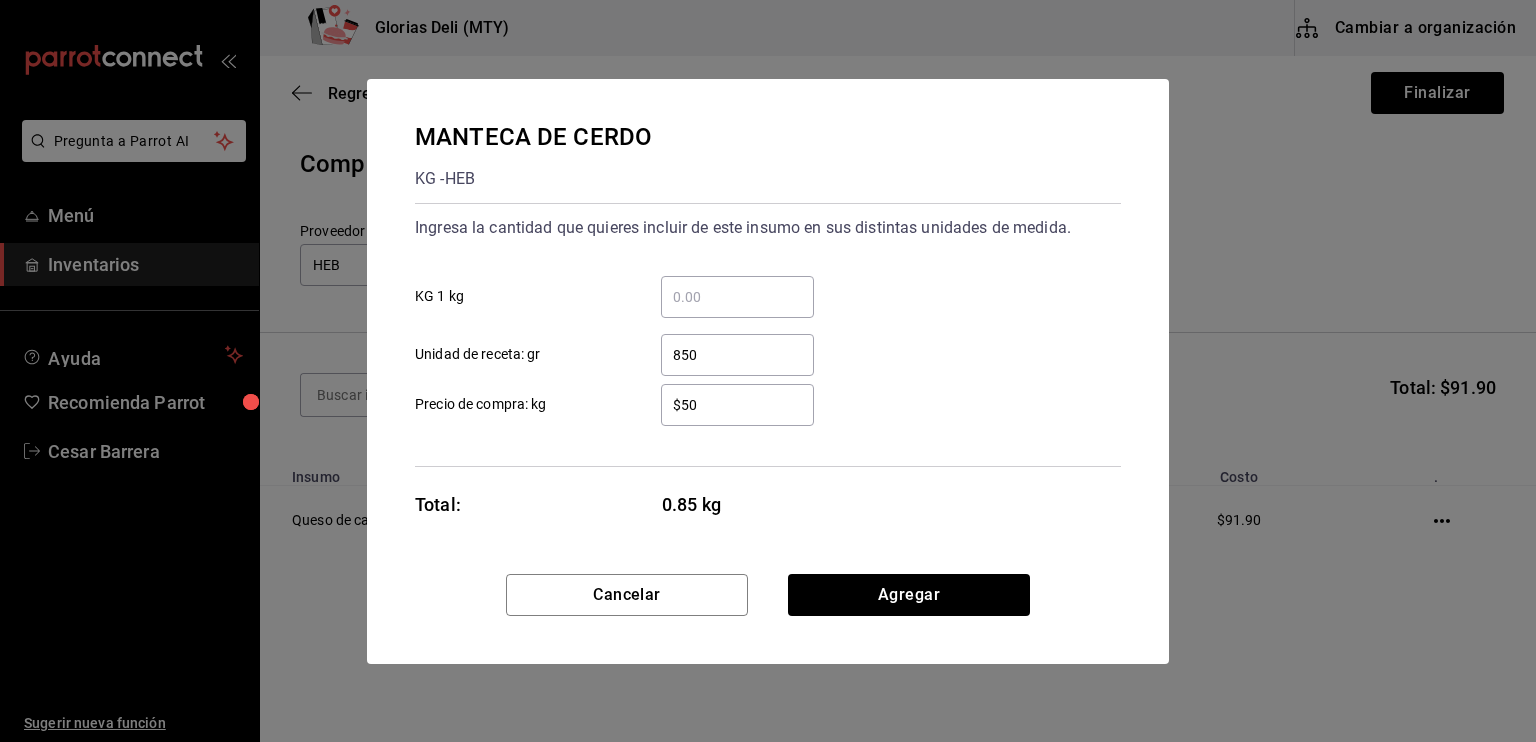 type on "$5" 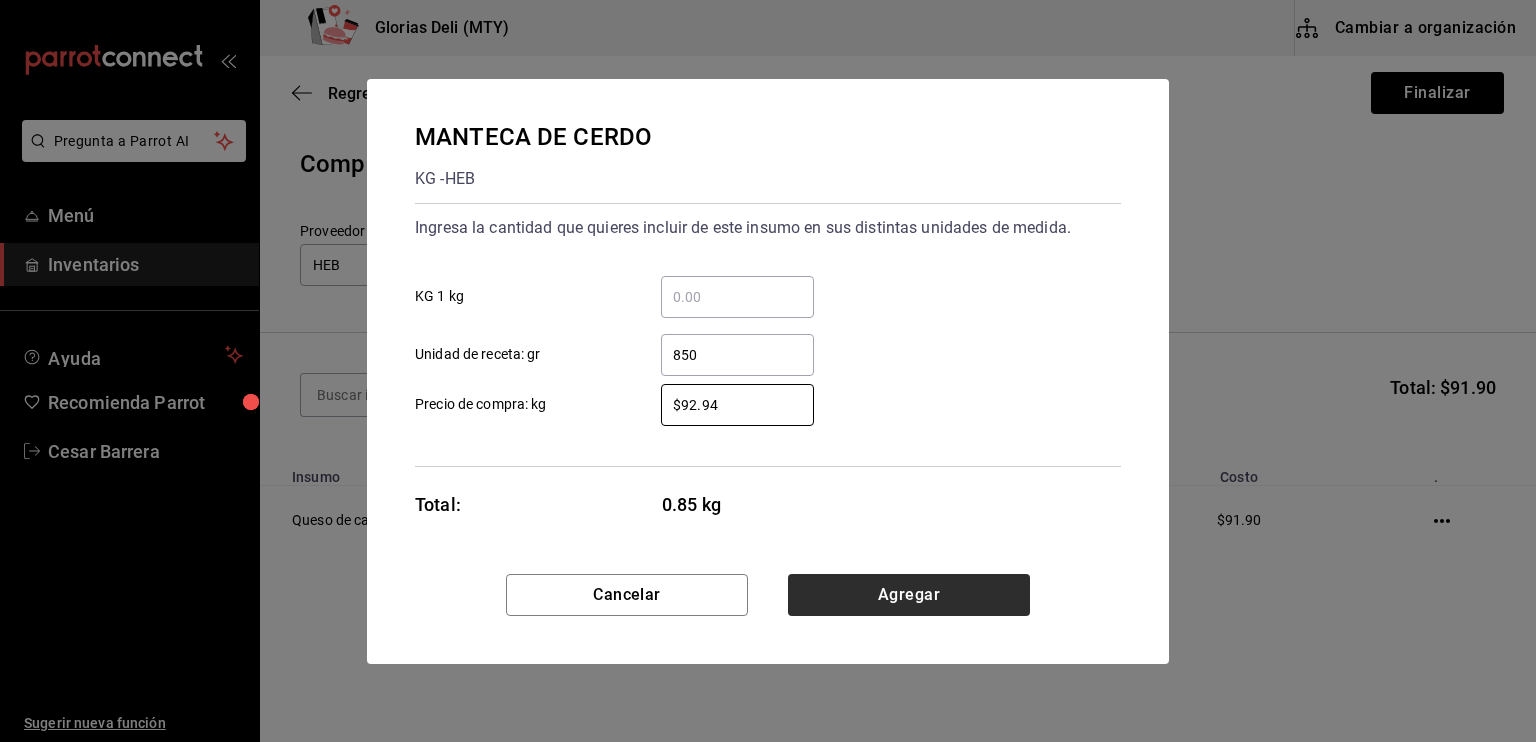 type on "$92.94" 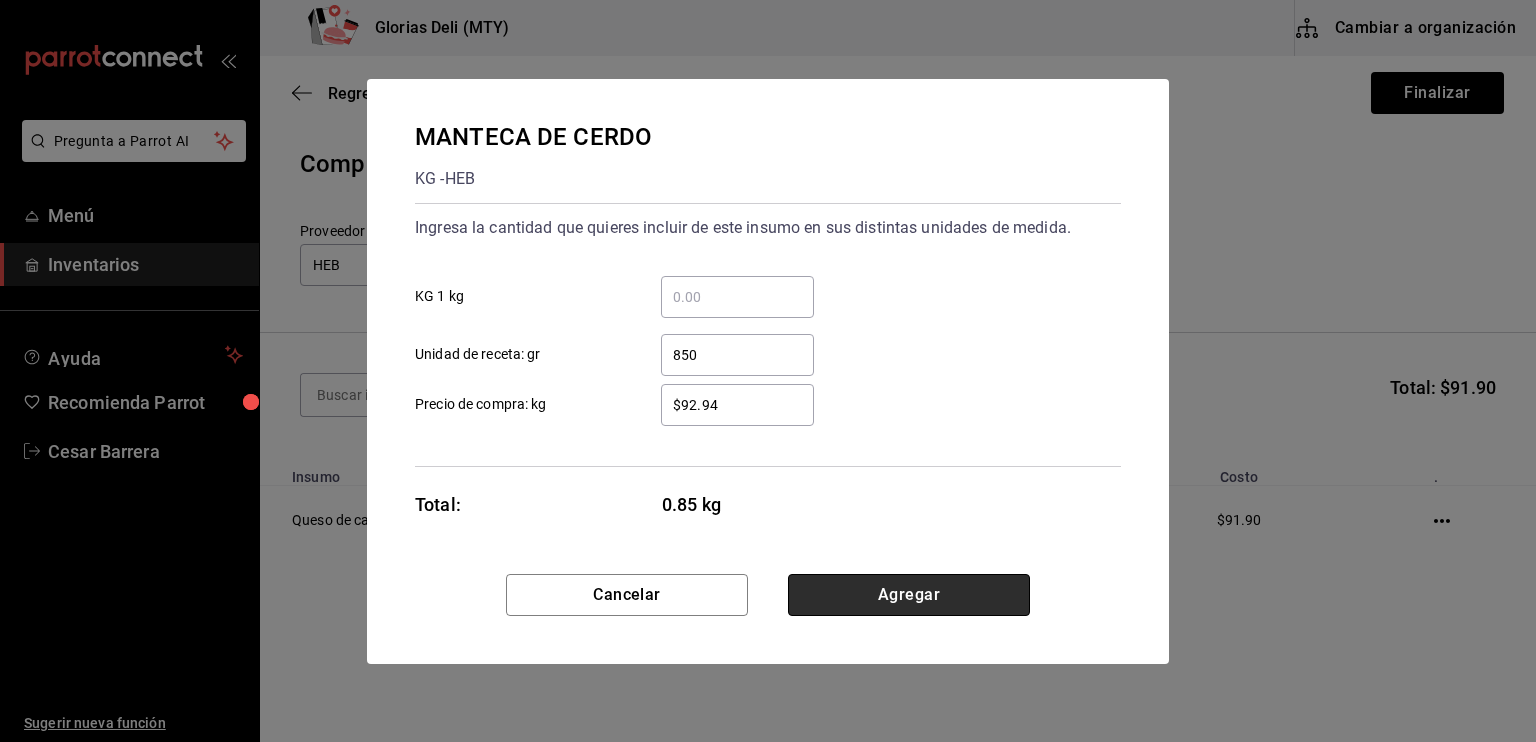 click on "Agregar" at bounding box center [909, 595] 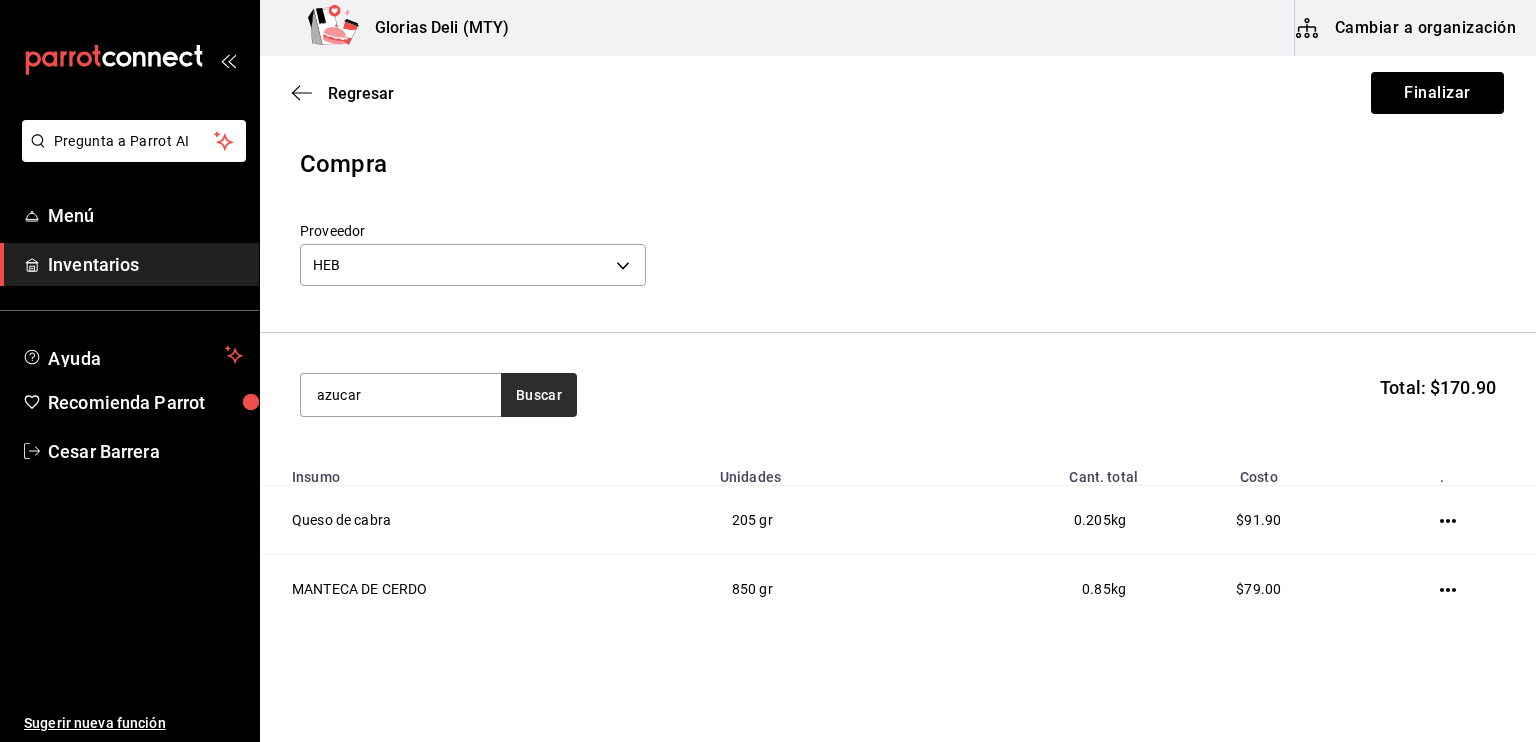 type on "azucar" 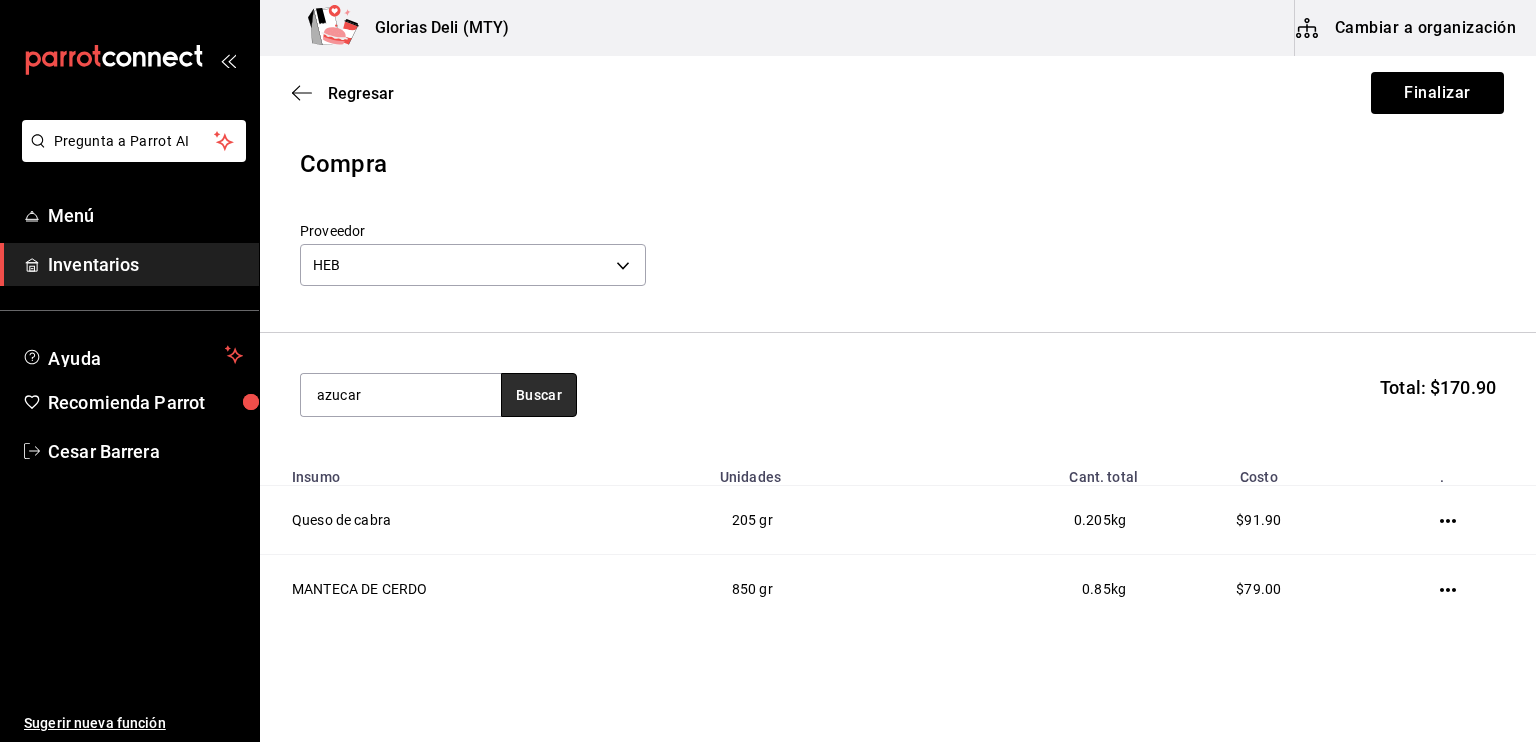 click on "Buscar" at bounding box center [539, 395] 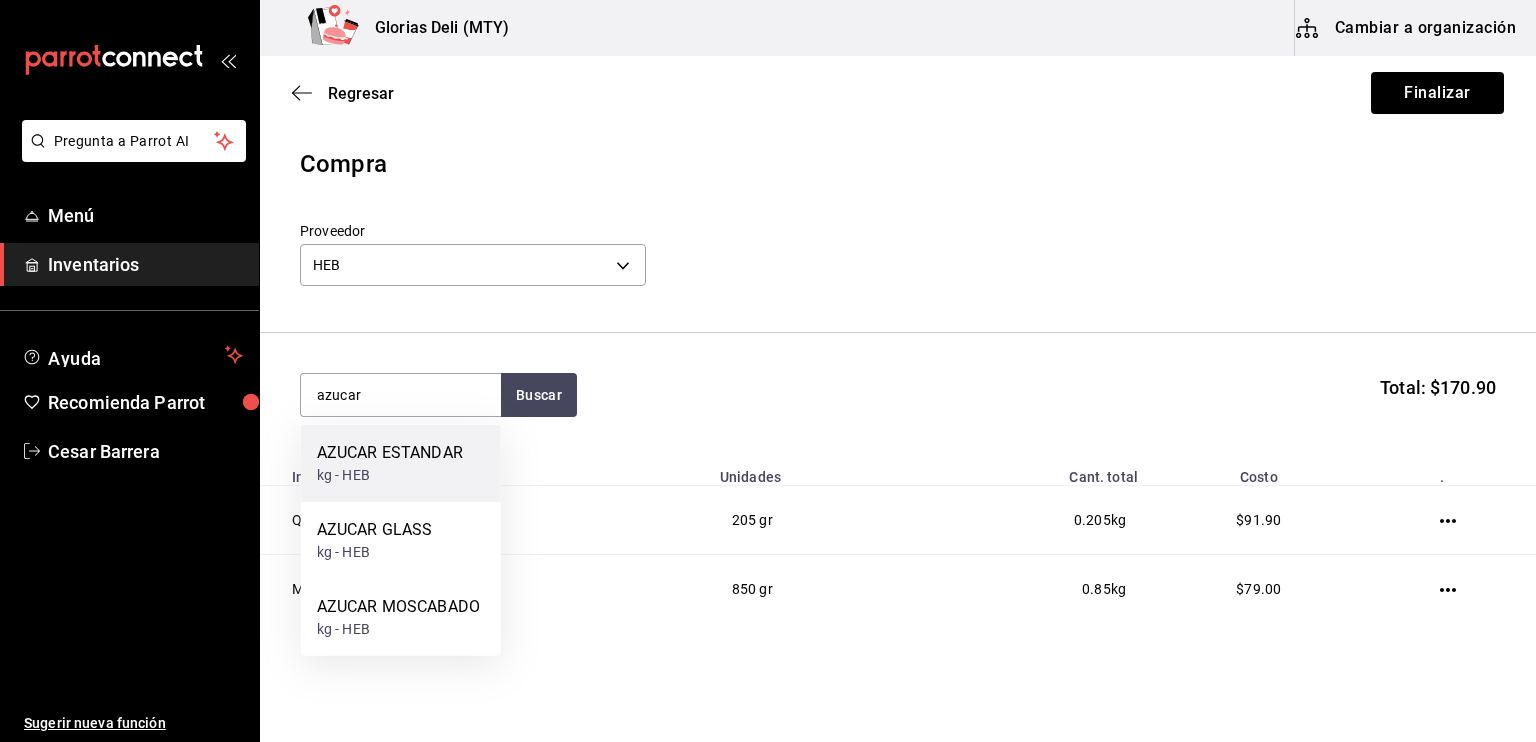 click on "AZUCAR ESTANDAR" at bounding box center (390, 453) 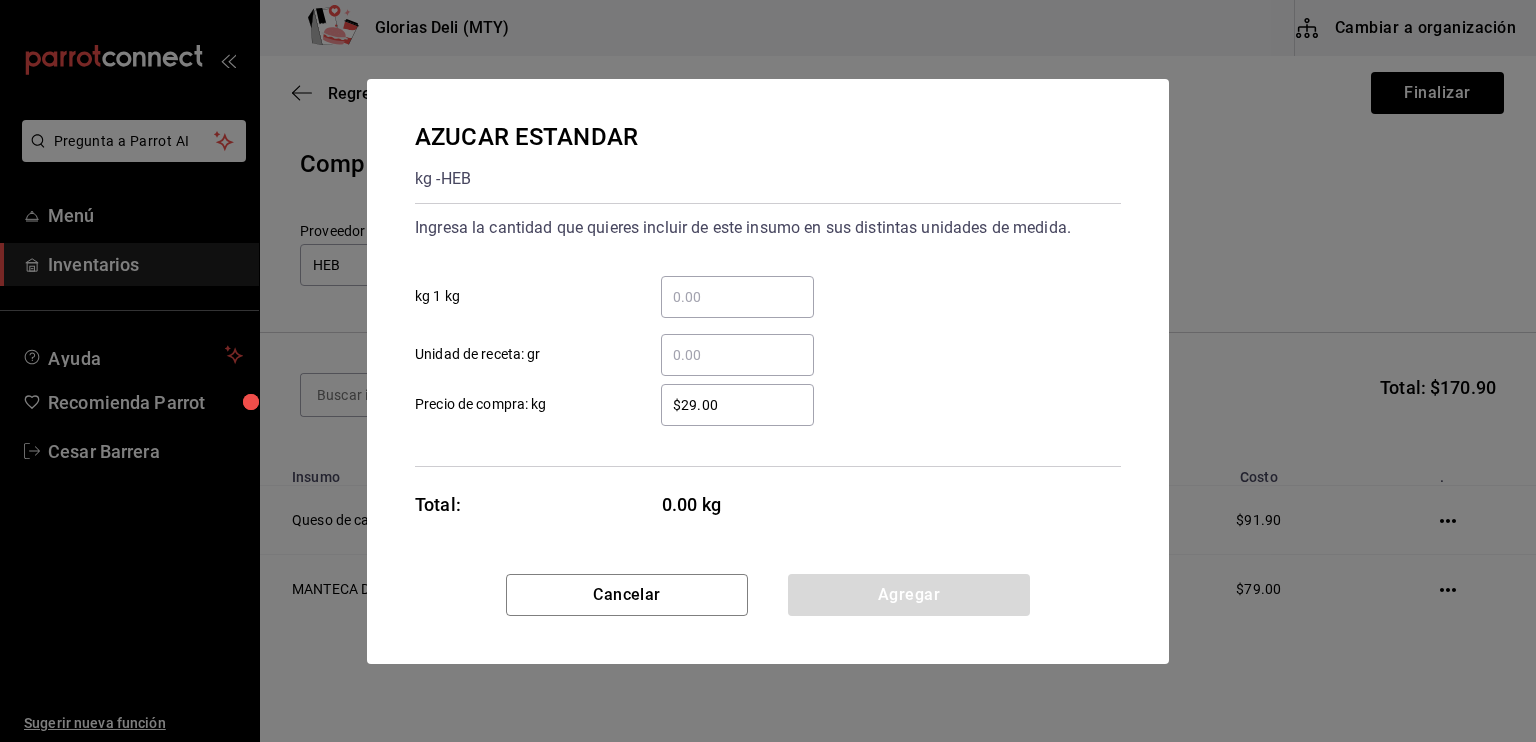 click on "​ Unidad de receta: gr" at bounding box center (737, 355) 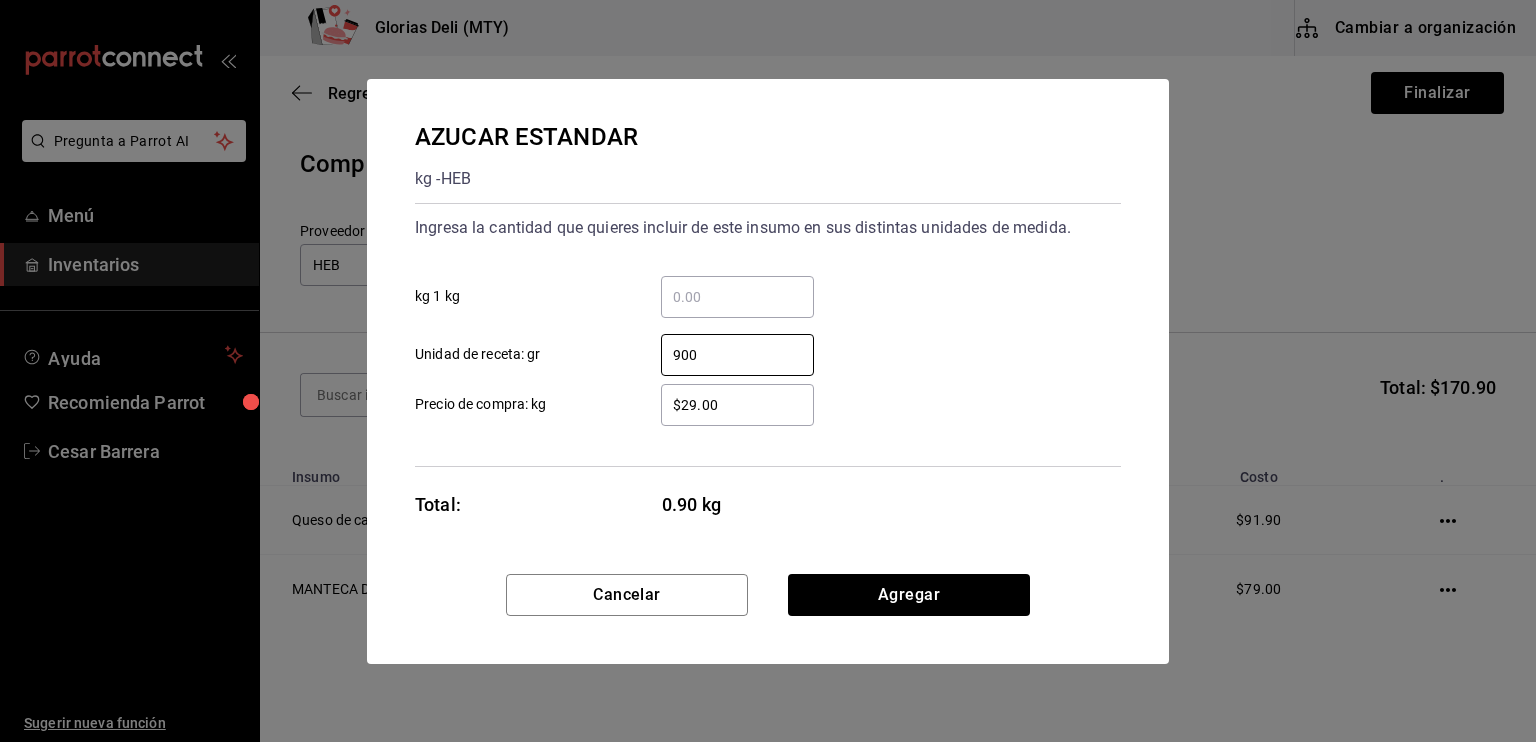 type on "900" 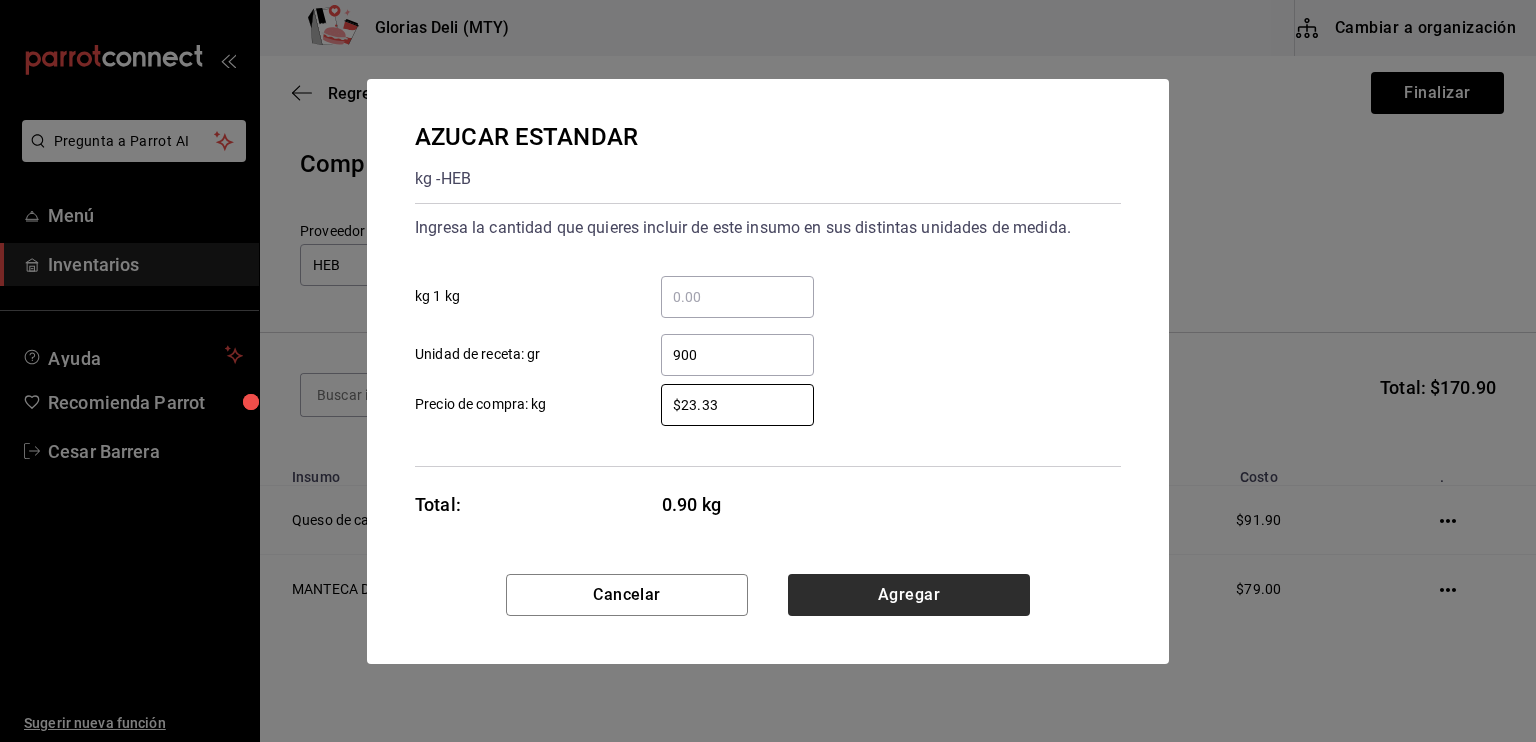 type on "$23.33" 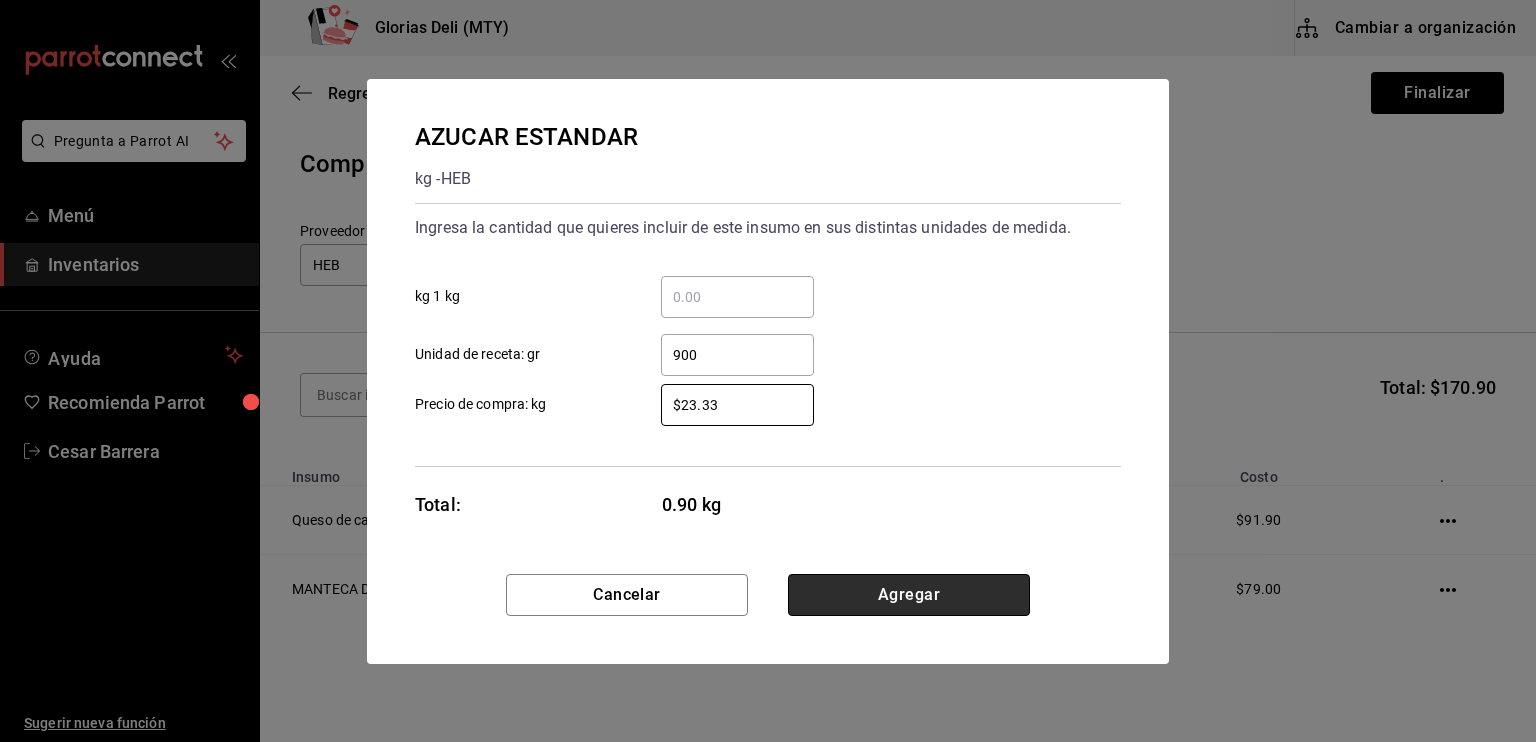 click on "Agregar" at bounding box center (909, 595) 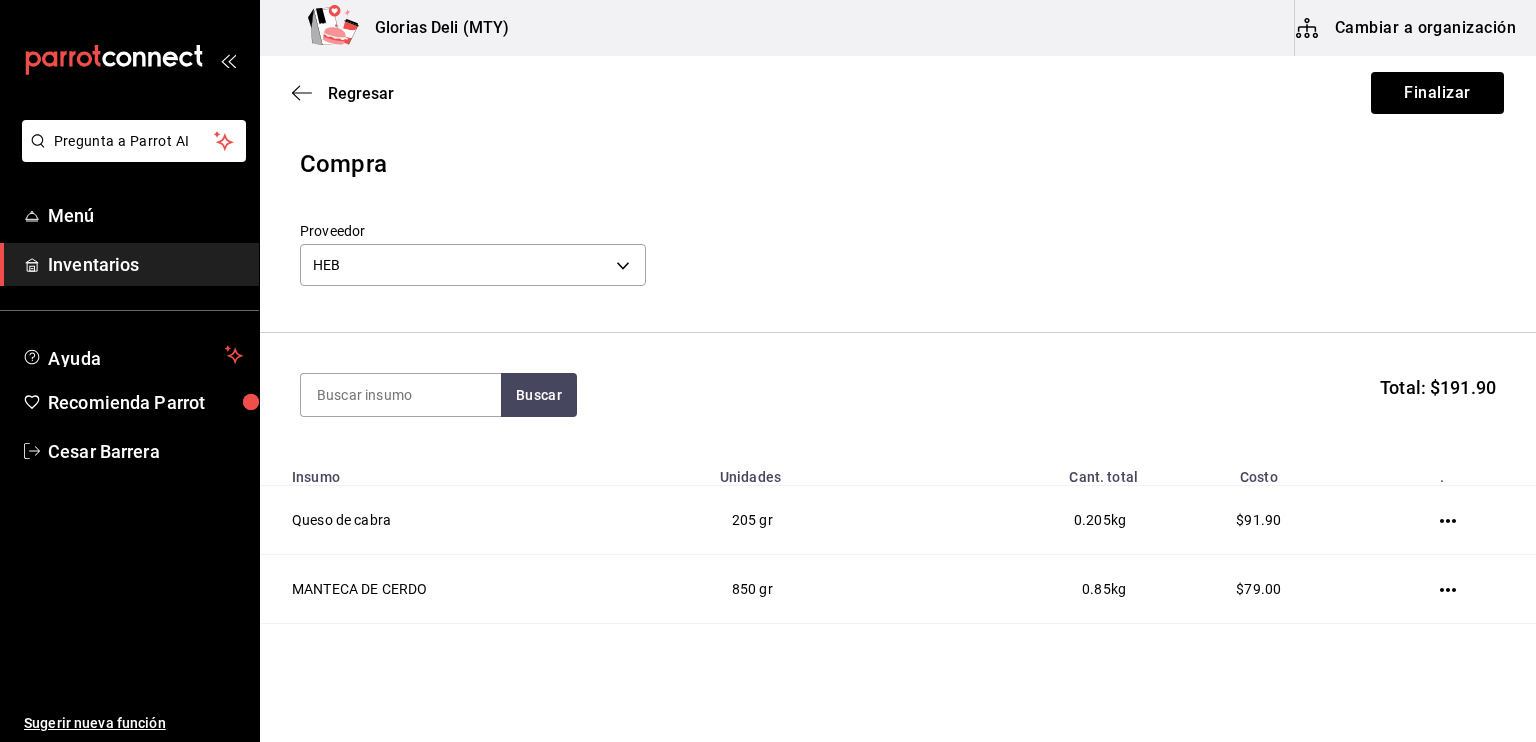 scroll, scrollTop: 40, scrollLeft: 0, axis: vertical 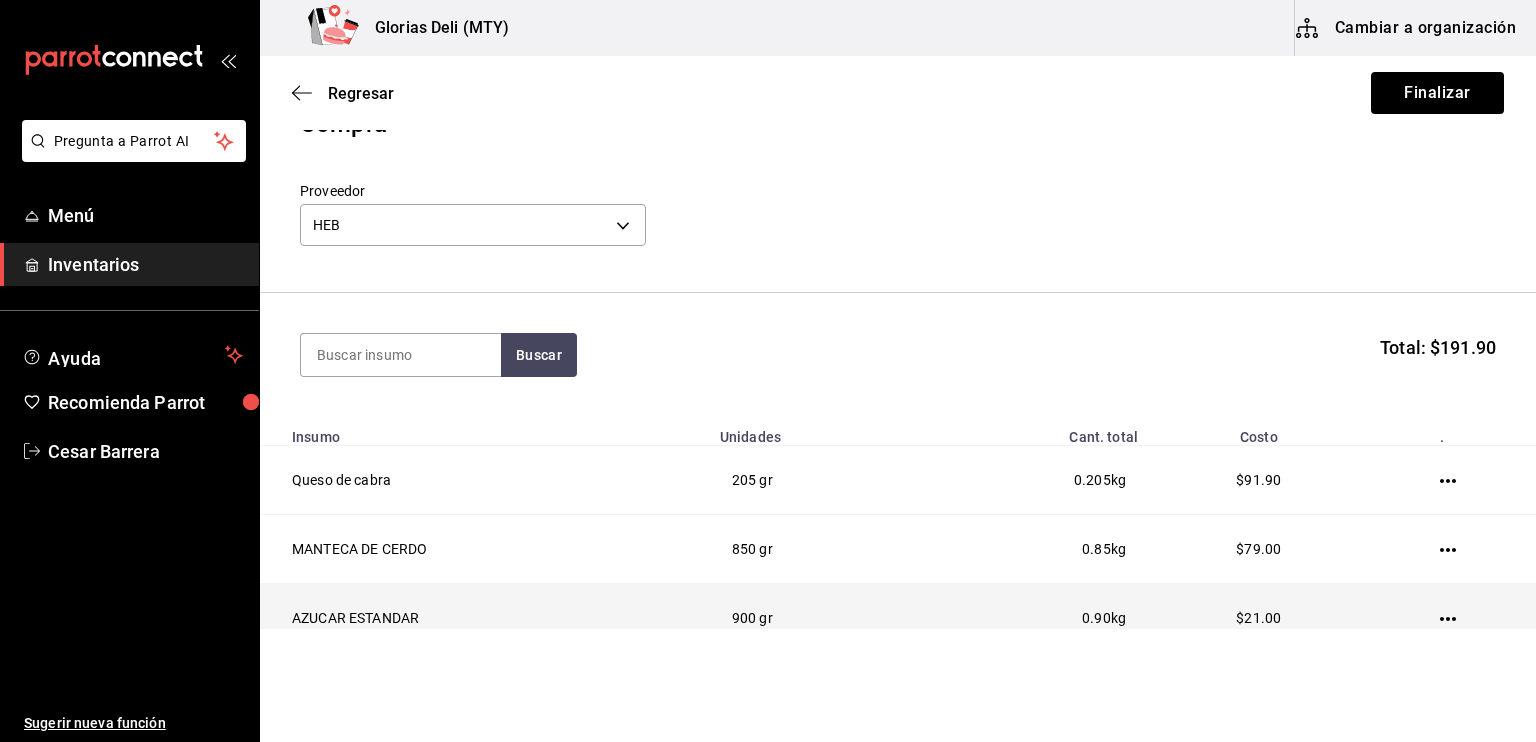 click 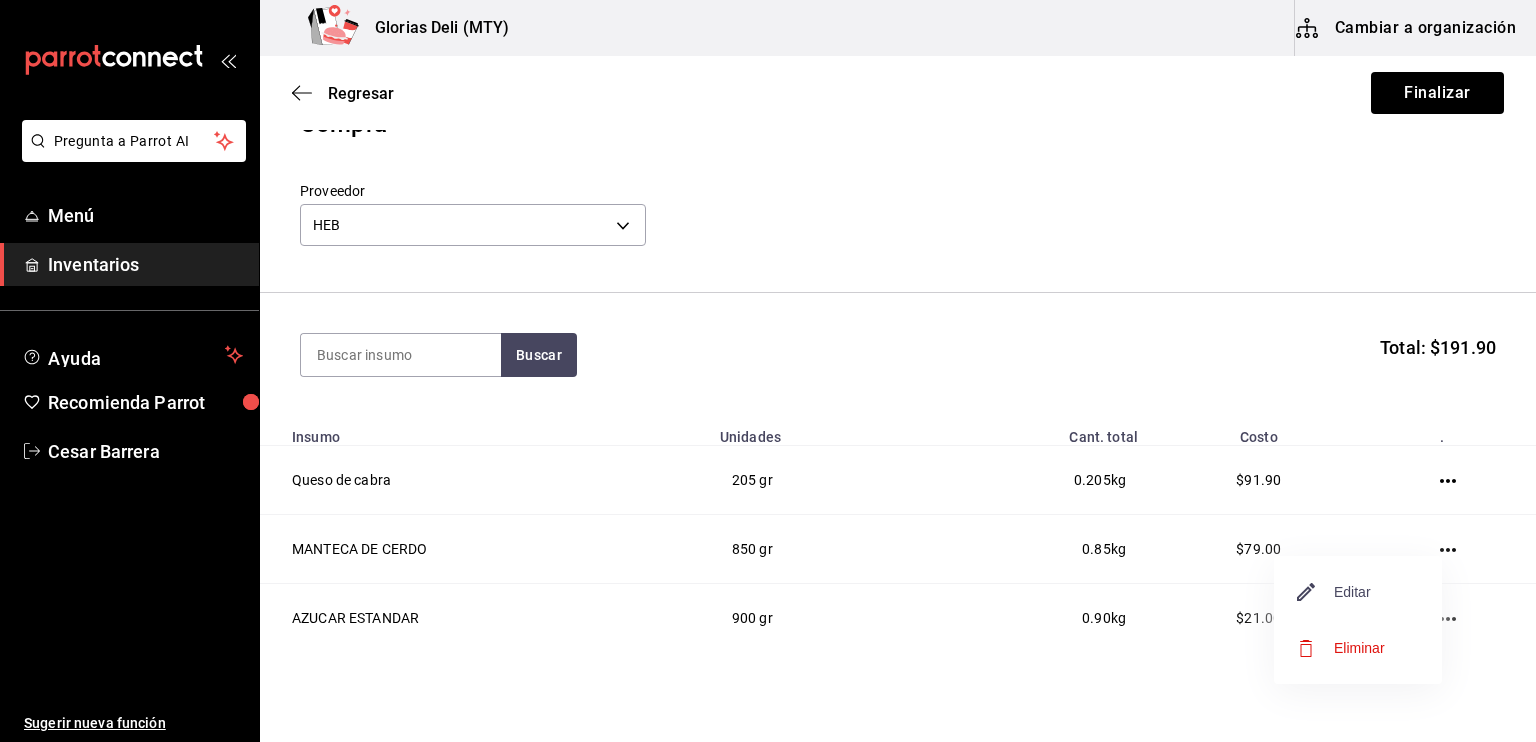 click on "Editar" at bounding box center (1334, 592) 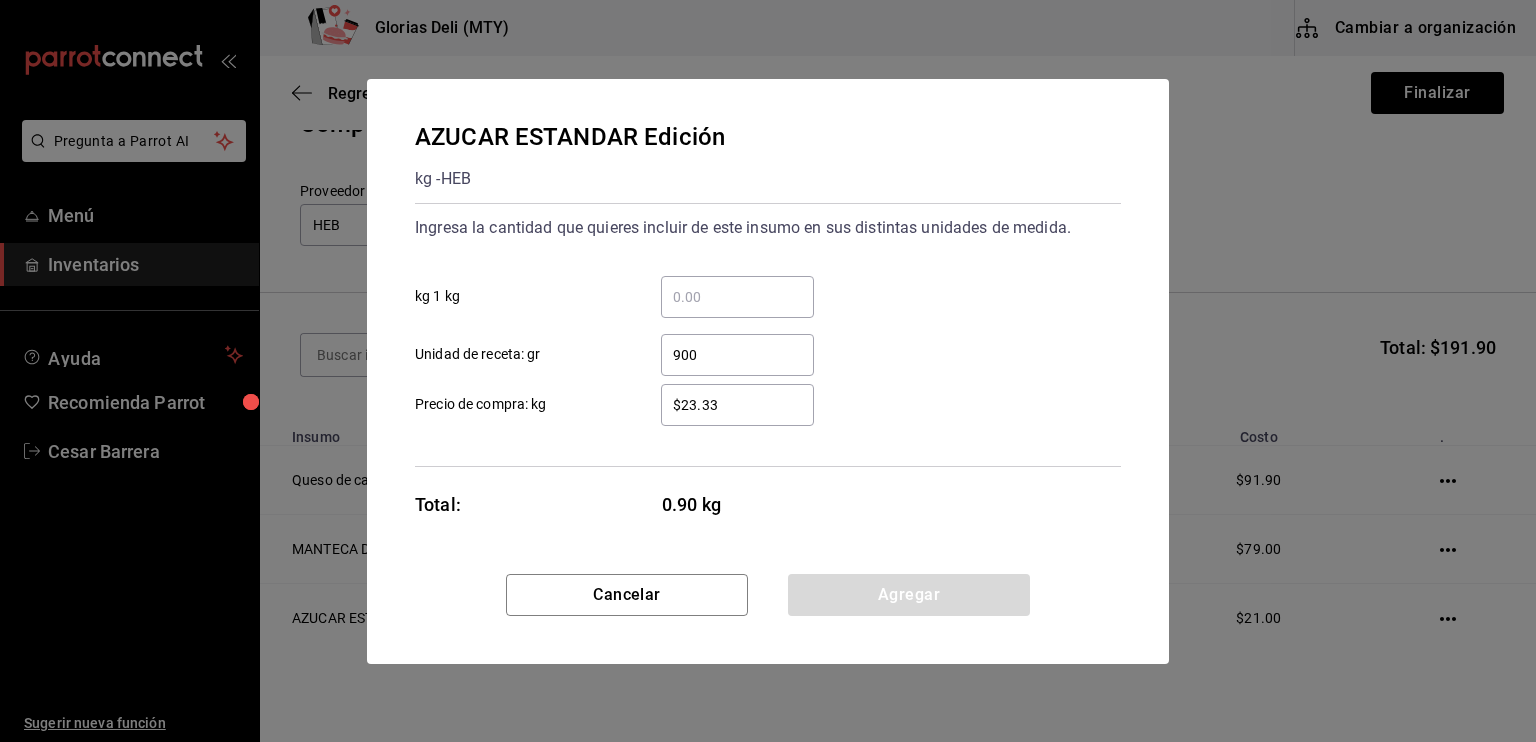 click on "​ kg 1 kg" at bounding box center [737, 297] 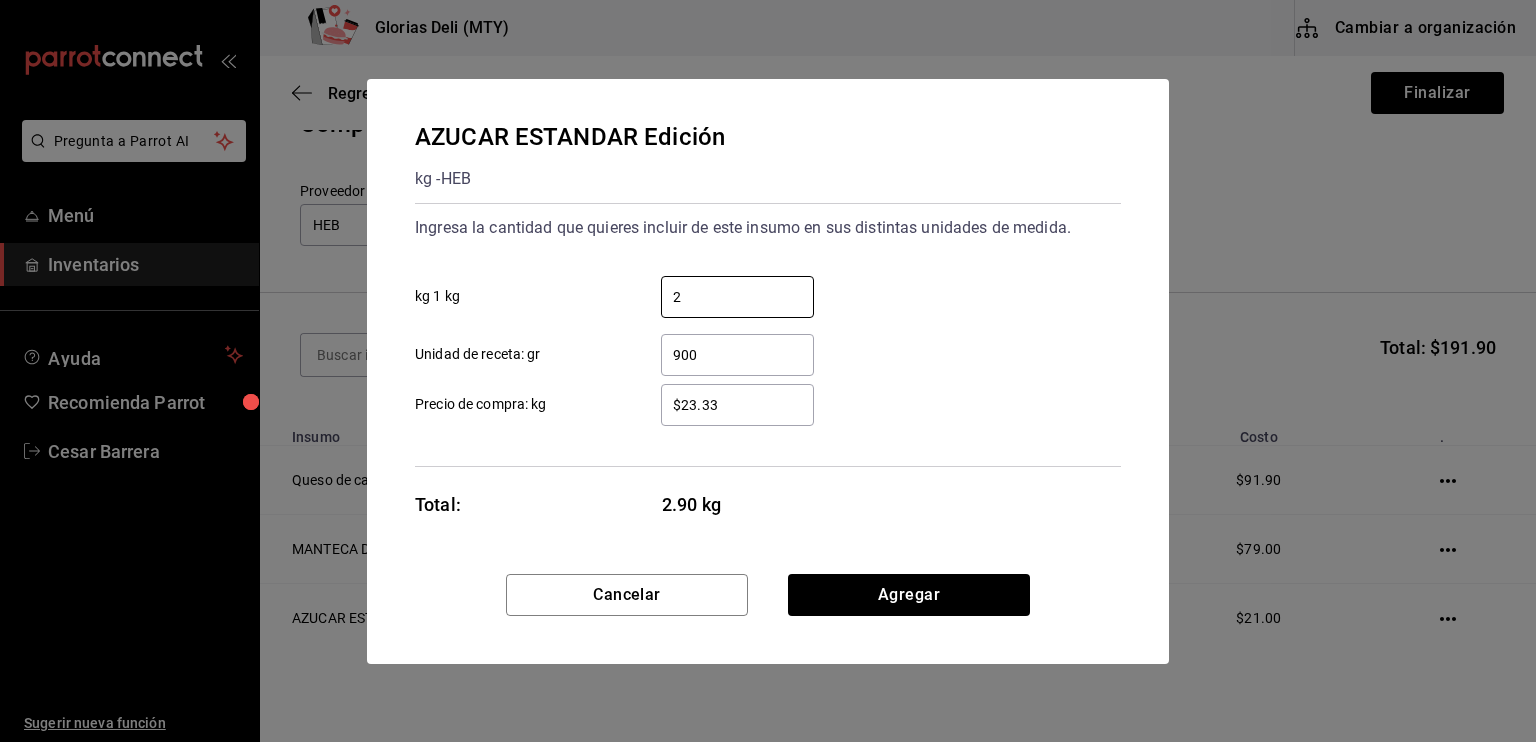 type on "2" 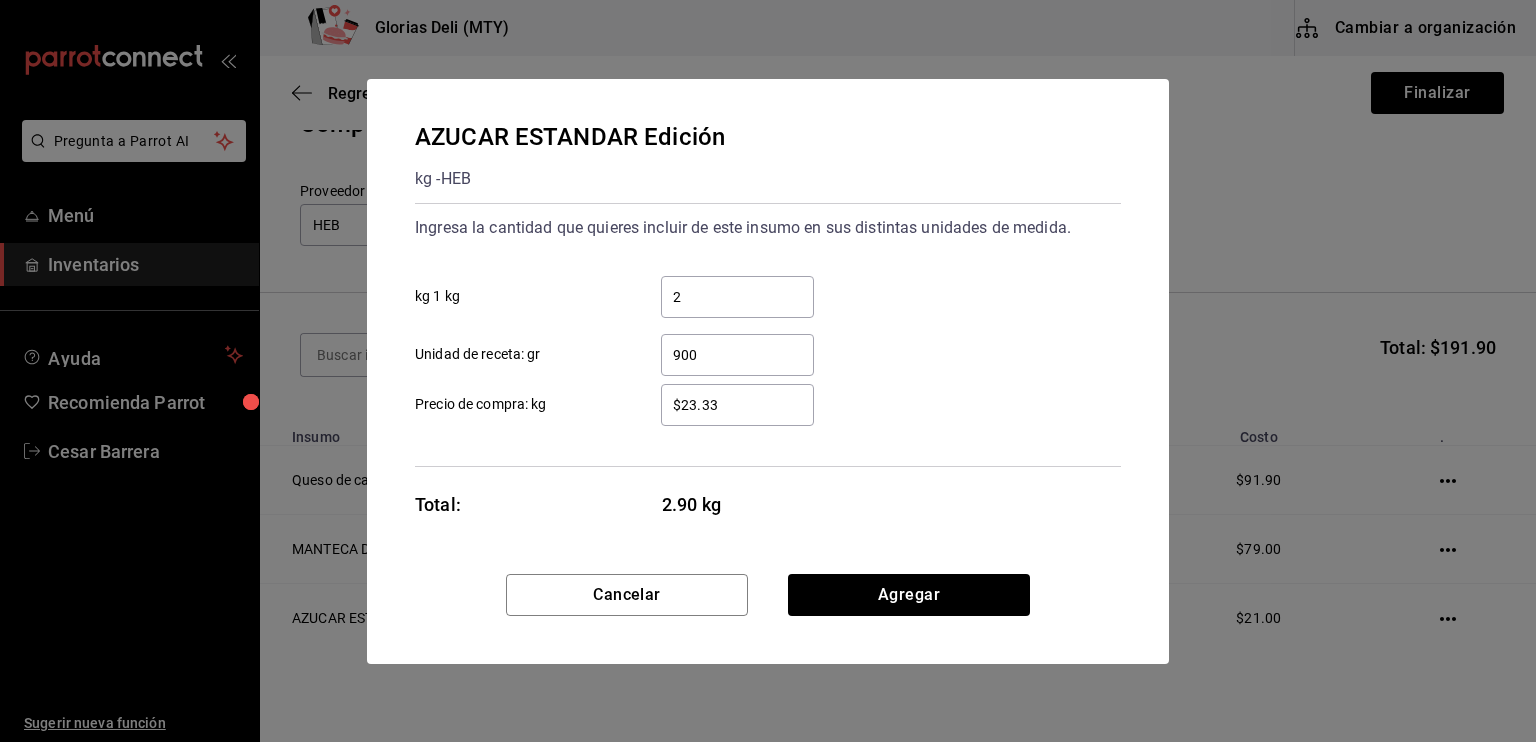 click on "900" at bounding box center [737, 355] 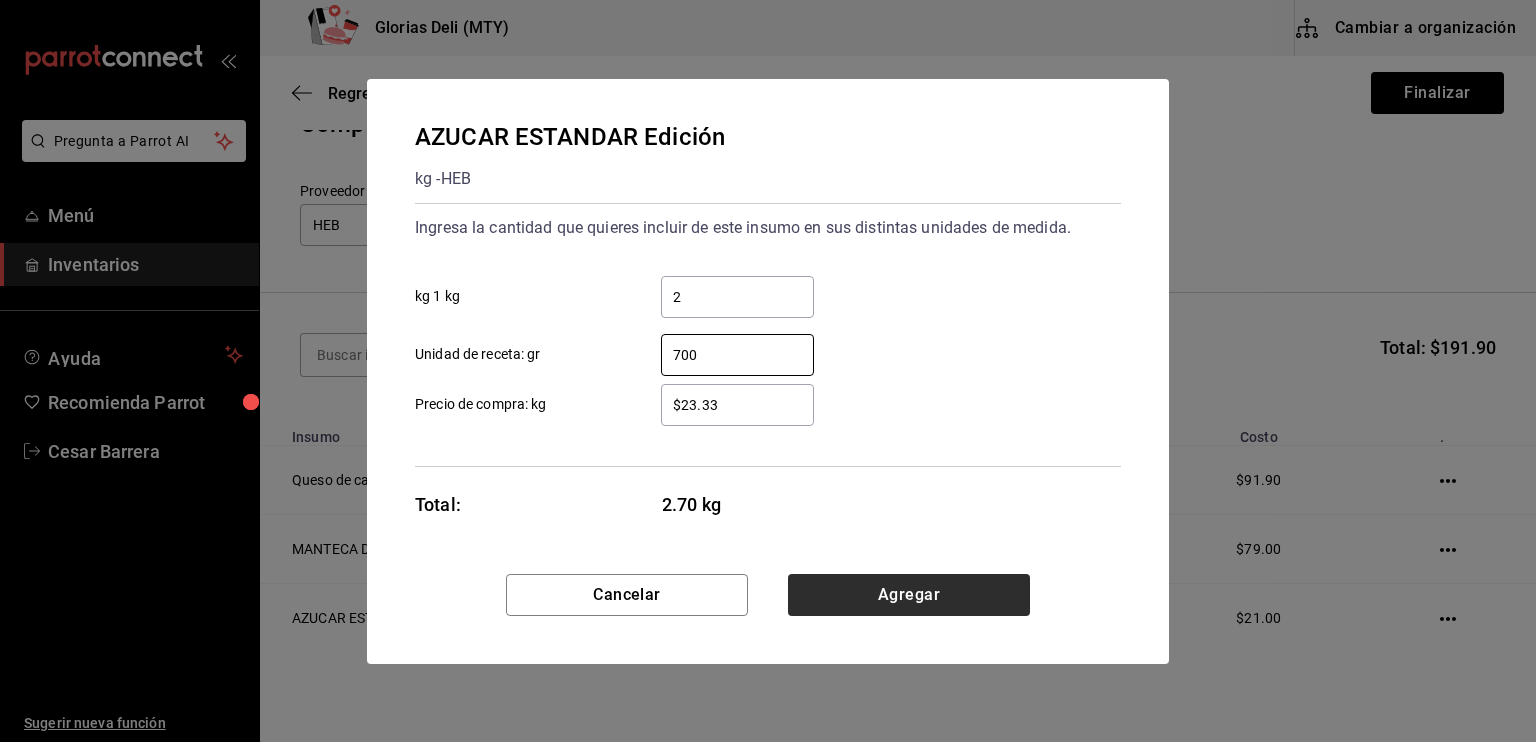 type on "700" 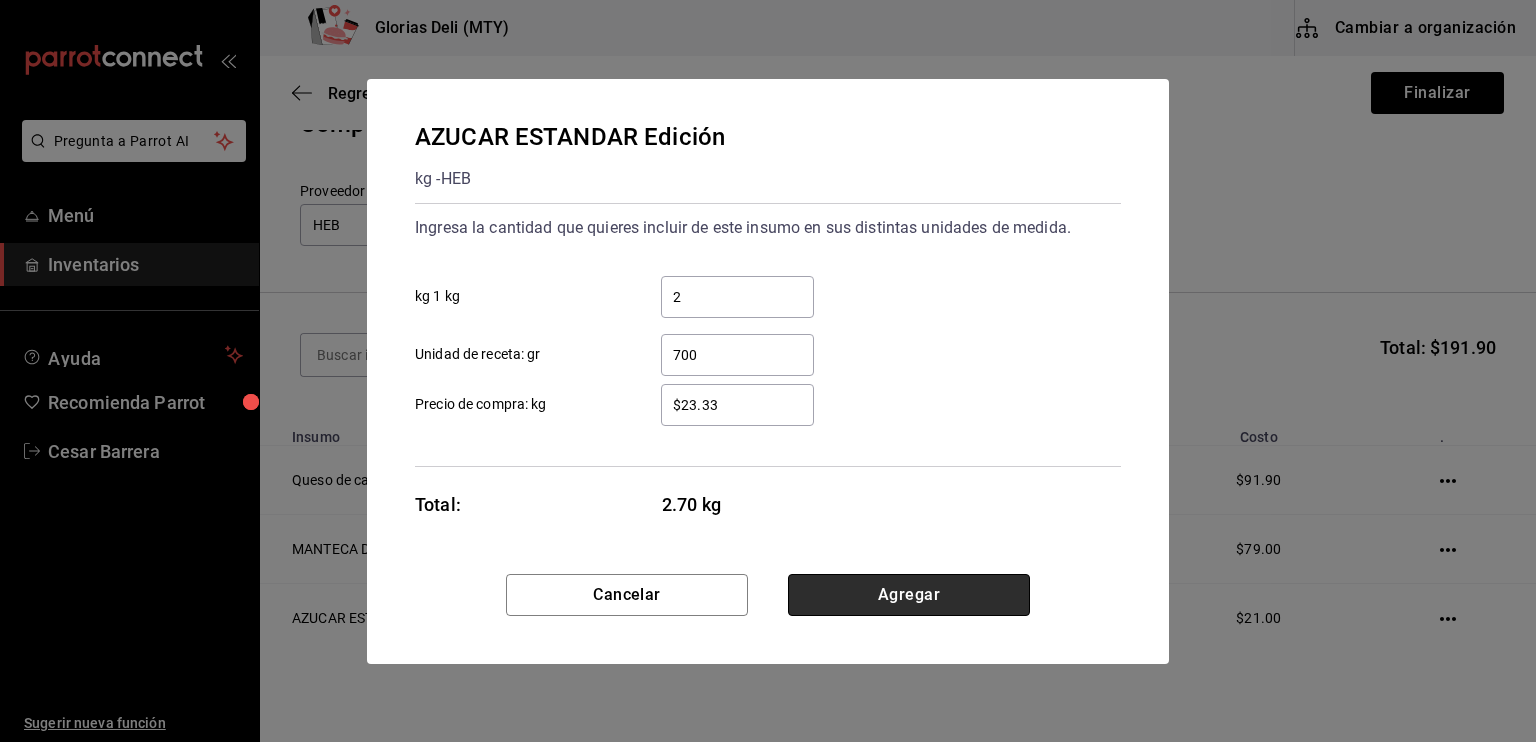 click on "Agregar" at bounding box center (909, 595) 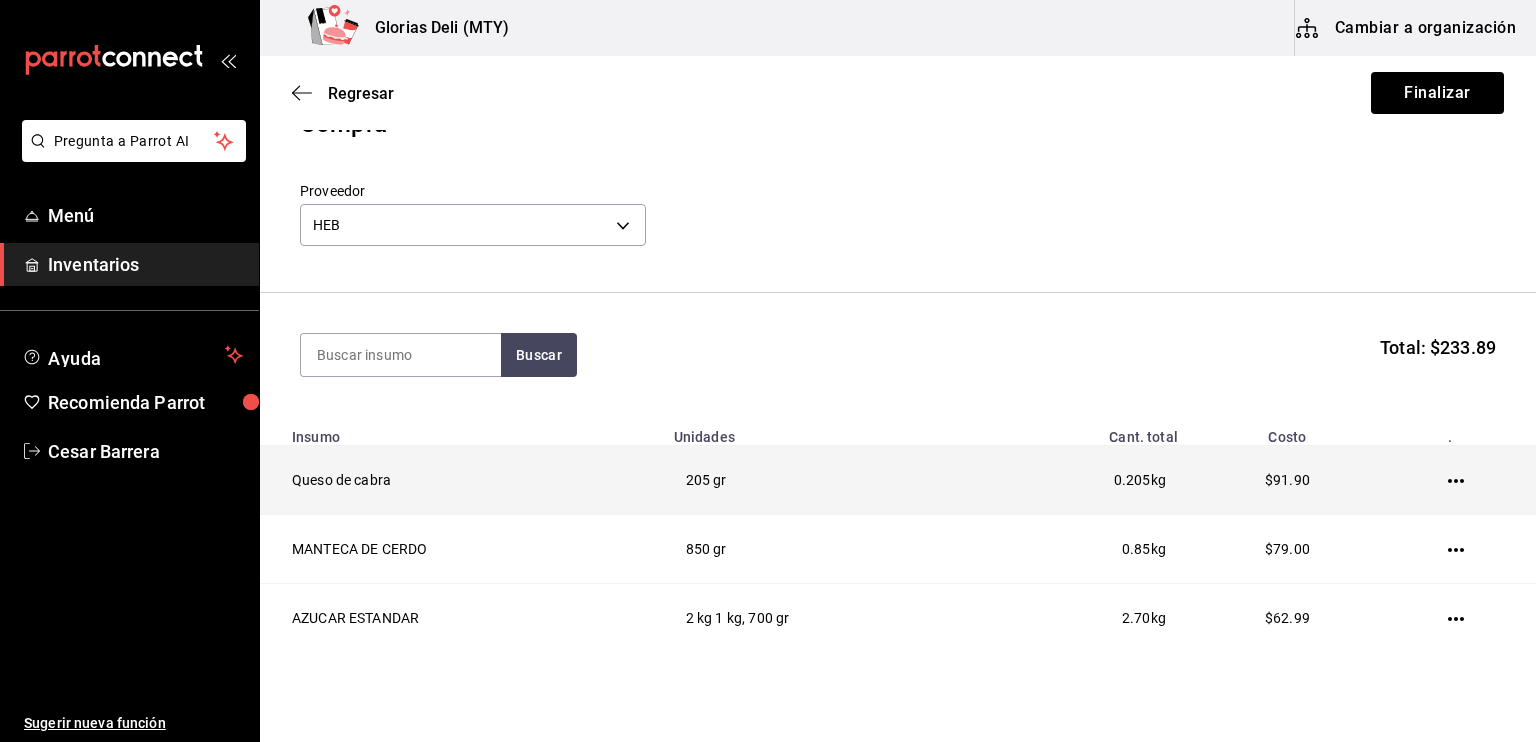 type 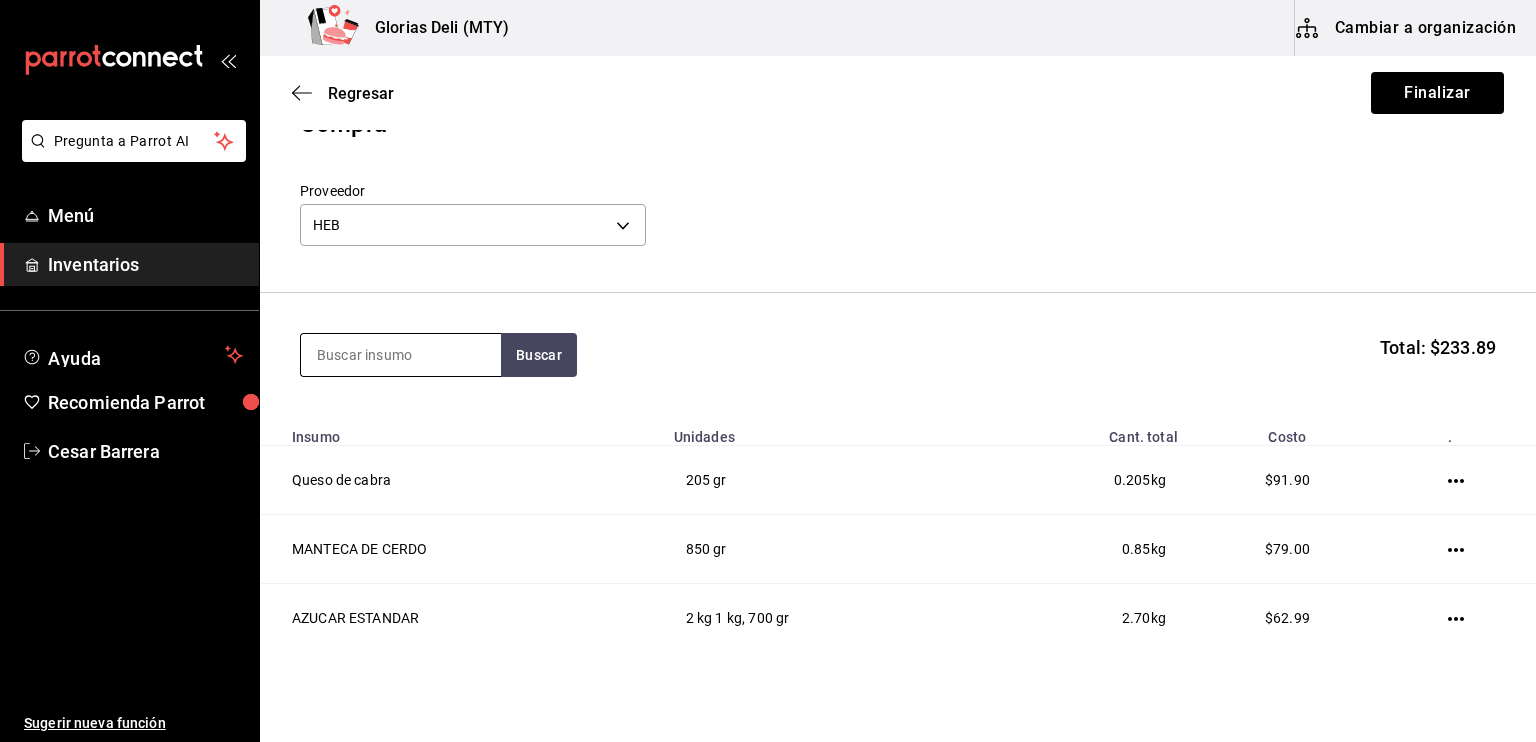 click at bounding box center [401, 355] 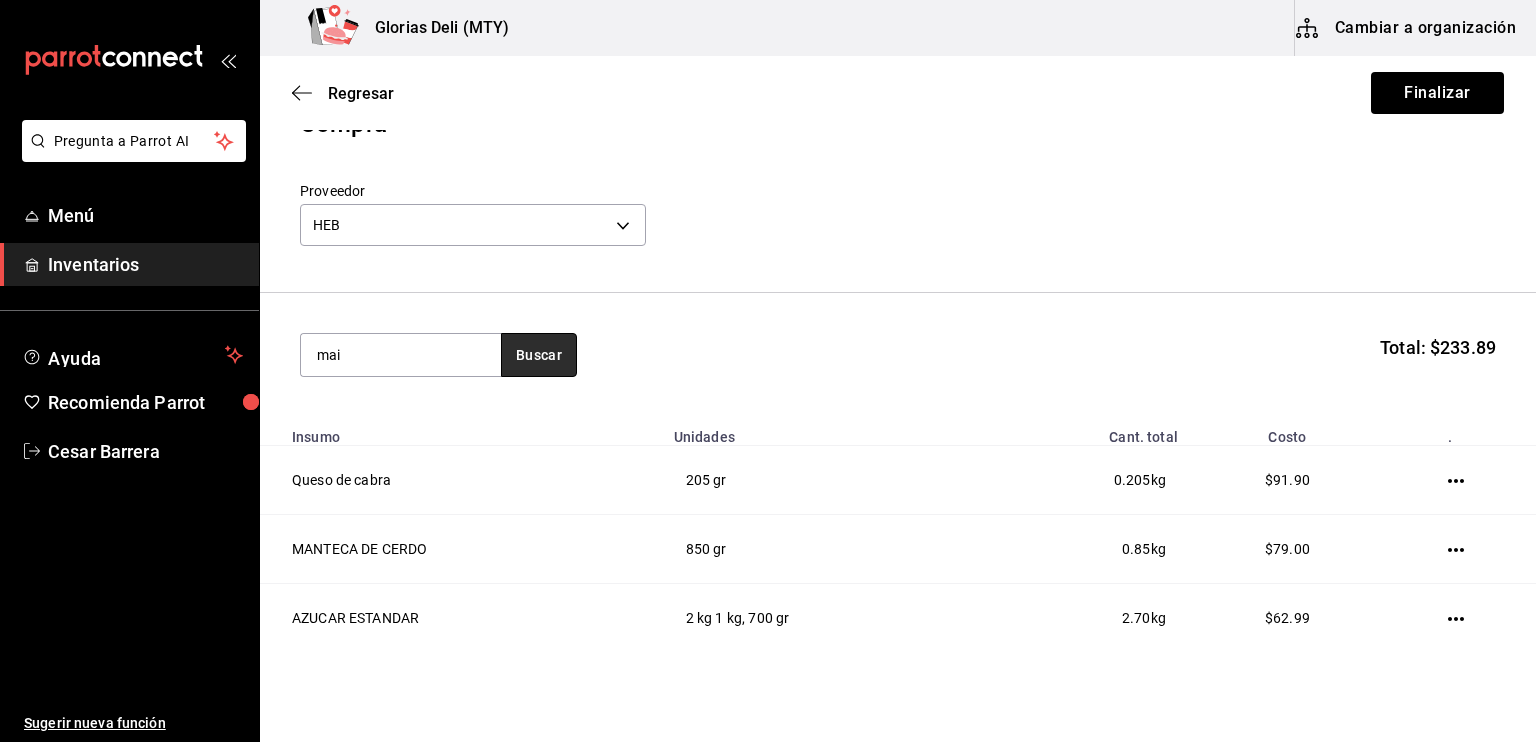 click on "Buscar" at bounding box center (539, 355) 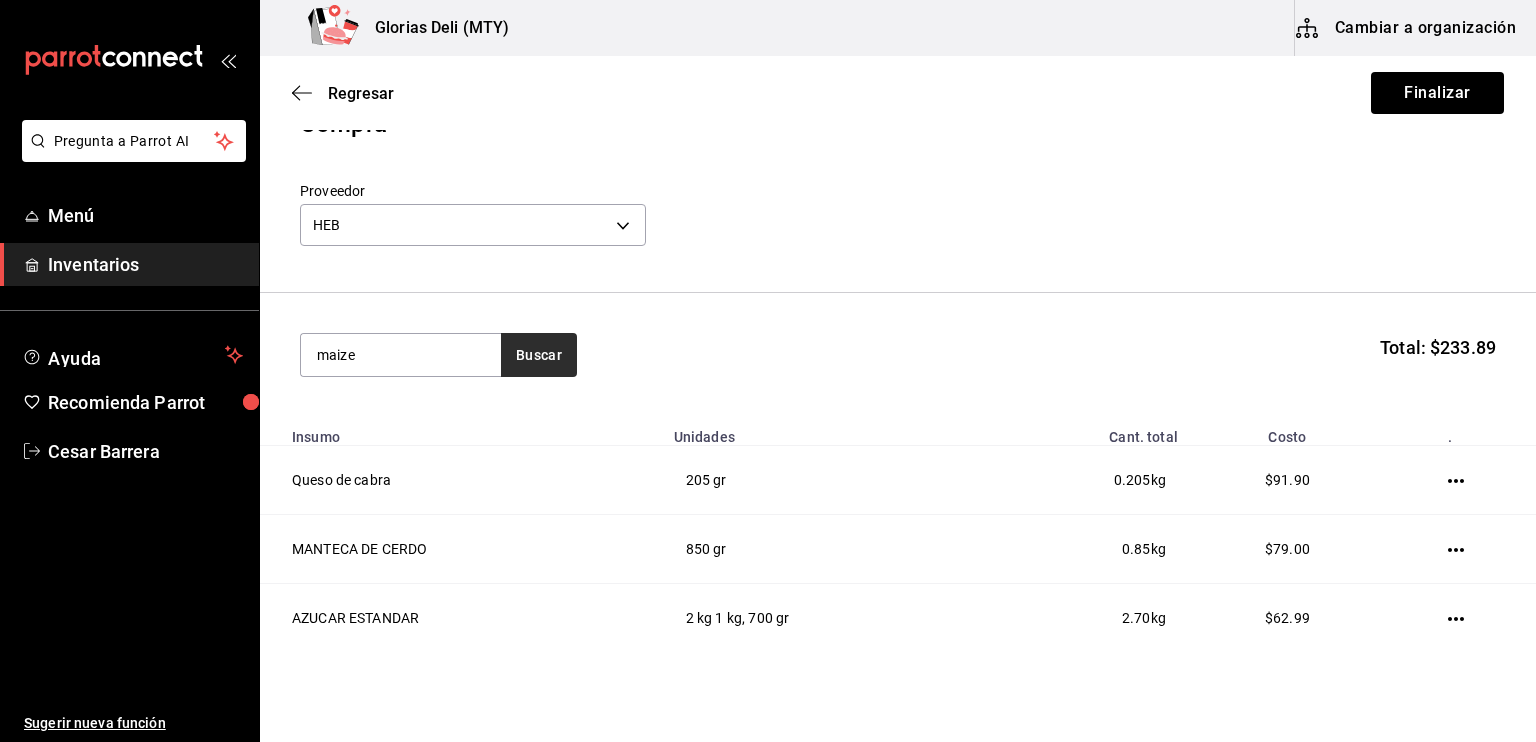 type on "maize" 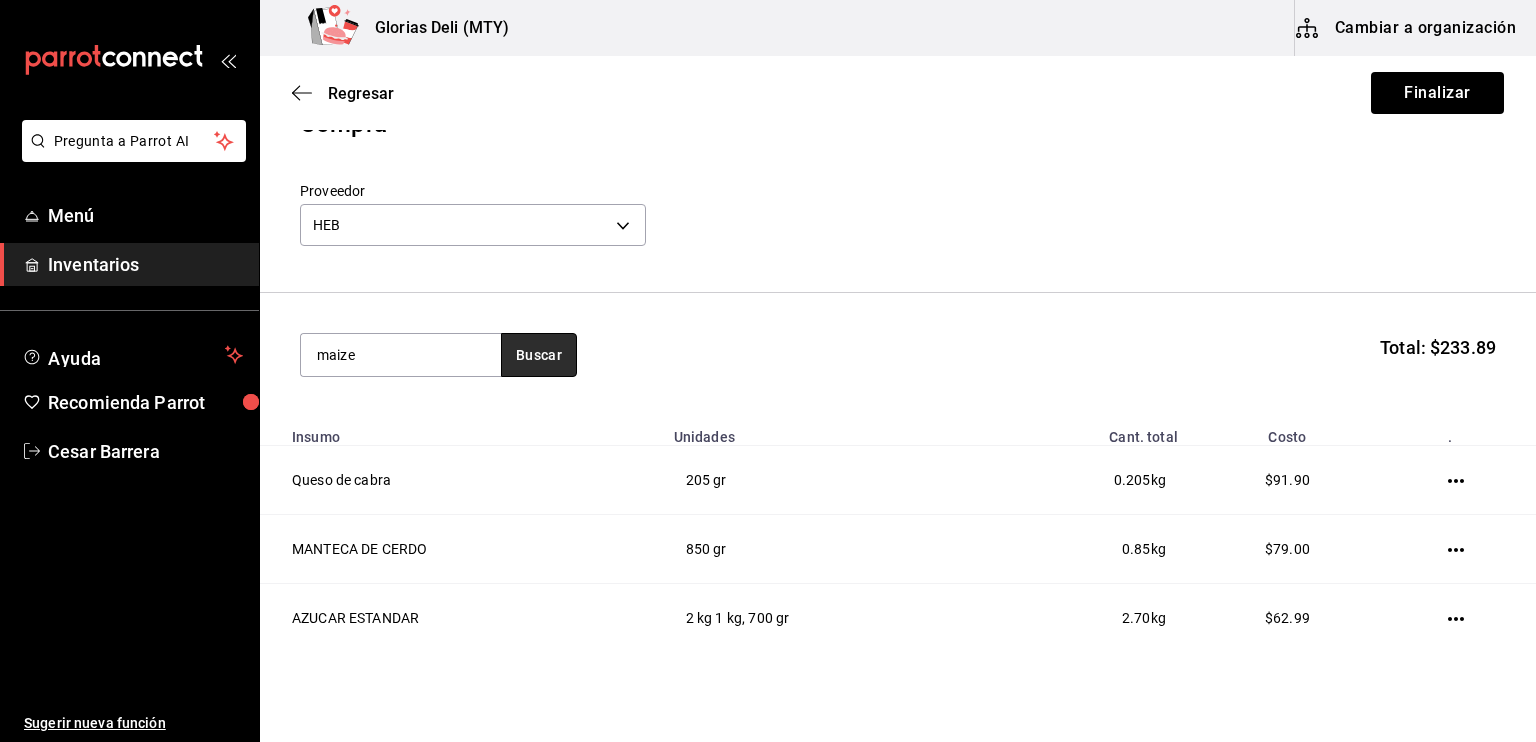 click on "Buscar" at bounding box center (539, 355) 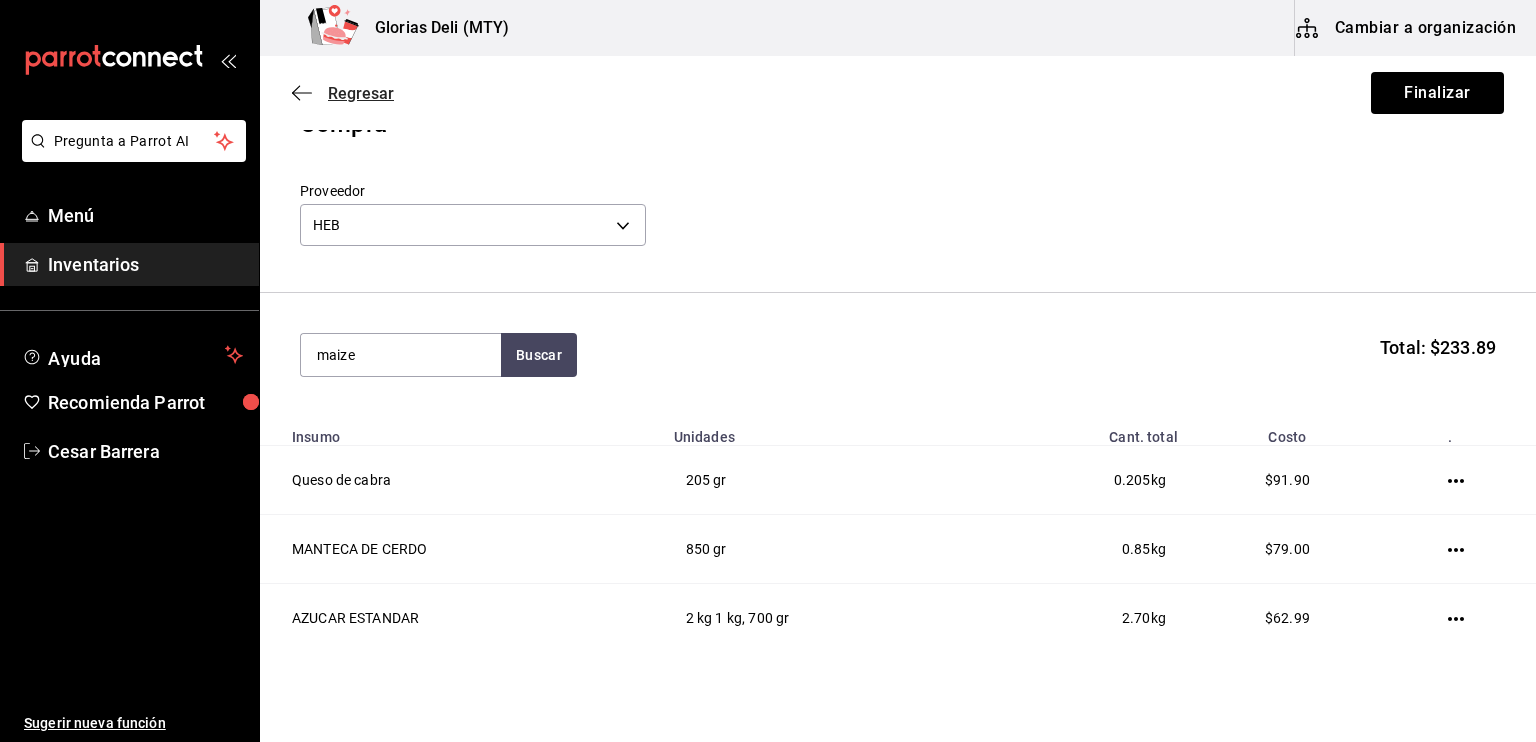 click 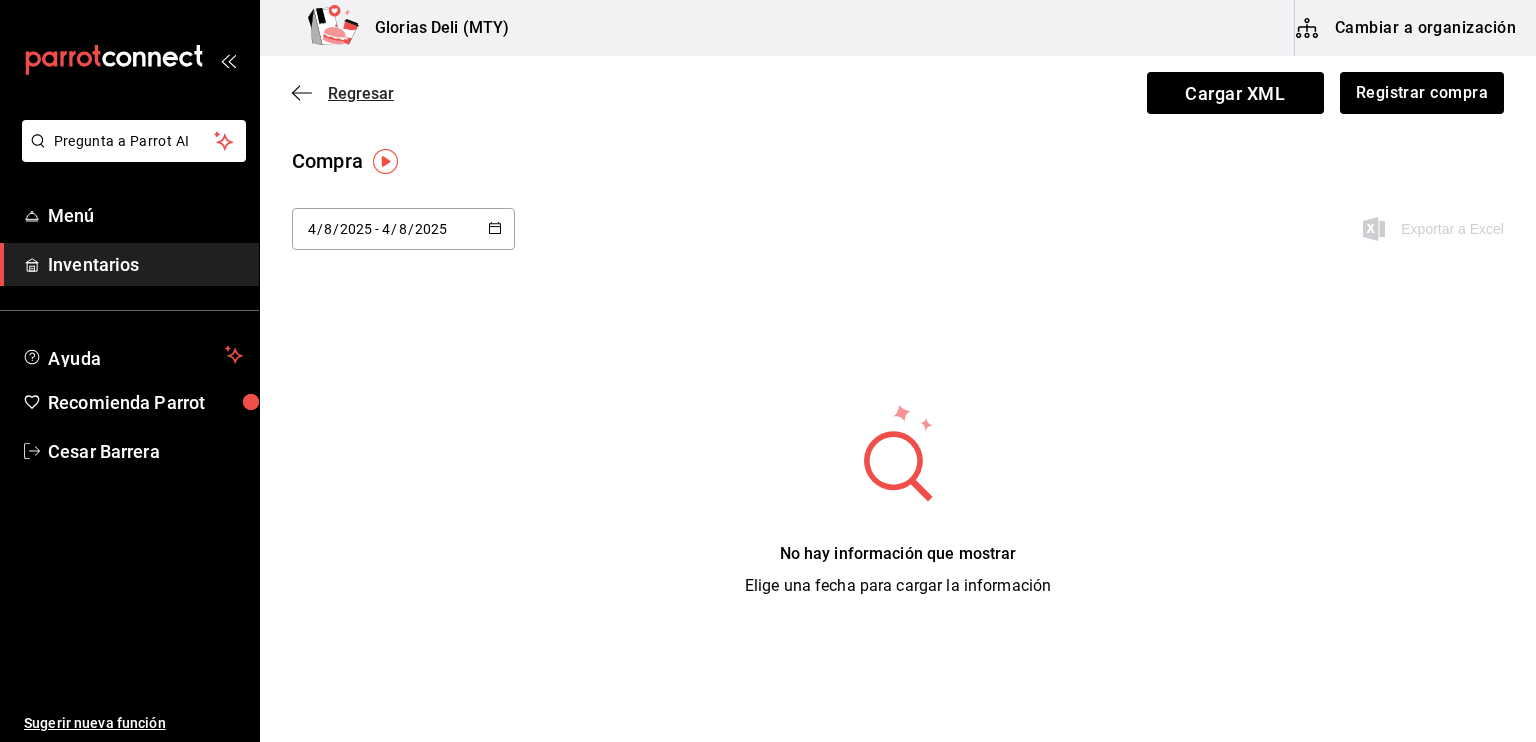 click 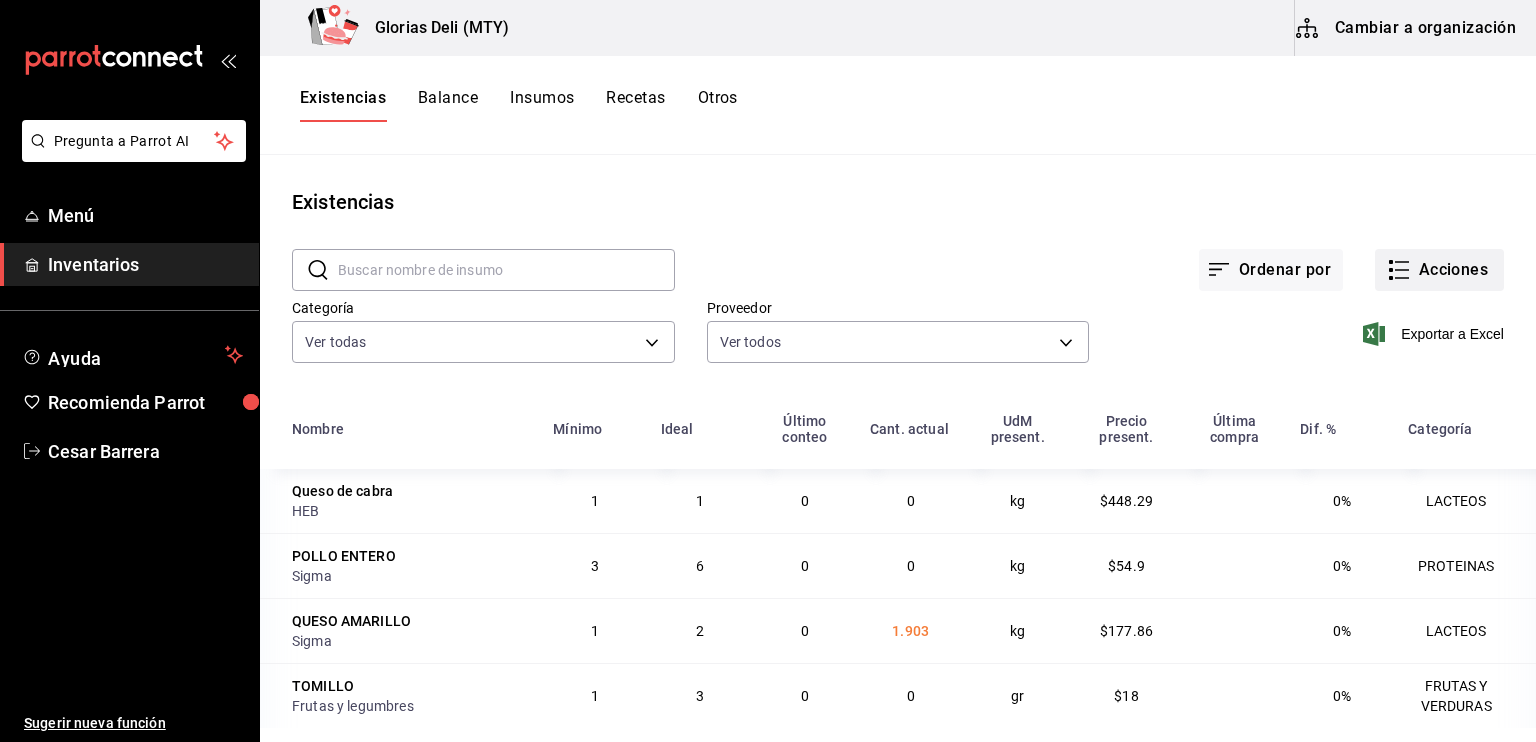 click 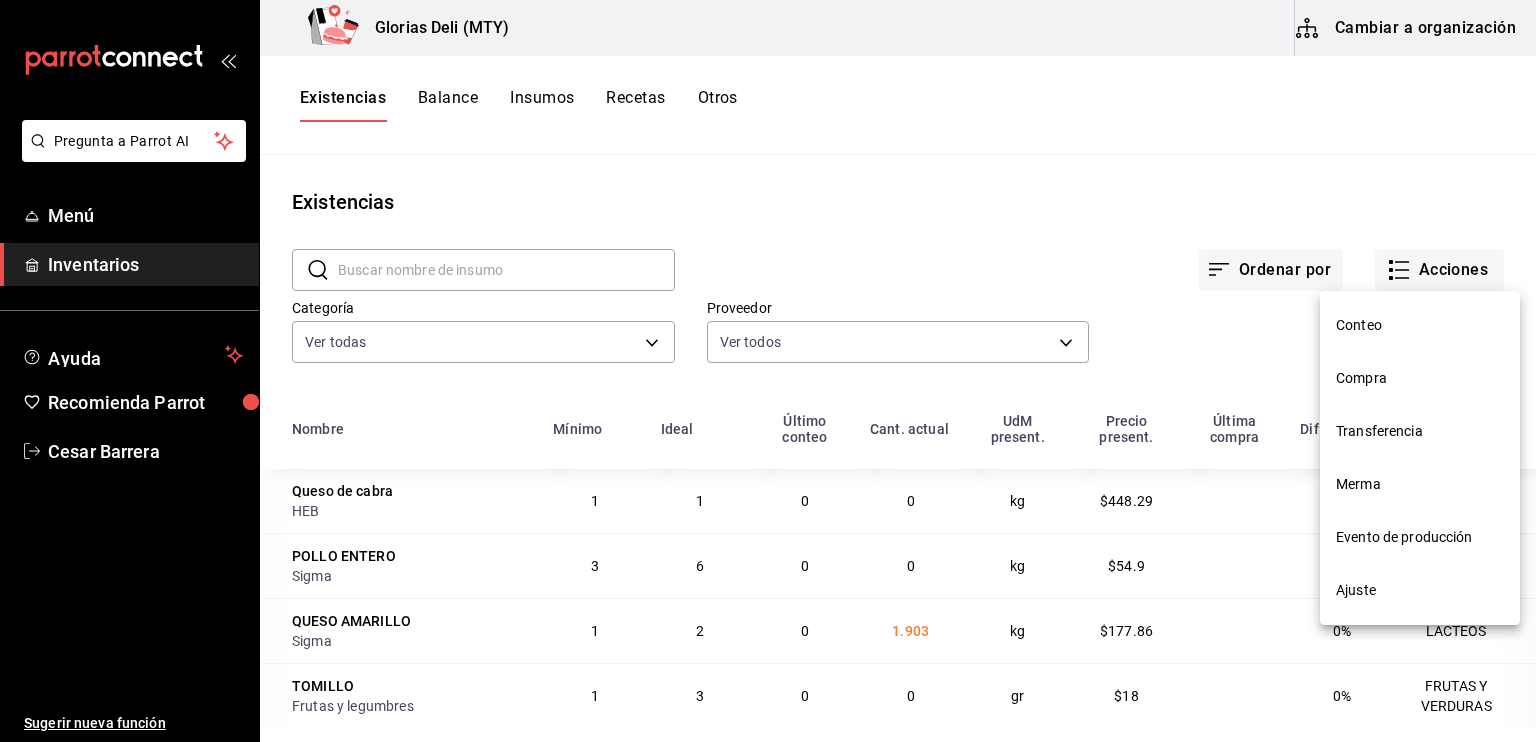 click at bounding box center [768, 371] 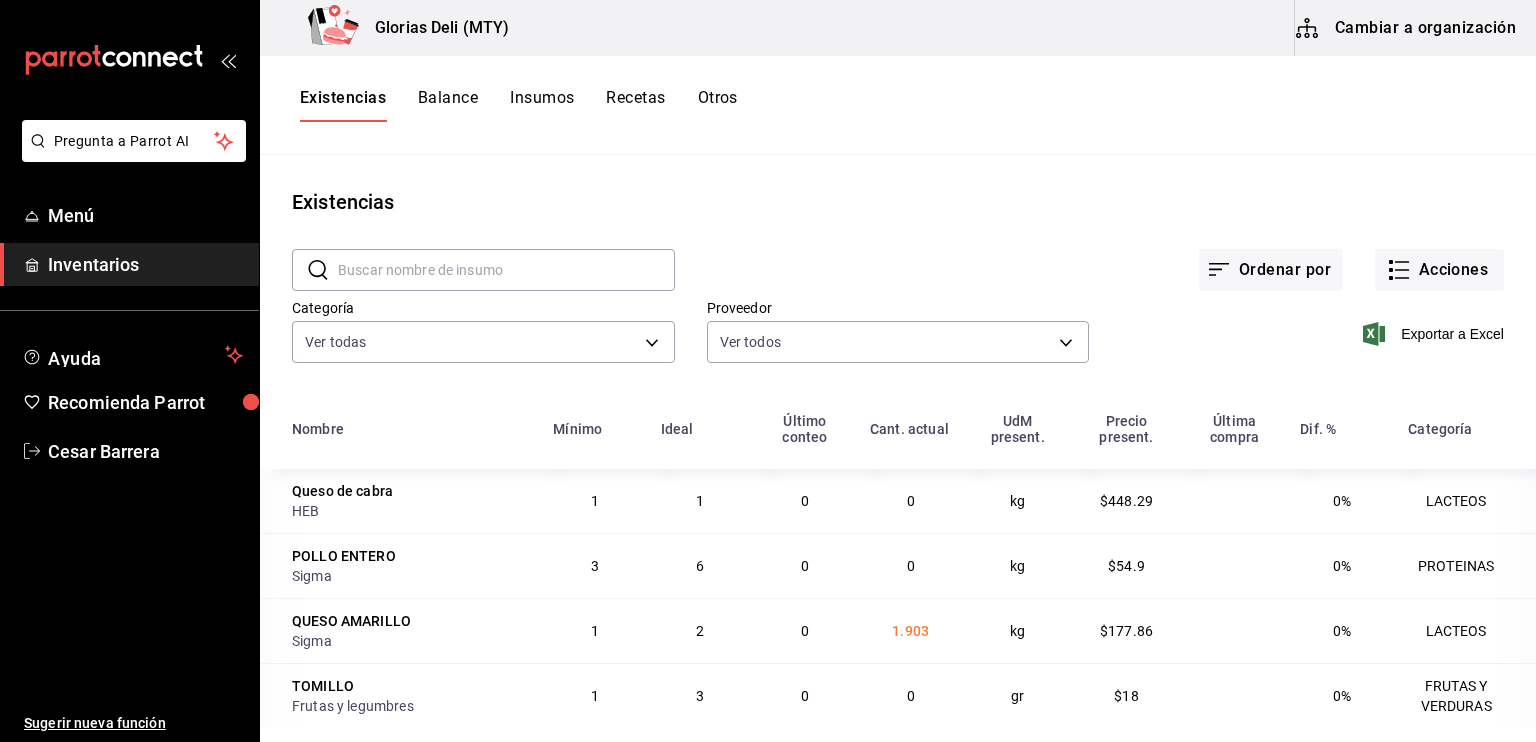 click on "Inventarios" at bounding box center [145, 264] 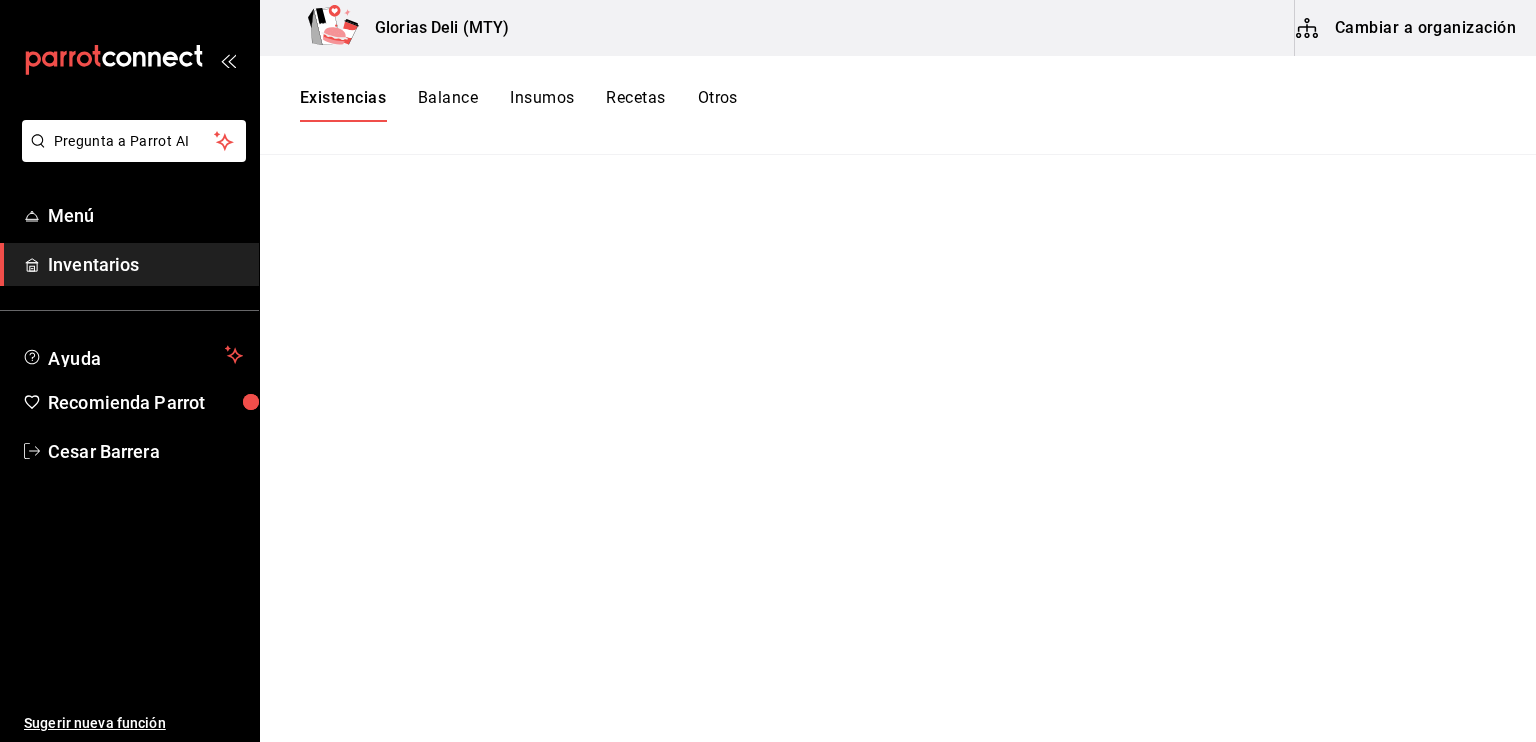 click on "Insumos" at bounding box center (542, 105) 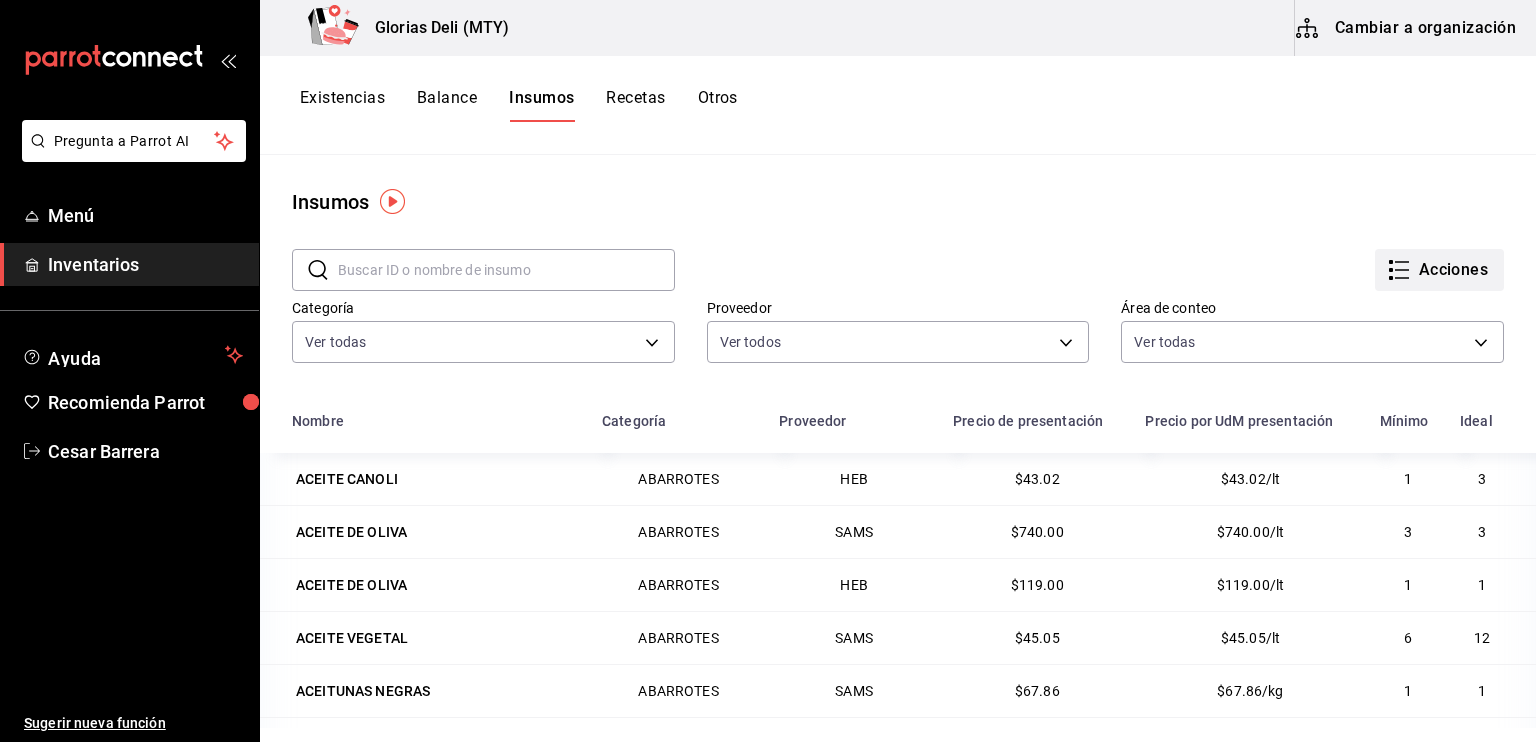 click 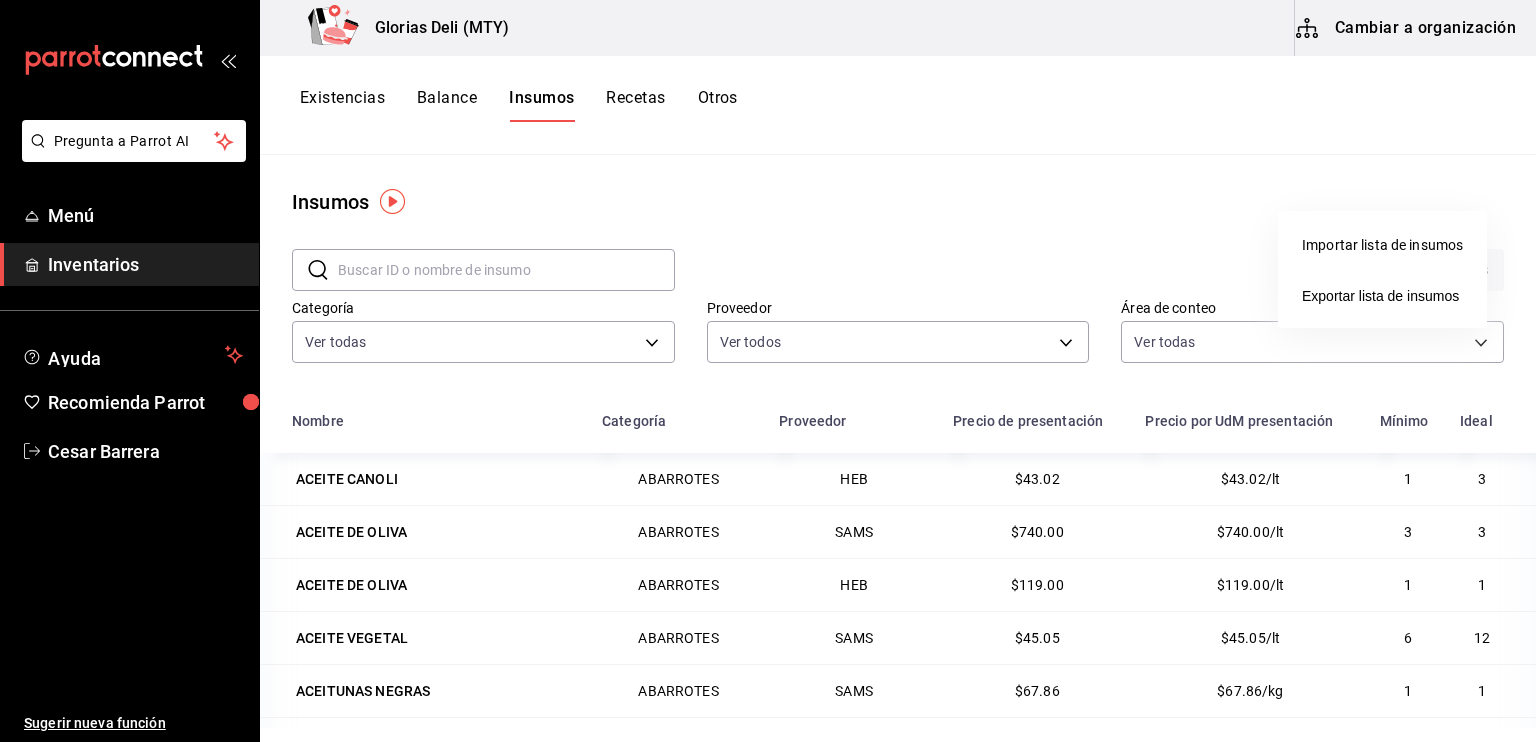 drag, startPoint x: 1147, startPoint y: 185, endPoint x: 1372, endPoint y: 20, distance: 279.01614 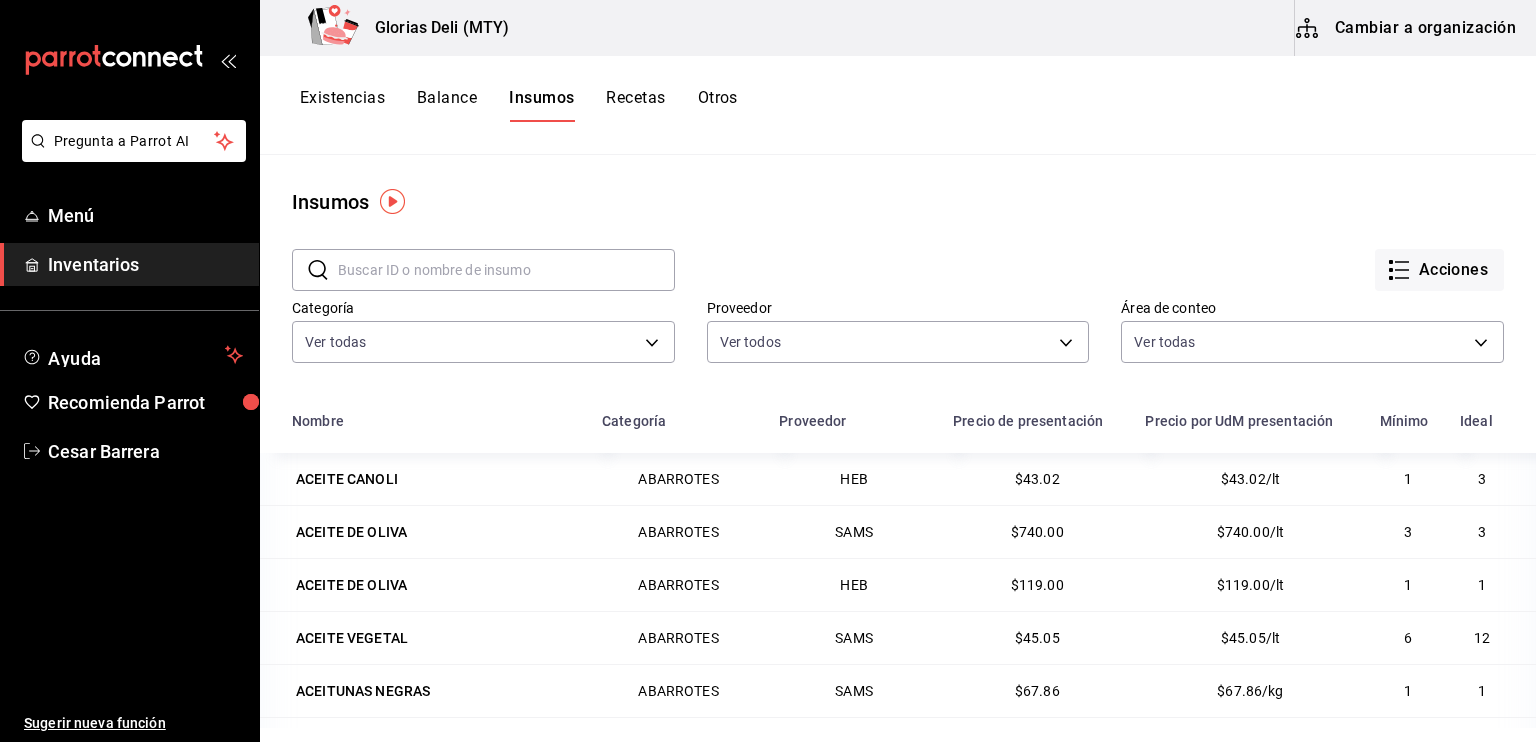 click on "Pregunta a Parrot AI Menú   Inventarios   Ayuda Recomienda Parrot   [PERSON]   Sugerir nueva función   Glorias Deli (MTY) Cambiar a organización Existencias Balance Insumos Recetas Otros Insumos ​ ​ Acciones Categoría Ver todas bdc46c00-98b4-46f7-b09c-b3768b803b53,f9c6b934-e872-498f-a835-82105ff55f2e,efddf856-ea7c-42b4-b472-9c3c7229cc58,89089ae5-74c8-4a47-a260-cb9f1ec25430,8fa1aa58-1651-4851-9497-6afa285ddee4,398e41f9-3bd6-4e32-8d51-a2fcca1b3bd6,f6f4345e-5684-46af-be52-822321d2f697,43ab9b71-c547-49fc-b327-75c08fb80284,647868b0-eab1-472c-a667-54aa2f5a3edd,6e738df1-ab00-4740-8a1b-ec793469152e,78d26fa0-7db4-488e-b52a-cb7b3329eb3c Proveedor Ver todos Área de conteo Ver todas f6754b30-12b3-4d6c-800a-7b180161ac9d,5e2318c5-14e2-464d-9e1a-1fe79fa57576 Nombre Categoría Proveedor Precio de presentación Precio por UdM presentación Mínimo Ideal ACEITE CANOLI ABARROTES HEB $43.02 $43.02/lt 1 3 ACEITE DE OLIVA ABARROTES SAMS $740.00 $740.00/lt 3 3 ACEITE DE OLIVA ABARROTES HEB $119.00 $119.00/lt 1 1 SAMS" at bounding box center [768, 364] 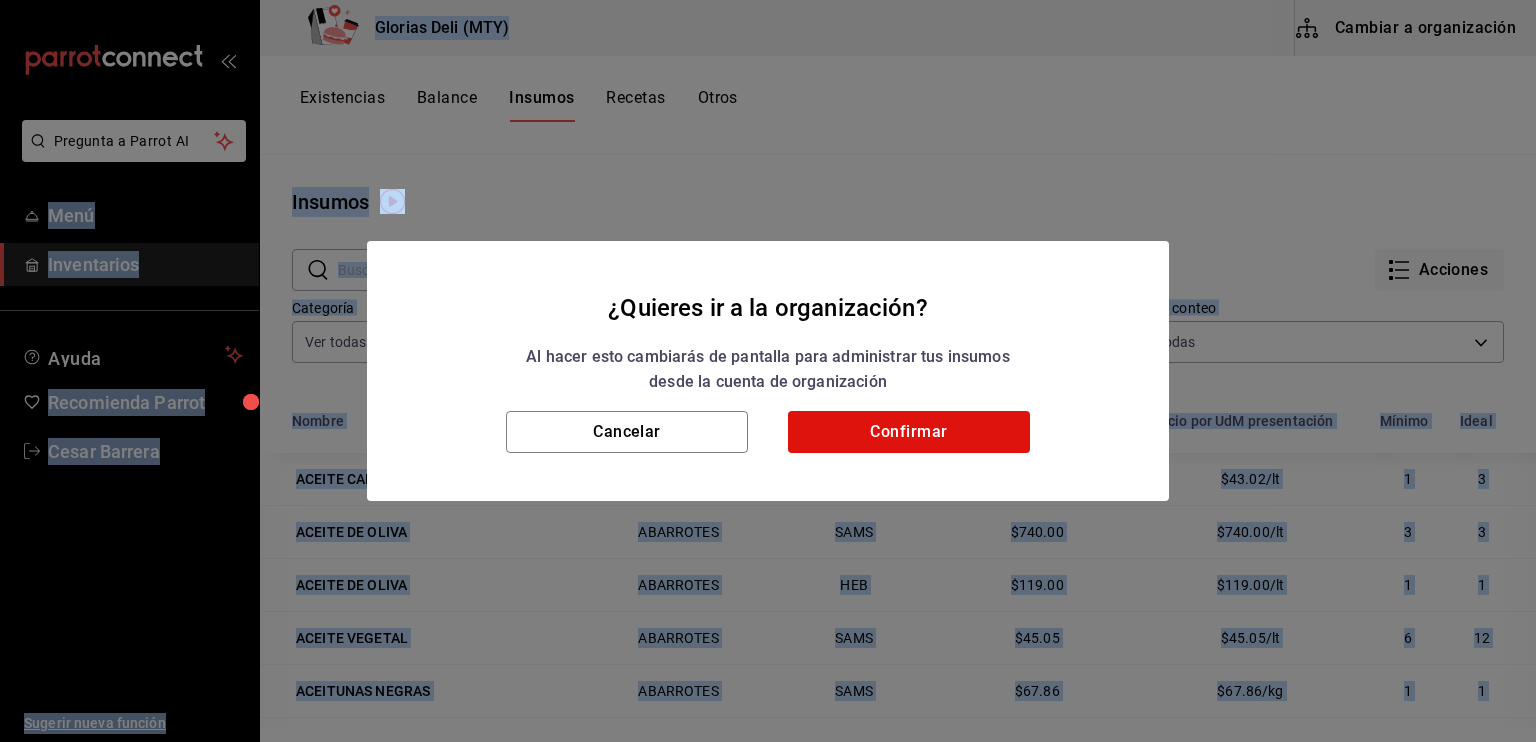 click on "¿Quieres ir a la organización? Al hacer esto cambiarás de pantalla para administrar tus insumos desde la cuenta de organización Cancelar Confirmar" at bounding box center (768, 371) 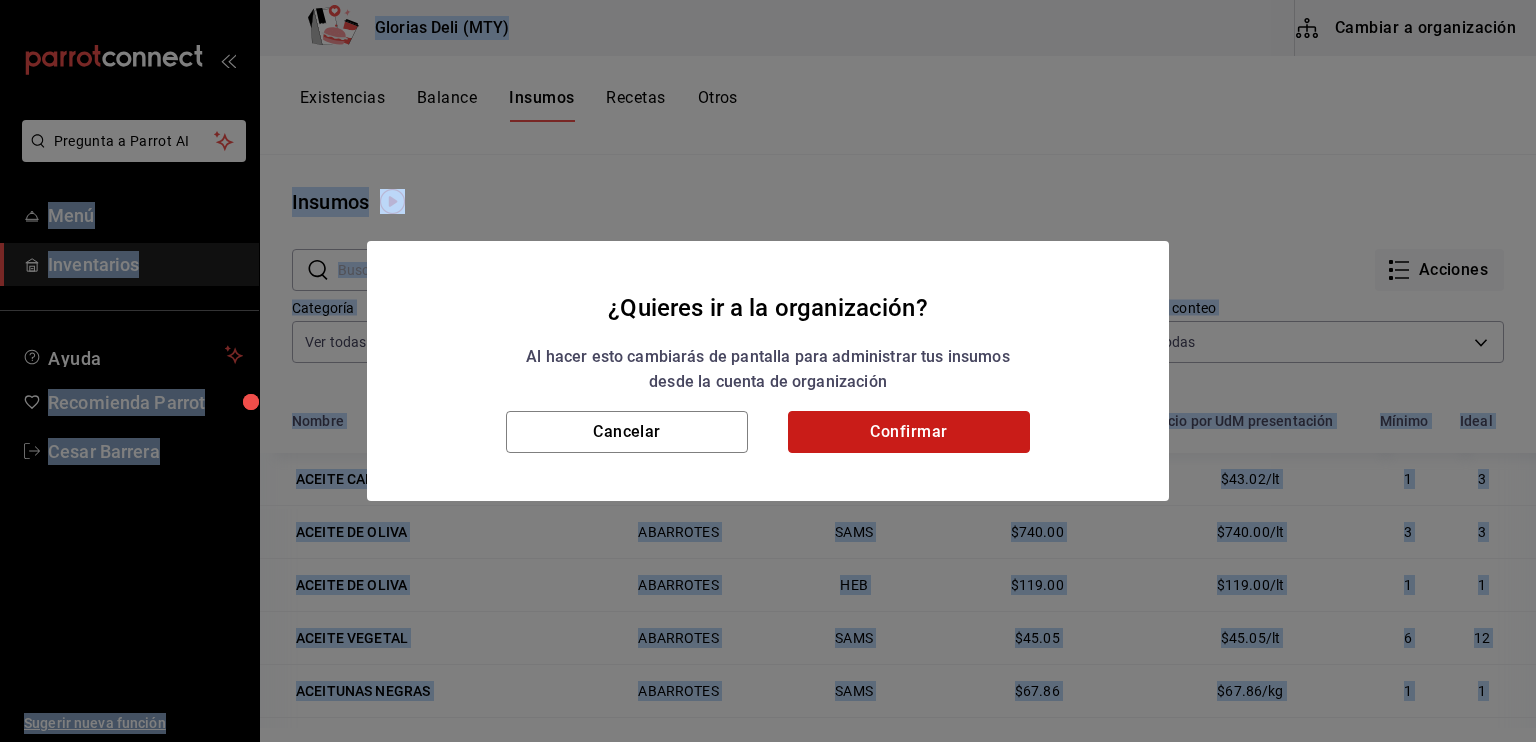 click on "Confirmar" at bounding box center (909, 432) 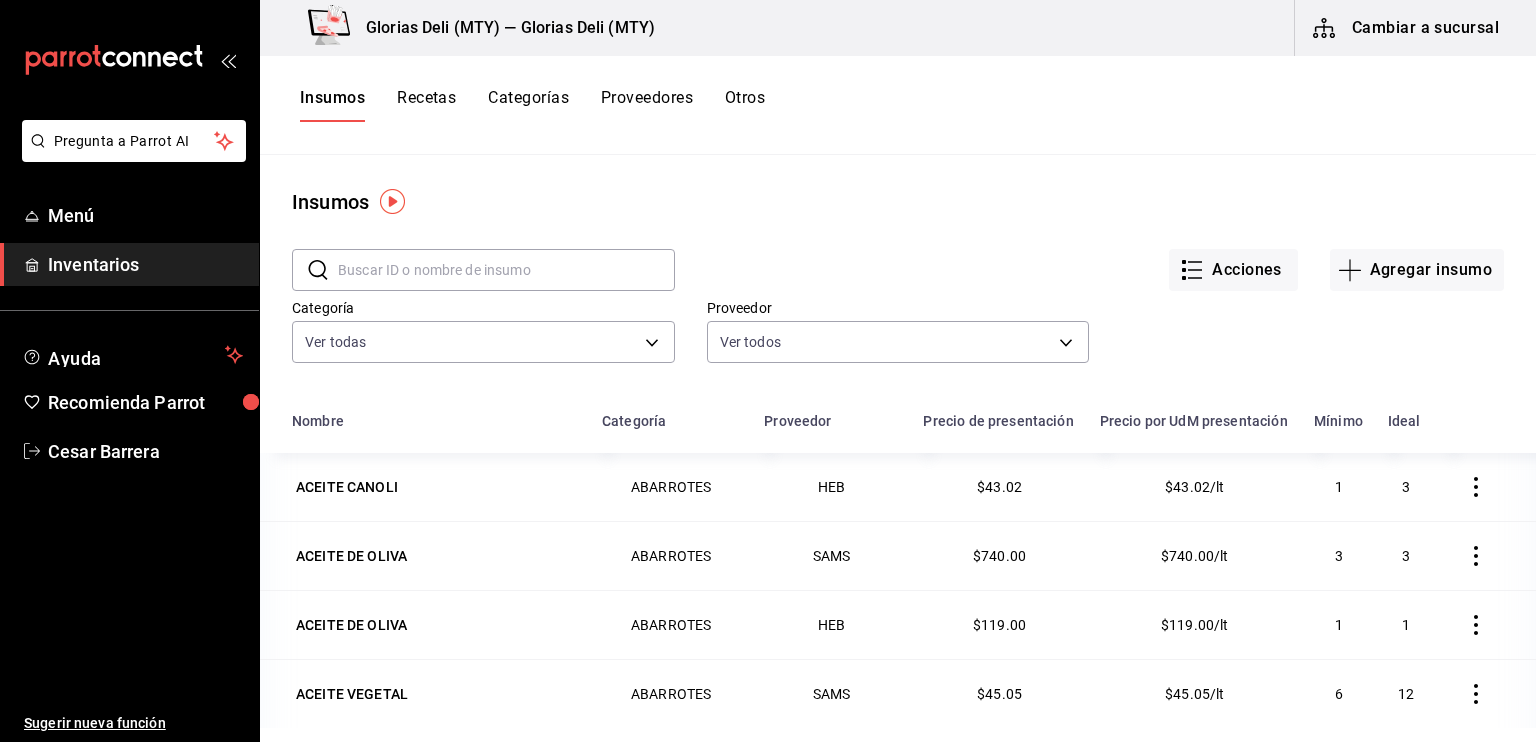 click at bounding box center (506, 270) 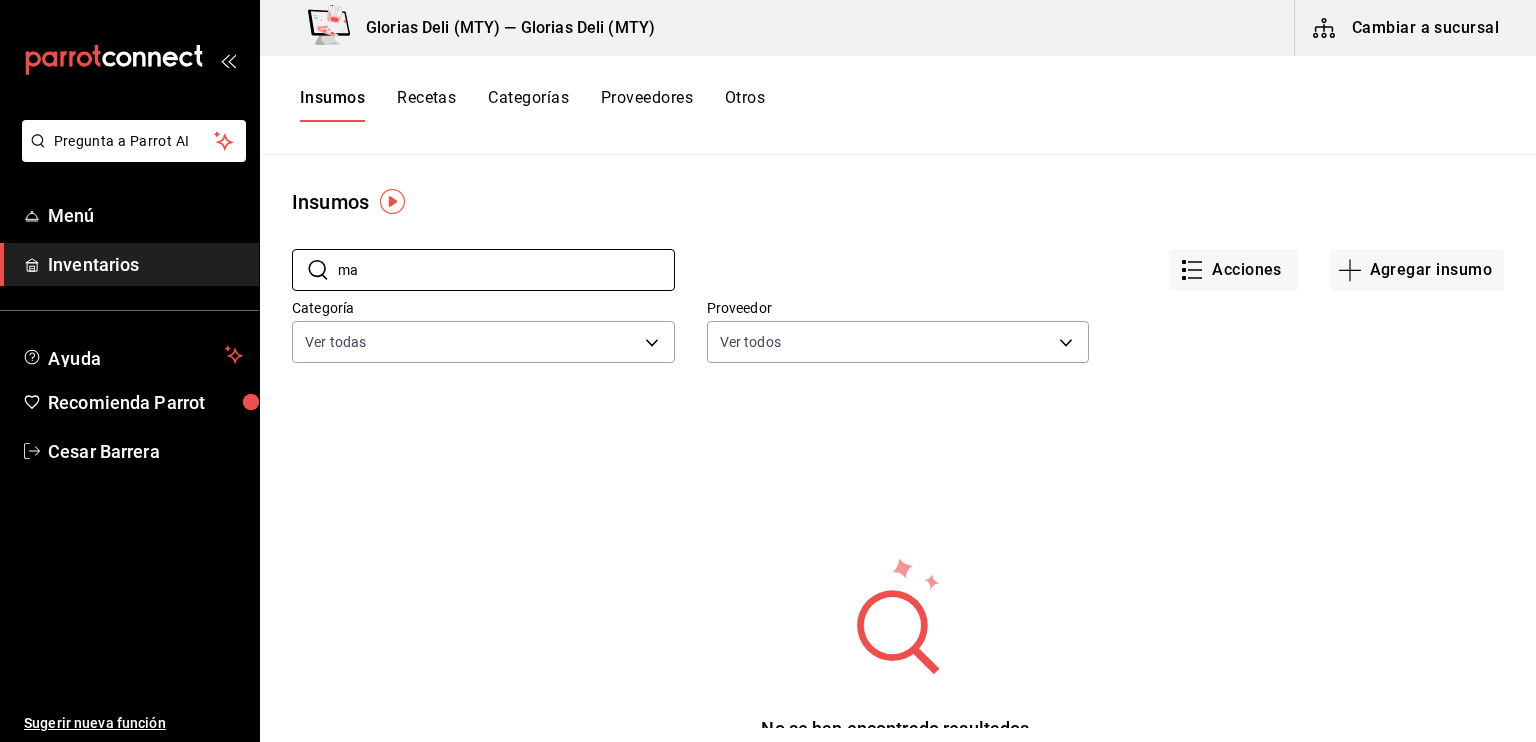 type on "m" 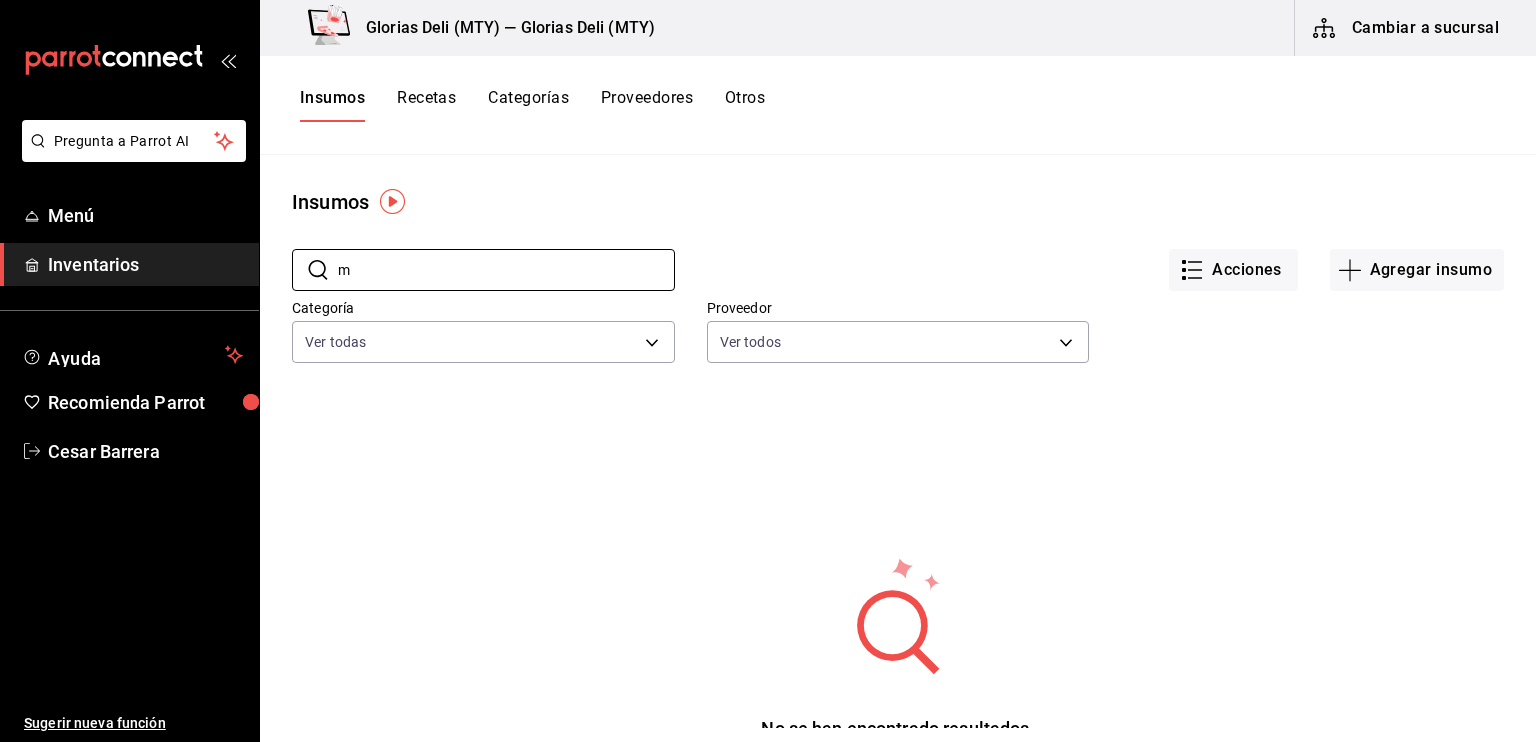 type 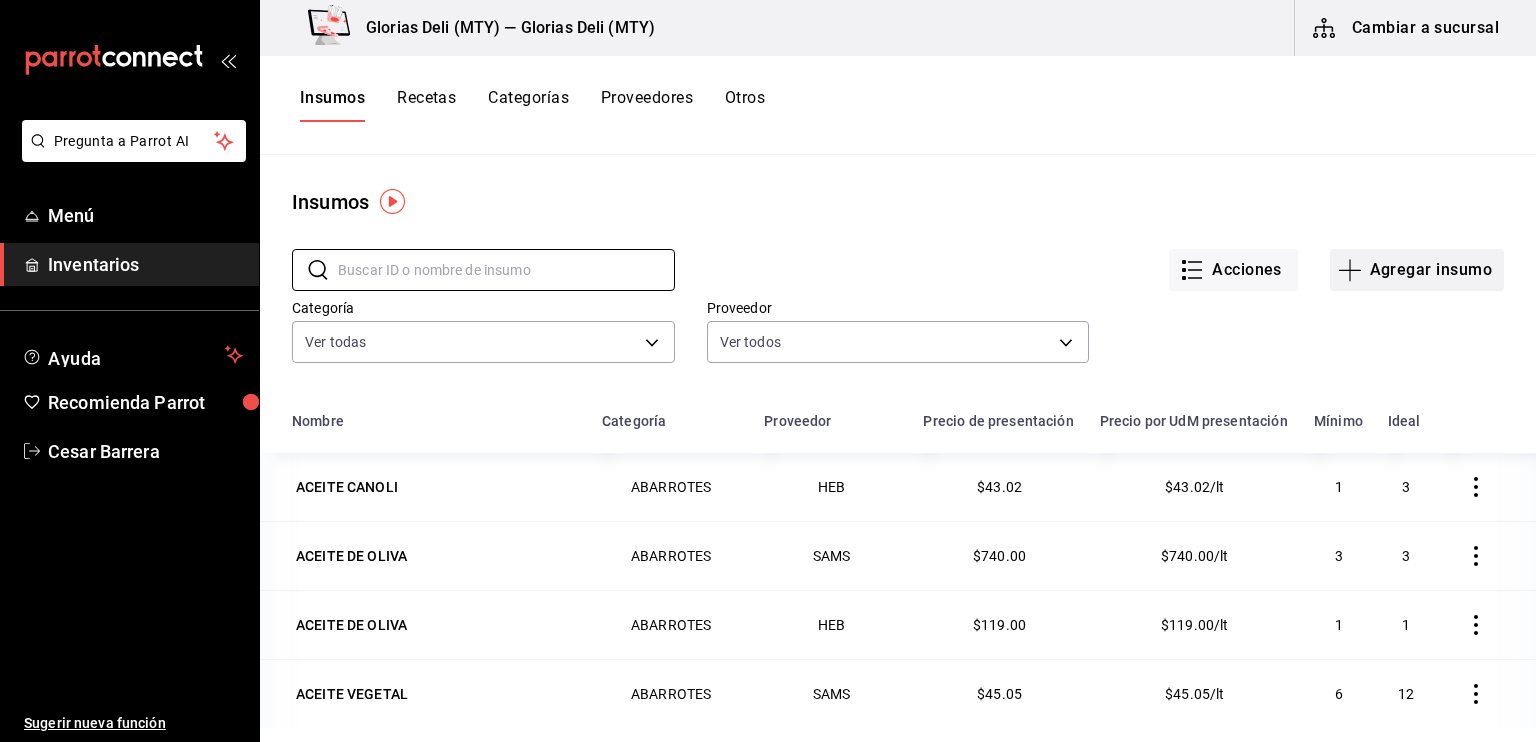 click 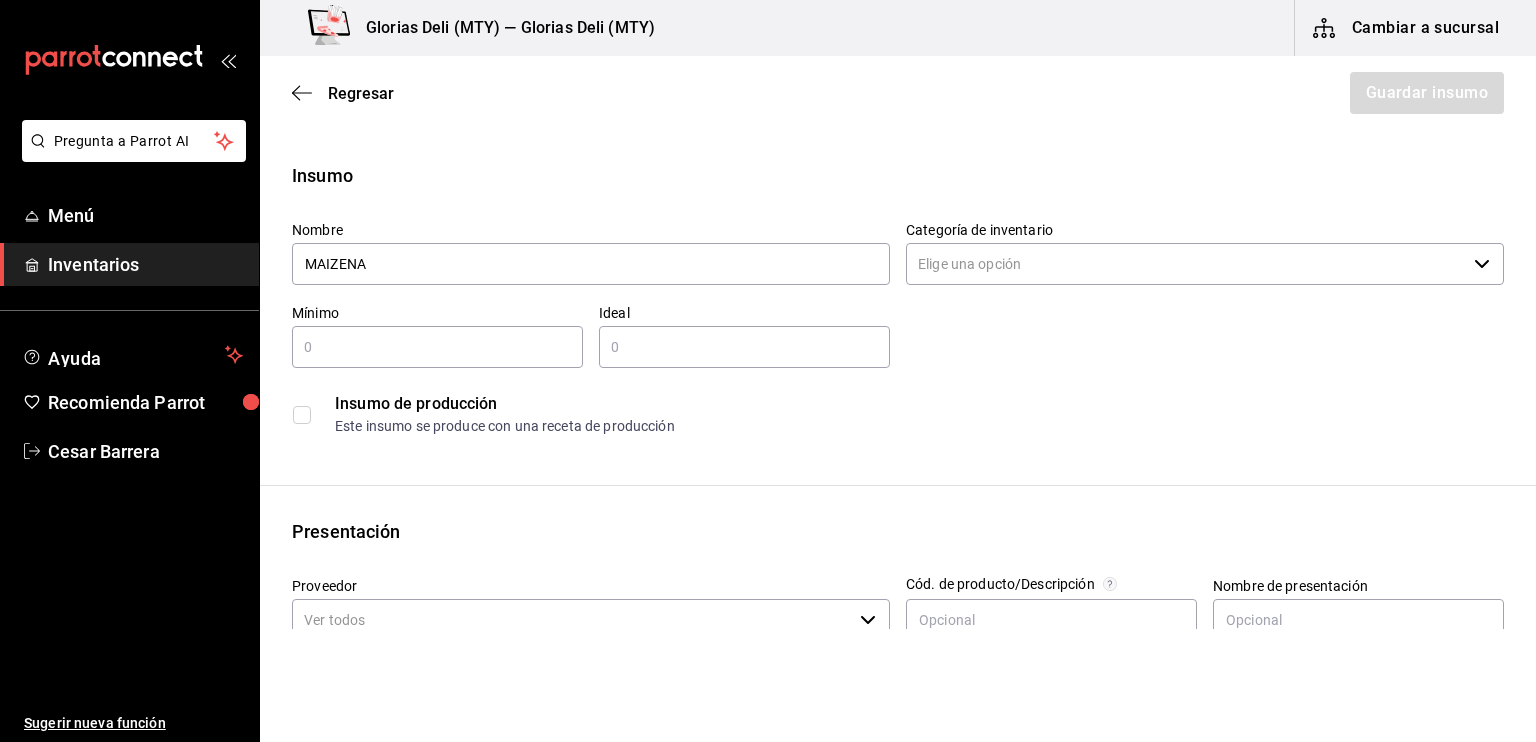 type on "MAIZENA" 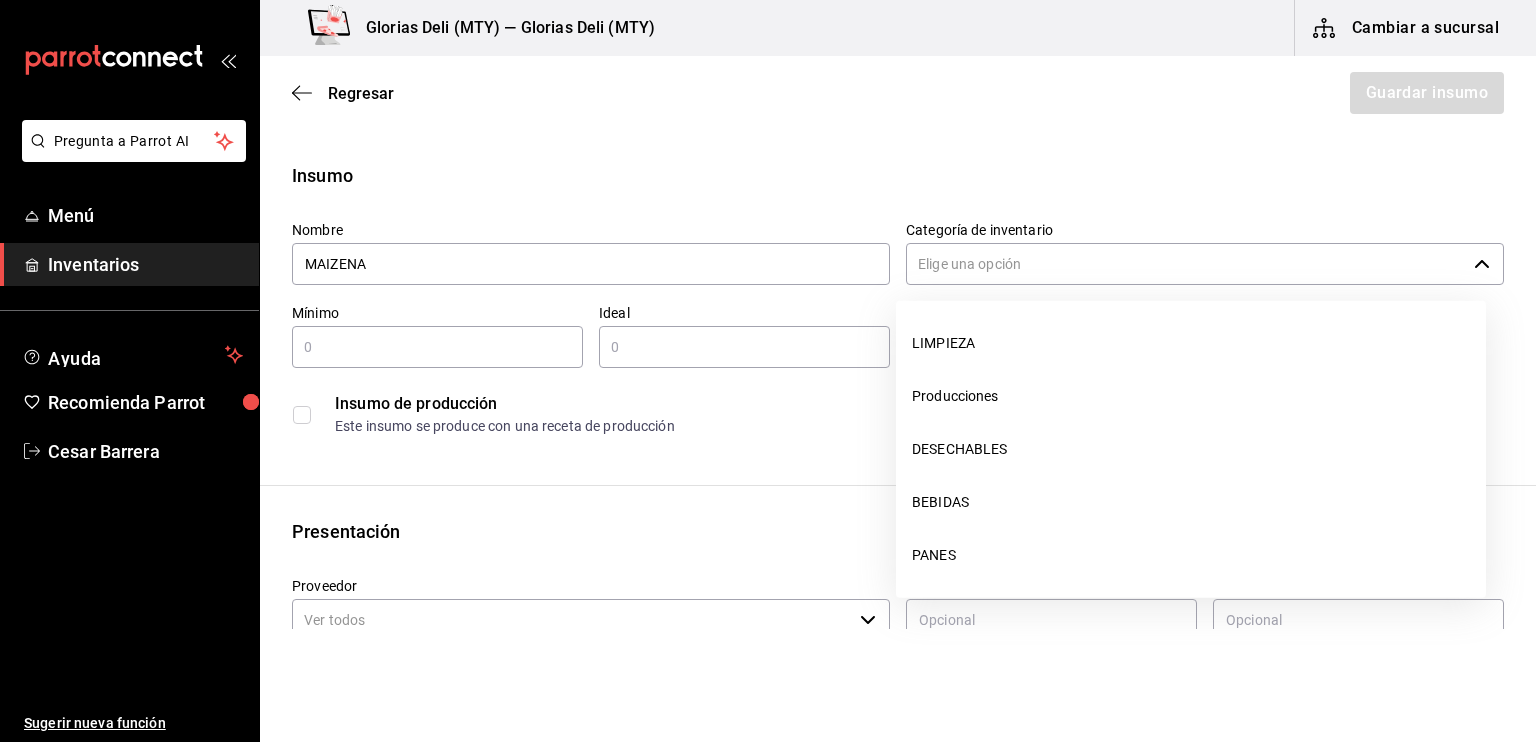click on "Categoría de inventario" at bounding box center [1186, 264] 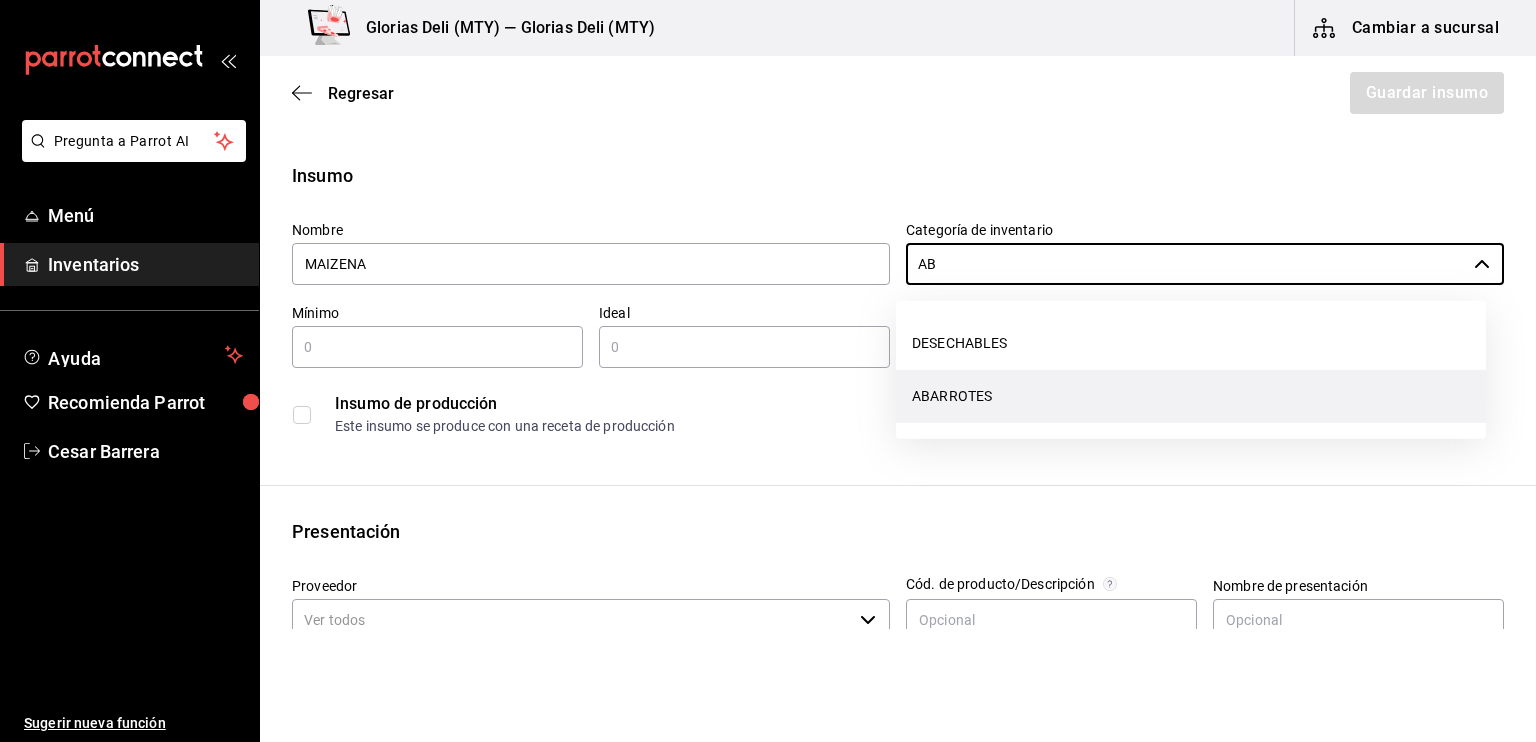 click on "ABARROTES" at bounding box center (1191, 396) 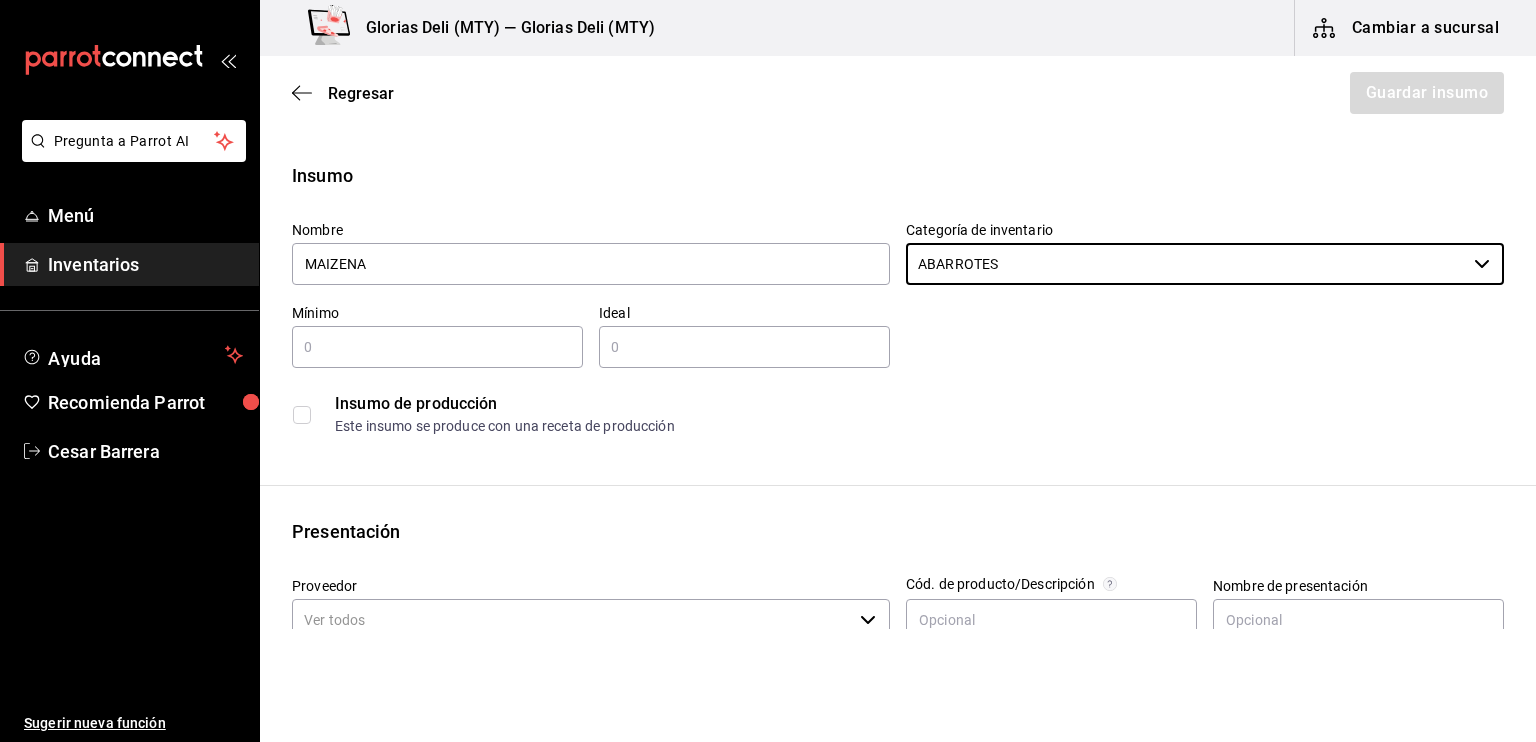 type on "ABARROTES" 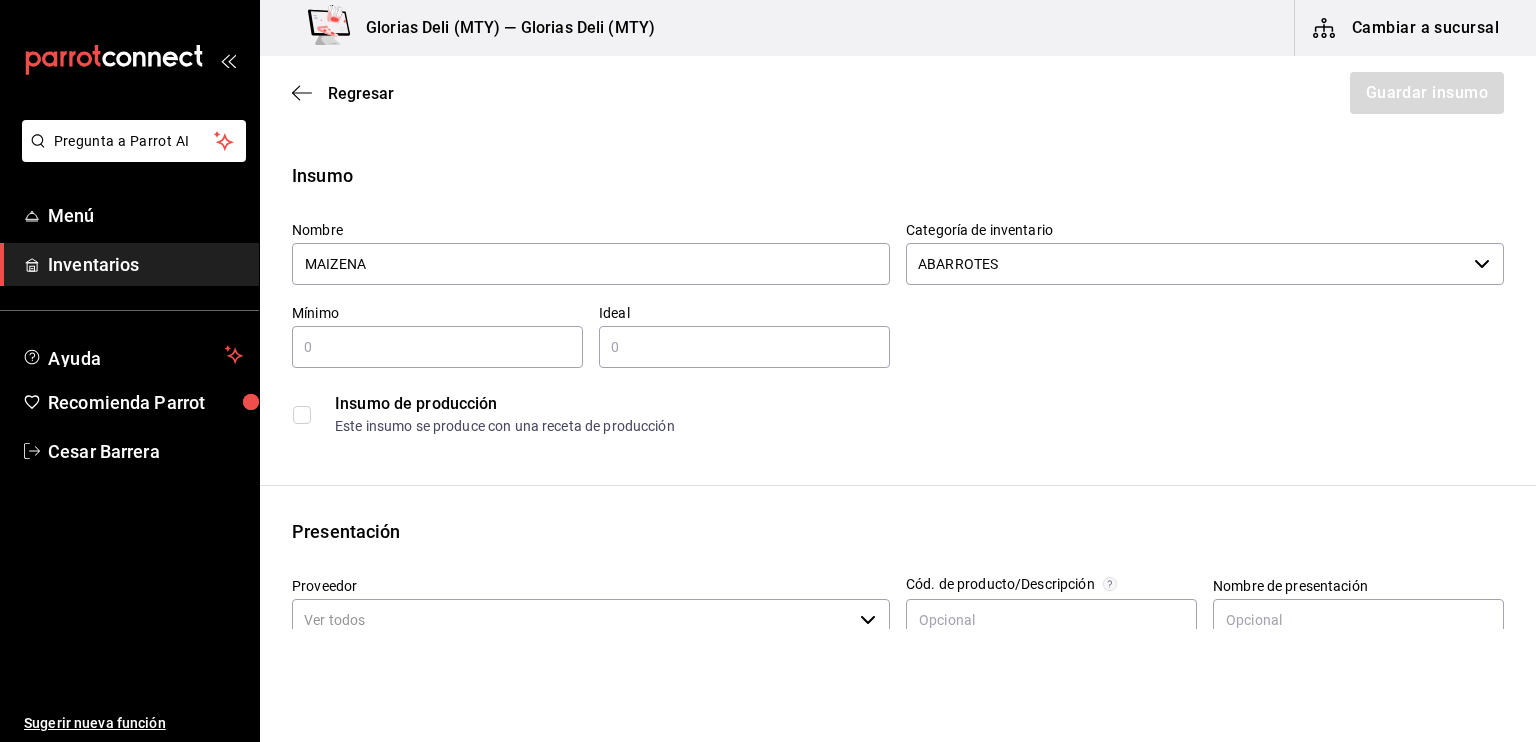 click at bounding box center (437, 347) 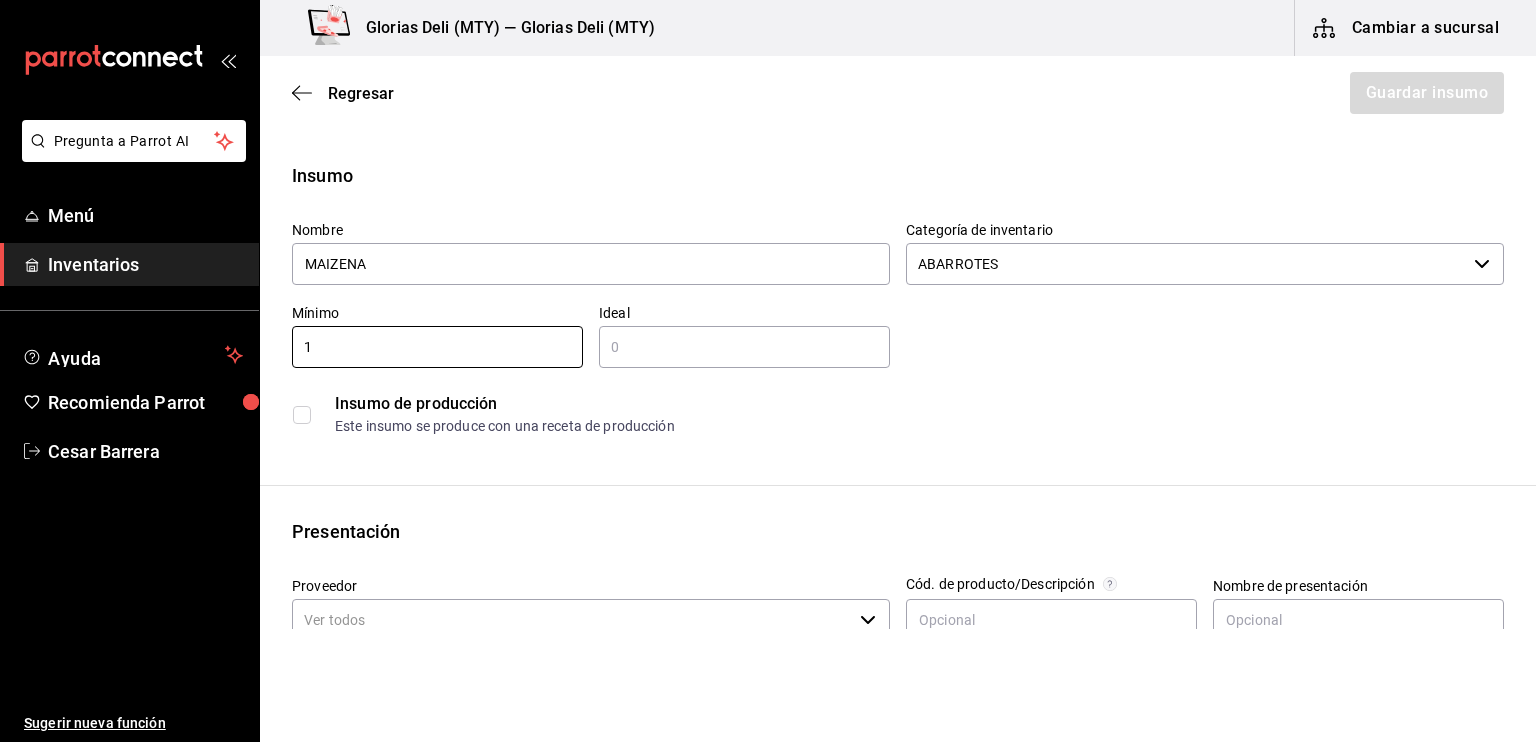 type on "1" 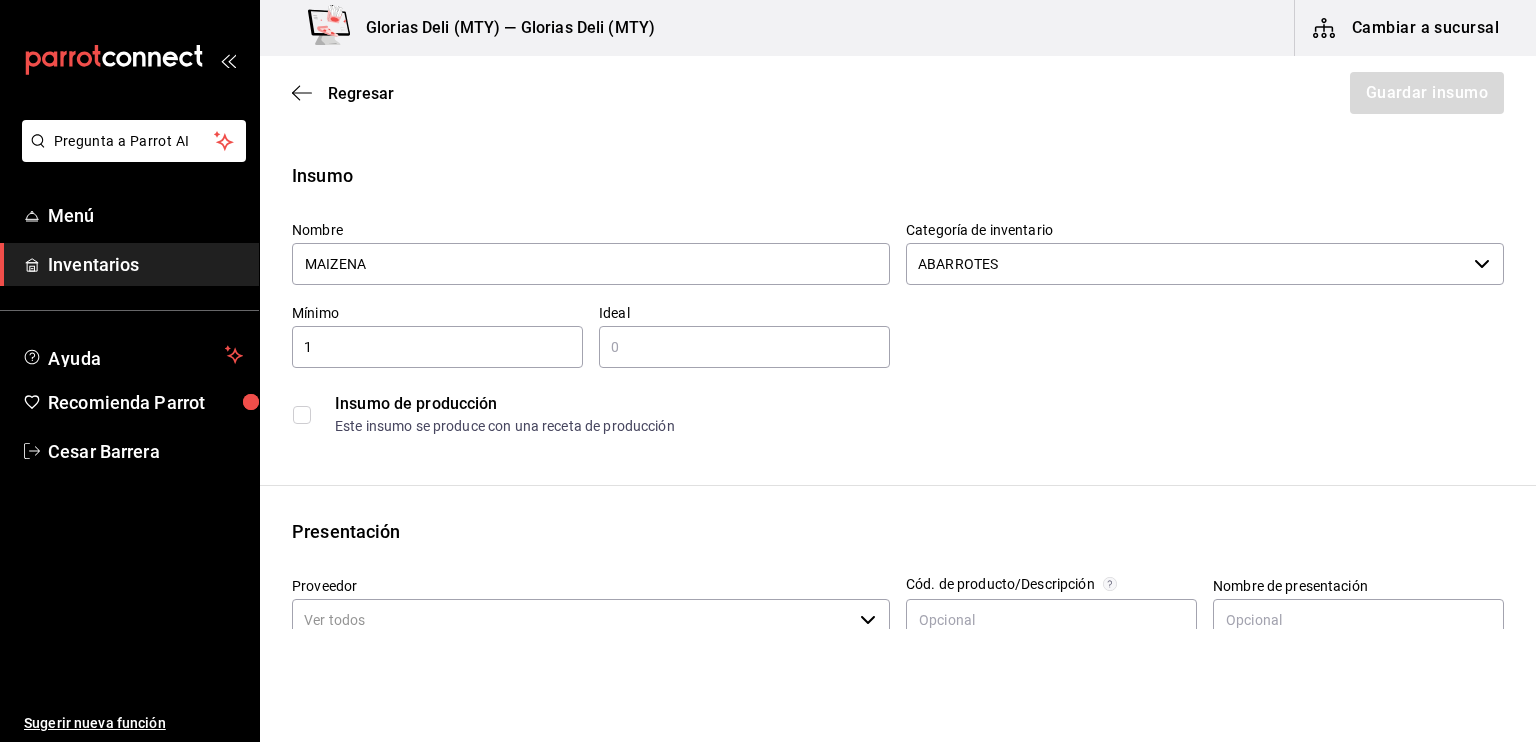 click at bounding box center [744, 347] 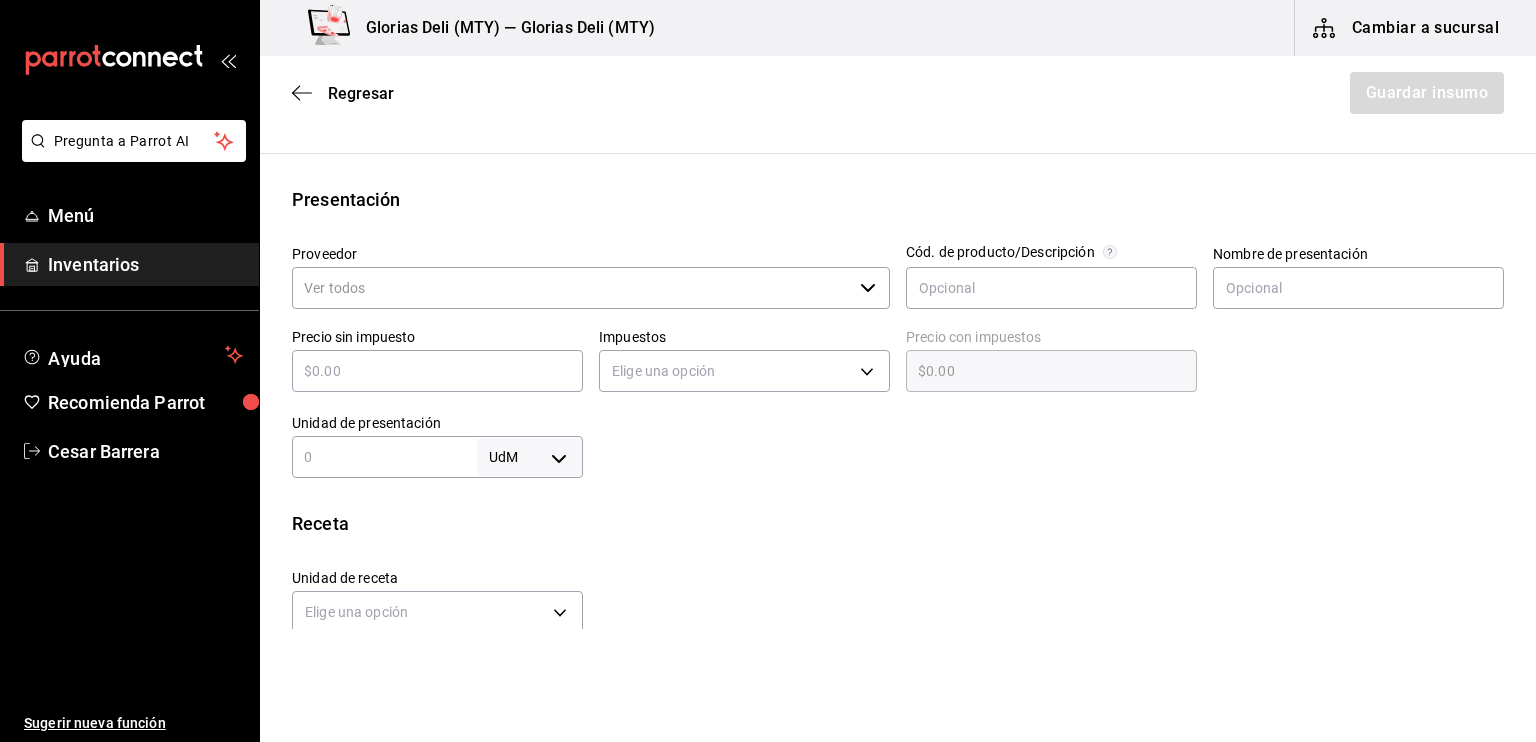 scroll, scrollTop: 360, scrollLeft: 0, axis: vertical 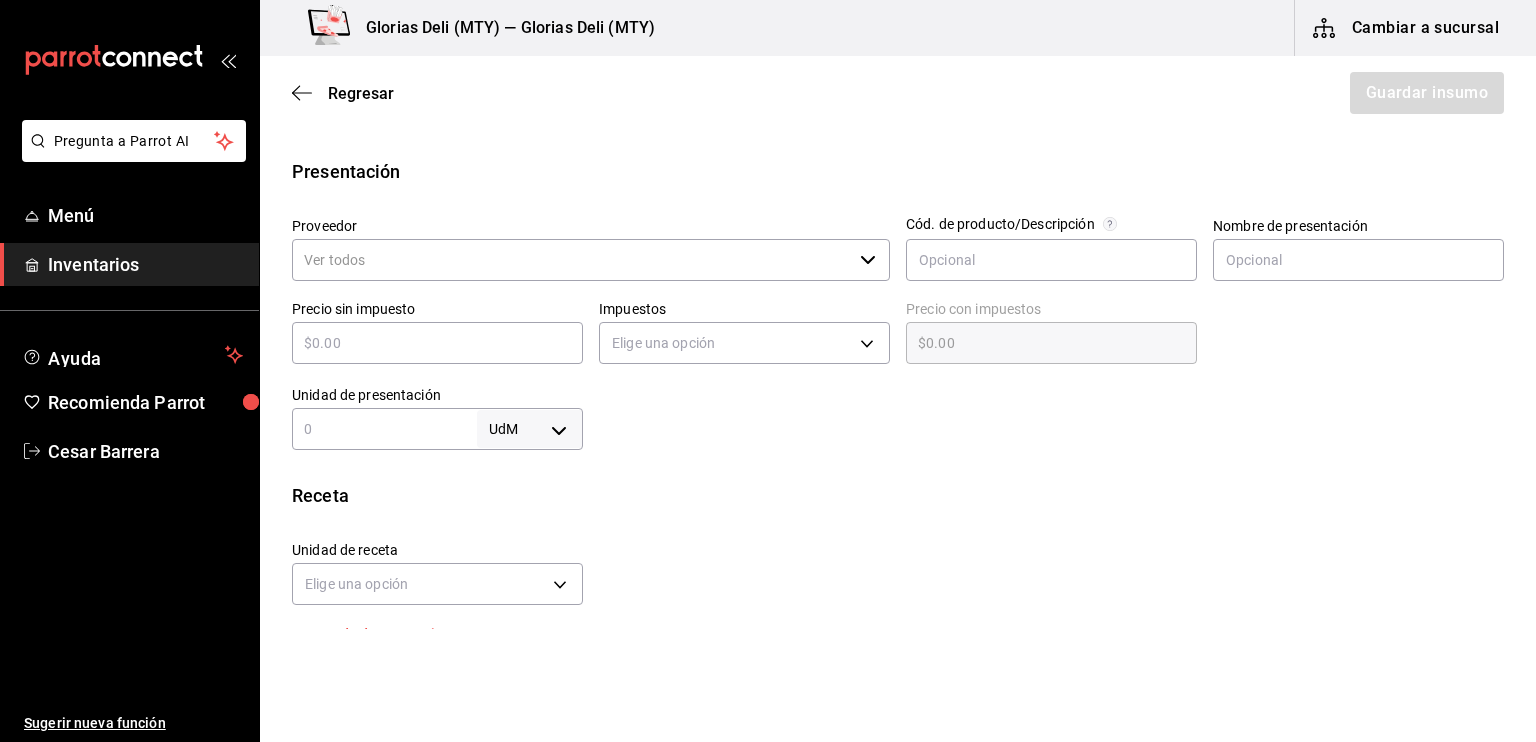 type on "2" 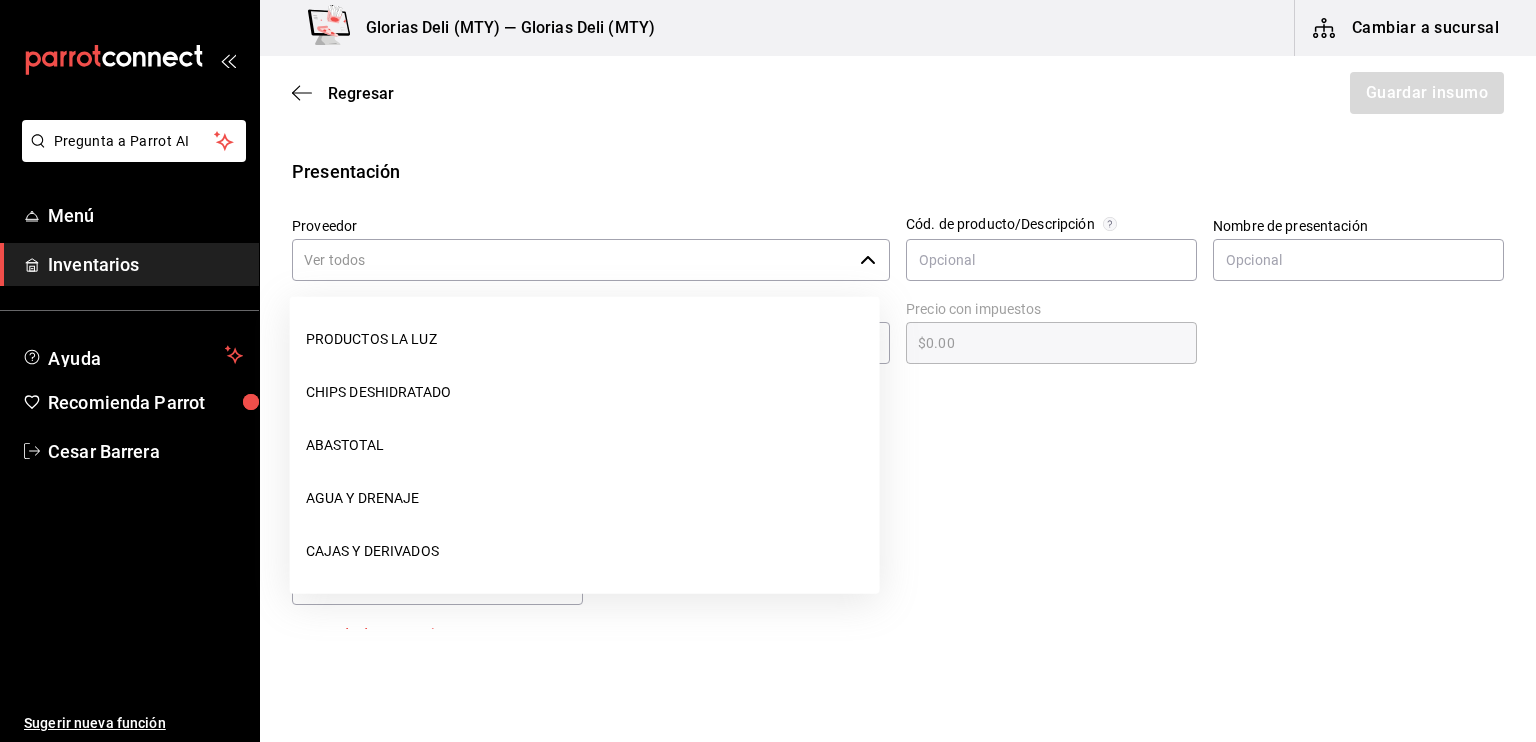 click on "Proveedor" at bounding box center [572, 260] 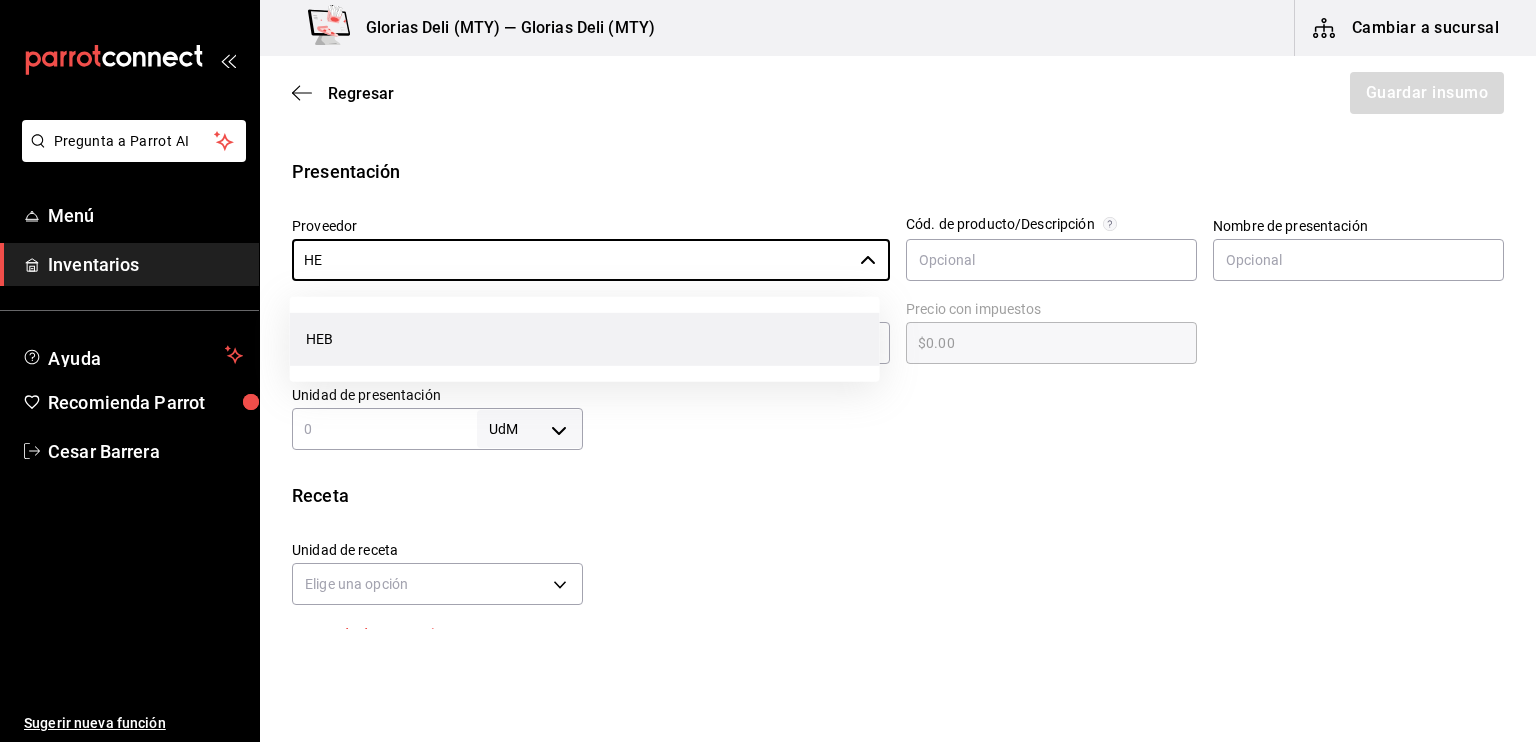 click on "HEB" at bounding box center (585, 339) 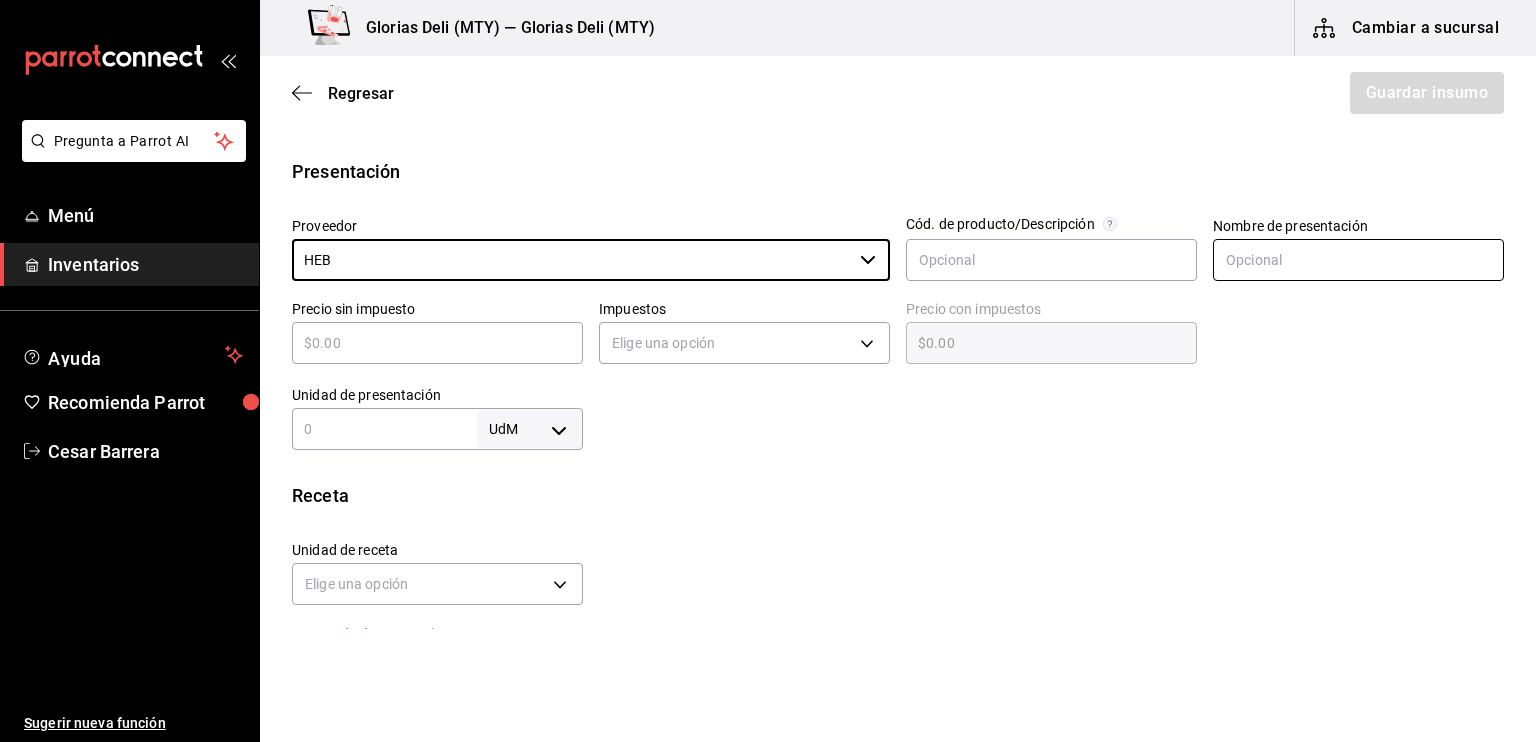 type on "HEB" 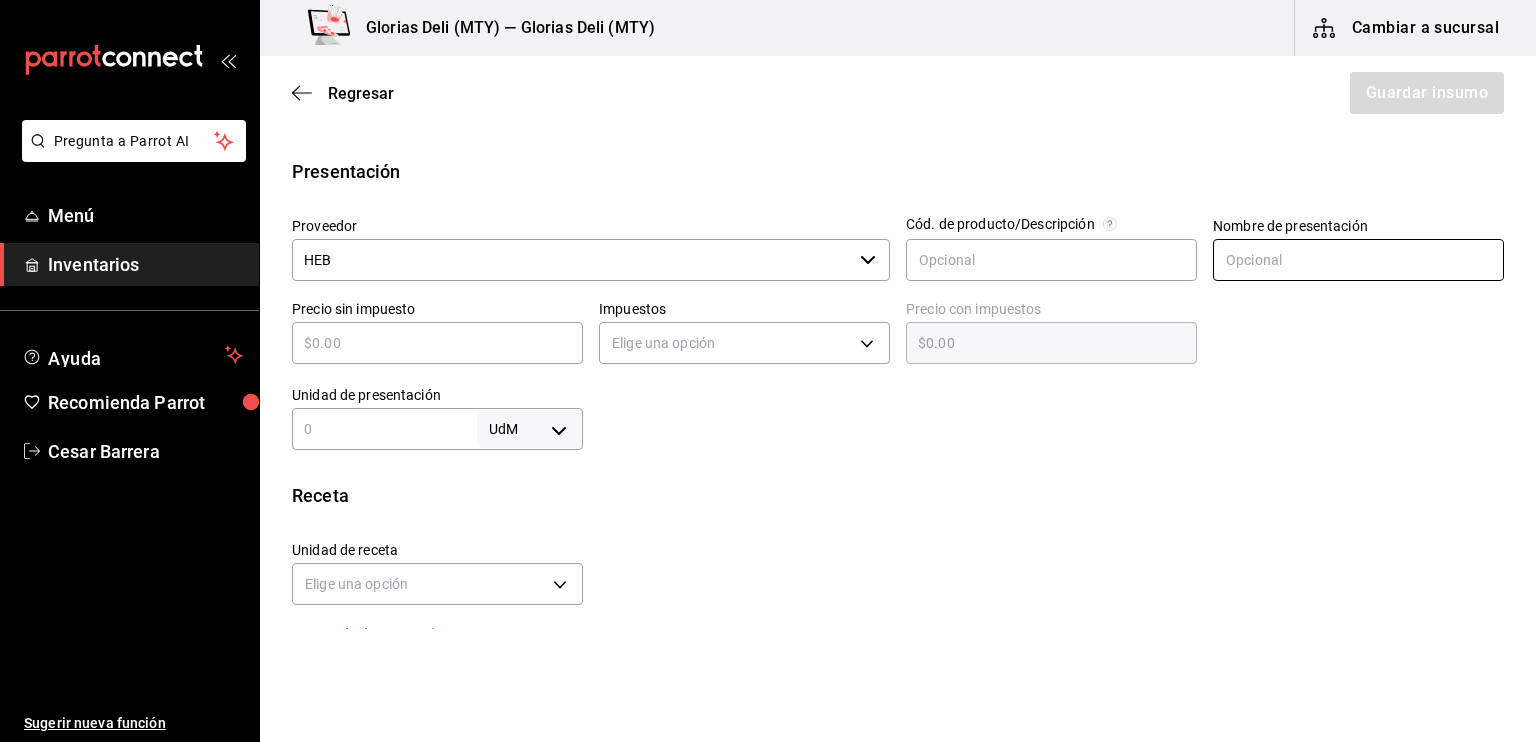 click at bounding box center [1358, 260] 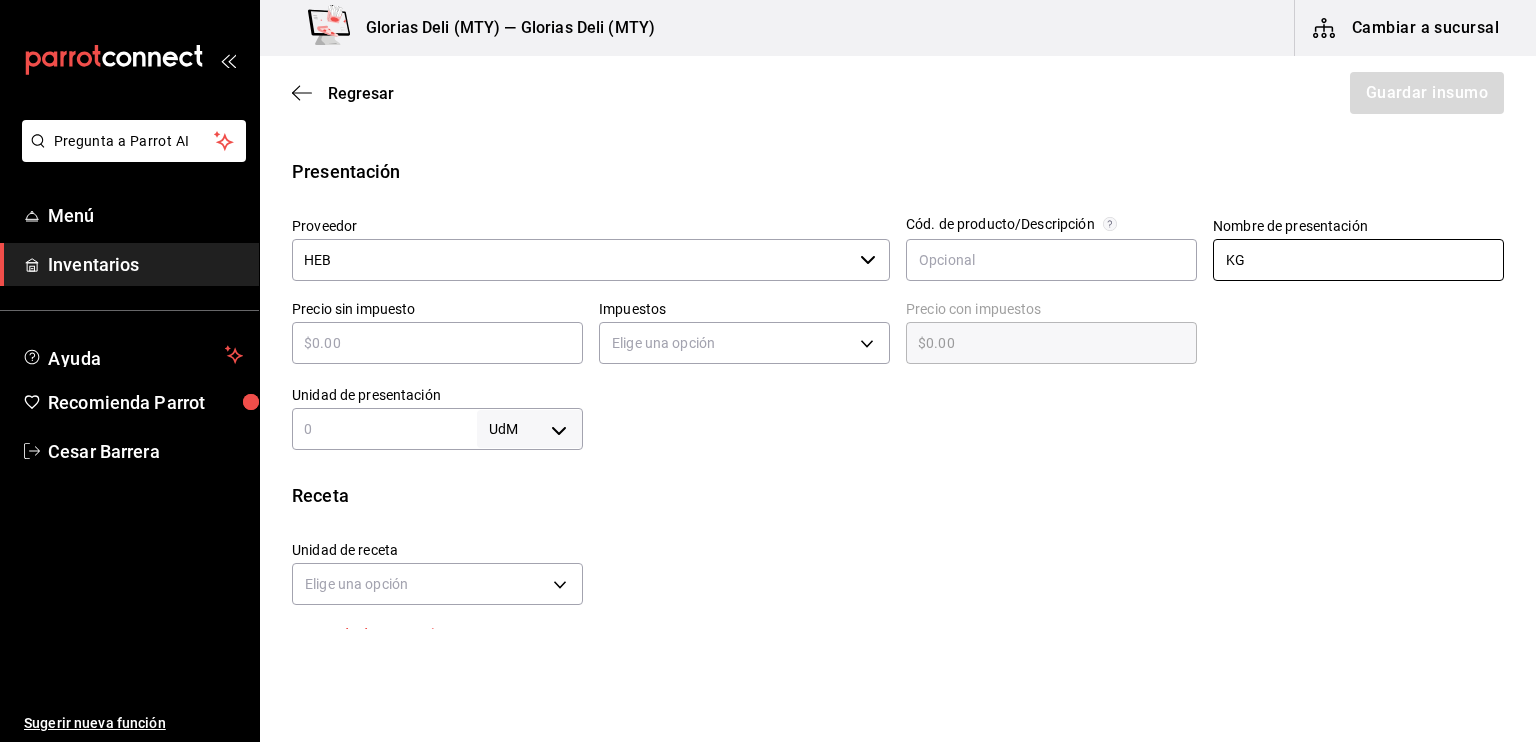 type on "KG" 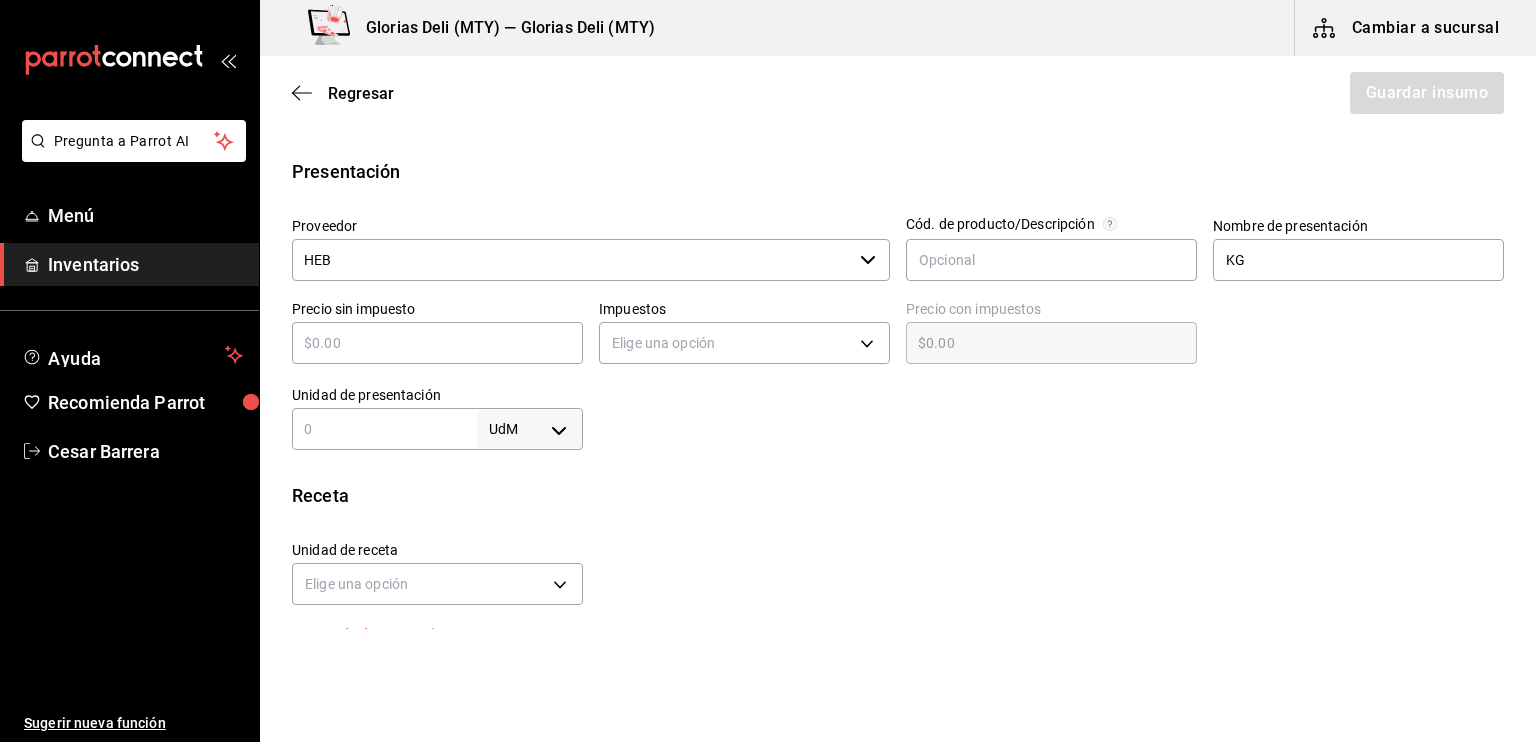 click at bounding box center (437, 343) 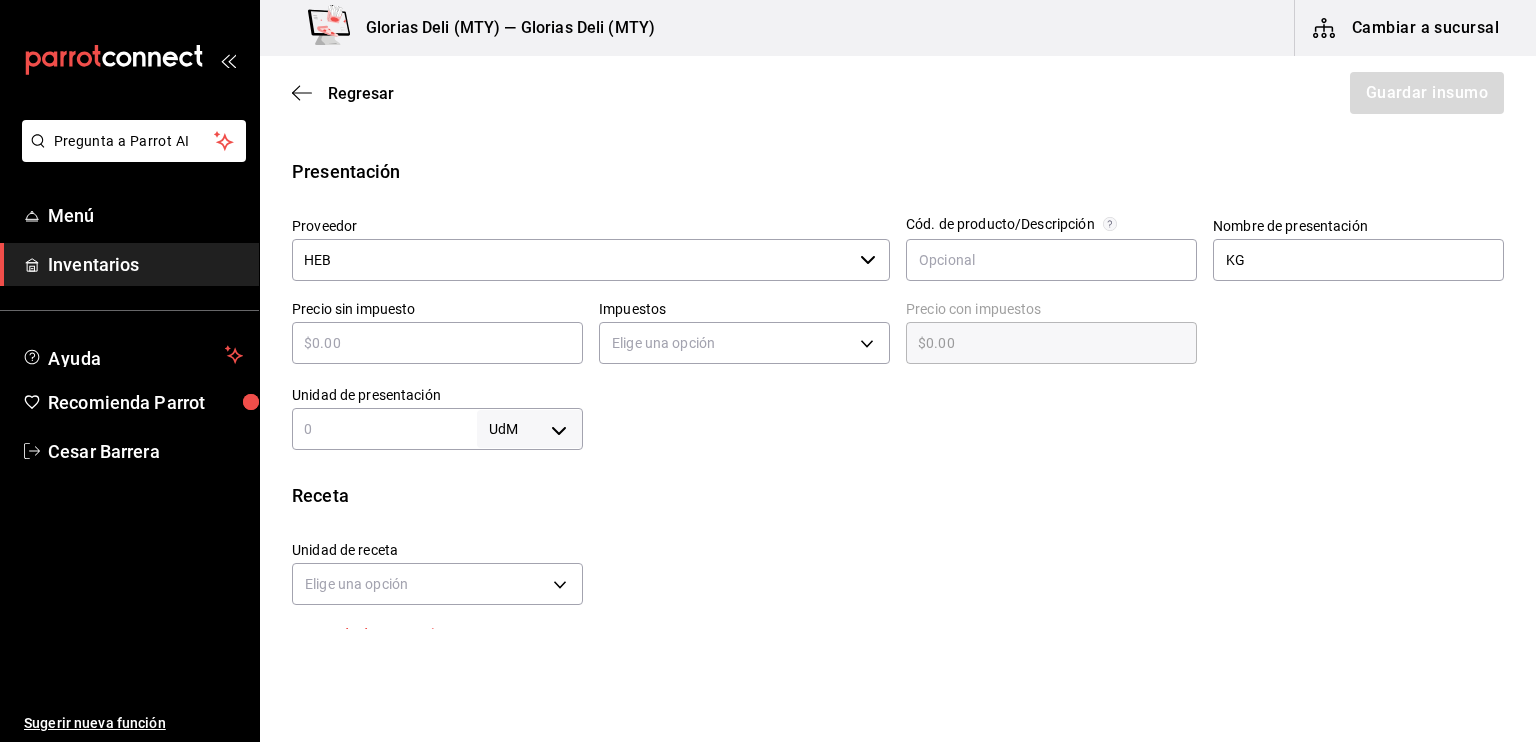 type on "$1" 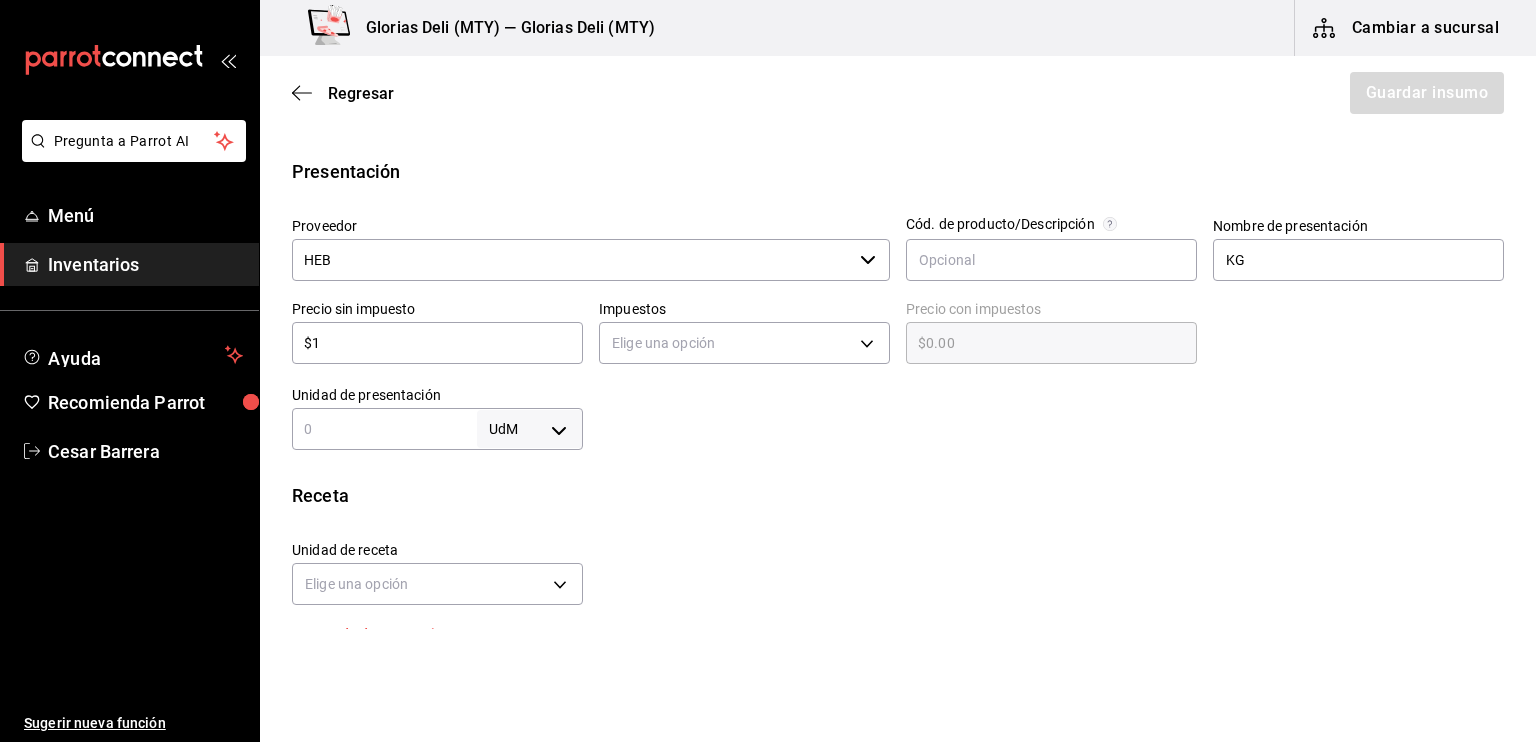 type on "$1.00" 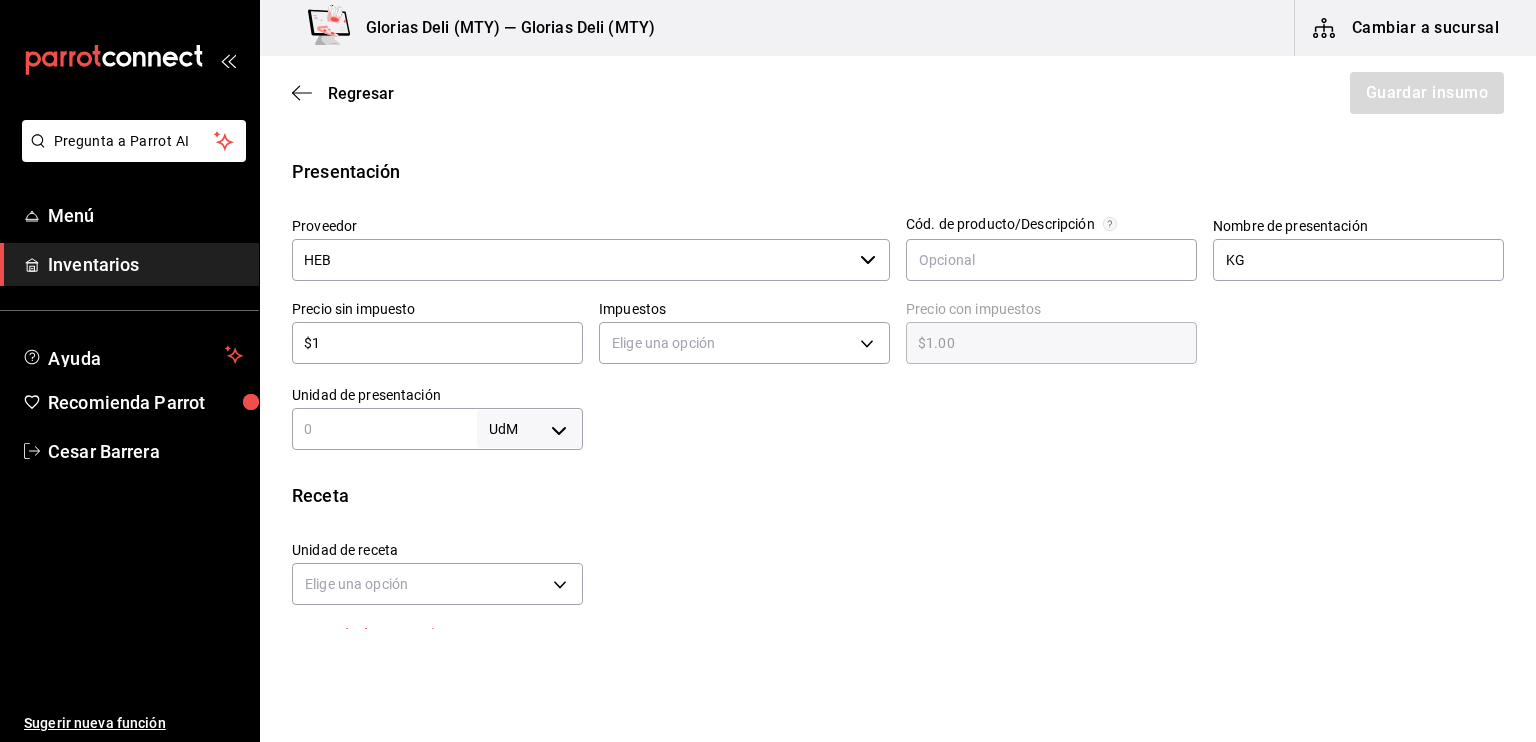 type on "$14" 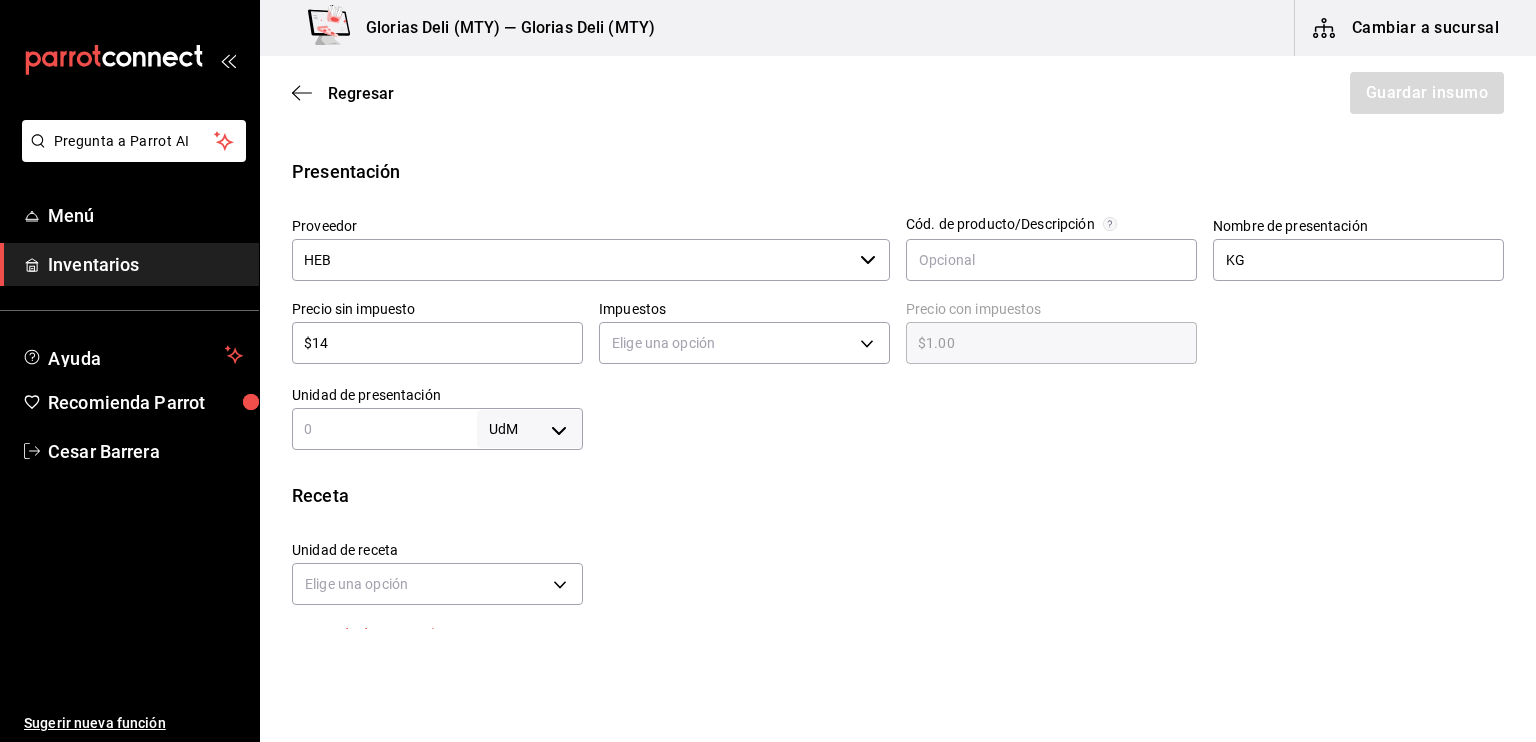 type on "$14.00" 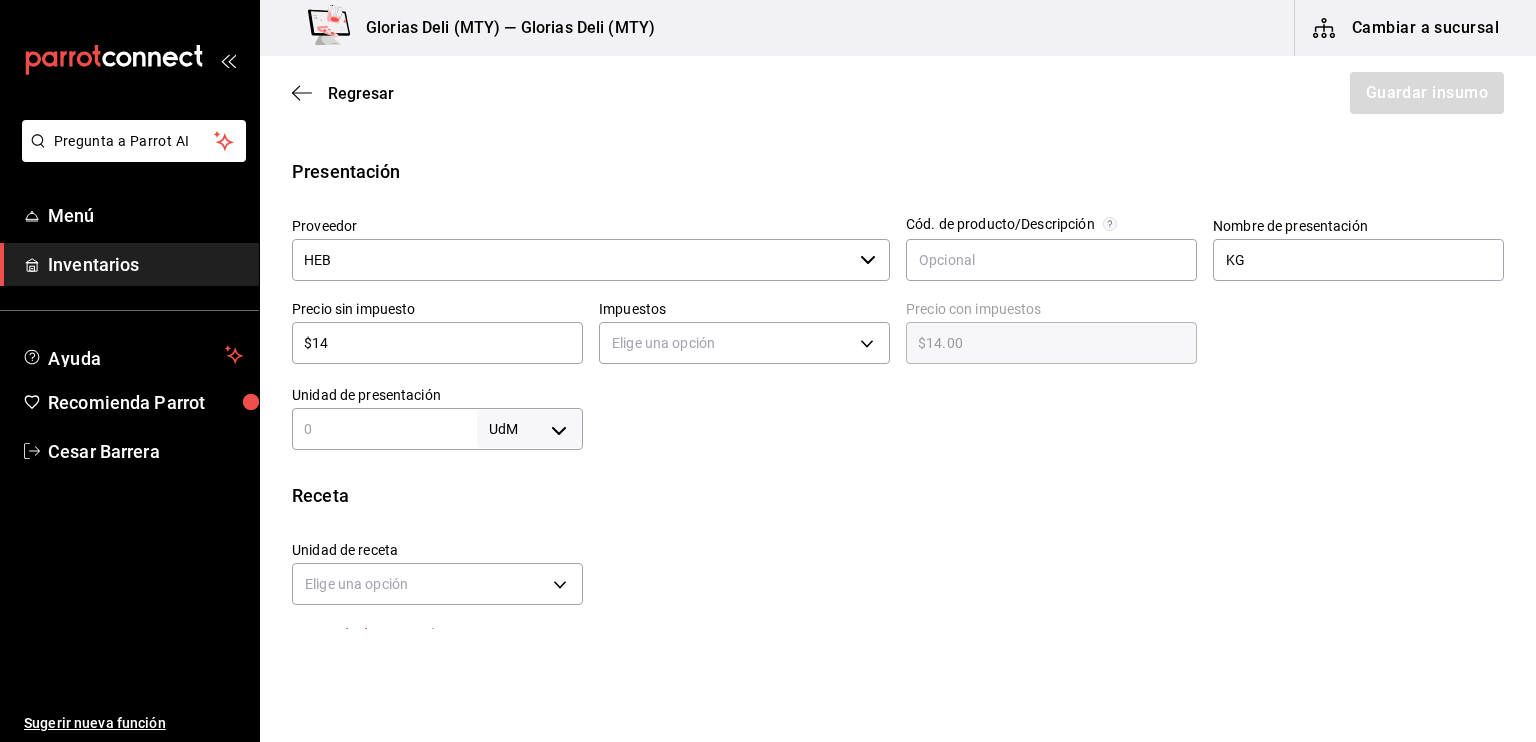 type on "$143" 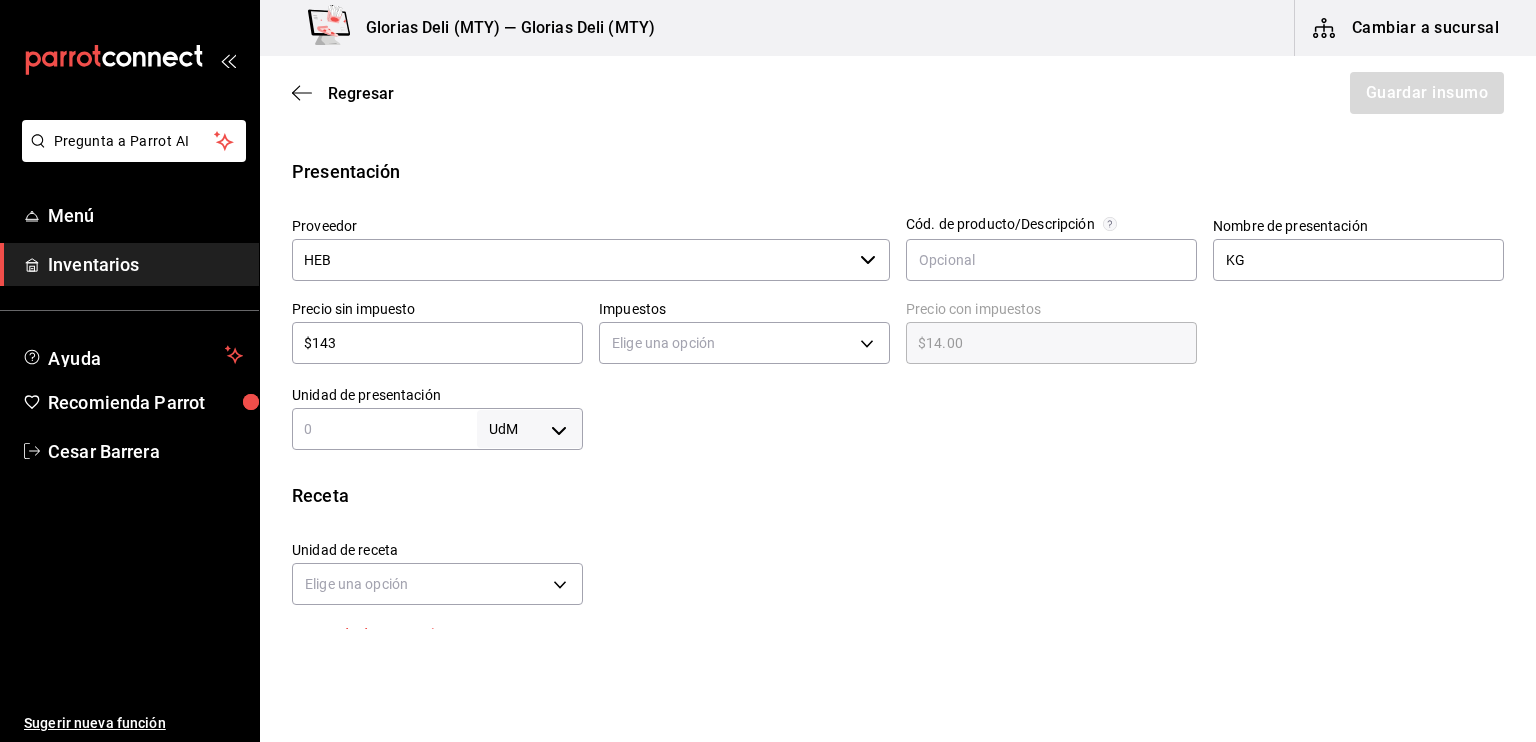 type on "$143.00" 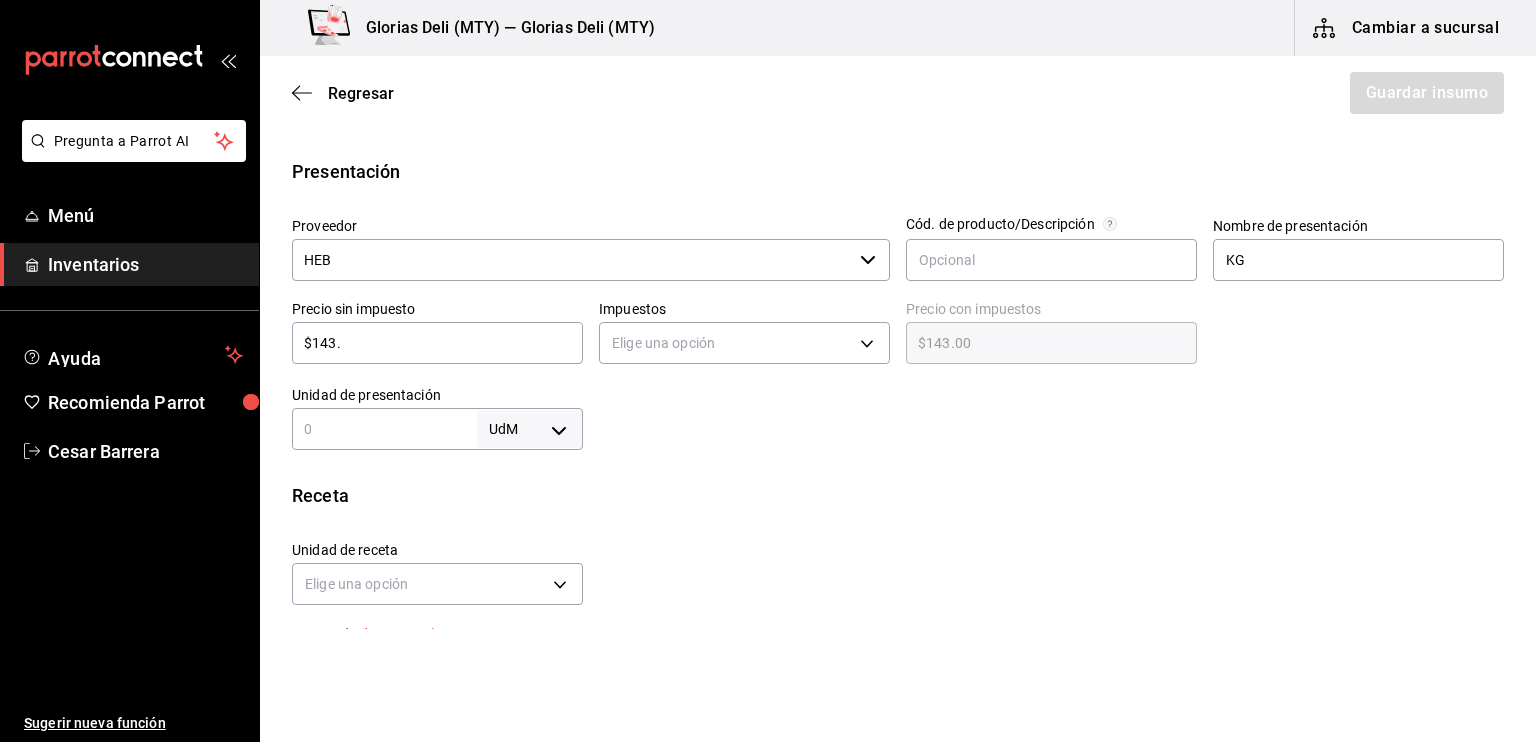 type on "$143.5" 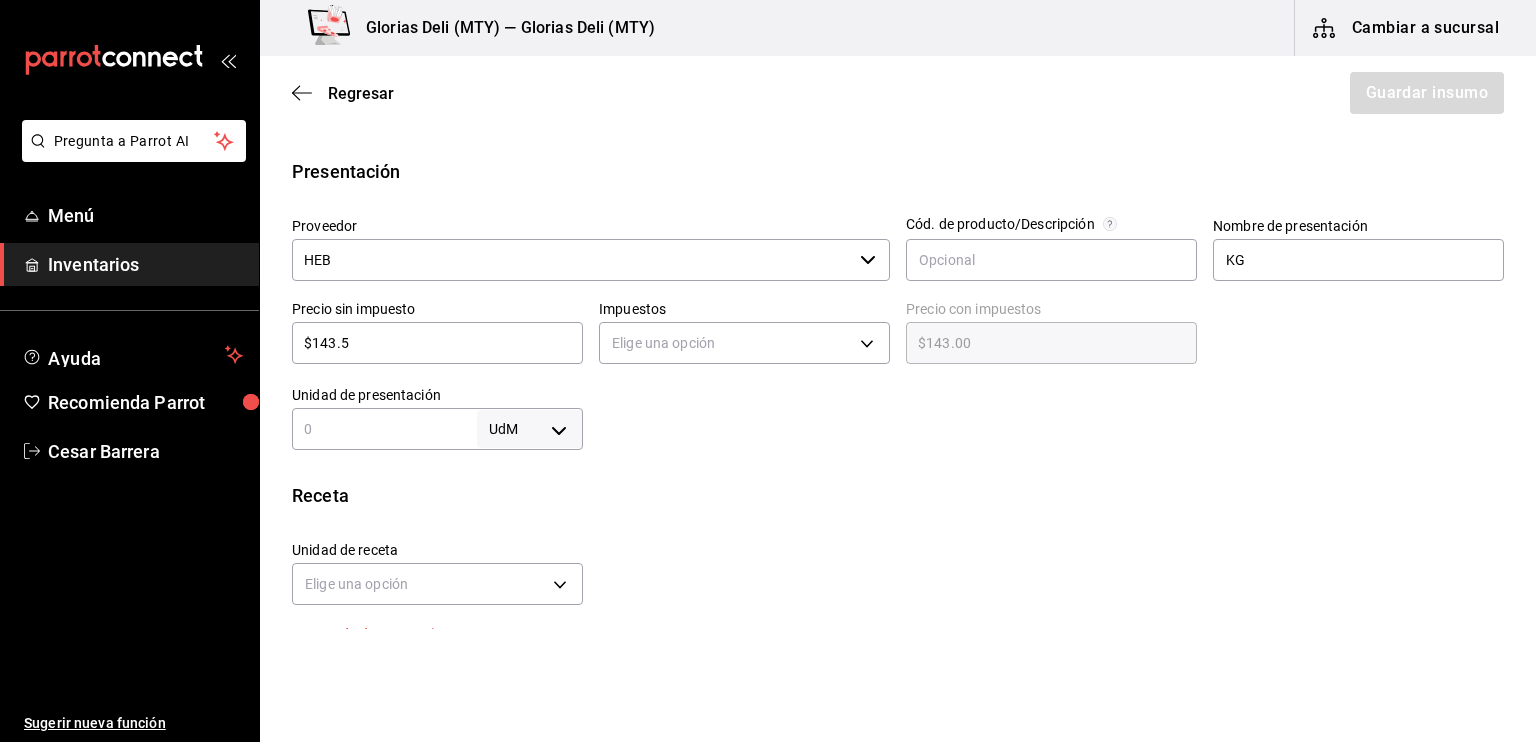 type on "$143.50" 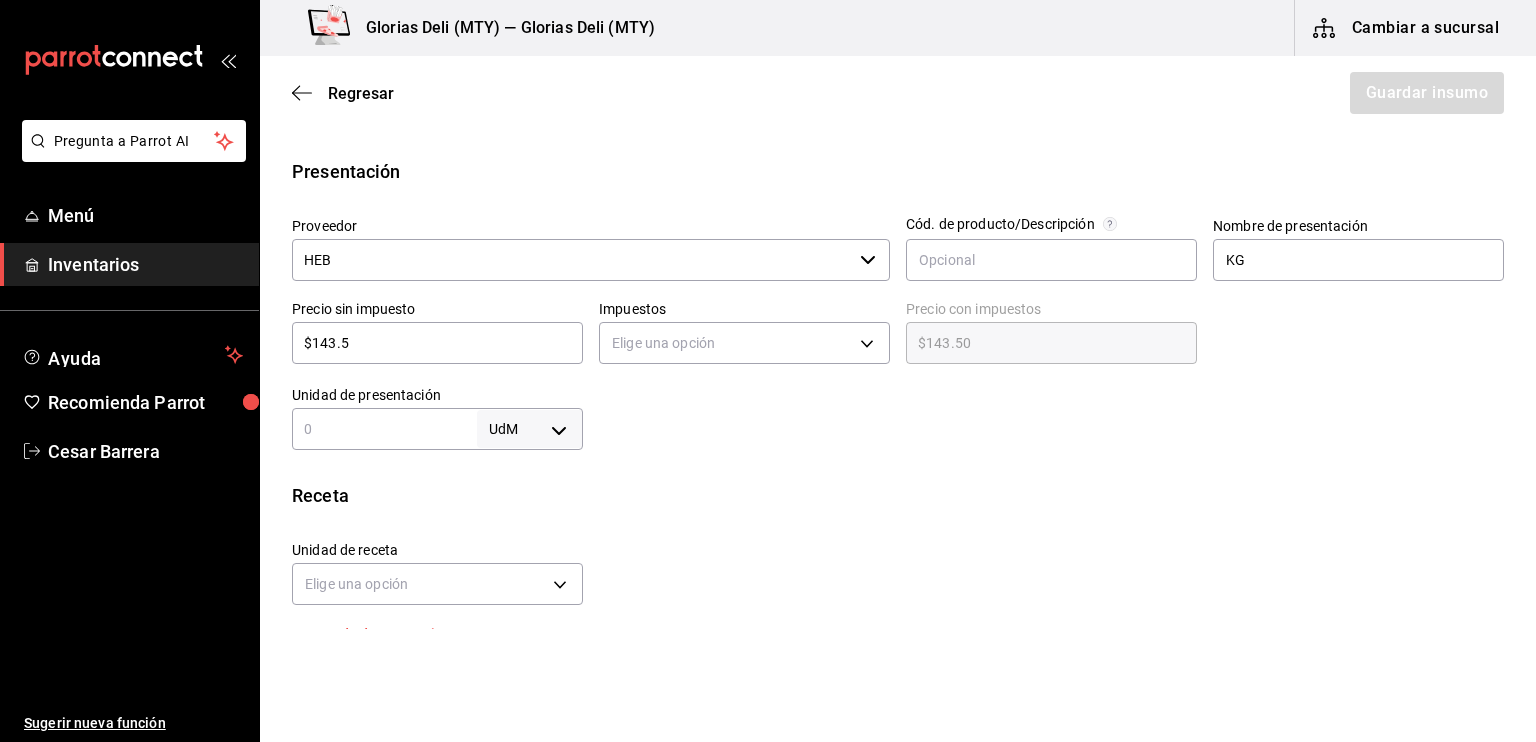 type on "$143.53" 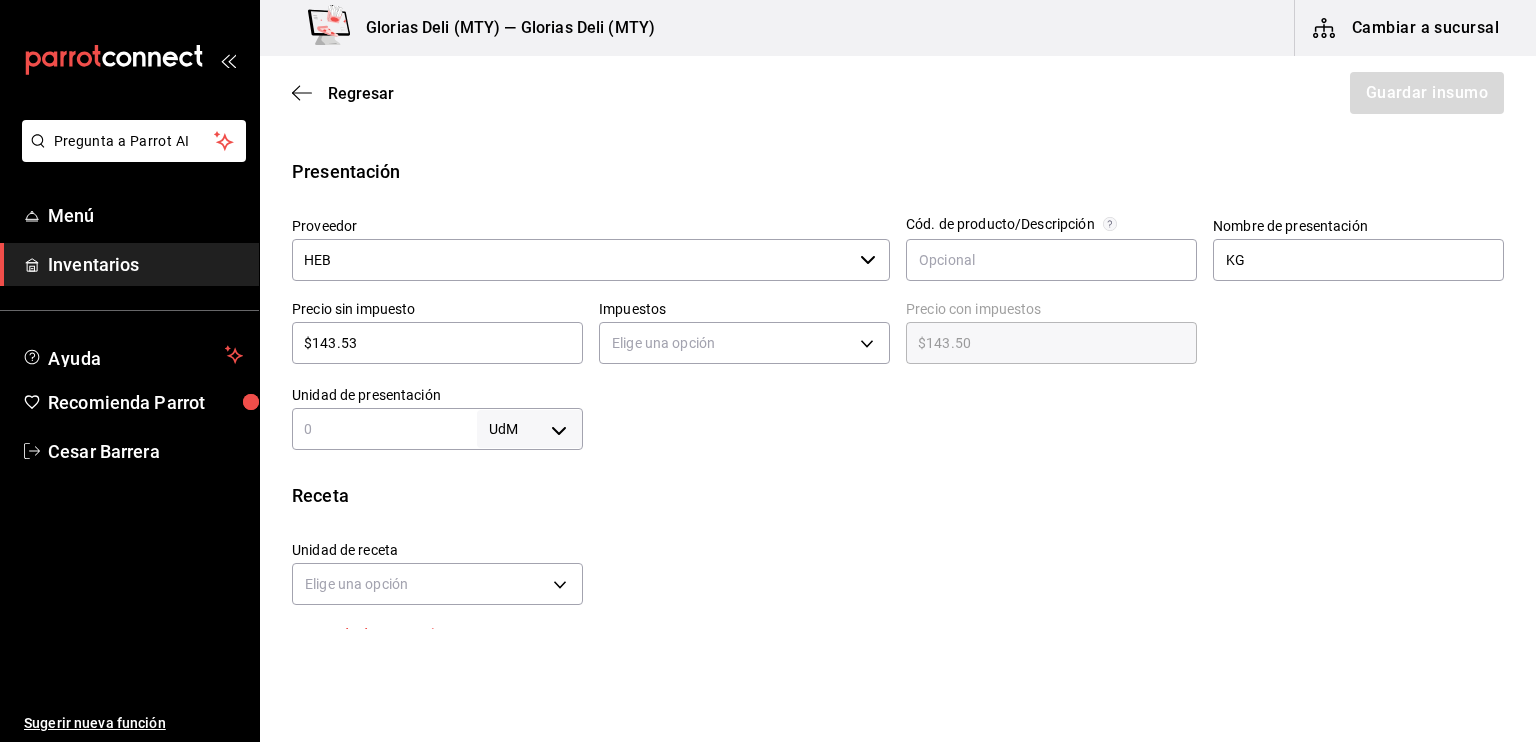 type on "$143.53" 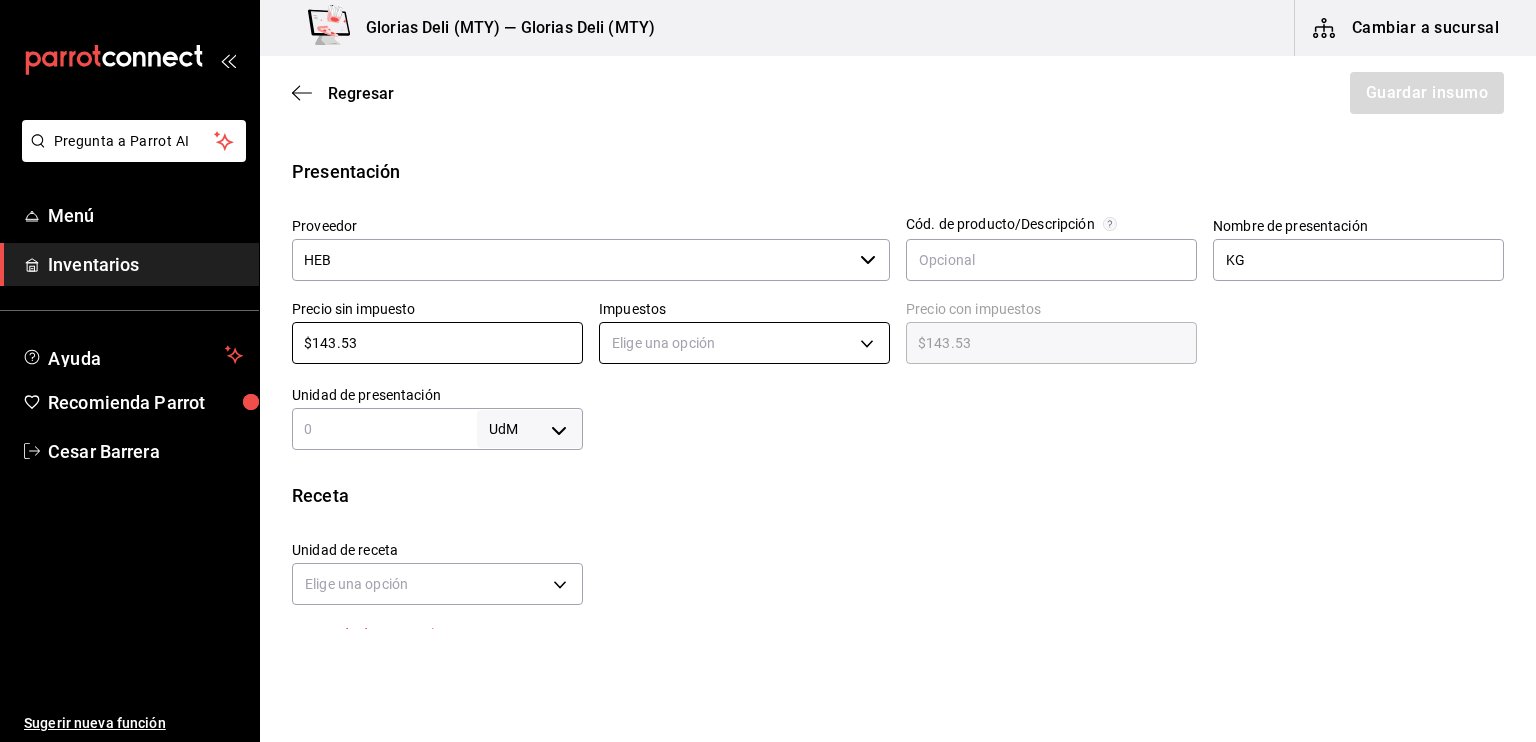type on "$143.53" 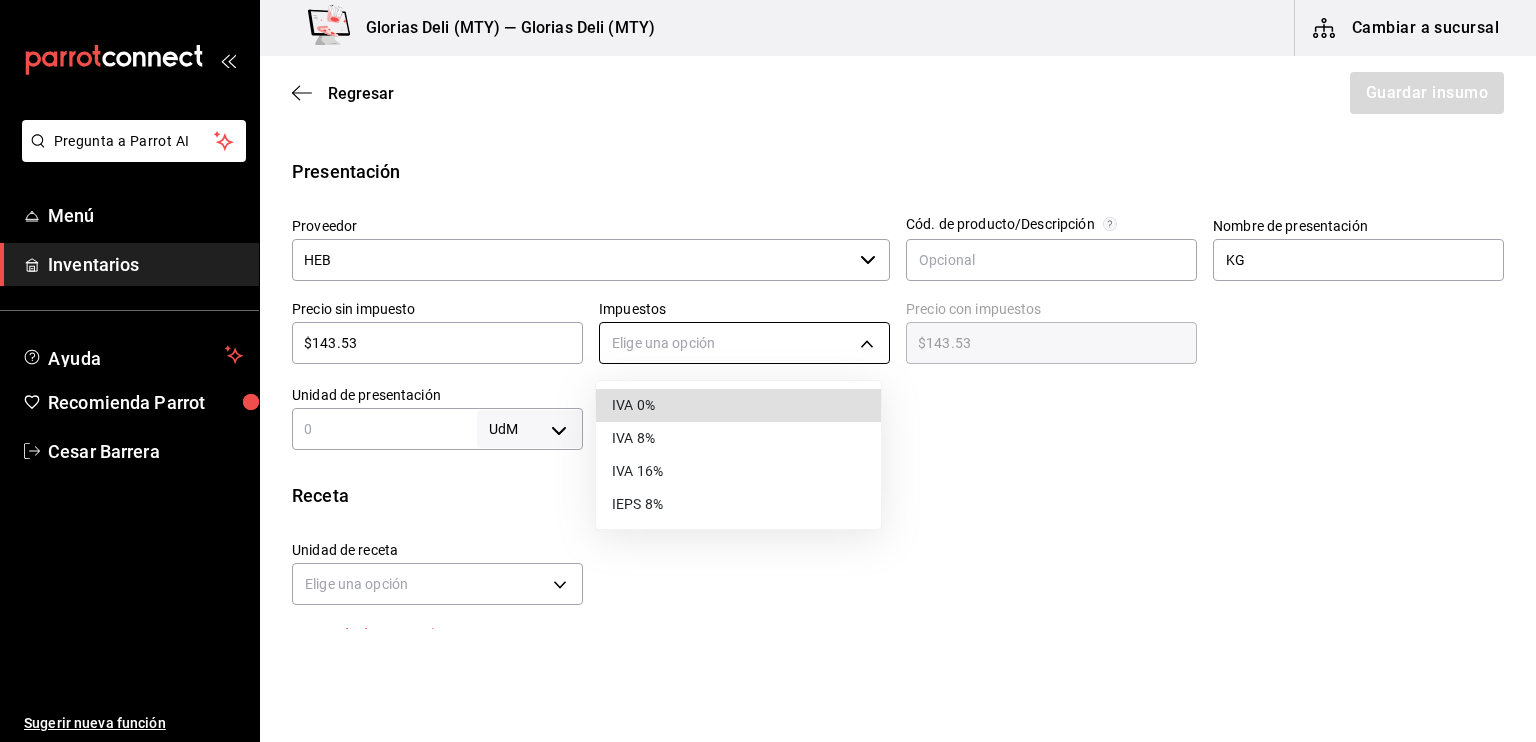click on "Pregunta a Parrot AI Menú   Inventarios   Ayuda Recomienda Parrot   [PERSON]   Sugerir nueva función   Glorias Deli (MTY) — Glorias Deli (MTY) Cambiar a sucursal Regresar Guardar insumo Insumo Nombre MAIZENA Categoría de inventario ABARROTES ​ Mínimo 1 ​ Ideal 2 ​ Insumo de producción Este insumo se produce con una receta de producción Presentación Proveedor HEB ​ Cód. de producto/Descripción Nombre de presentación KG Precio sin impuesto $143.53 ​ Impuestos Elige una opción Precio con impuestos $143.53 ​ Unidad de presentación UdM ​ Receta Unidad de receta Elige una opción Factor de conversión ​ Ver ayuda de conversiones ¿La presentación (KG) viene en otra caja? Si No Presentaciones por caja ​ Sin definir Unidades de conteo Pregunta a Parrot AI Menú   Inventarios   Ayuda Recomienda Parrot   [PERSON]   Sugerir nueva función   GANA 1 MES GRATIS EN TU SUSCRIPCIÓN AQUÍ Visitar centro de ayuda ([PHONE]) [EMAIL] Visitar centro de ayuda IVA 0%" at bounding box center [768, 314] 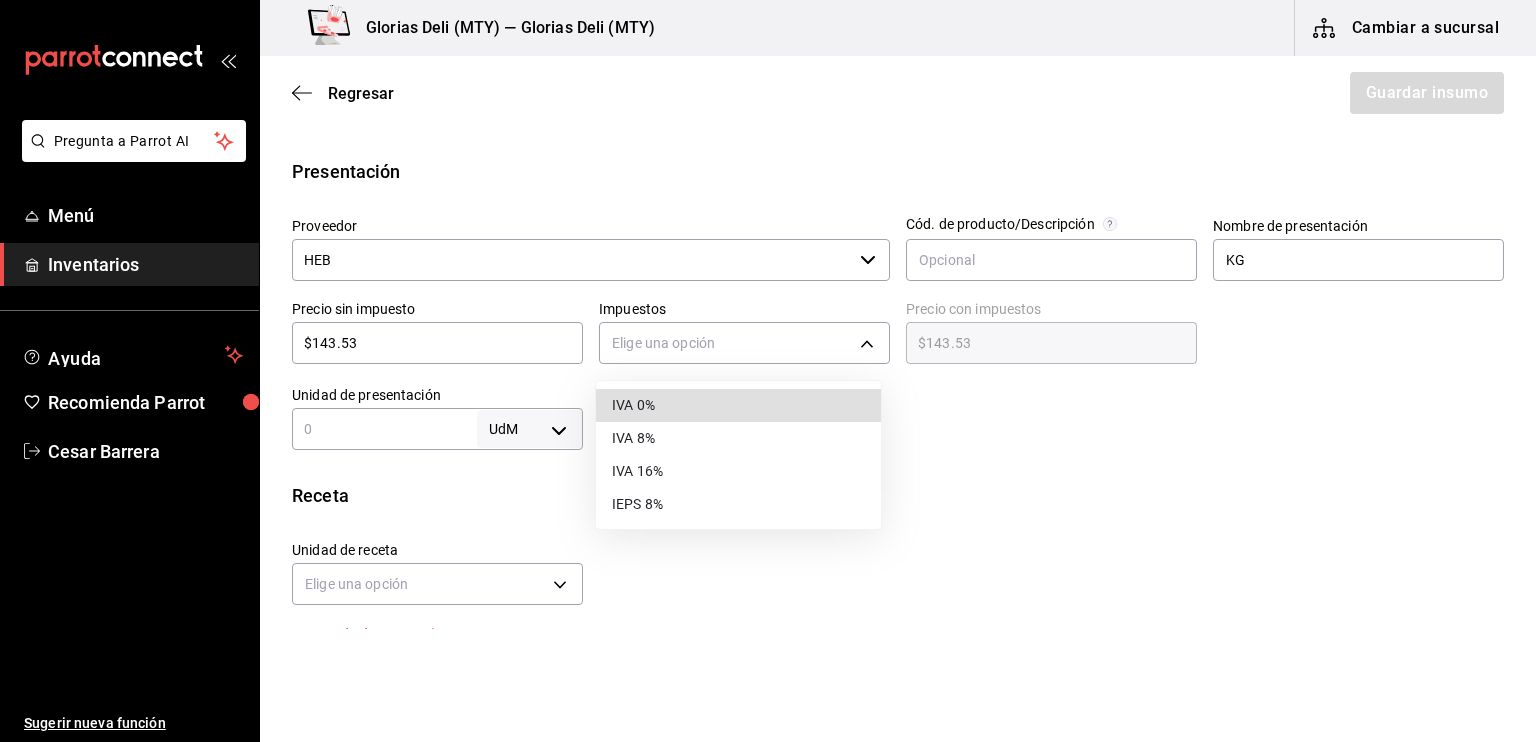 click on "IVA 0%" at bounding box center (738, 405) 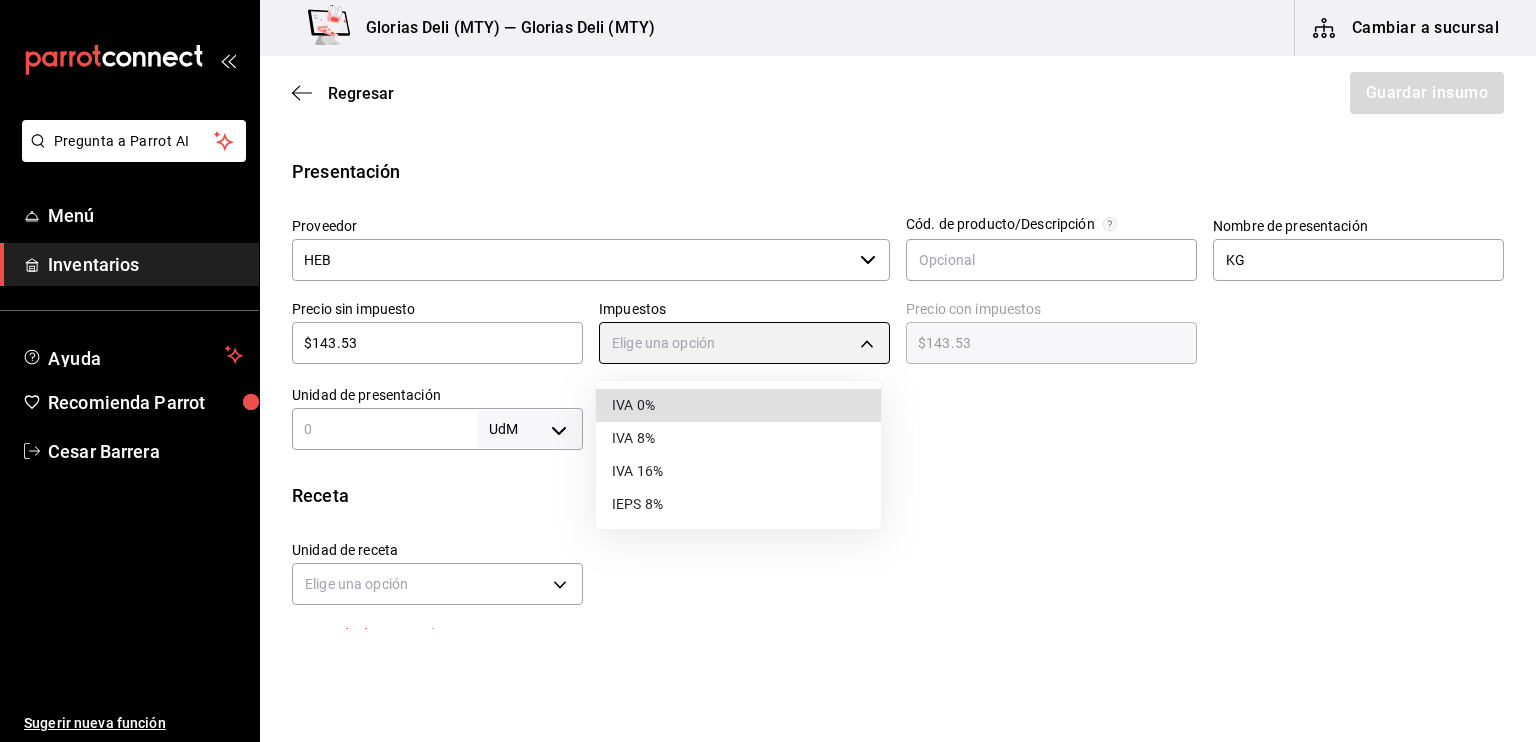 type on "IVA_0" 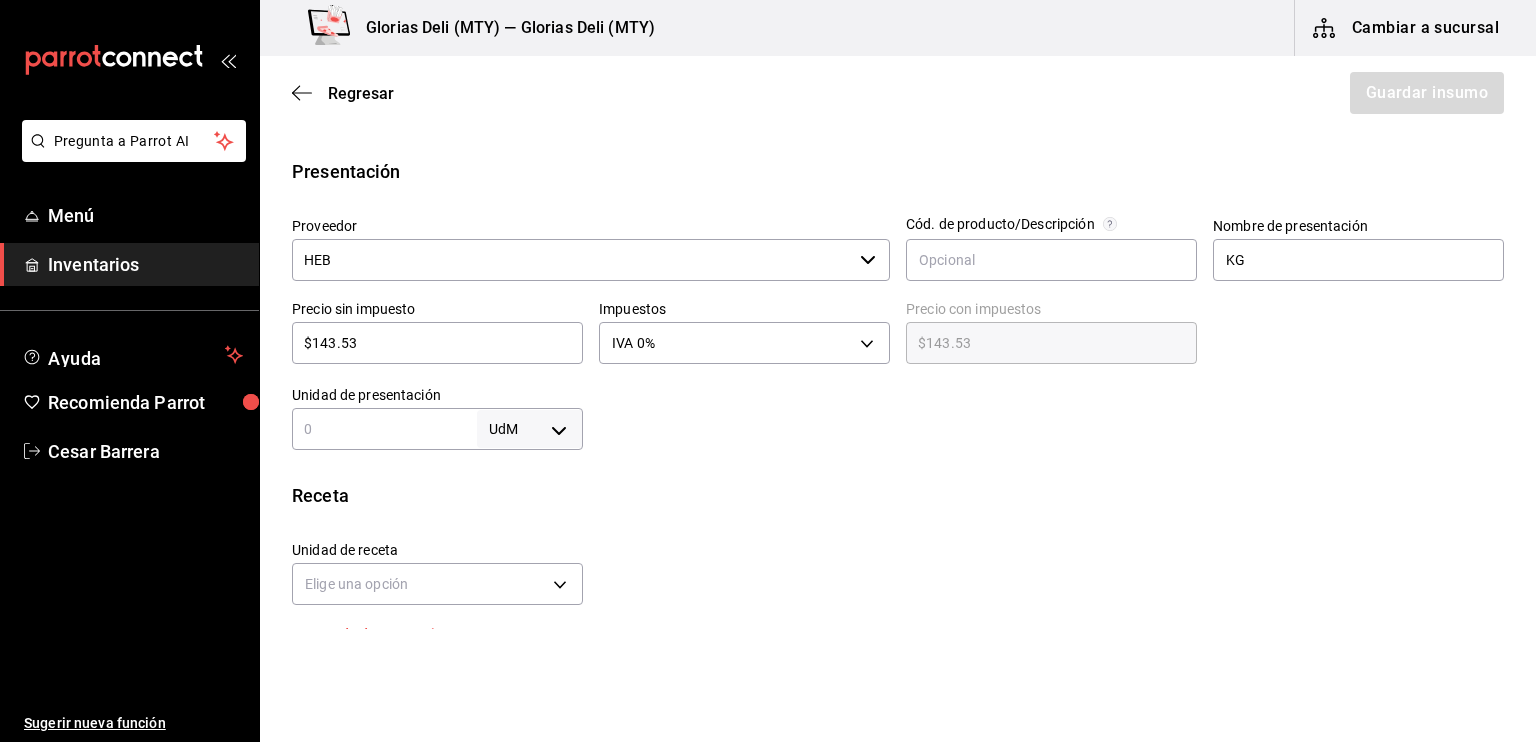 click at bounding box center (384, 429) 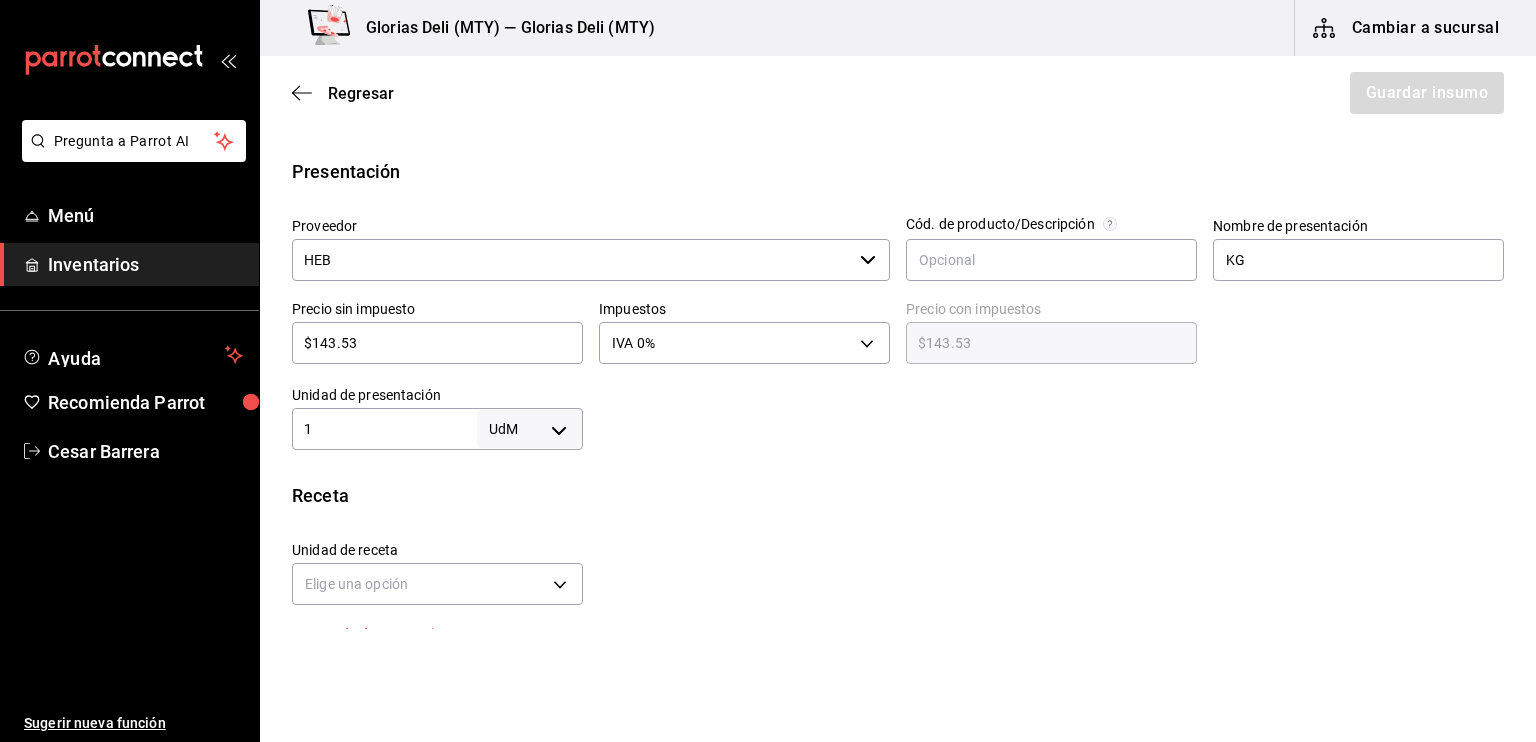 type on "1" 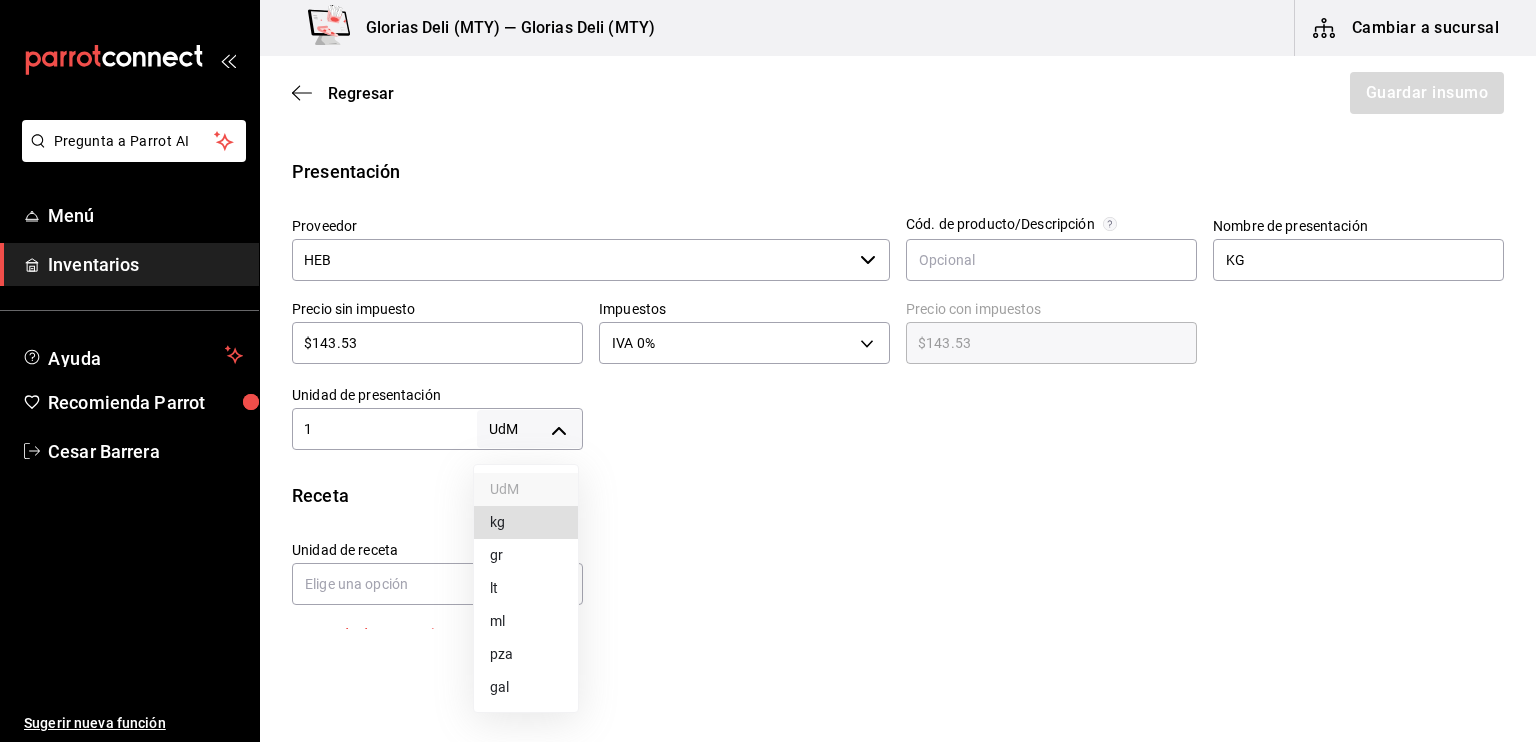 click on "Pregunta a Parrot AI Menú   Inventarios   Ayuda Recomienda Parrot   [PERSON]   Sugerir nueva función   Glorias Deli (MTY) — Glorias Deli (MTY) Cambiar a sucursal Regresar Guardar insumo Insumo Nombre MAIZENA Categoría de inventario ABARROTES ​ Mínimo 1 ​ Ideal 2 ​ Insumo de producción Este insumo se produce con una receta de producción Presentación Proveedor HEB ​ Cód. de producto/Descripción Nombre de presentación KG Precio sin impuesto $143.53 ​ Impuestos IVA 0% IVA_0 Precio con impuestos $143.53 ​ Unidad de presentación 1 UdM ​ Receta Unidad de receta Elige una opción Factor de conversión ​ Ver ayuda de conversiones ¿La presentación (KG) viene en otra caja? Si No Presentaciones por caja ​ Sin definir Unidades de conteo Pregunta a Parrot AI Menú   Inventarios   Ayuda Recomienda Parrot   [PERSON]   Sugerir nueva función   GANA 1 MES GRATIS EN TU SUSCRIPCIÓN AQUÍ Visitar centro de ayuda ([PHONE]) [EMAIL] Visitar centro de ayuda UdM kg gr" at bounding box center [768, 314] 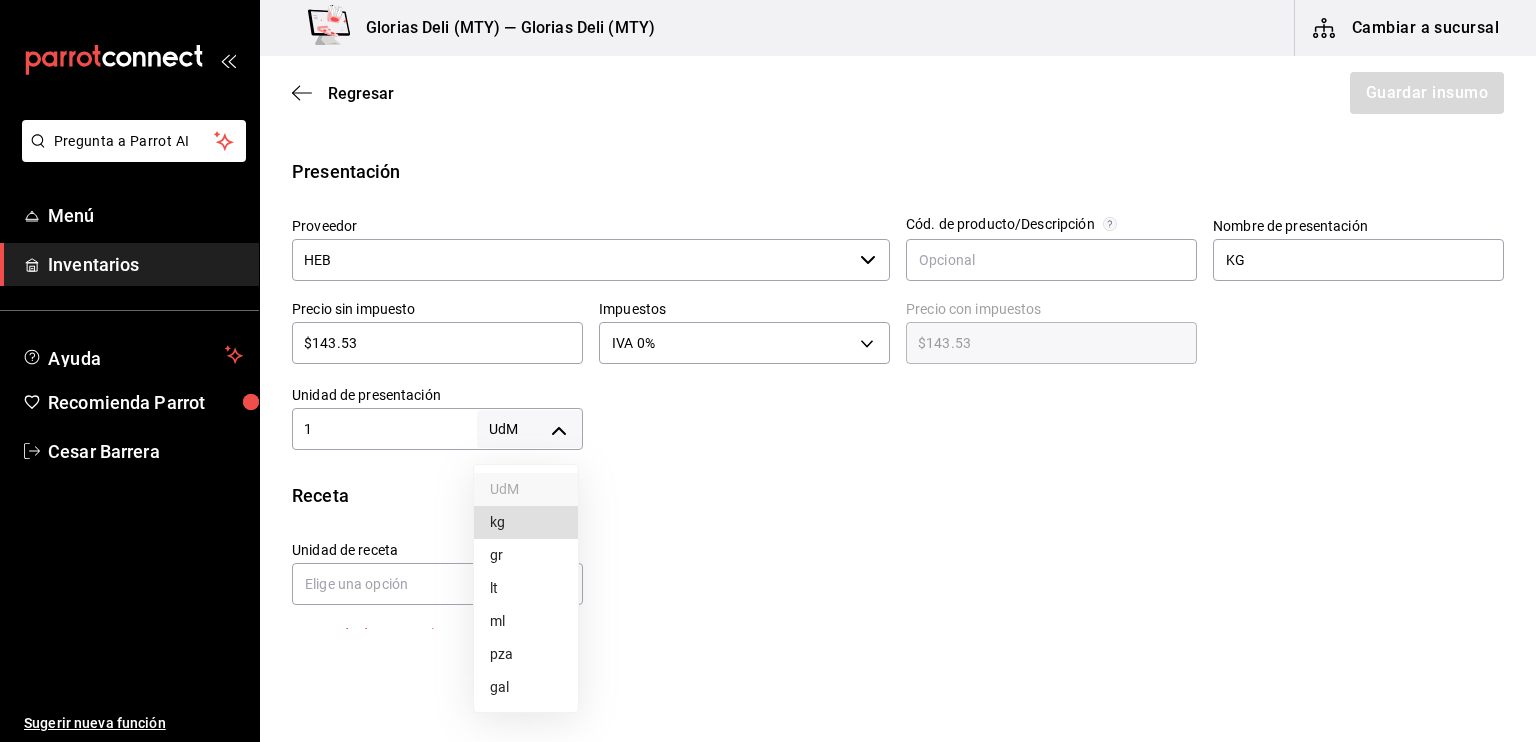 type on "KILOGRAM" 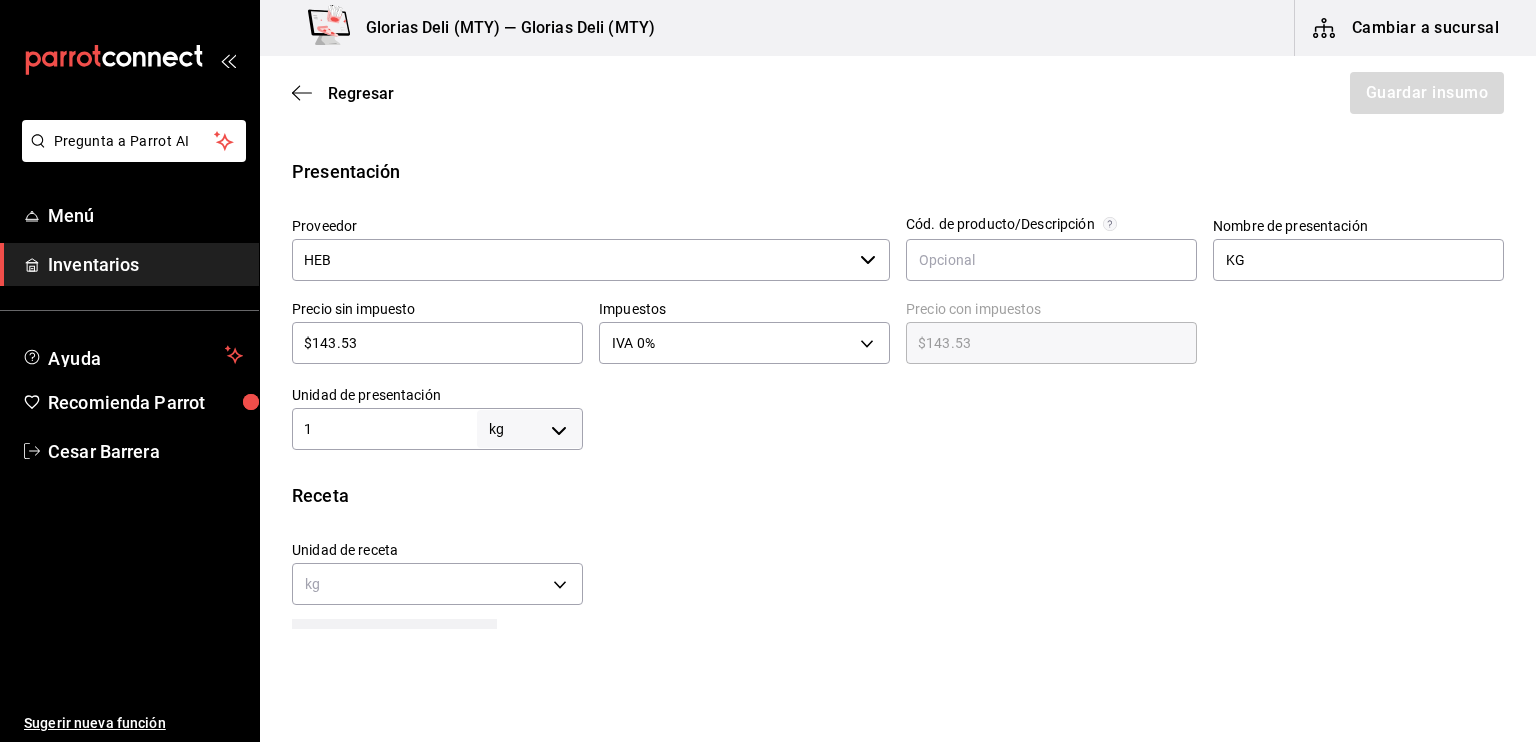 type on "1" 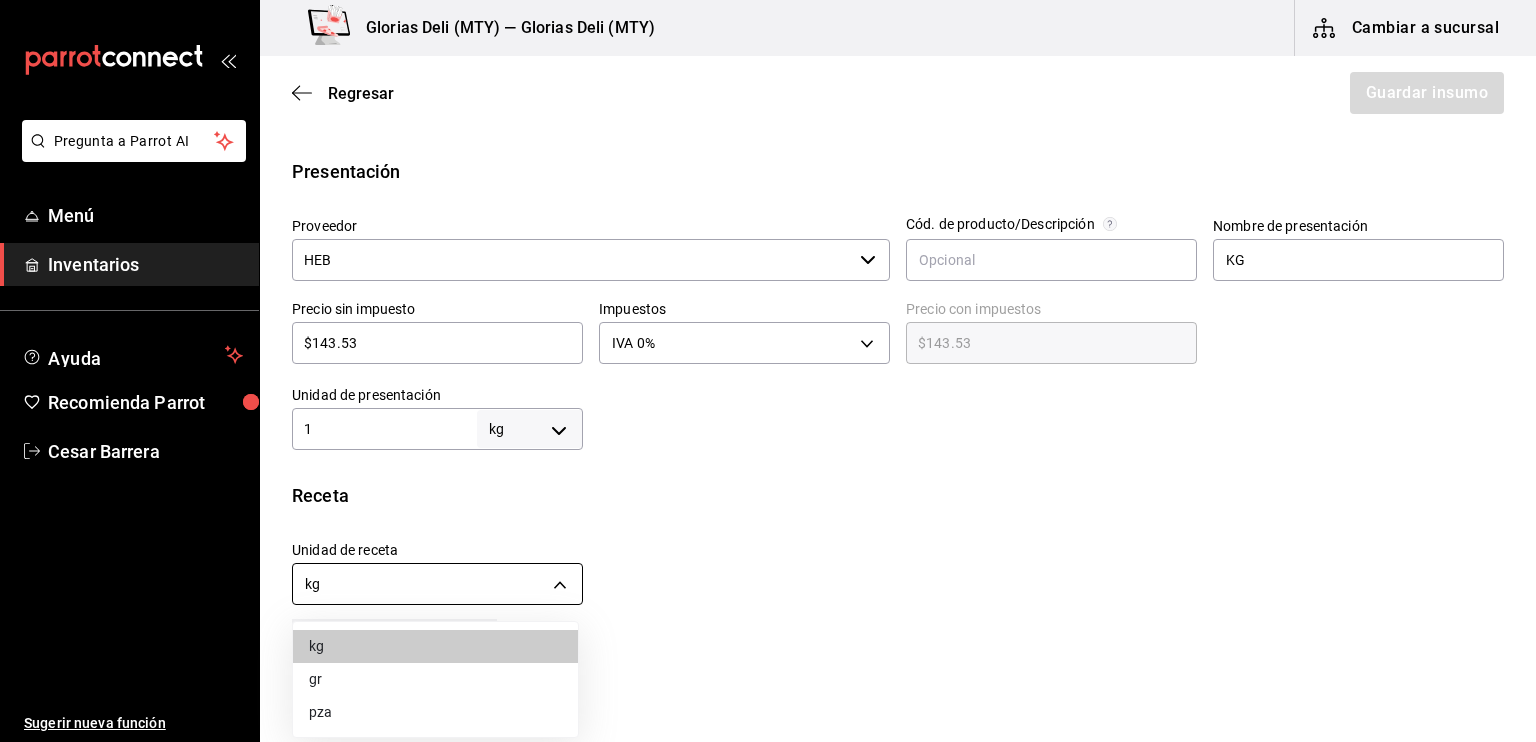 click on "Pregunta a Parrot AI Menú   Inventarios   Ayuda Recomienda Parrot   [PERSON]   Sugerir nueva función   Glorias Deli (MTY) — Glorias Deli (MTY) Cambiar a sucursal Regresar Guardar insumo Insumo Nombre MAIZENA Categoría de inventario ABARROTES ​ Mínimo 1 ​ Ideal 2 ​ Insumo de producción Este insumo se produce con una receta de producción Presentación Proveedor HEB ​ Cód. de producto/Descripción Nombre de presentación KG Precio sin impuesto $143.53 ​ Impuestos IVA 0% IVA_0 Precio con impuestos $143.53 ​ Unidad de presentación 1 kg KILOGRAM ​ Receta Unidad de receta kg KILOGRAM Factor de conversión 1 ​ 1 kg de KG = 1 kg receta Ver ayuda de conversiones ¿La presentación (KG) viene en otra caja? Si No Presentaciones por caja ​  KG de 1 kg Unidades de conteo kg KG (1 kg) Pregunta a Parrot AI Menú   Inventarios   Ayuda Recomienda Parrot   [PERSON]   Sugerir nueva función   GANA 1 MES GRATIS EN TU SUSCRIPCIÓN AQUÍ Visitar centro de ayuda ([PHONE]) ([PHONE]) kg" at bounding box center (768, 314) 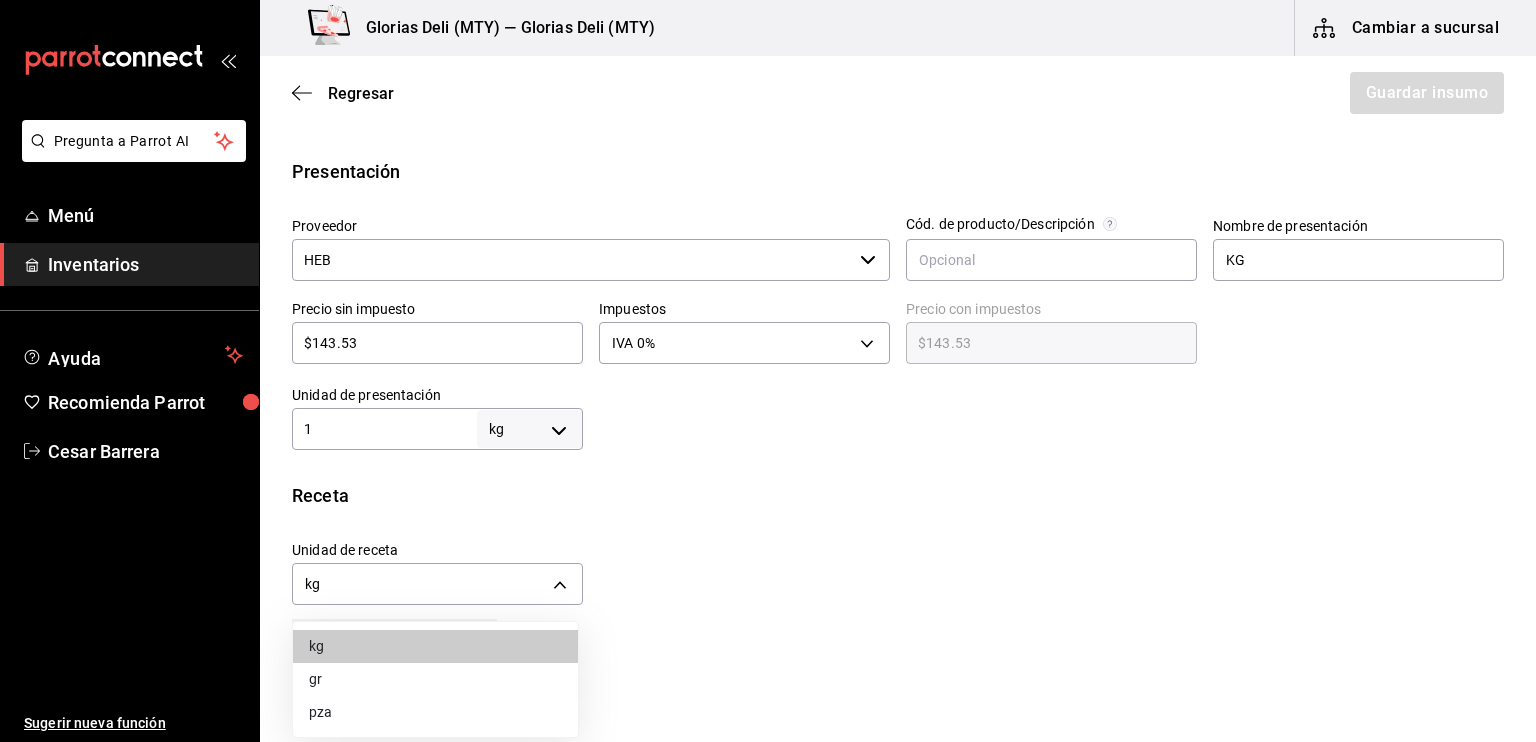 click on "gr" at bounding box center [435, 679] 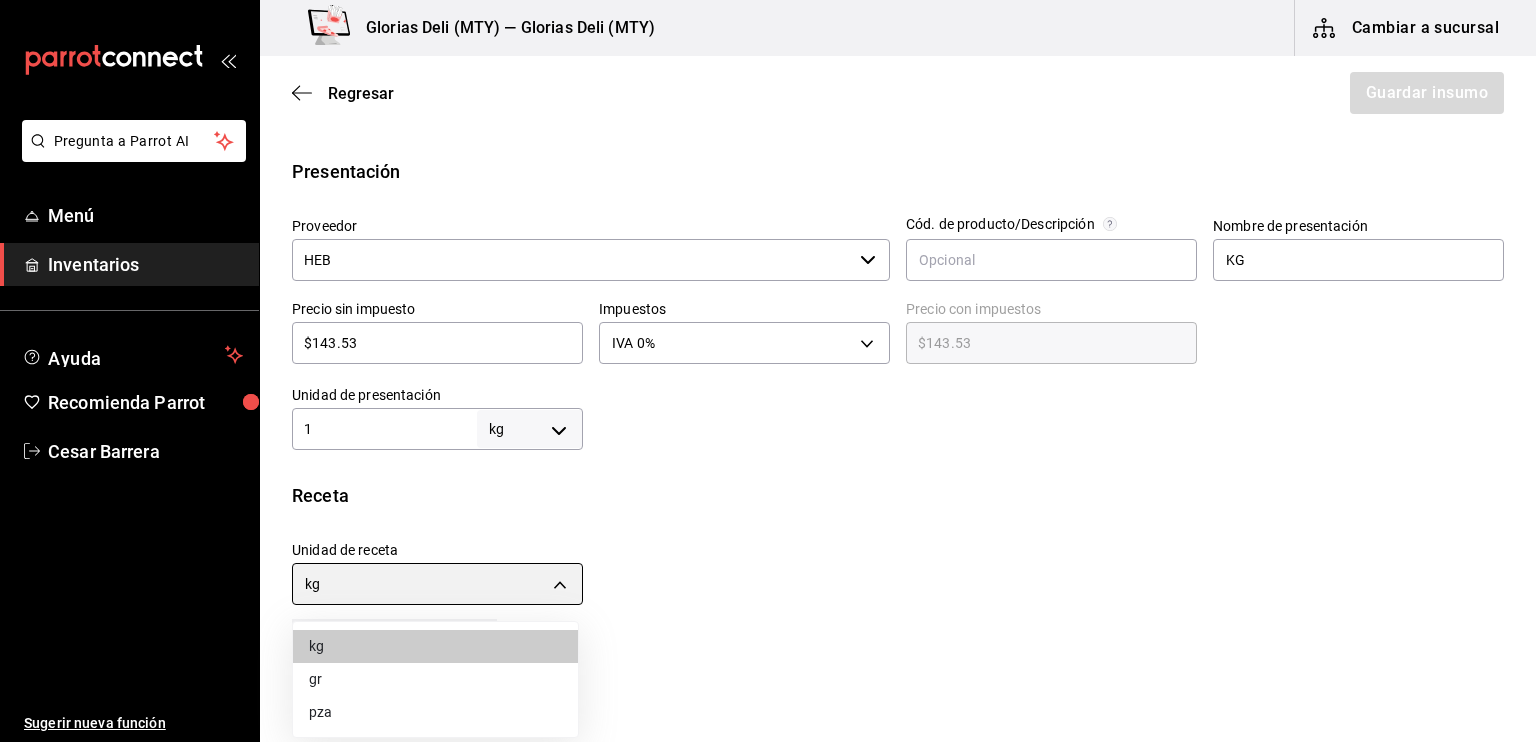 type on "GRAM" 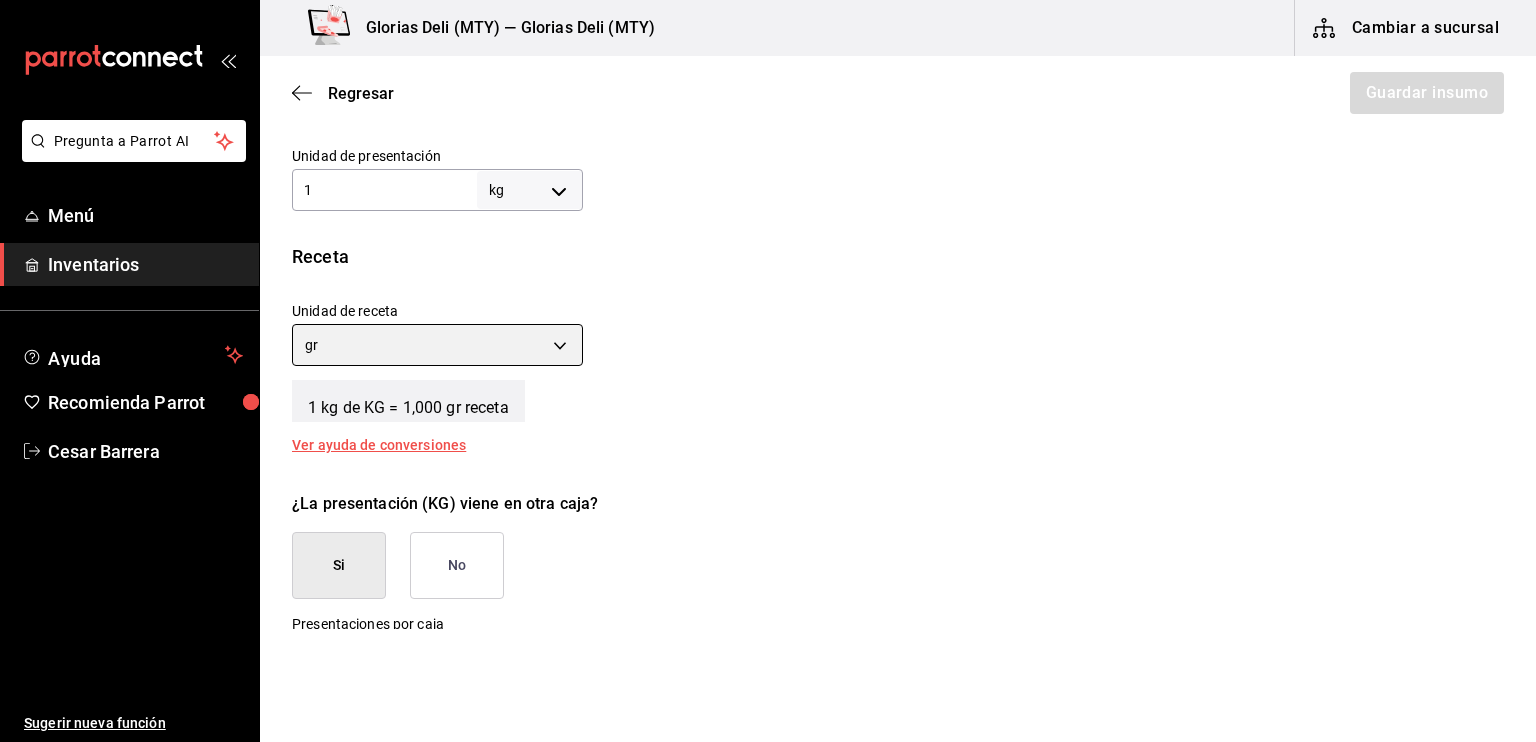 scroll, scrollTop: 600, scrollLeft: 0, axis: vertical 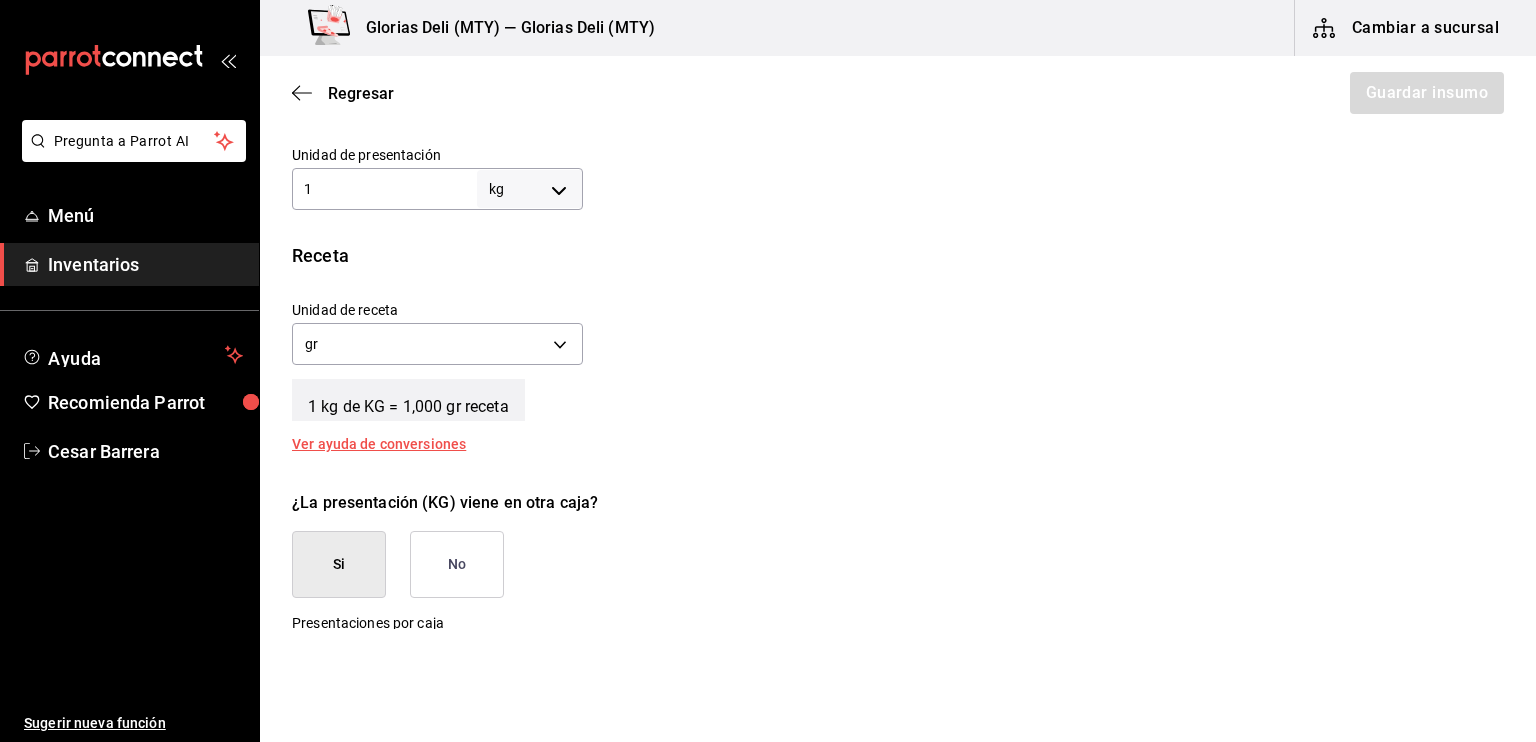 click on "No" at bounding box center (457, 564) 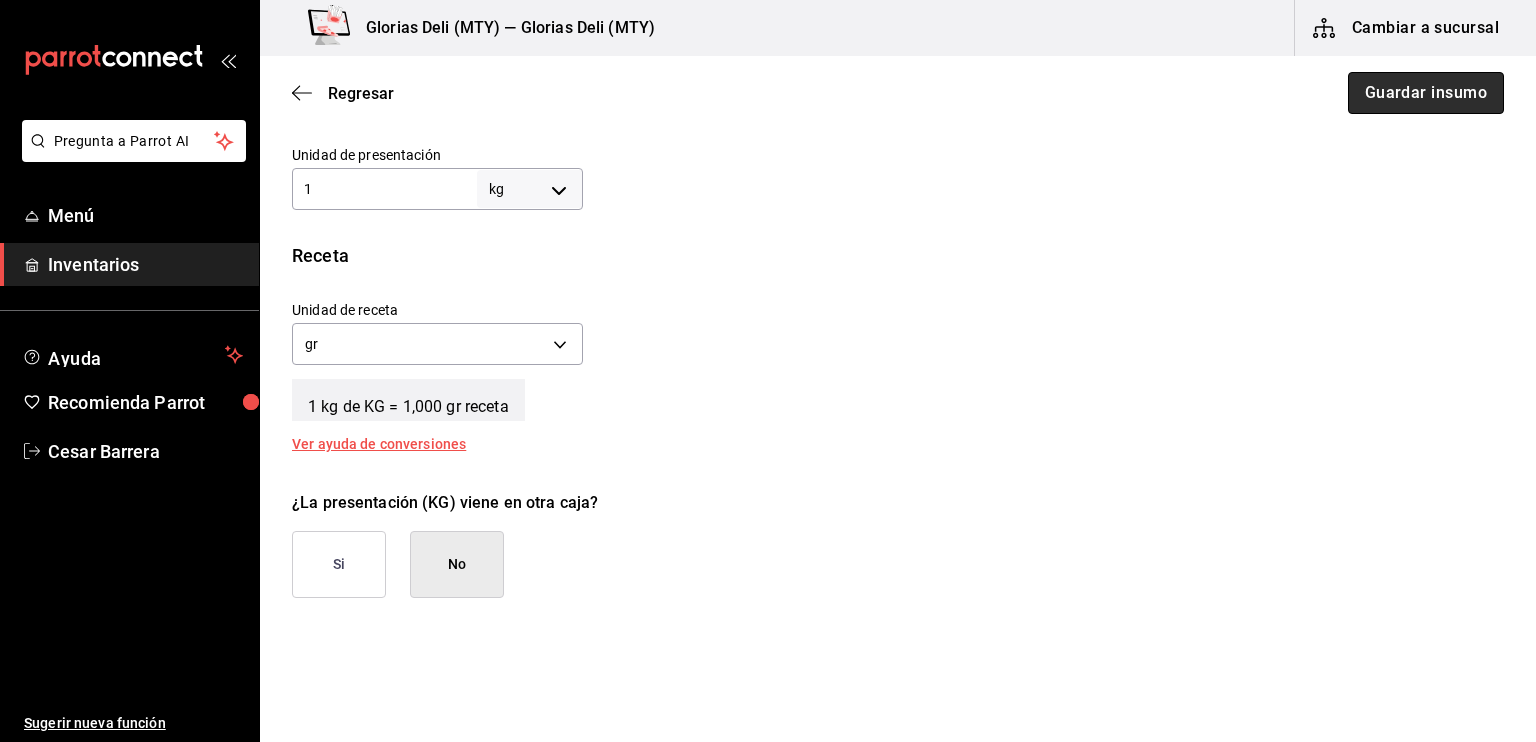 click on "Guardar insumo" at bounding box center [1426, 93] 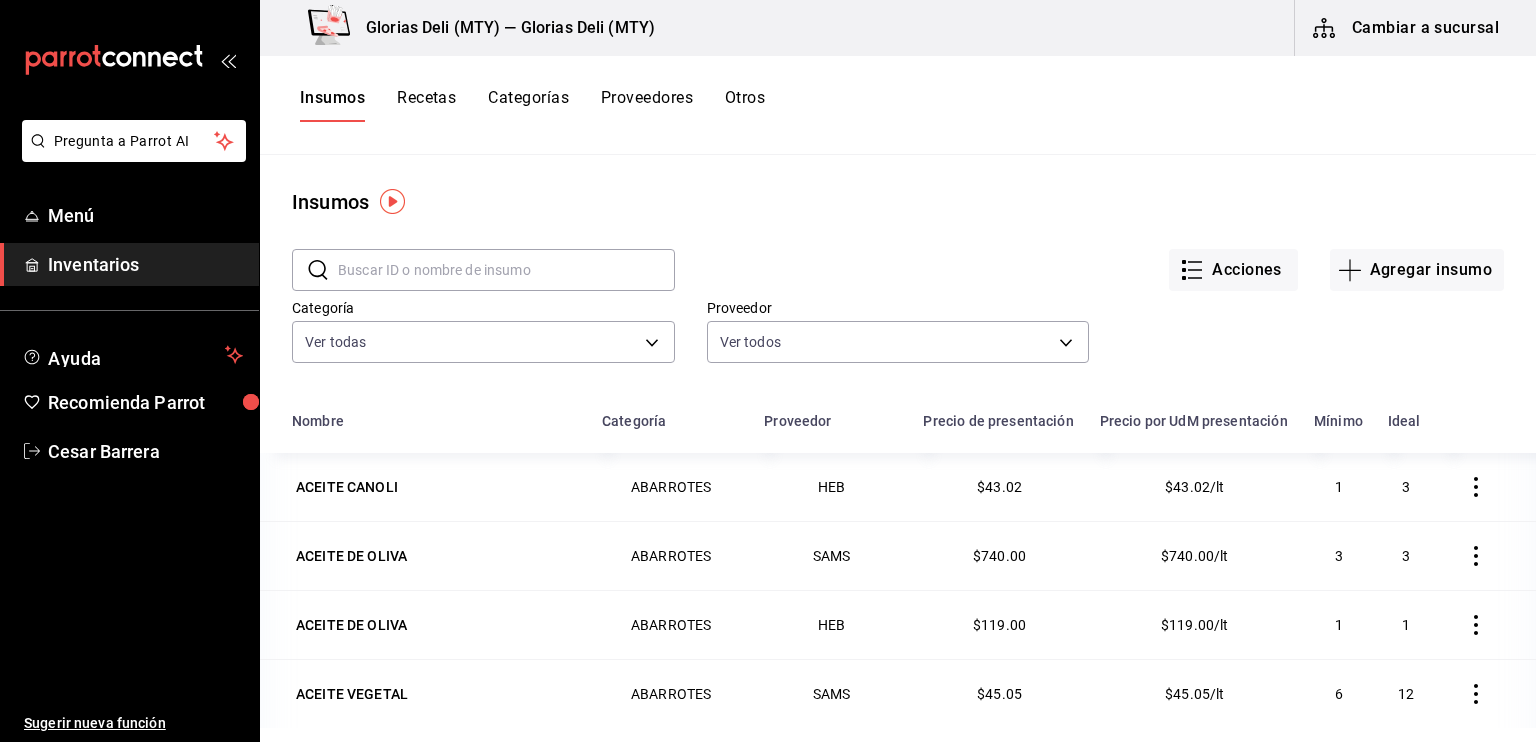 click on "Categoría Ver todas bdc46c00-98b4-46f7-b09c-b3768b803b53,f9c6b934-e872-498f-a835-82105ff55f2e,efddf856-ea7c-42b4-b472-9c3c7229cc58,89089ae5-74c8-4a47-a260-cb9f1ec25430,8fa1aa58-1651-4851-9497-6afa285ddee4,398e41f9-3bd6-4e32-8d51-a2fcca1b3bd6,f6f4345e-5684-46af-be52-822321d2f697,43ab9b71-c547-49fc-b327-75c08fb80284,647868b0-eab1-472c-a667-54aa2f5a3edd,6e738df1-ab00-4740-8a1b-ec793469152e,78d26fa0-7db4-488e-b52a-cb7b3329eb3c" at bounding box center [483, 331] 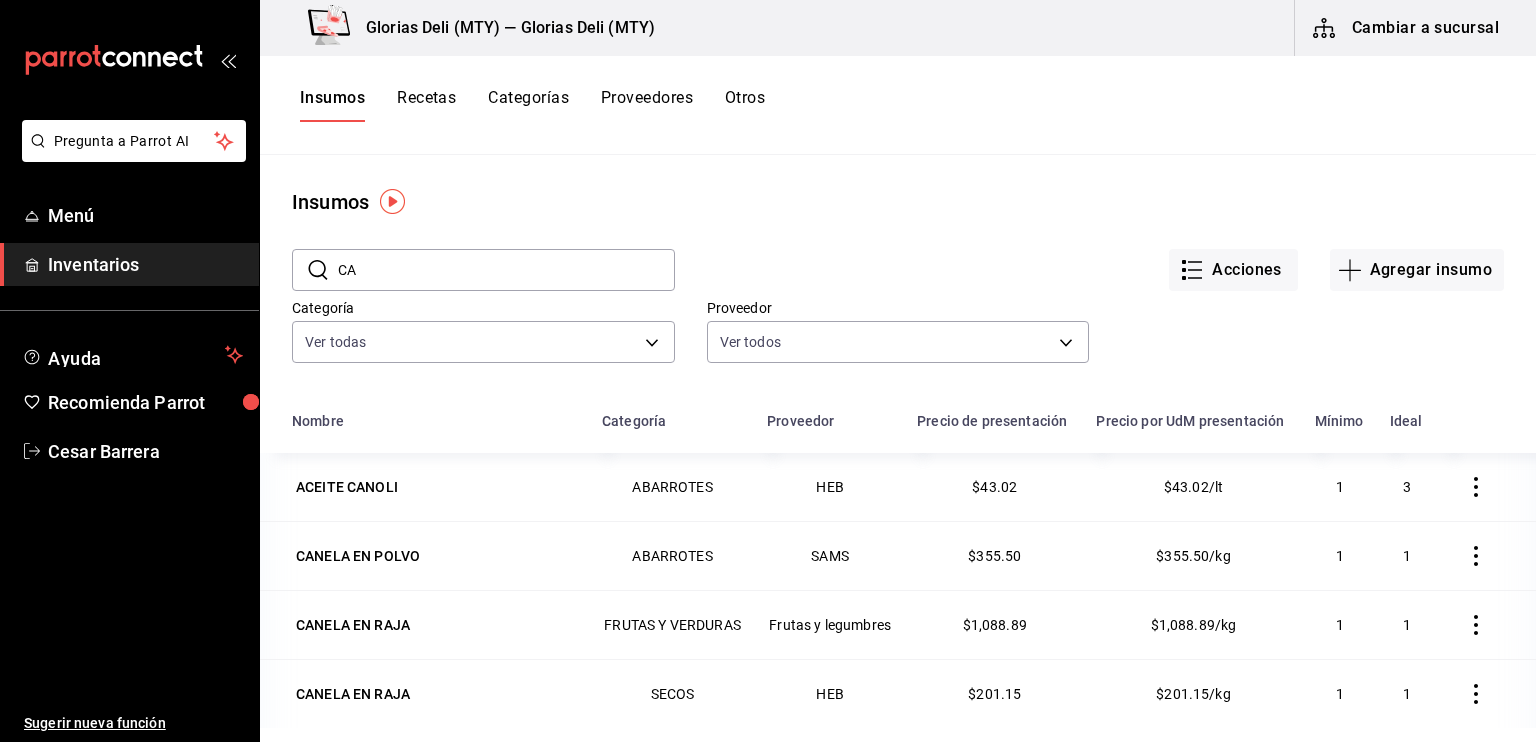 type on "C" 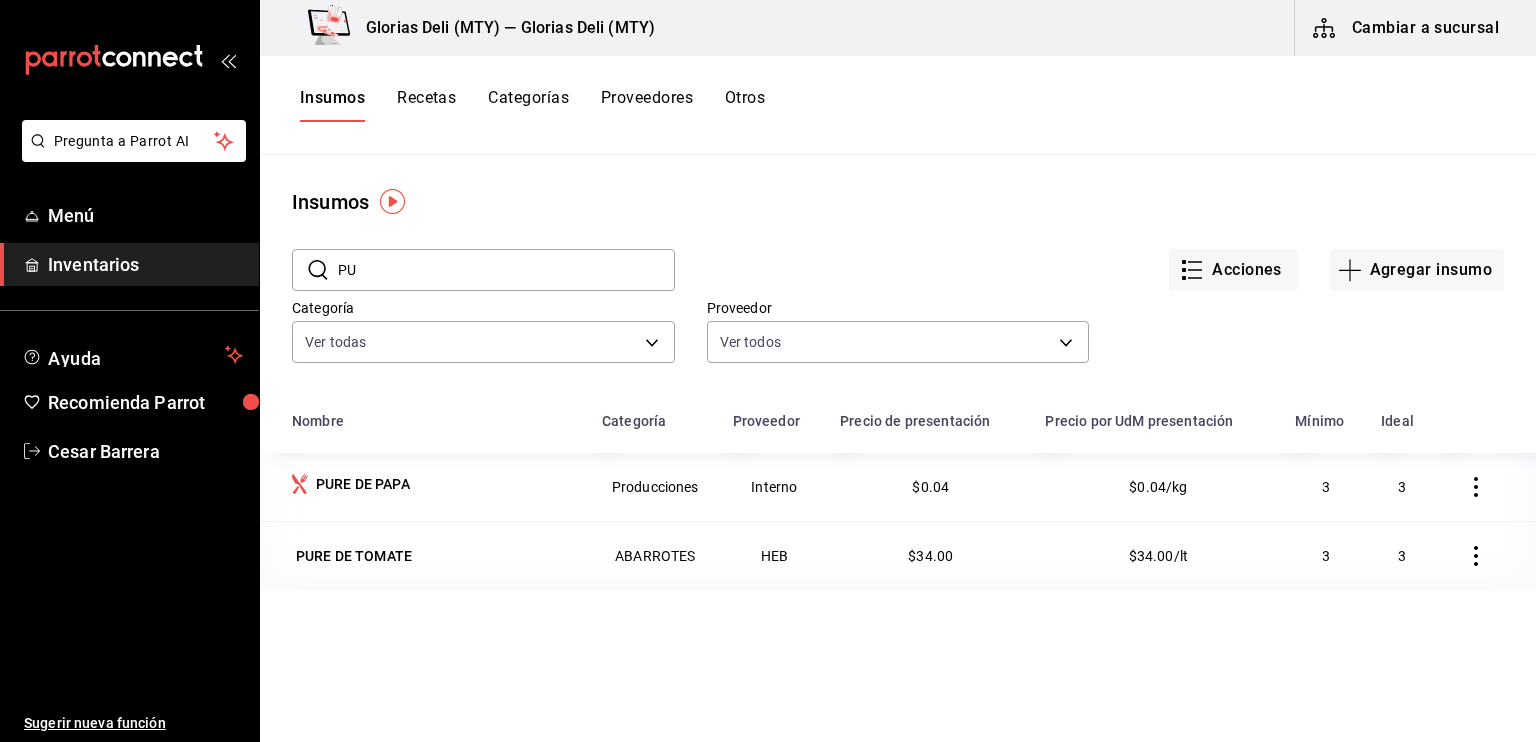 type on "P" 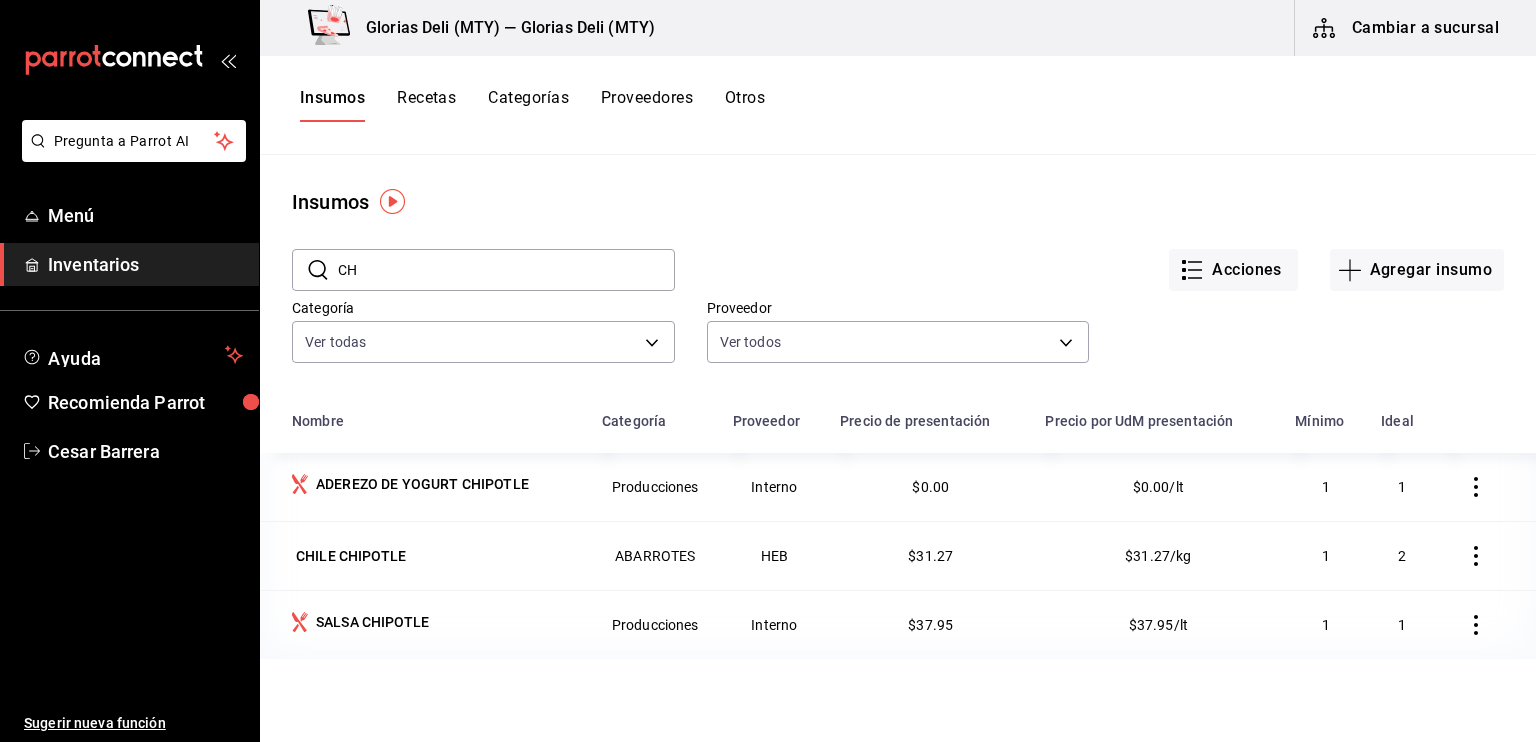 type on "C" 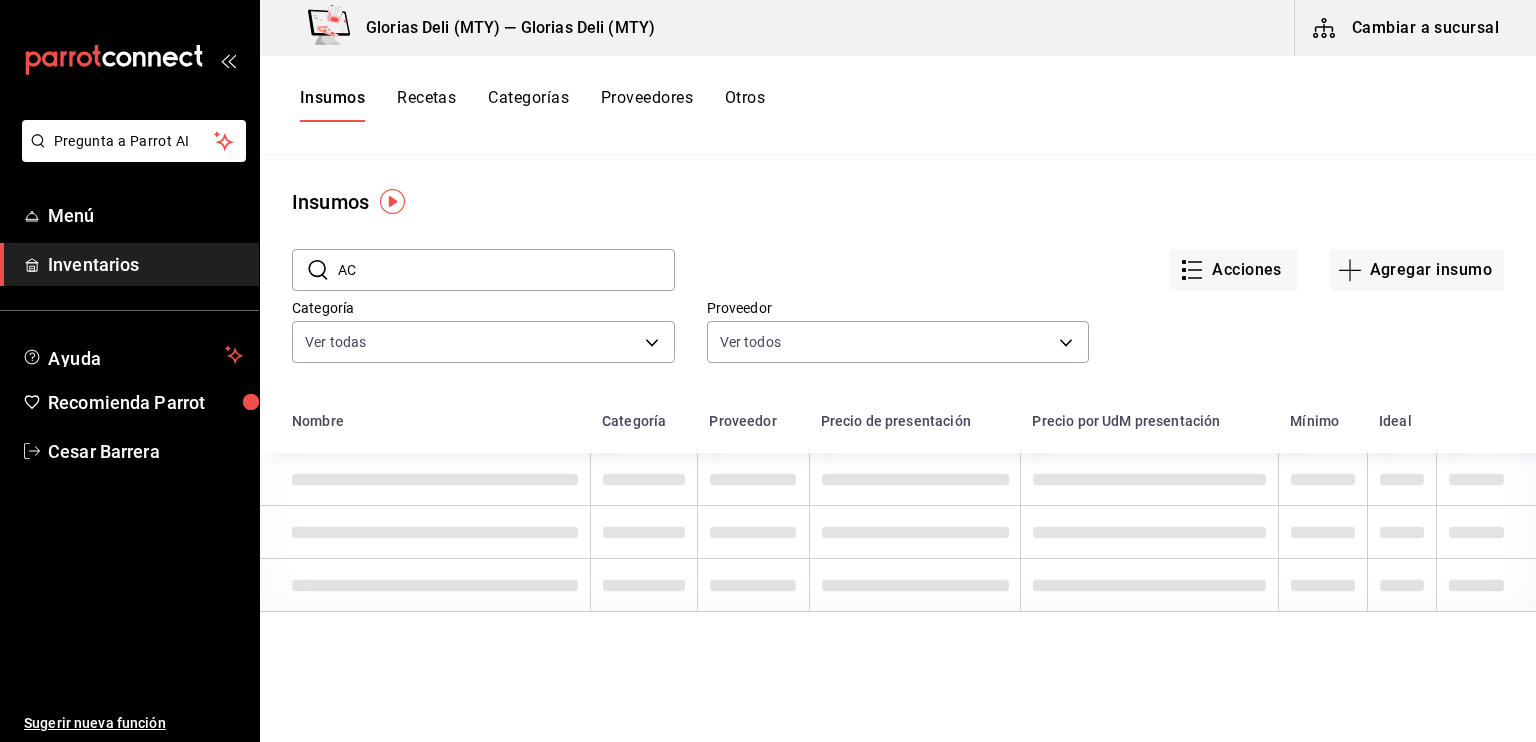 type on "A" 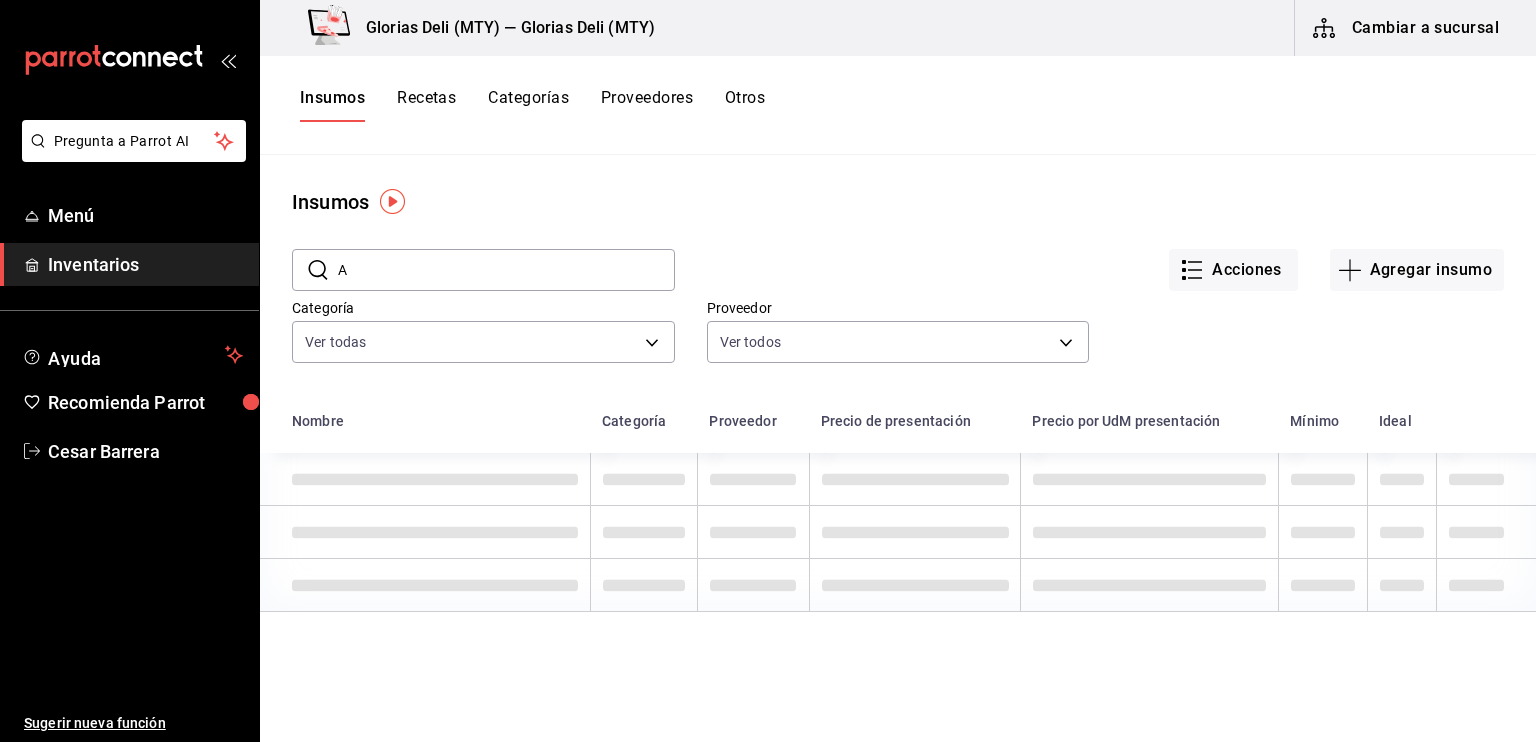 type 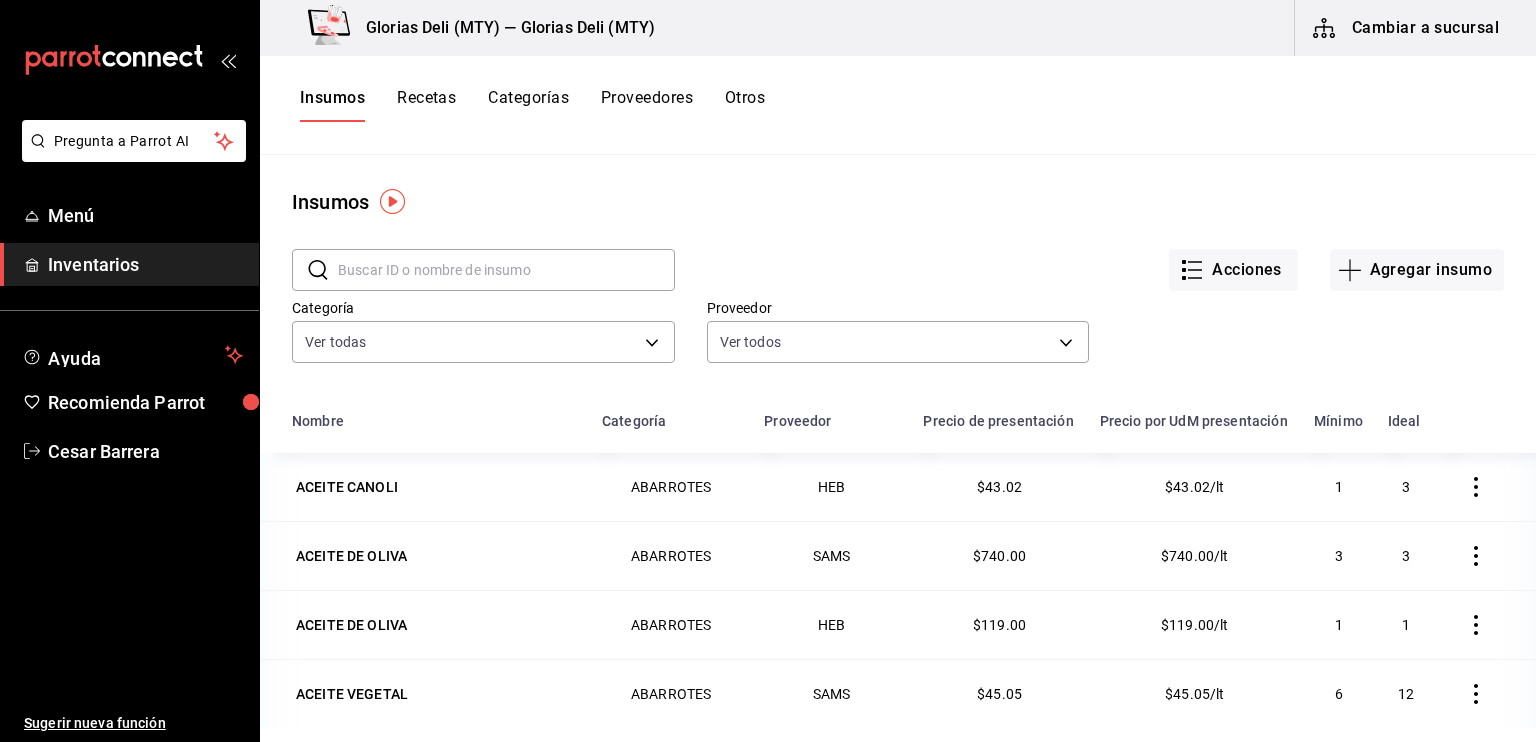 click on "Cambiar a sucursal" at bounding box center (1407, 28) 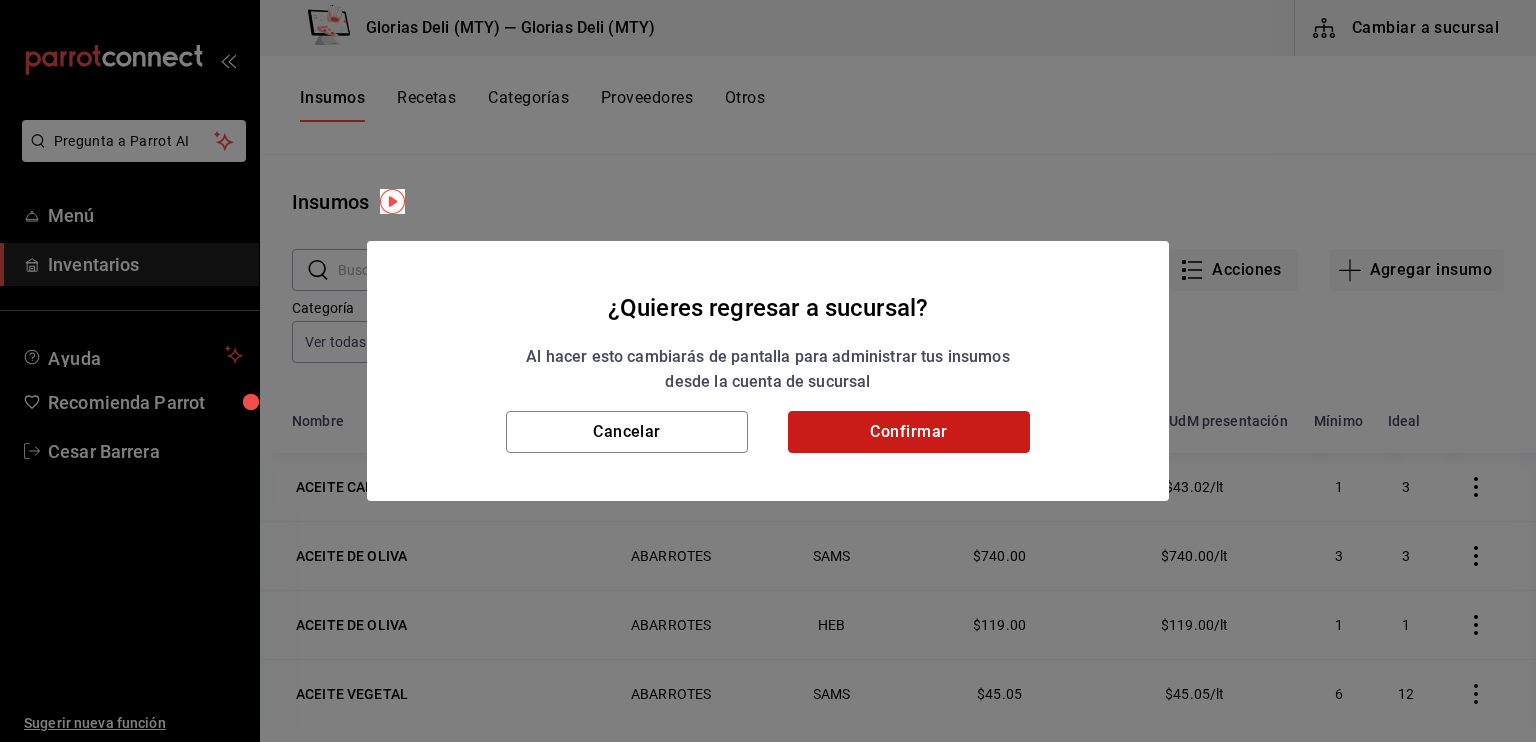 click on "Confirmar" at bounding box center [909, 432] 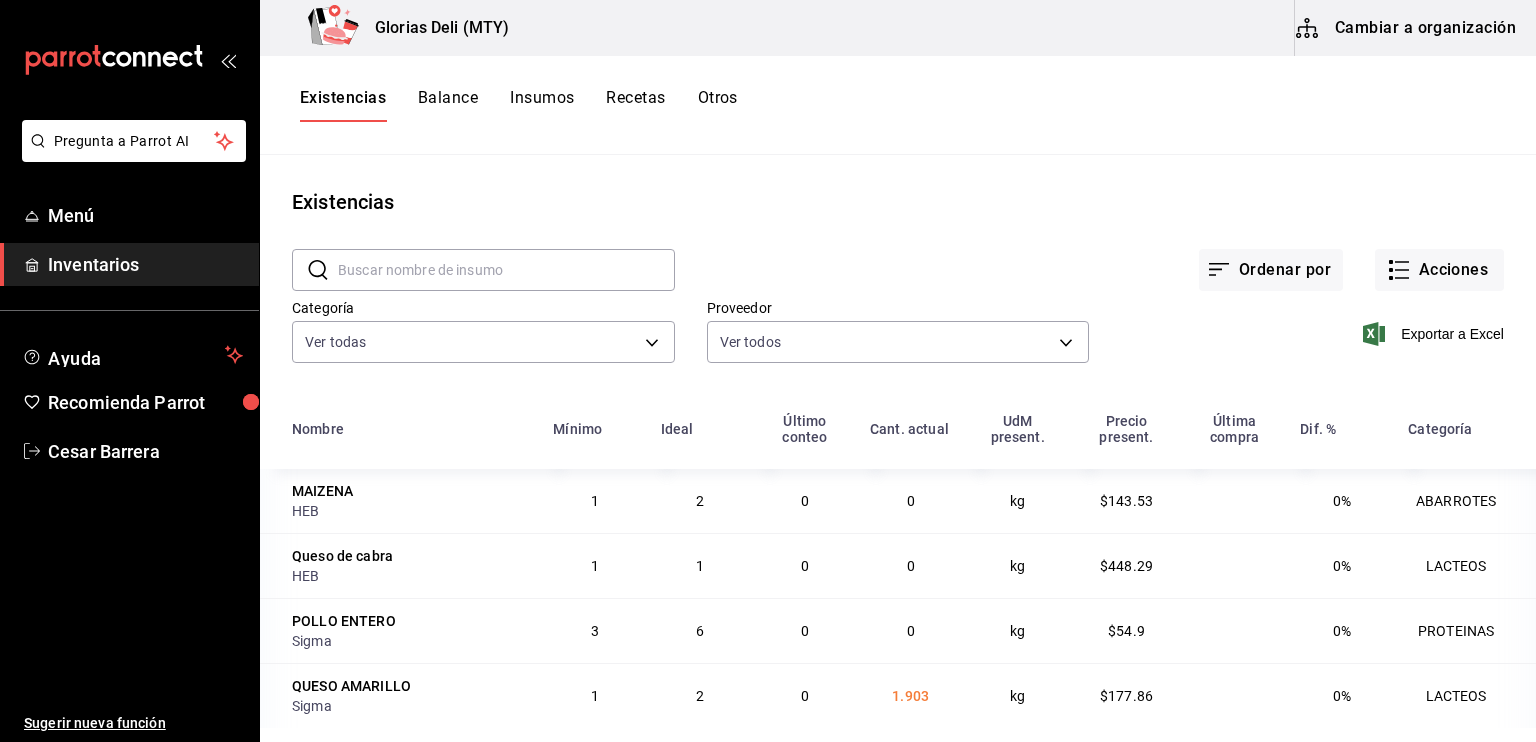 click on "Existencias ​ ​ Ordenar por Acciones Categoría Ver todas bdc46c00-98b4-46f7-b09c-b3768b803b53,f9c6b934-e872-498f-a835-82105ff55f2e,efddf856-ea7c-42b4-b472-9c3c7229cc58,89089ae5-74c8-4a47-a260-cb9f1ec25430,8fa1aa58-1651-4851-9497-6afa285ddee4,398e41f9-3bd6-4e32-8d51-a2fcca1b3bd6,f6f4345e-5684-46af-be52-822321d2f697,43ab9b71-c547-49fc-b327-75c08fb80284,647868b0-eab1-472c-a667-54aa2f5a3edd,6e738df1-ab00-4740-8a1b-ec793469152e,78d26fa0-7db4-488e-b52a-cb7b3329eb3c Proveedor Ver todos Exportar a Excel Nombre Mínimo Ideal Último conteo Cant. actual UdM present. Precio present. Última compra Dif. % Categoría MAIZENA HEB 1 2 0 0 kg $143.53 0% ABARROTES Queso de cabra HEB 1 1 0 0 kg $448.29 0% LACTEOS POLLO ENTERO Sigma 3 6 0 0 kg $54.9 0% PROTEINAS QUESO AMARILLO Sigma 1 2 0 1.903 kg $177.86 0% LACTEOS TOMILLO Frutas y legumbres 1 3 0 0 gr $18 0% FRUTAS Y VERDURAS LECHUGA FRANCESA Frutas y legumbres 1 3 0 190 gr $36 0% FRUTAS Y VERDURAS MORRON VERDE Frutas y legumbres 1 3 0 1 kg $28 0% FRUTAS Y VERDURAS   3 3" at bounding box center [898, 441] 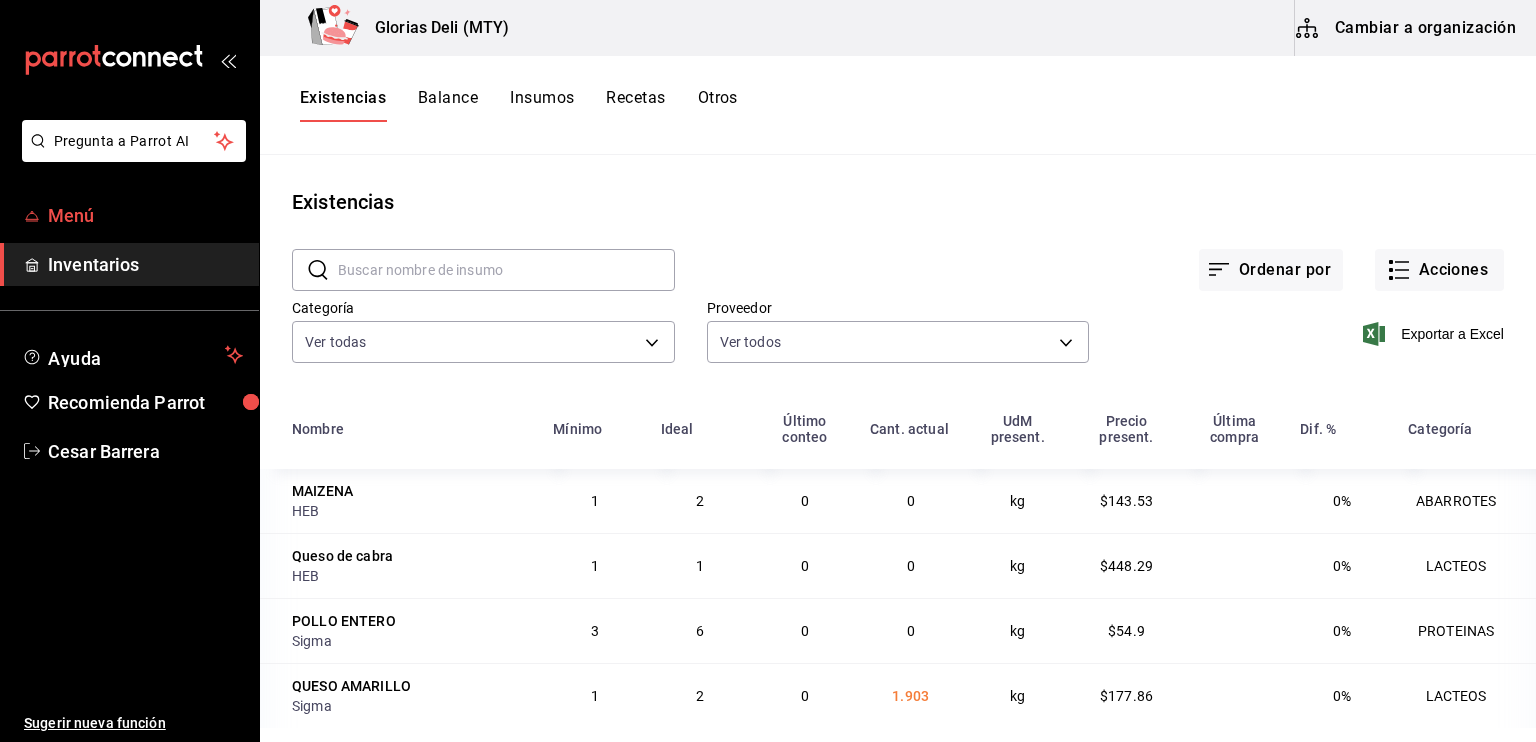 click on "Menú" at bounding box center (145, 215) 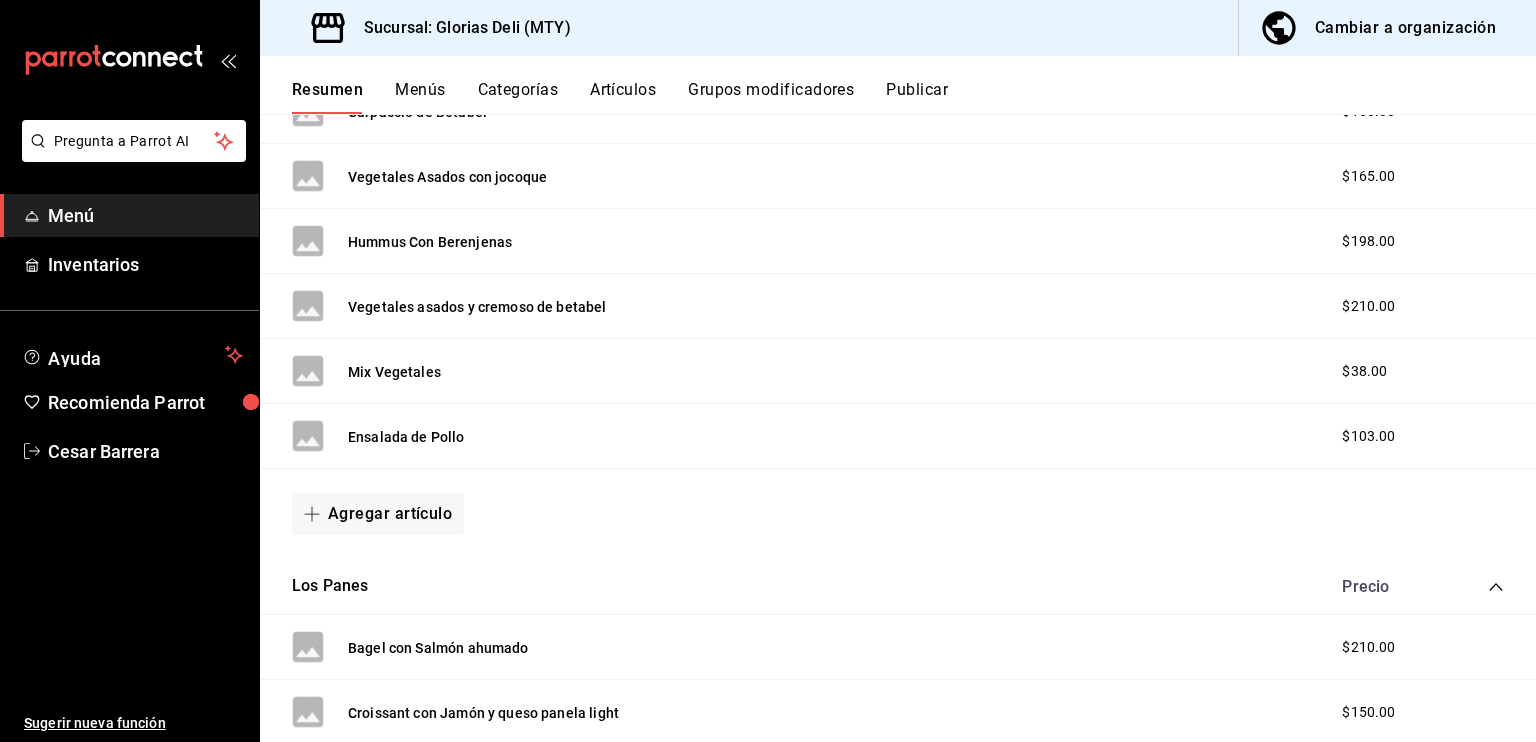 scroll, scrollTop: 440, scrollLeft: 0, axis: vertical 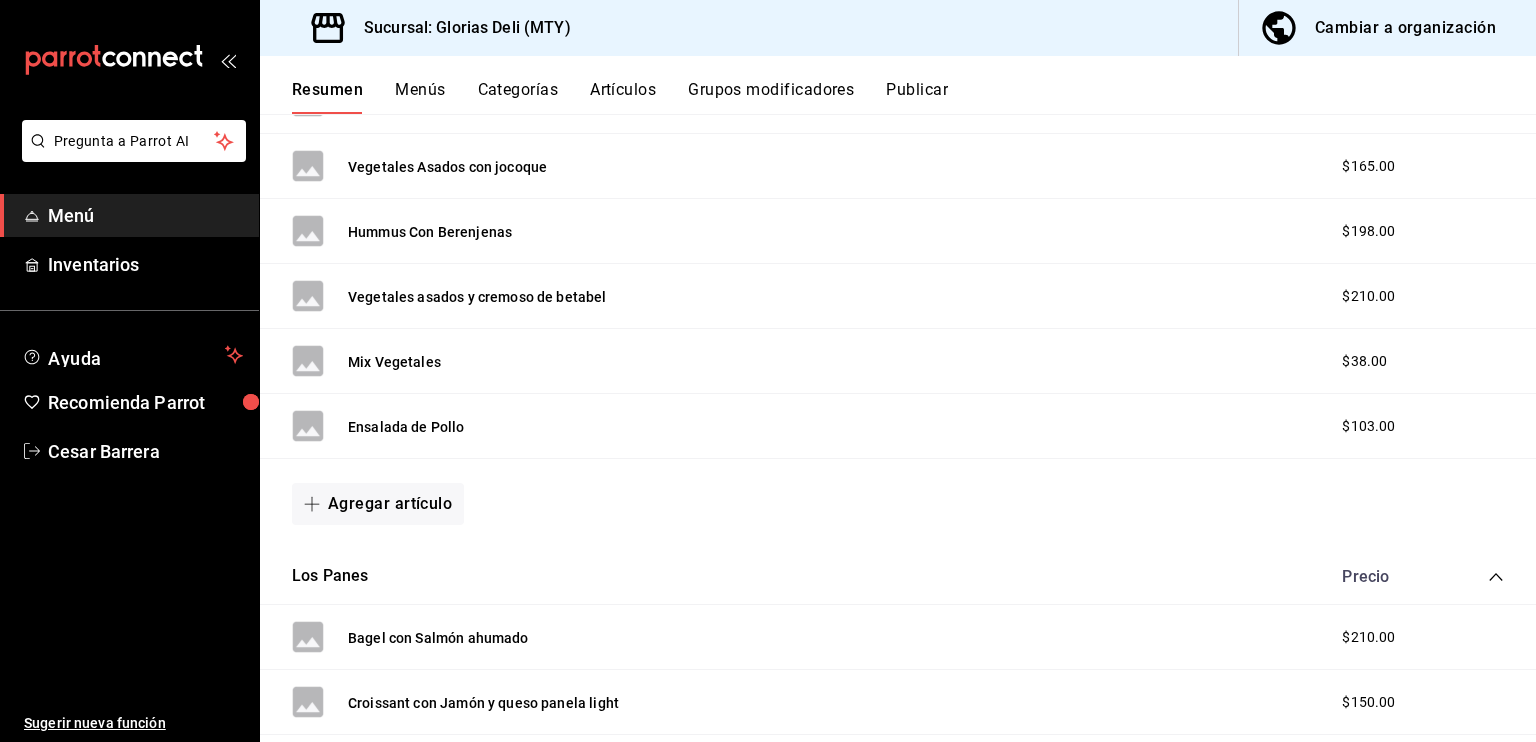 click on "Menús" at bounding box center [420, 97] 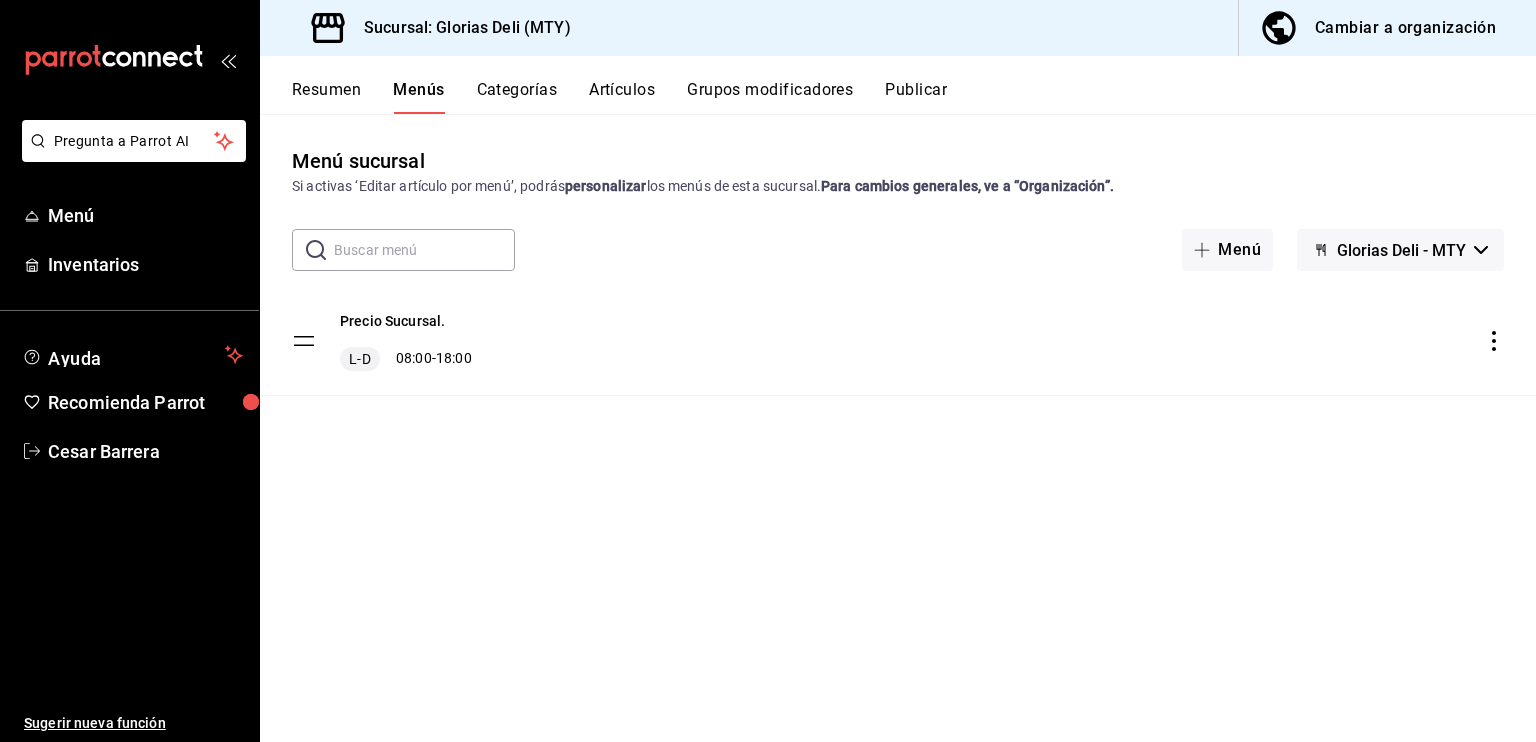 click on "Categorías" at bounding box center (517, 97) 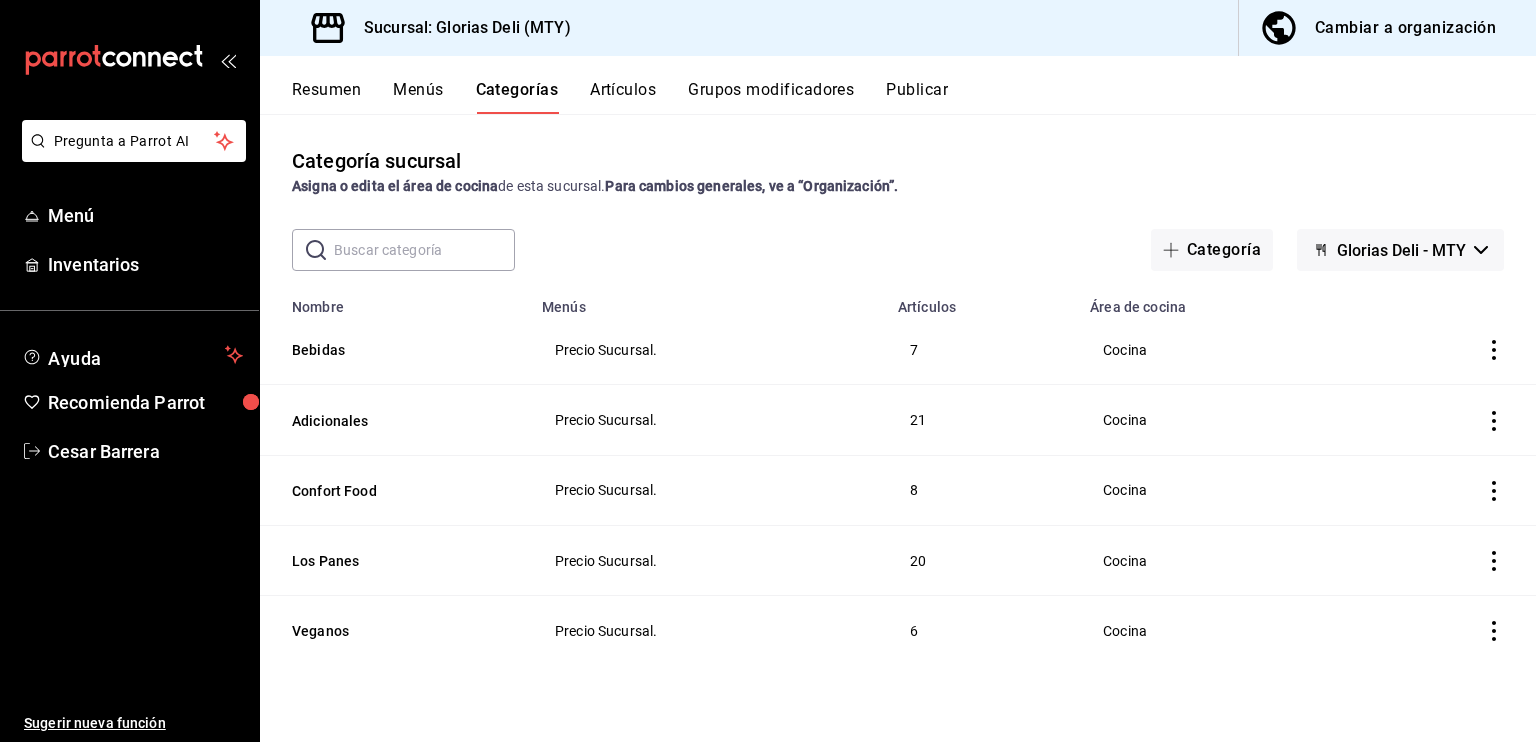 click on "Artículos" at bounding box center (623, 97) 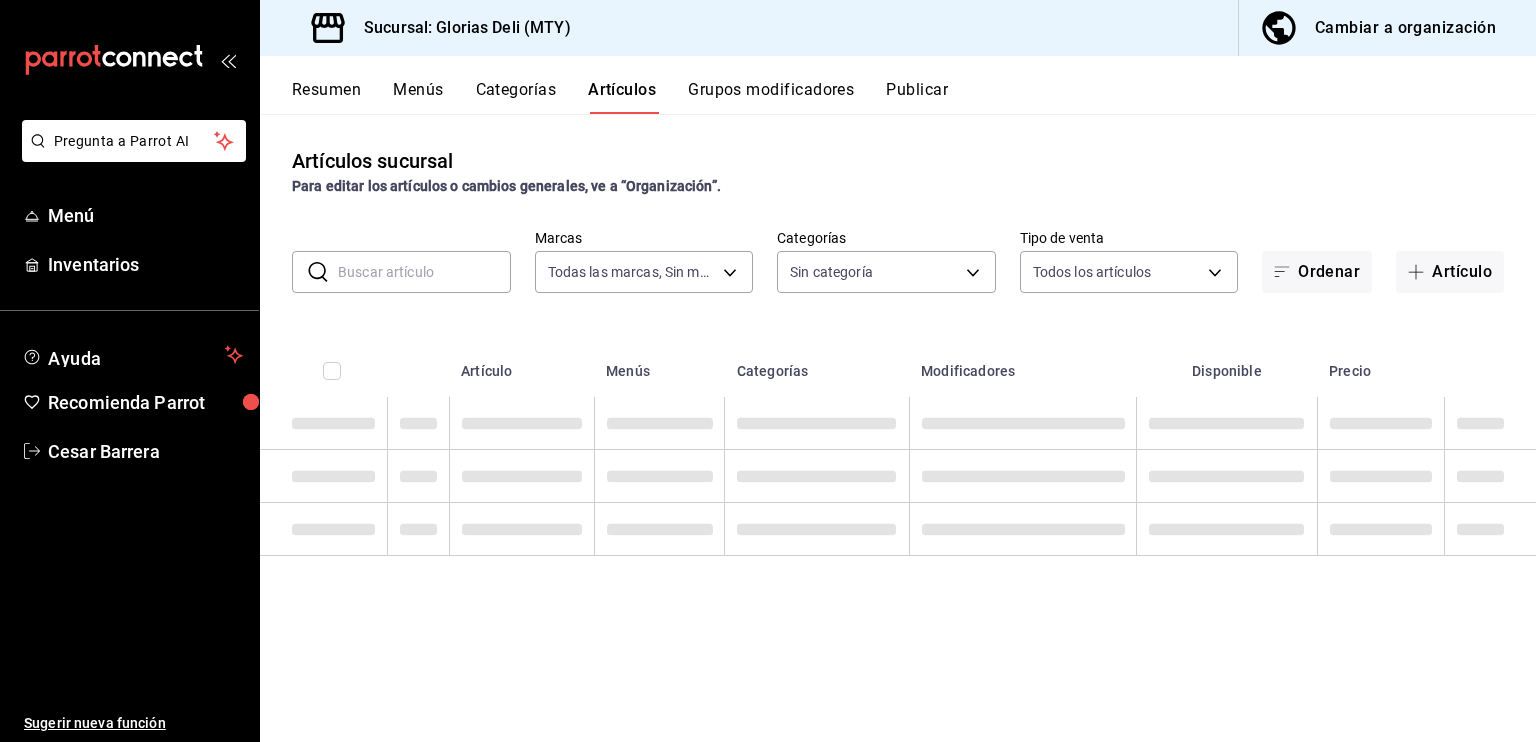 type on "6971d051-9846-4dd6-96a0-1925e9904937" 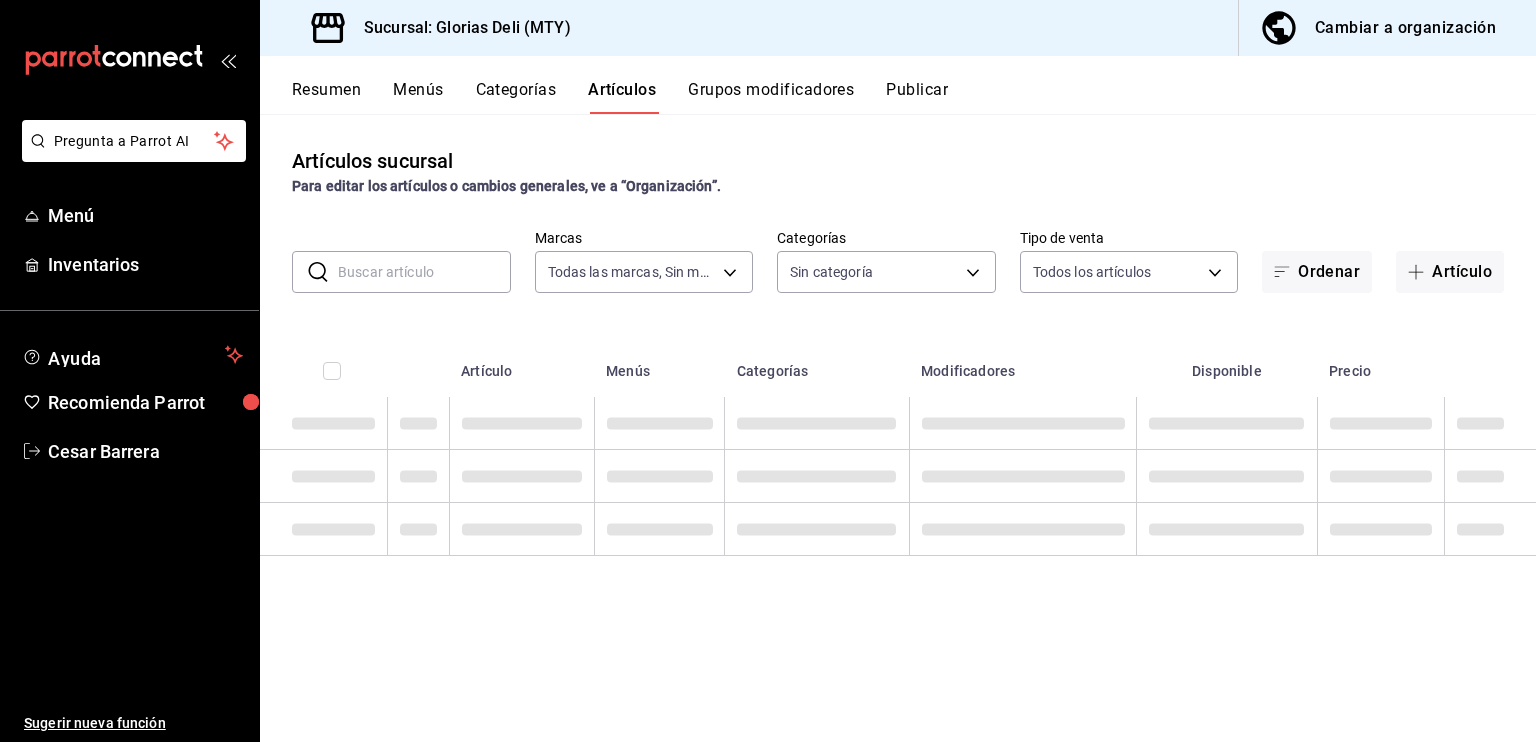 click on "Grupos modificadores" at bounding box center (771, 97) 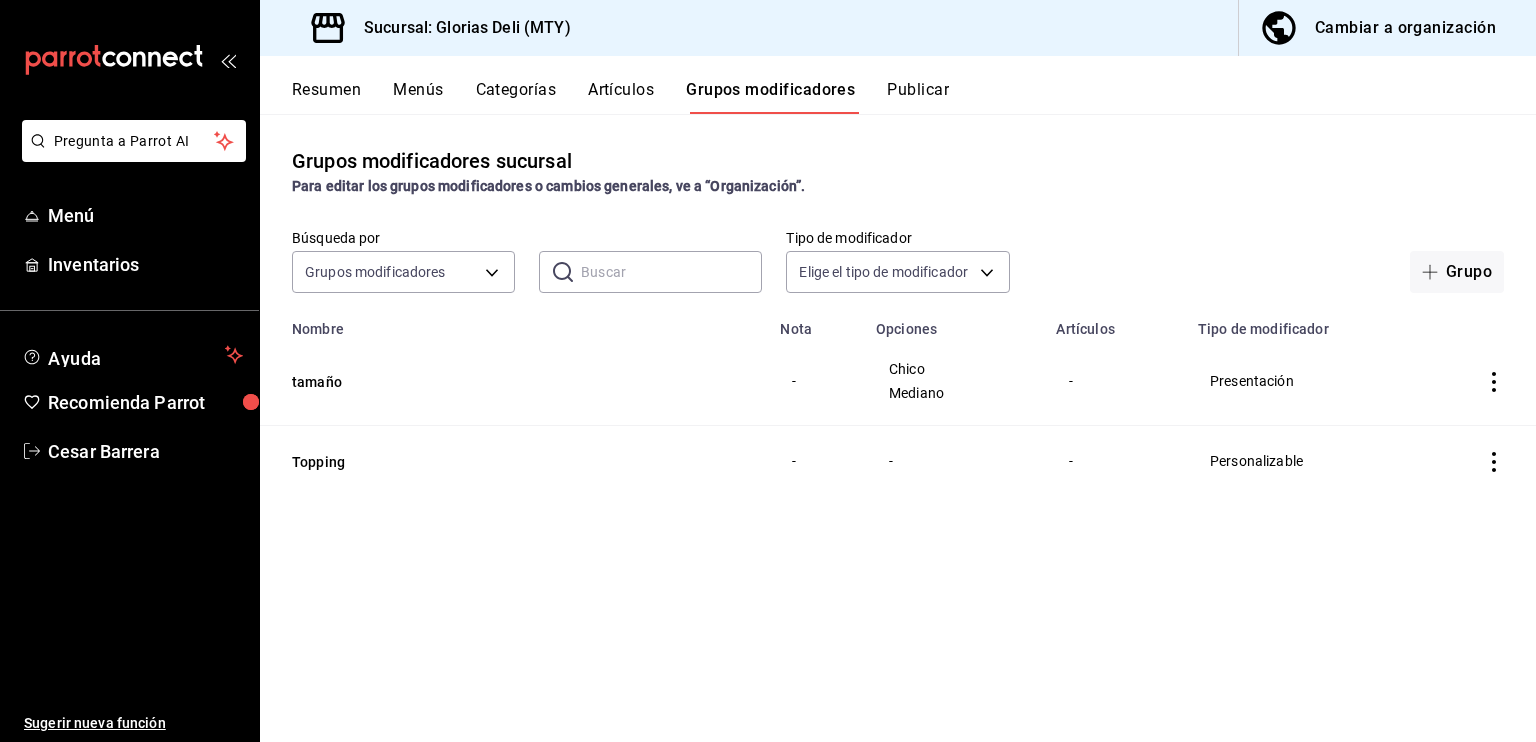 click on "Publicar" at bounding box center (918, 97) 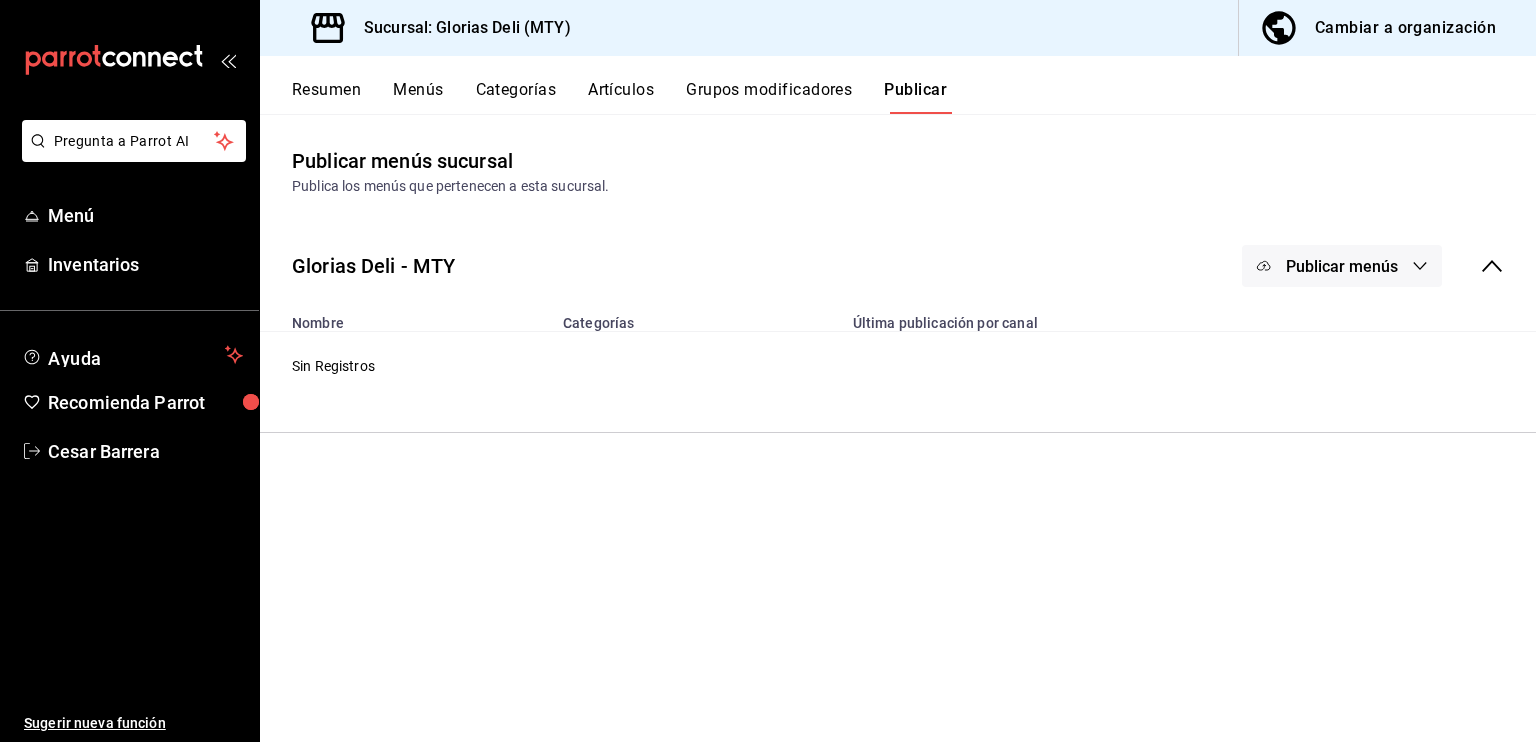 click 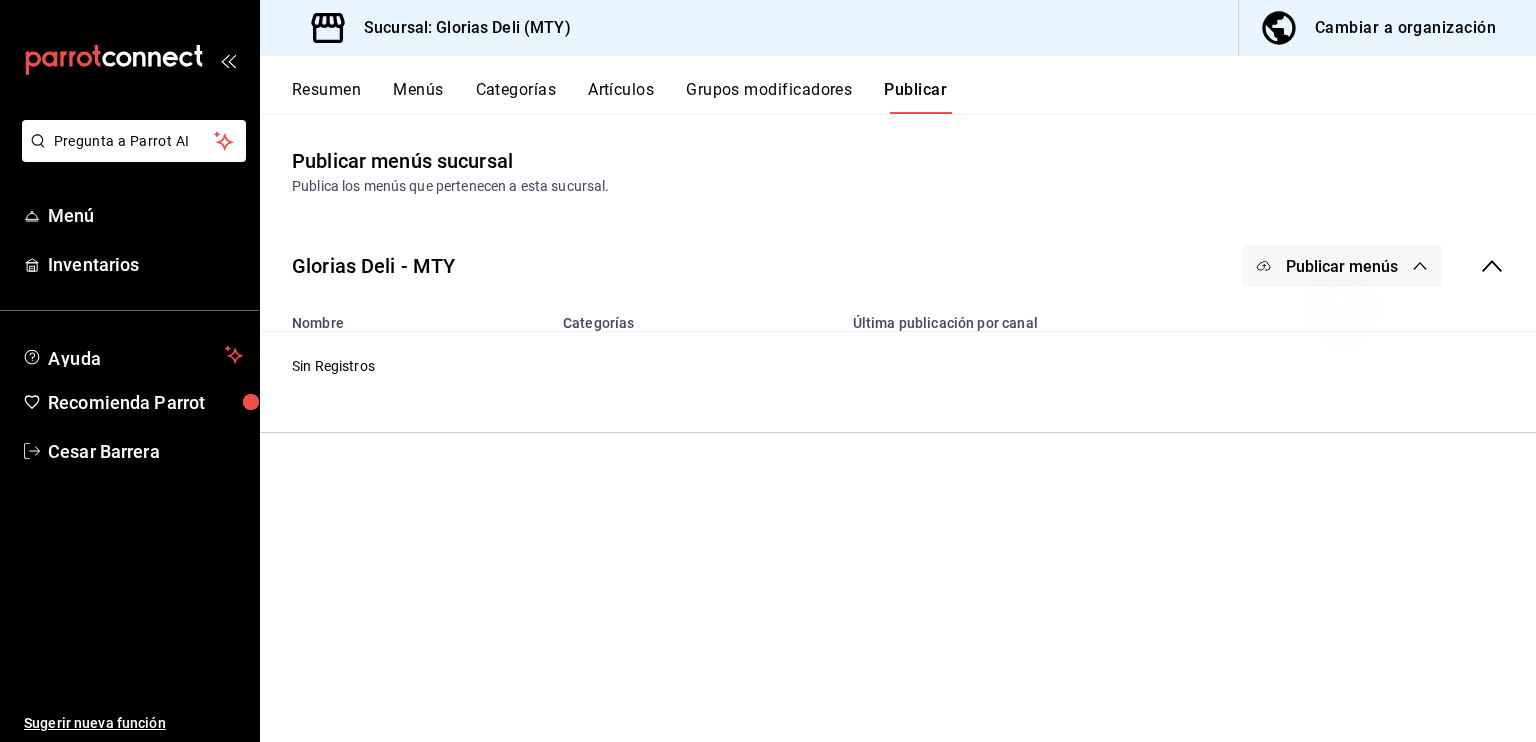 click at bounding box center (768, 371) 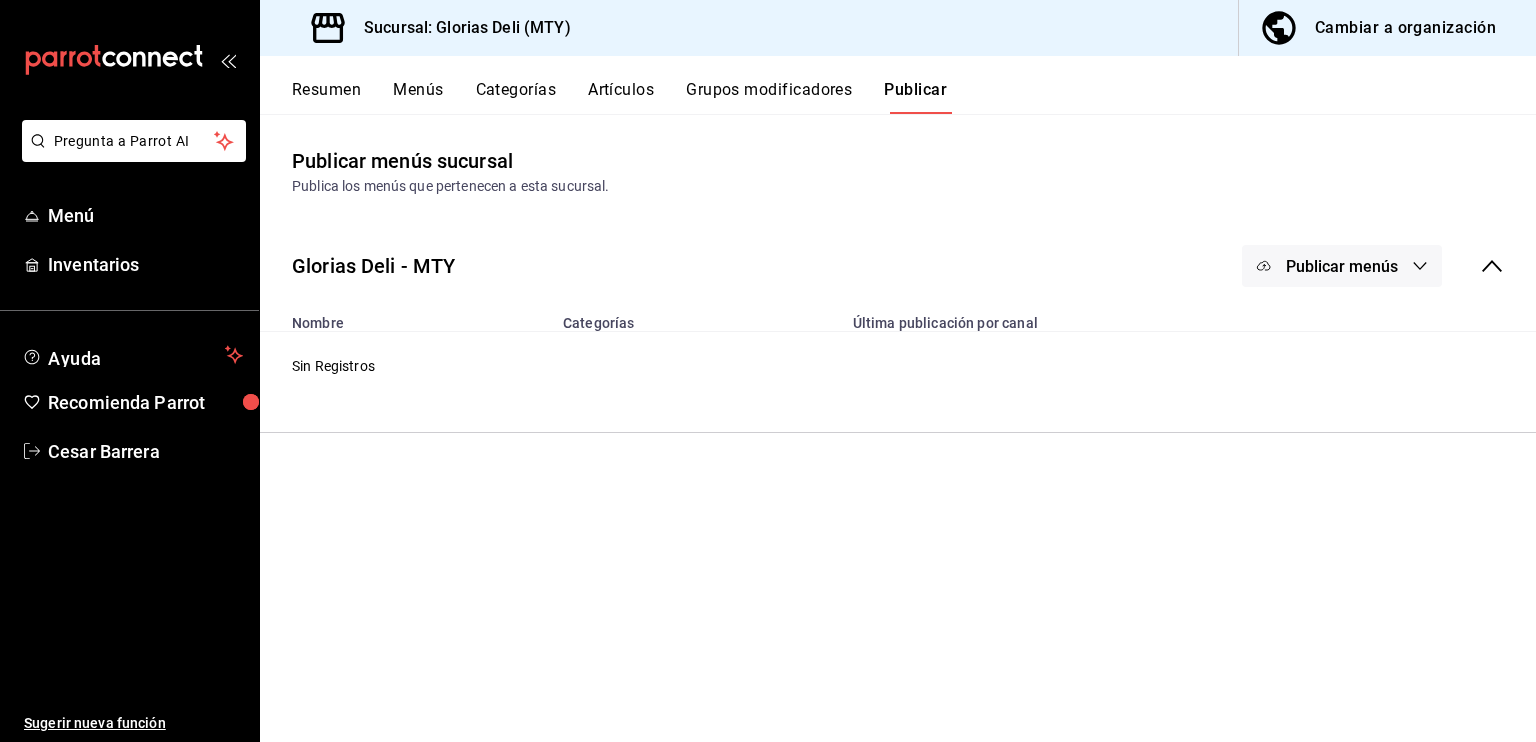 click on "Cambiar a organización" at bounding box center (1405, 28) 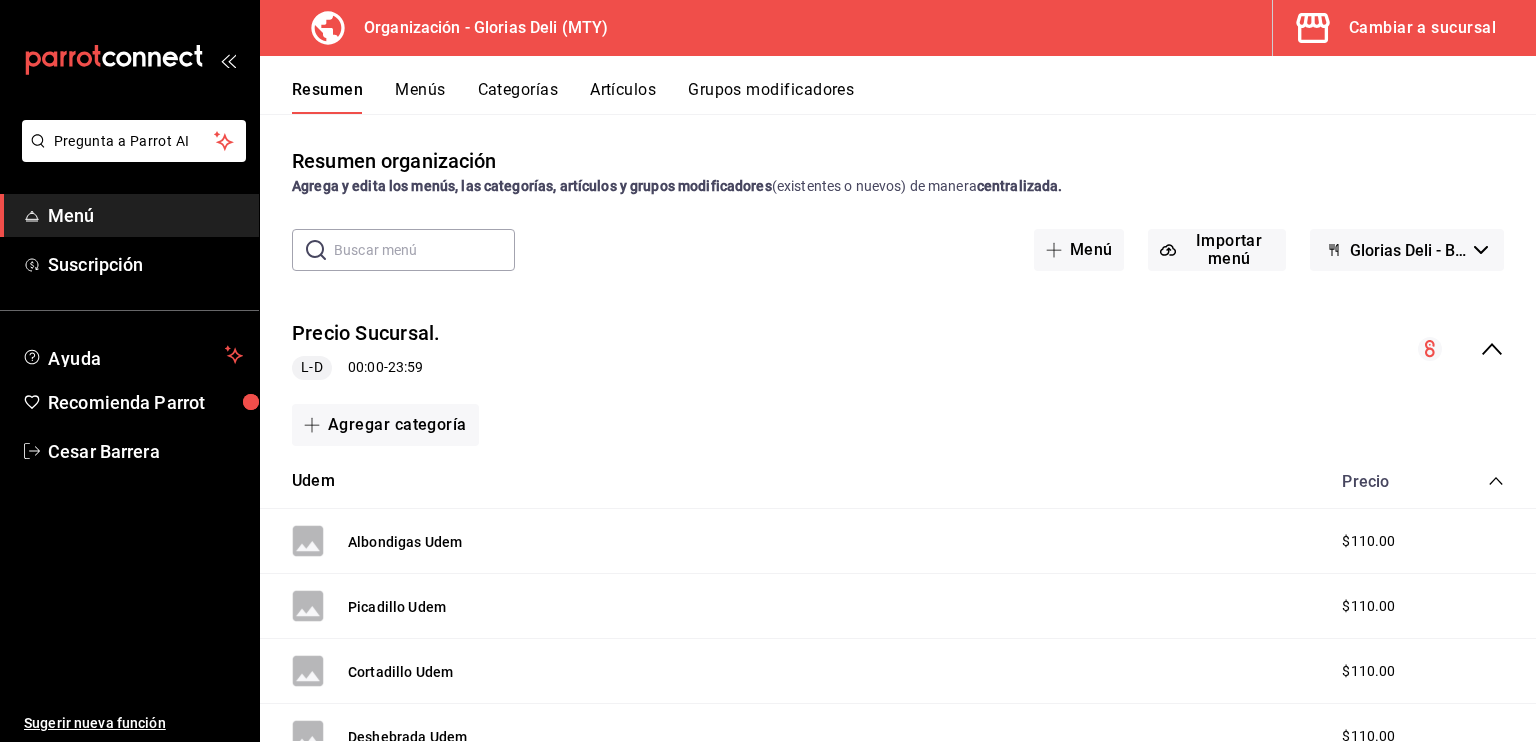 scroll, scrollTop: 0, scrollLeft: 0, axis: both 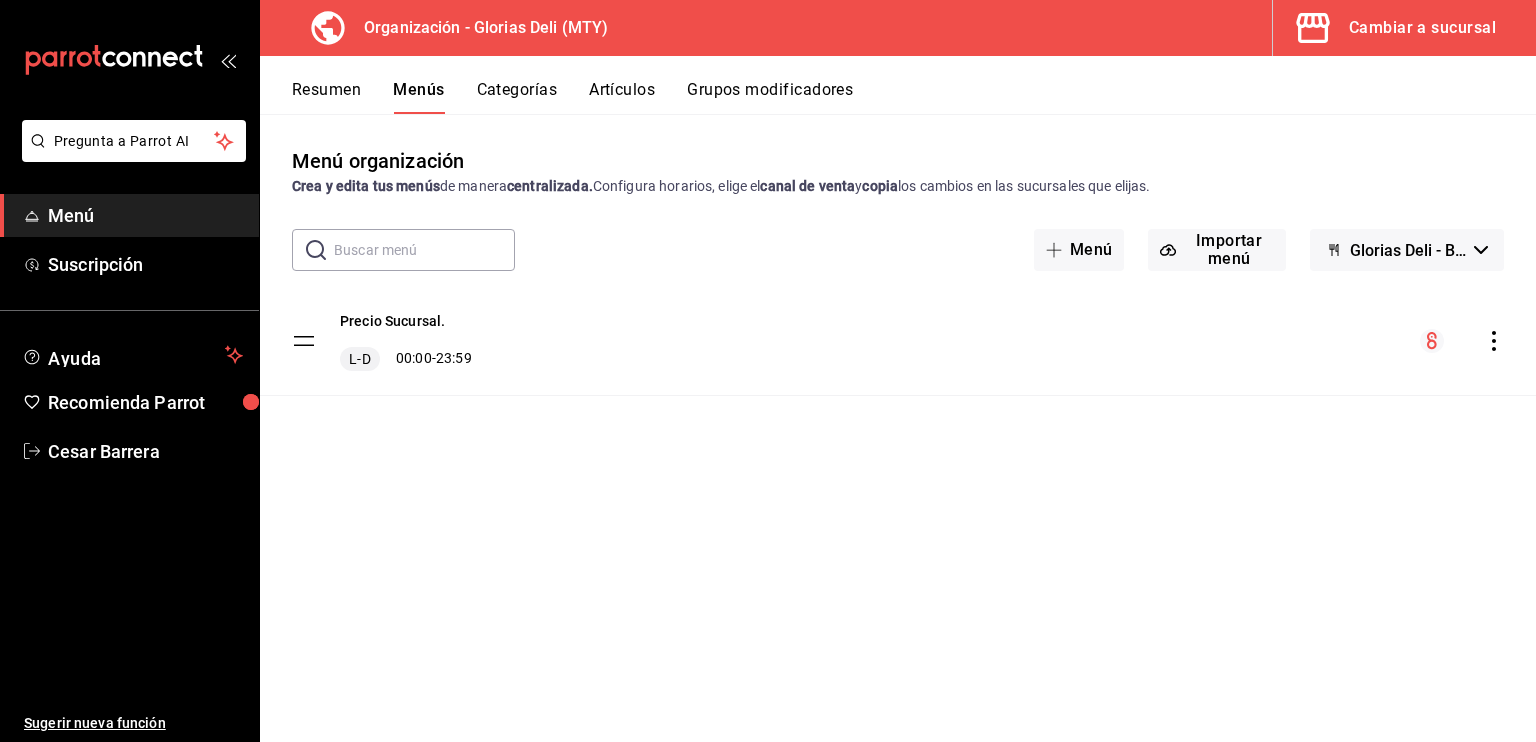 click on "Categorías" at bounding box center (517, 97) 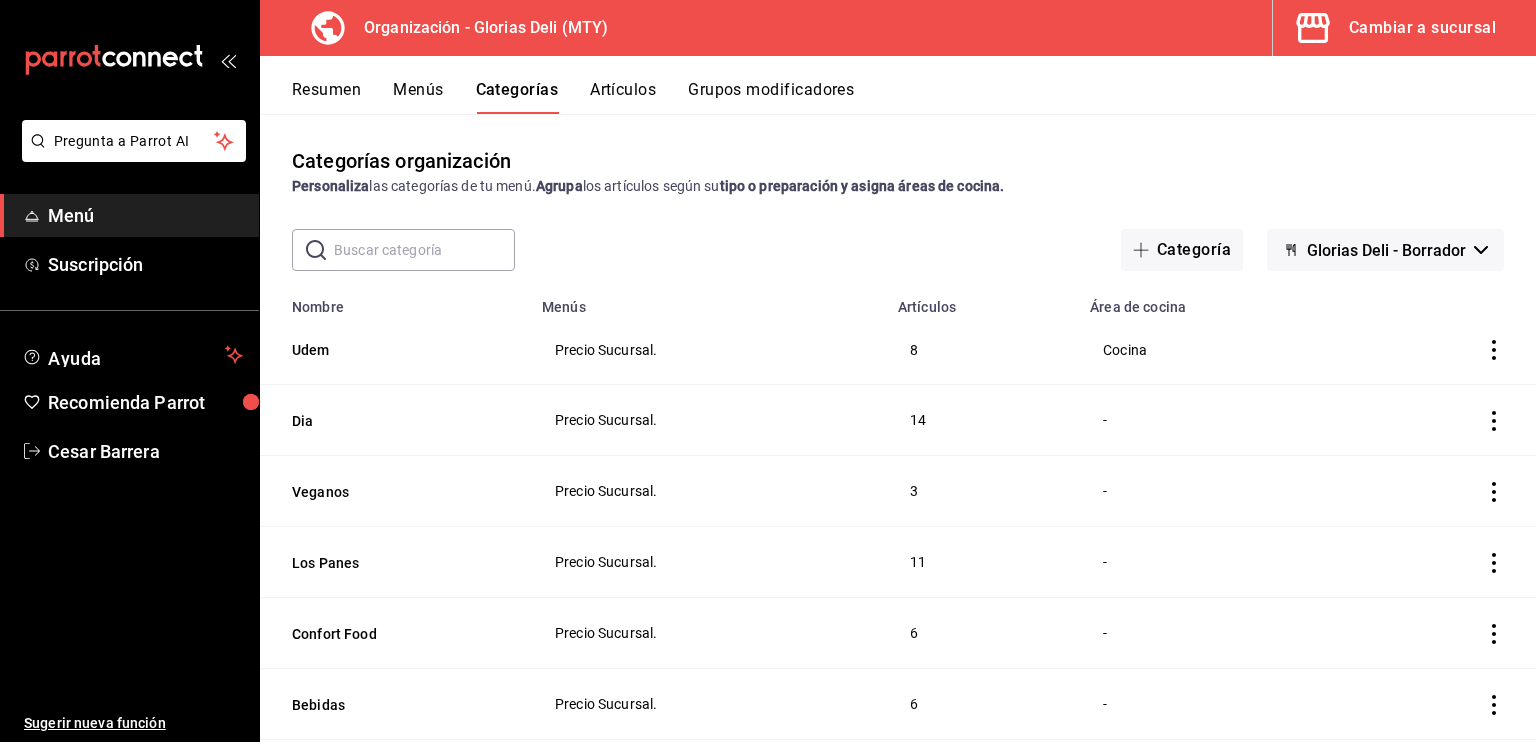 click on "Artículos" at bounding box center [623, 97] 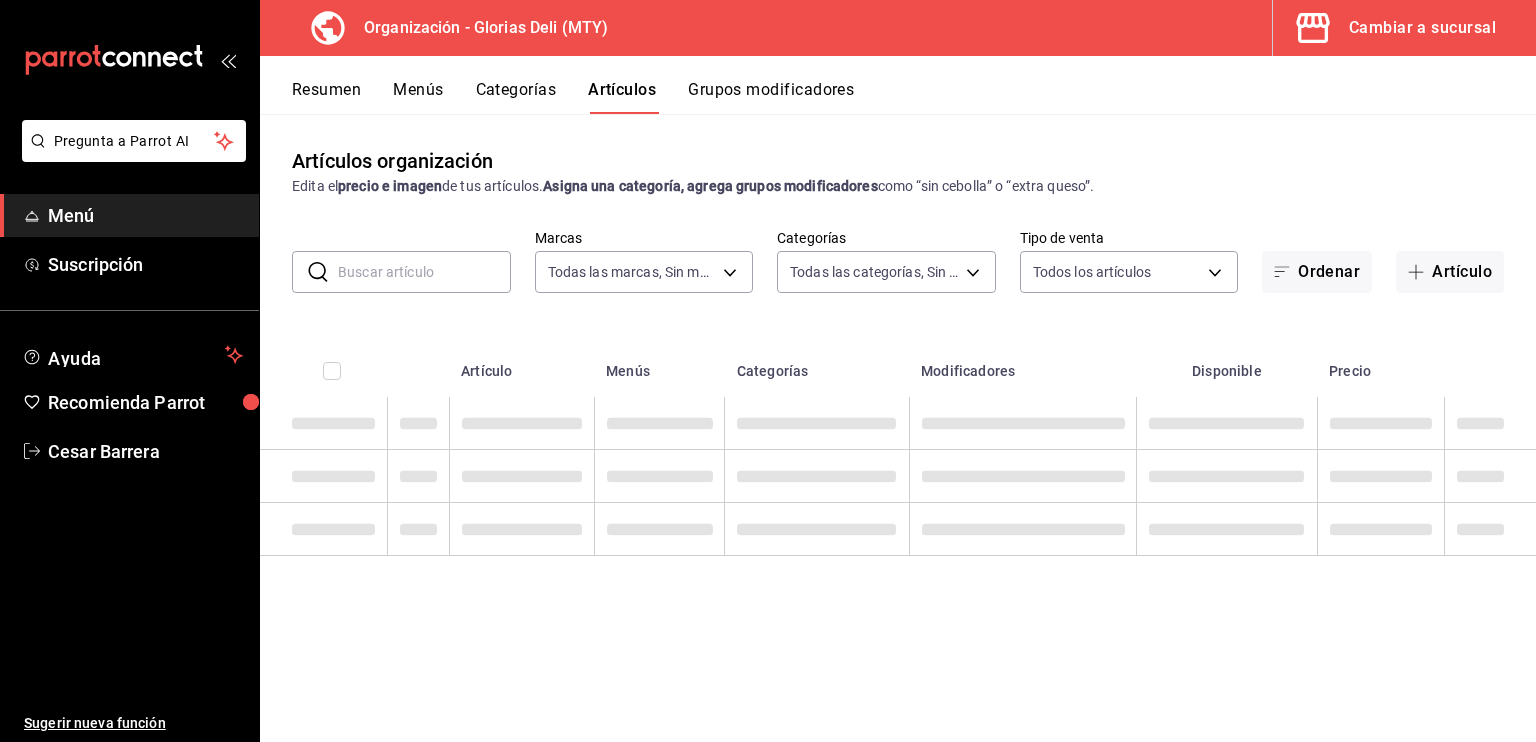 type on "0570a0c0-71b0-4a88-bbf2-45540d3e9005" 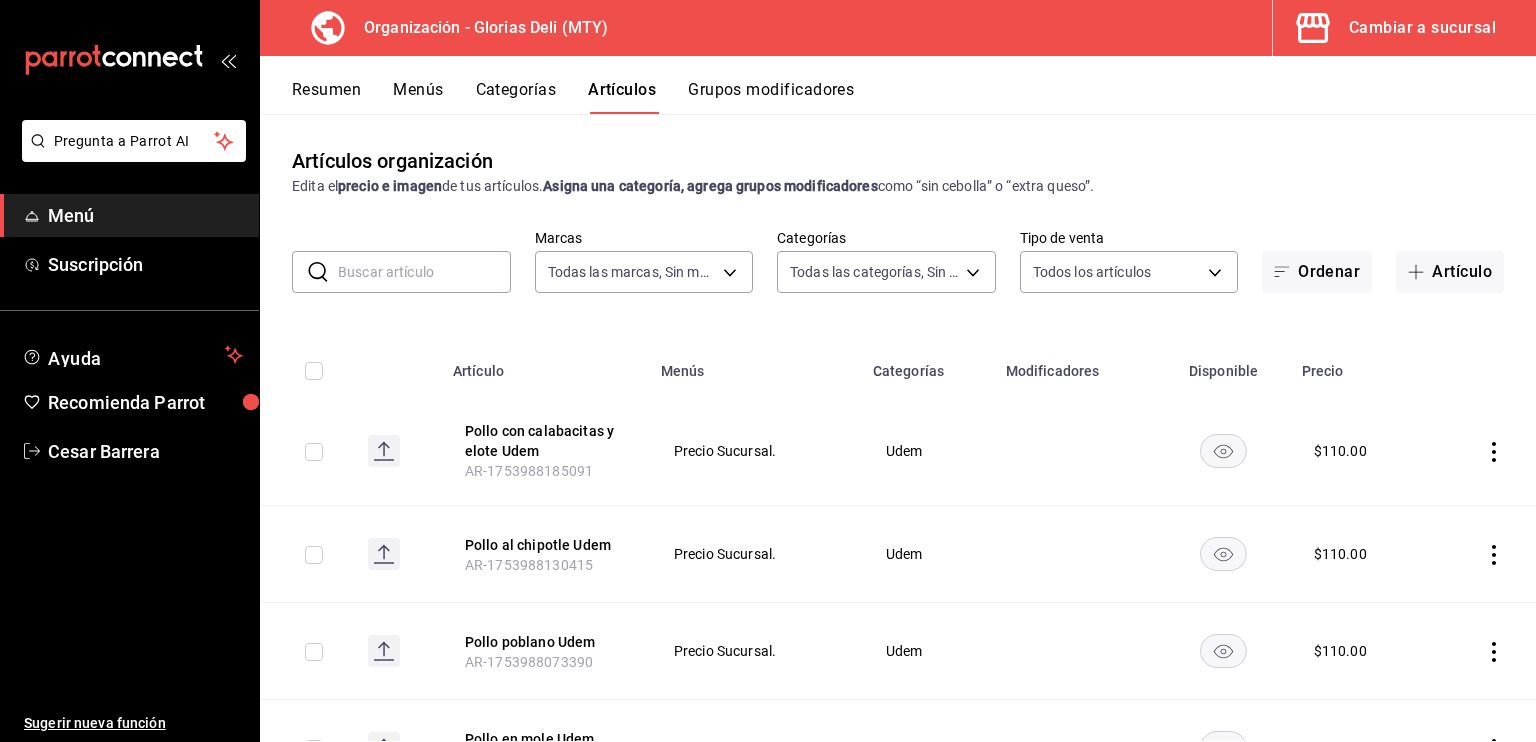 type on "b6fc6bef-8e36-424d-ba34-affd608a0080,bf33308c-df40-4e9b-a172-540763c1b722,e10c320b-624d-4b31-aa3b-953a904baec3,9c31e69d-629b-4084-975b-2d986907dfb5,2f44ea0a-cfe2-493e-881f-e51a5ae63b06,6dd71f29-d78e-497f-aaa3-56d00f483a7c,1c5f443a-bd3a-46d1-a588-2807461d74bf" 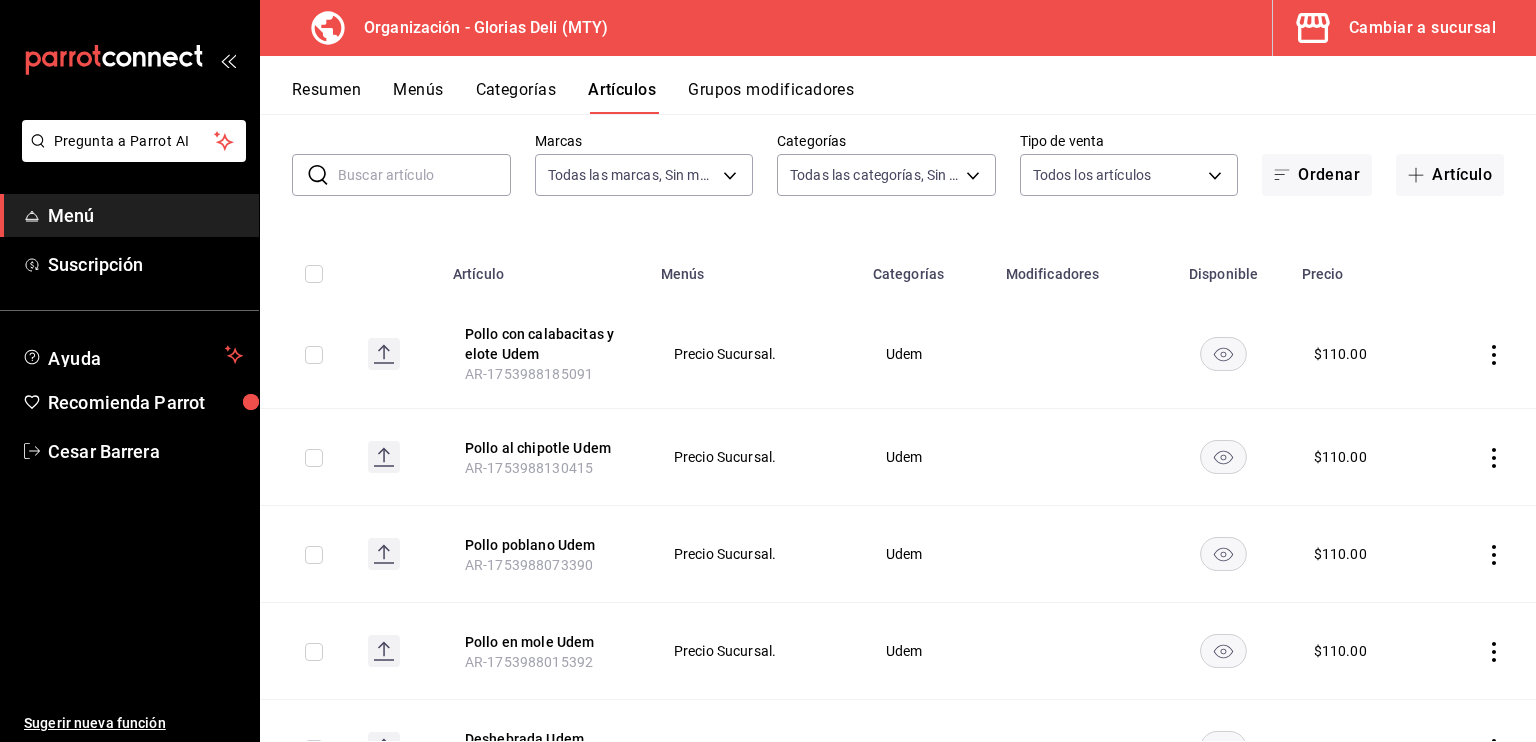 scroll, scrollTop: 120, scrollLeft: 0, axis: vertical 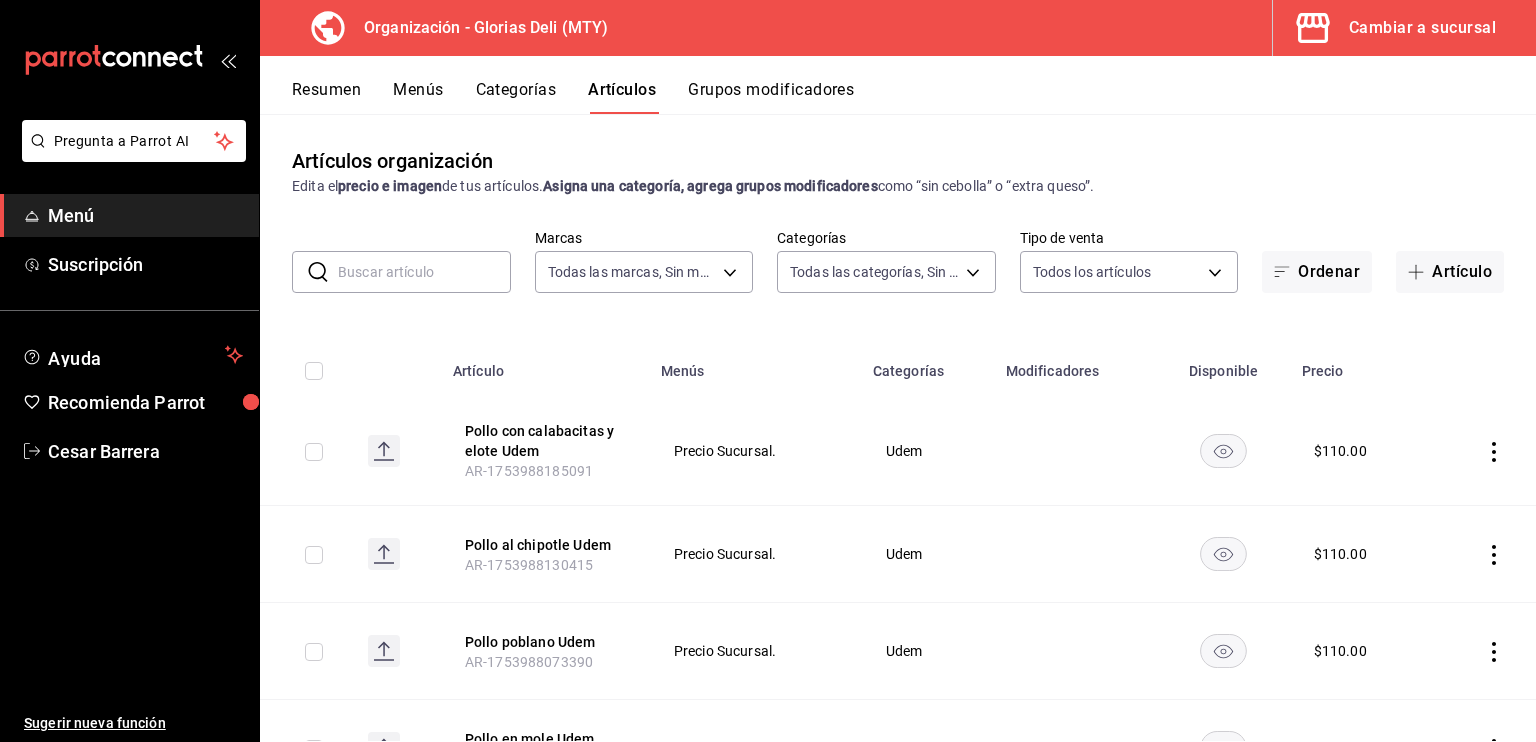 click 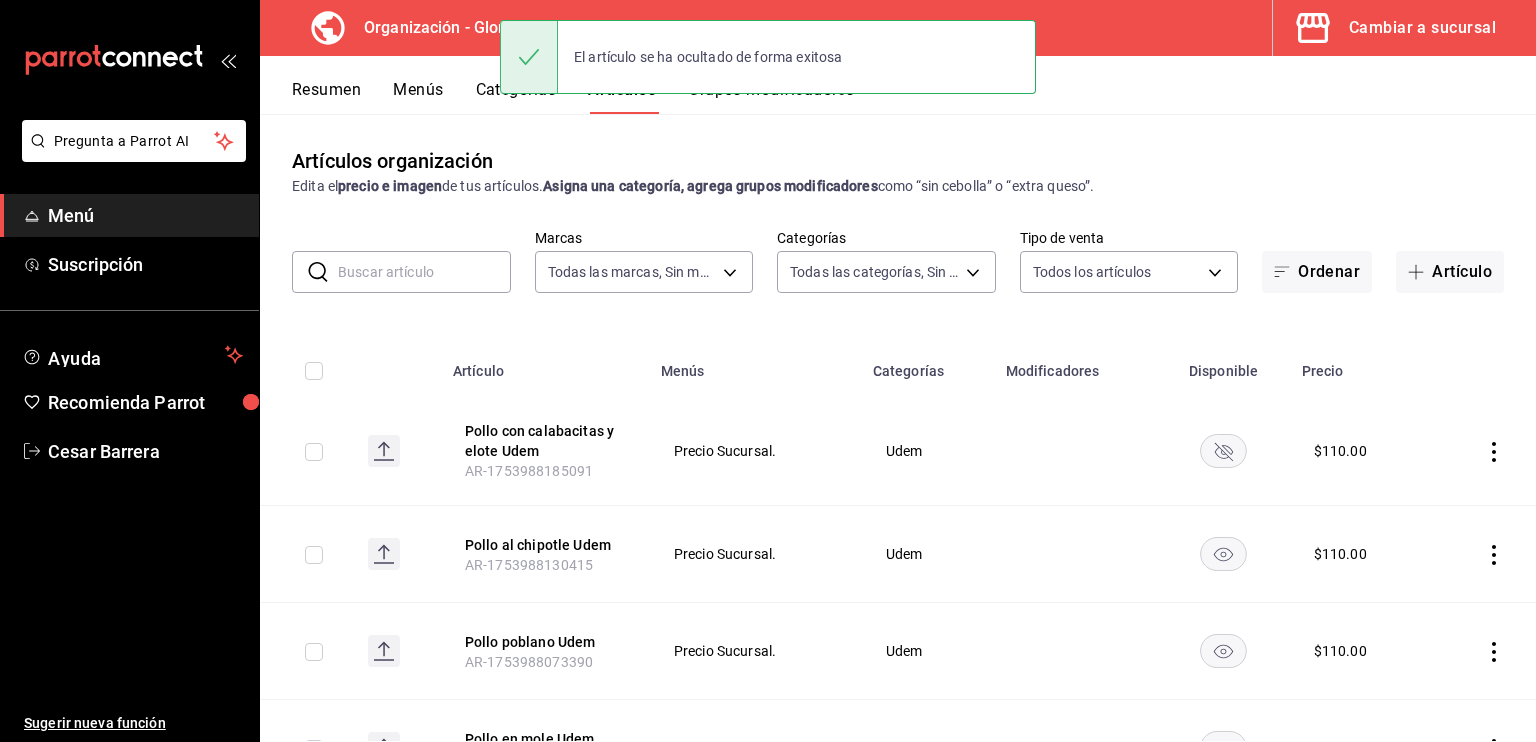 click 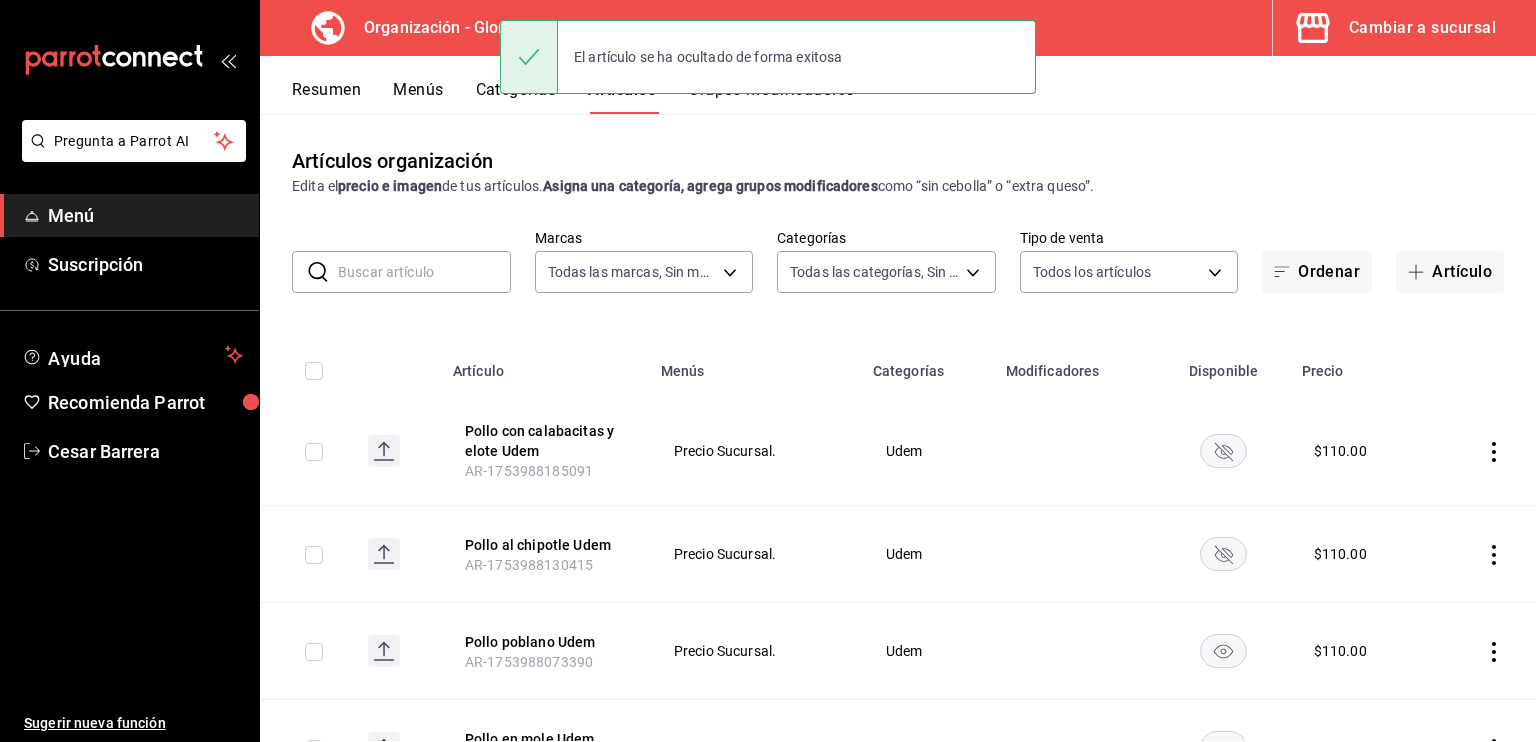 click 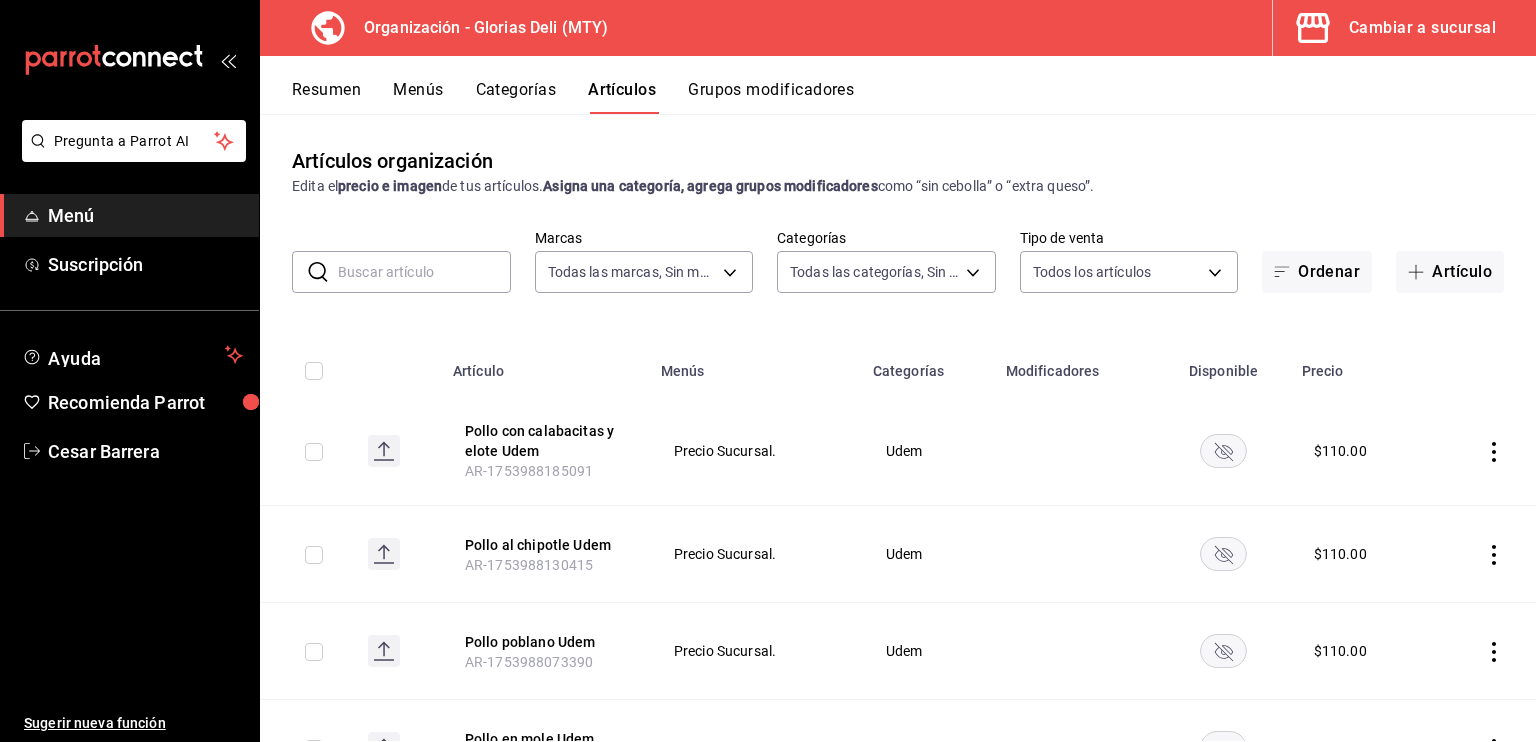 click 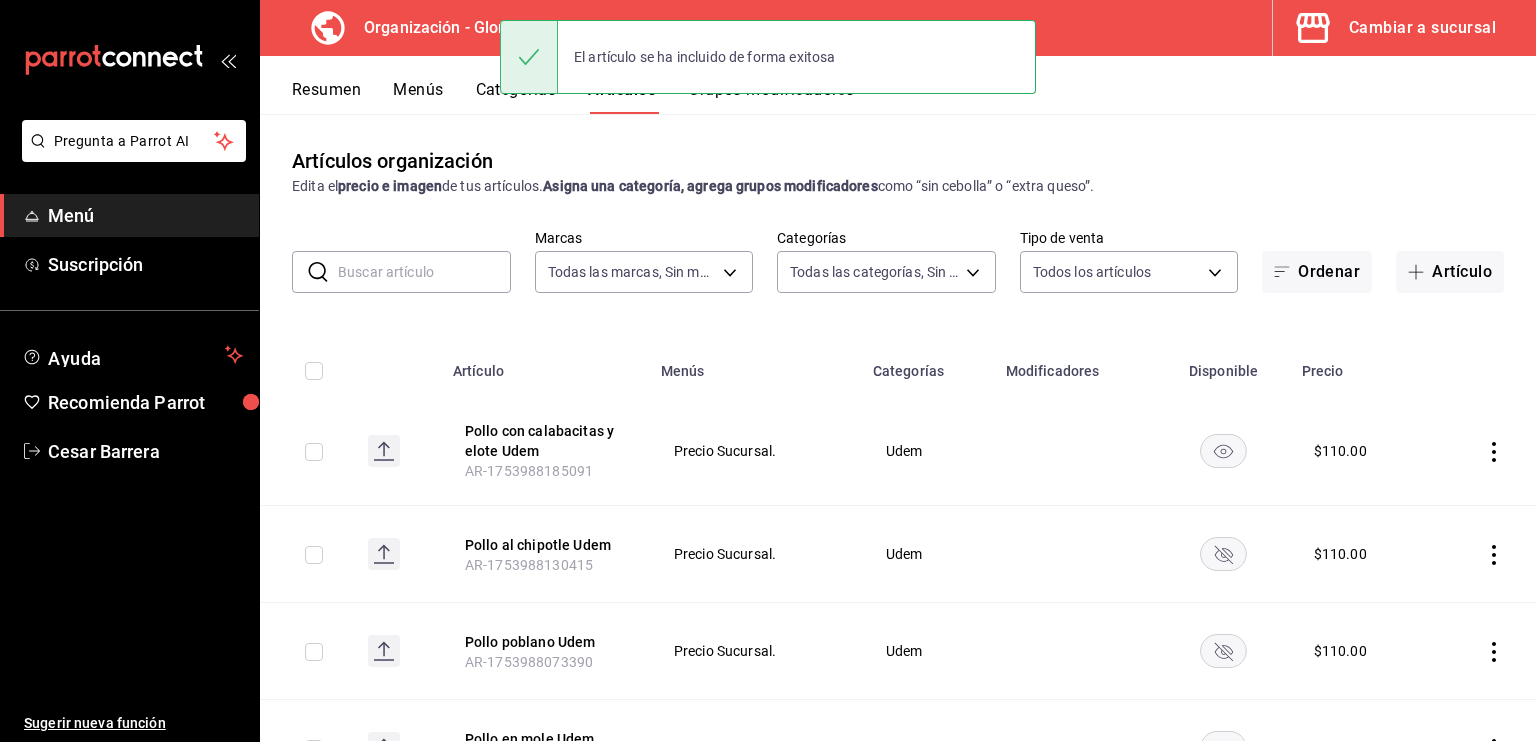 click 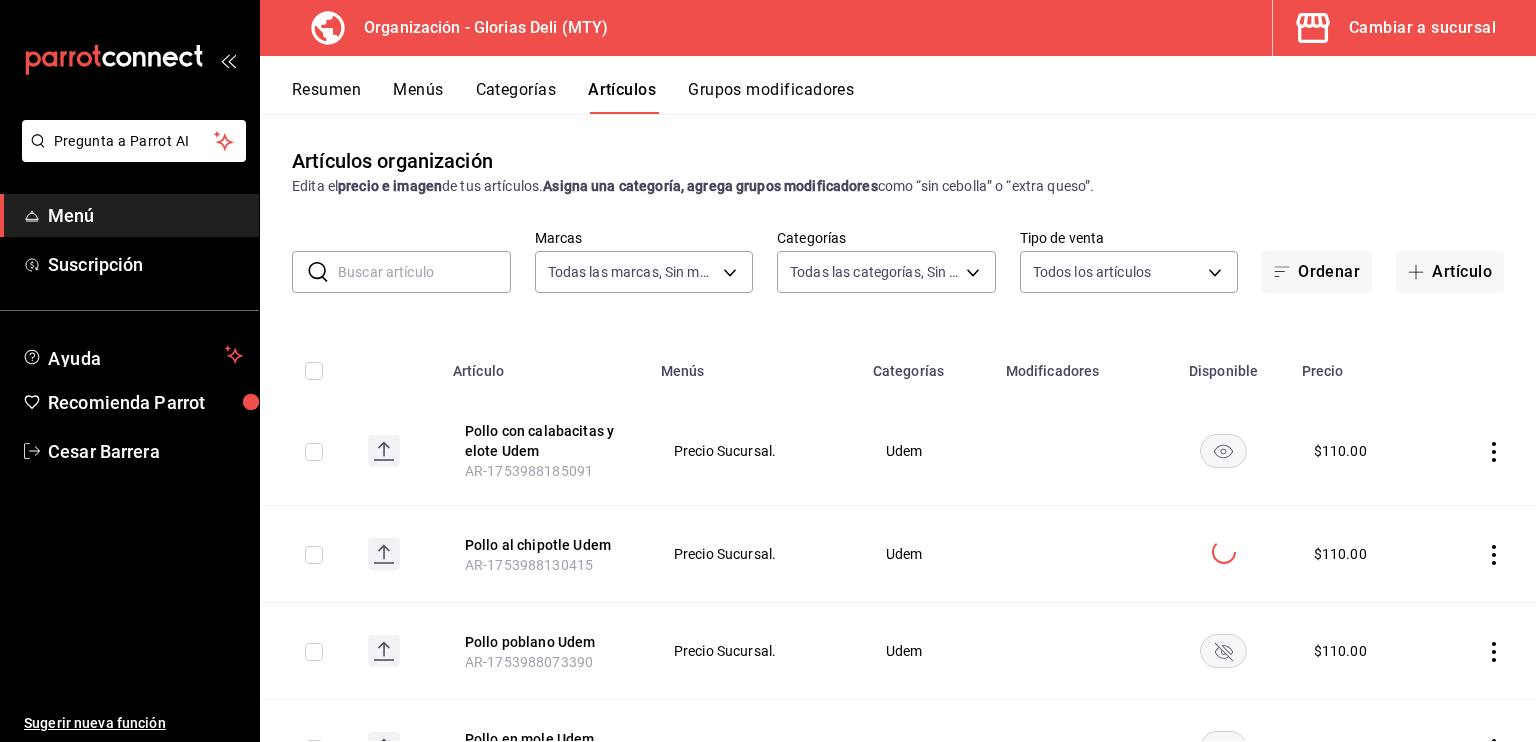 click 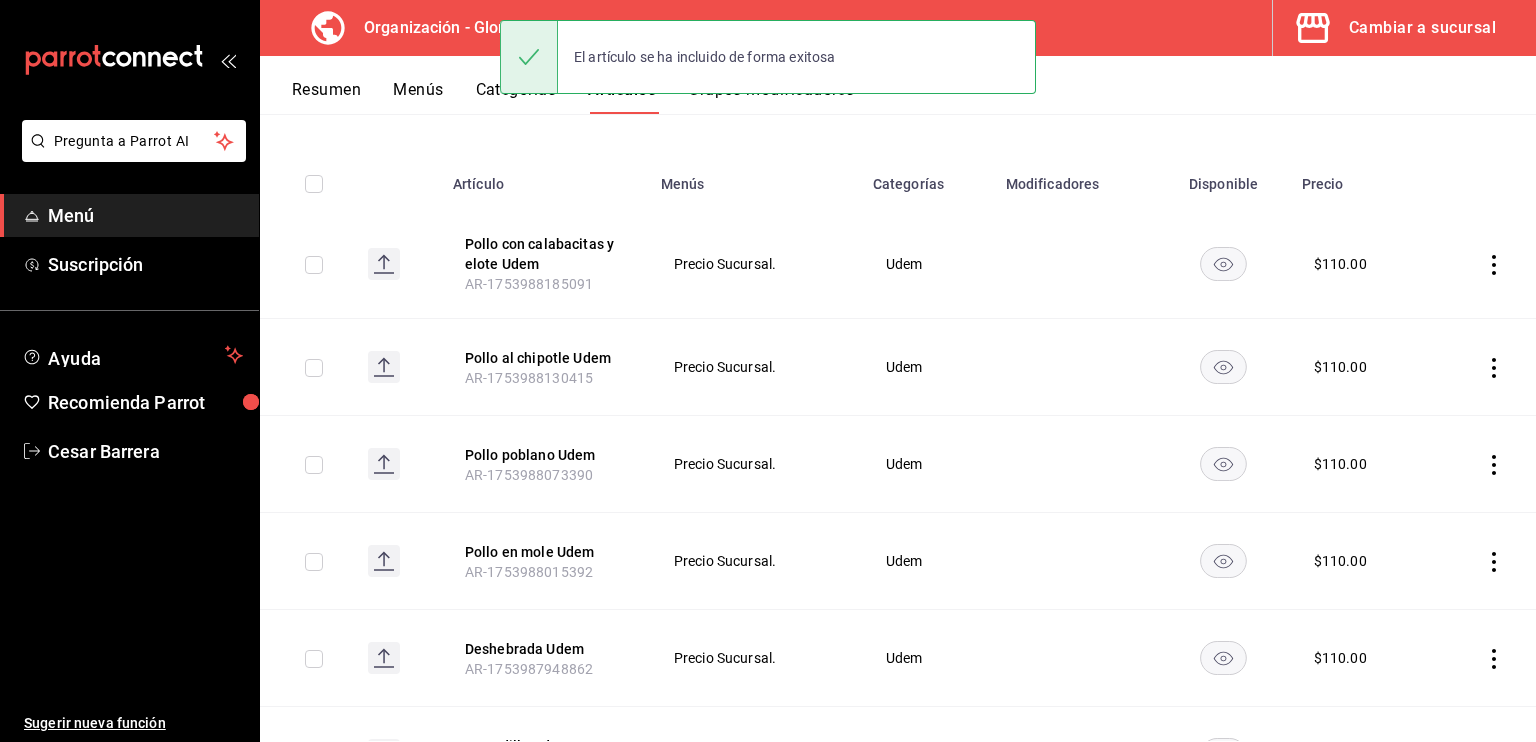 scroll, scrollTop: 200, scrollLeft: 0, axis: vertical 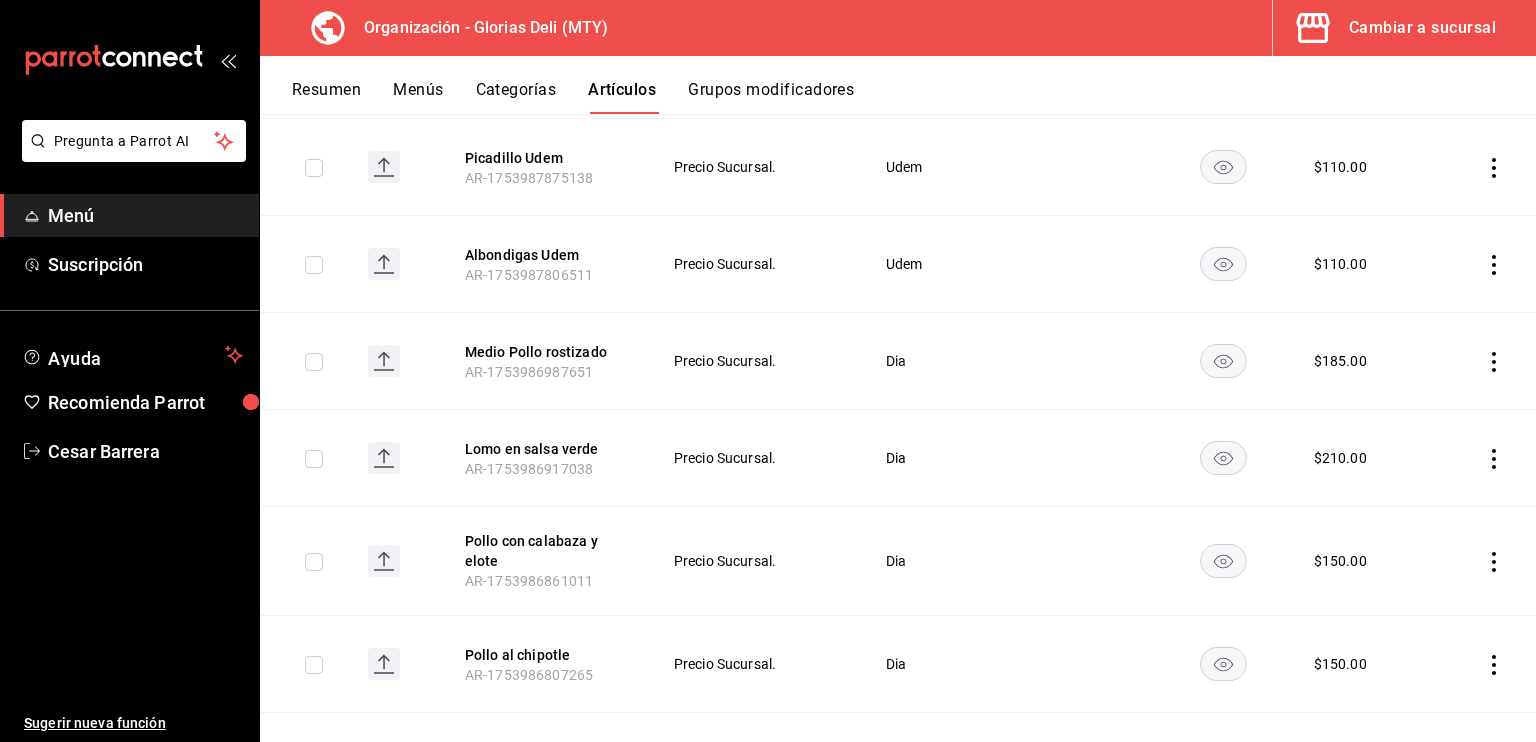 click on "Cambiar a sucursal" at bounding box center (1422, 28) 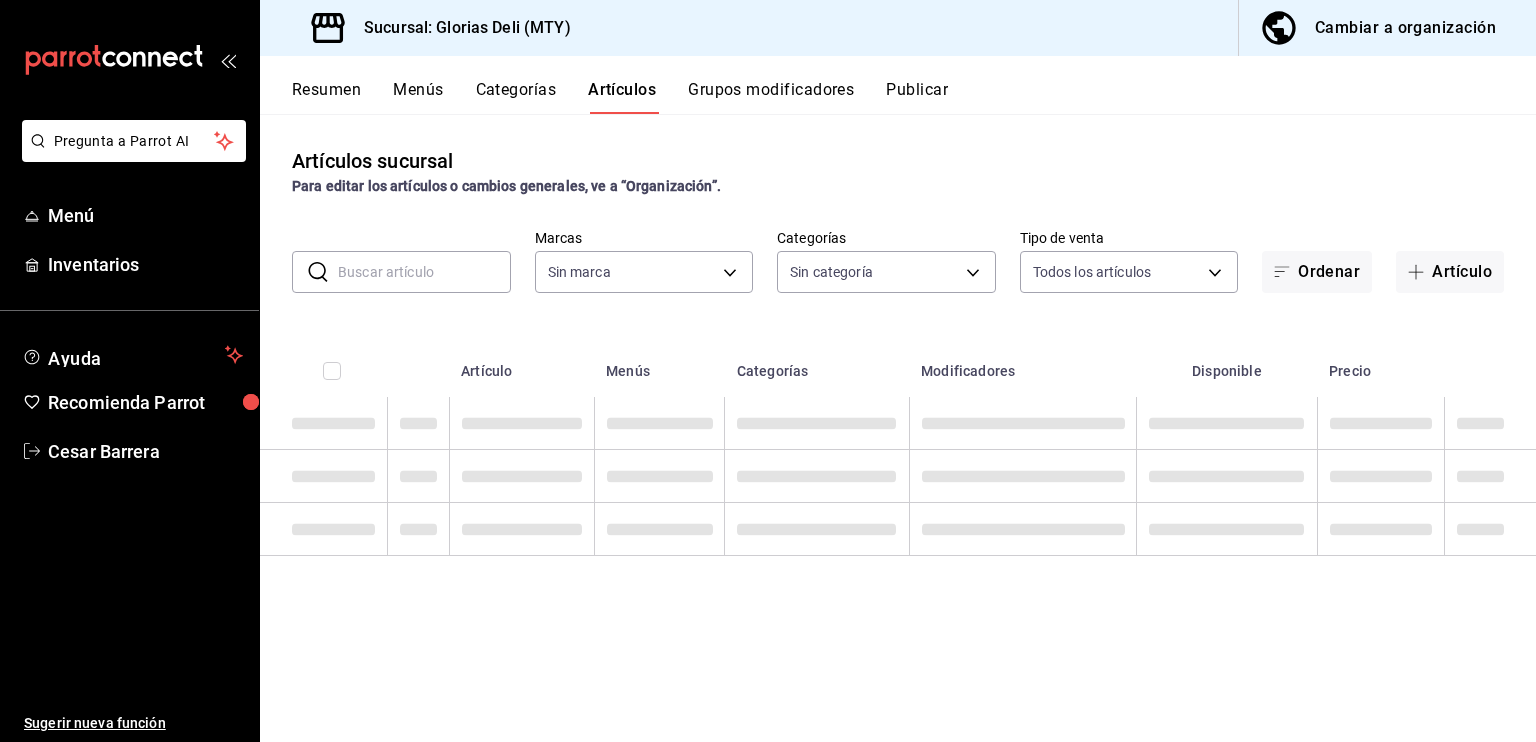 type on "e8ab92df-fa88-45e9-93d8-08ab930ce958,5e32534c-6dbf-4a28-b457-038c49debb4c,3aec88b8-cb05-4237-a6d5-f60ea84454e3,68b14f03-95e5-4678-b321-68411dab4ed9,8133f736-07ca-4275-b1e6-53fb6159aff8" 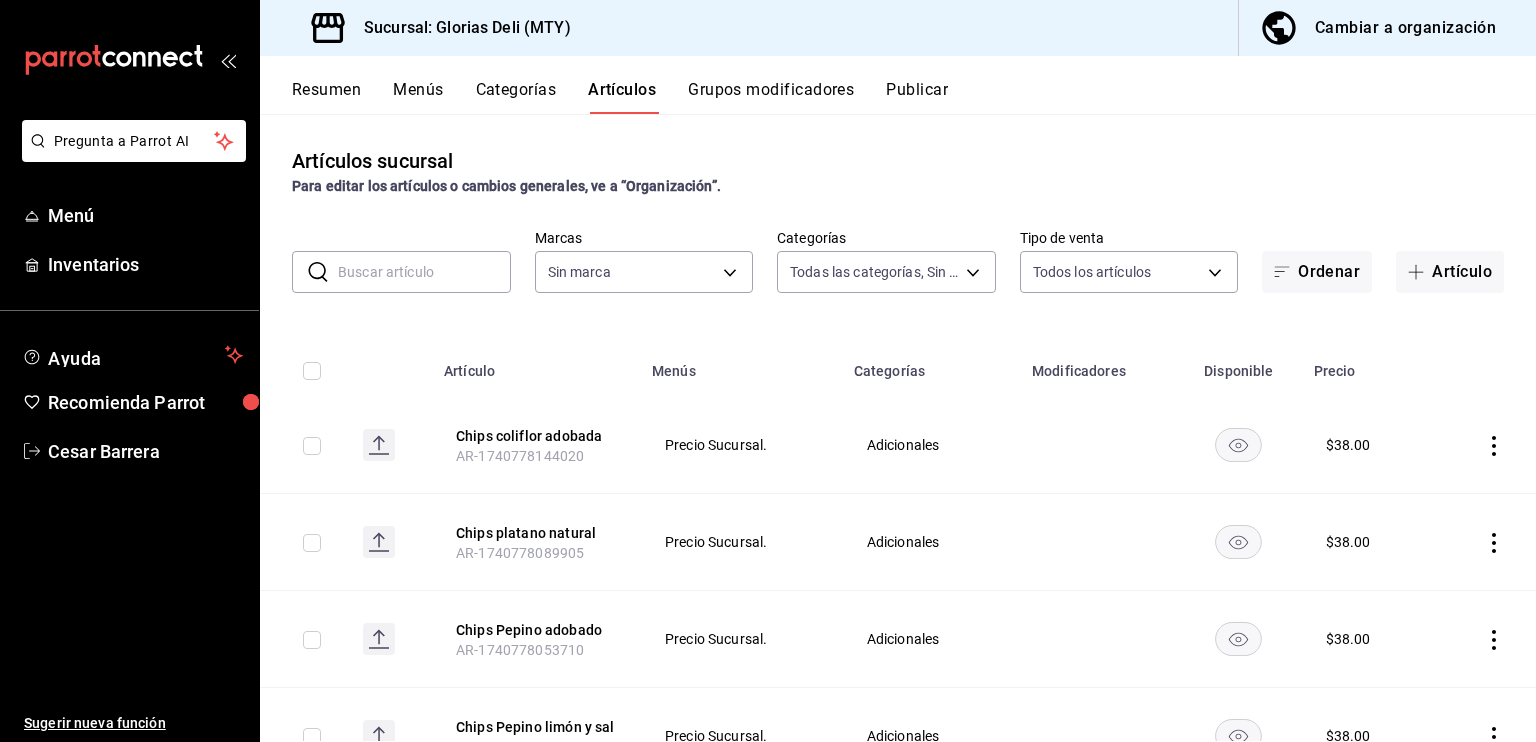 type on "6971d051-9846-4dd6-96a0-1925e9904937" 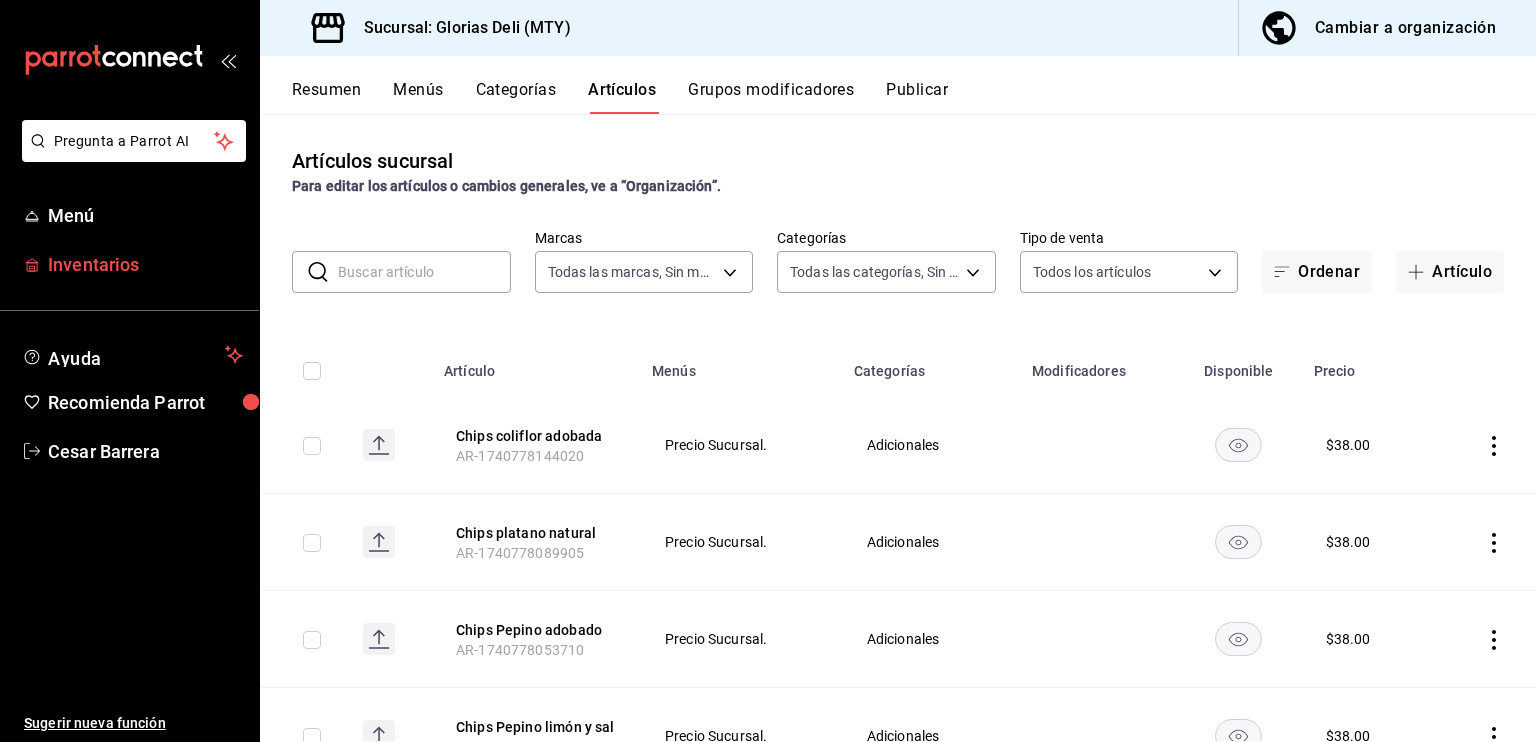 click on "Inventarios" at bounding box center [145, 264] 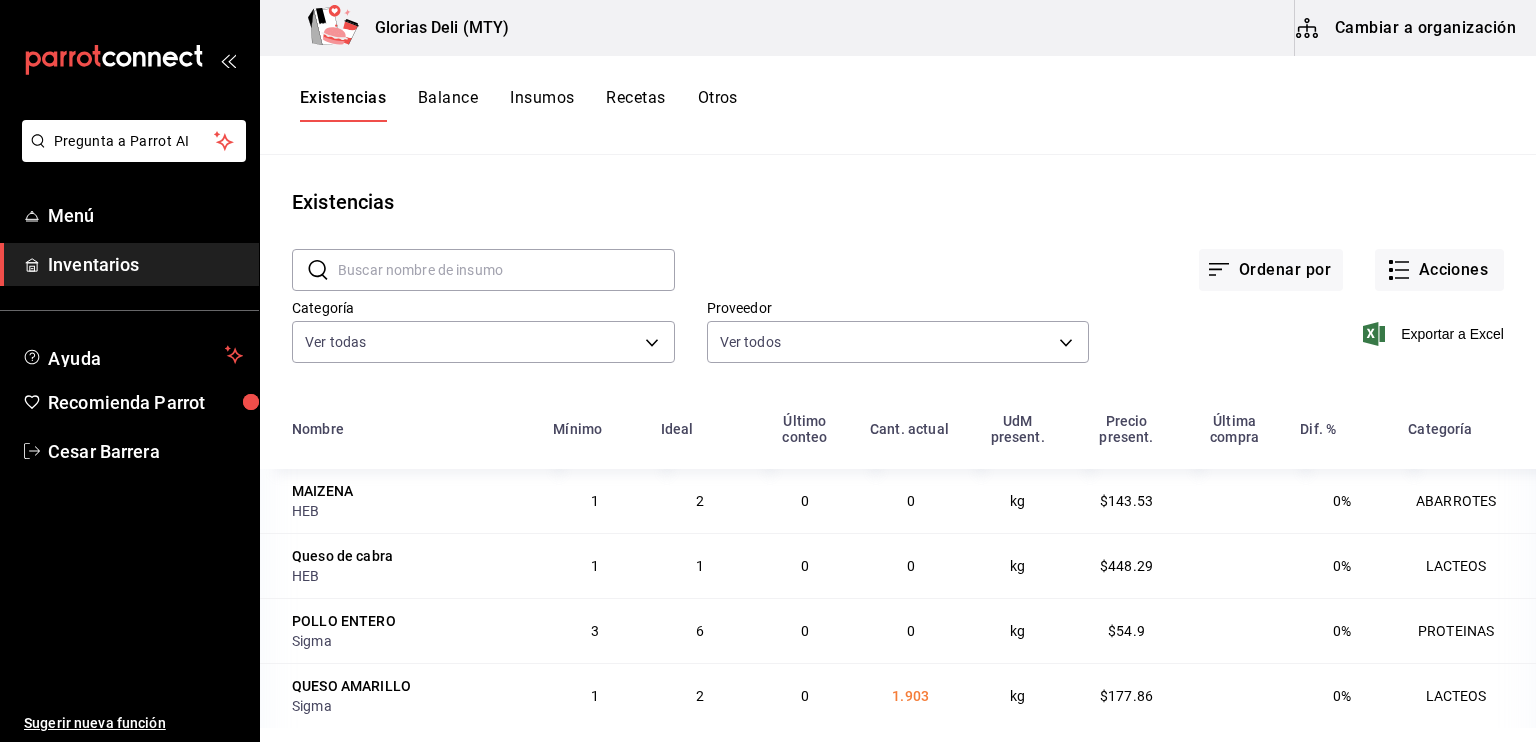 click on "Recetas" at bounding box center [635, 105] 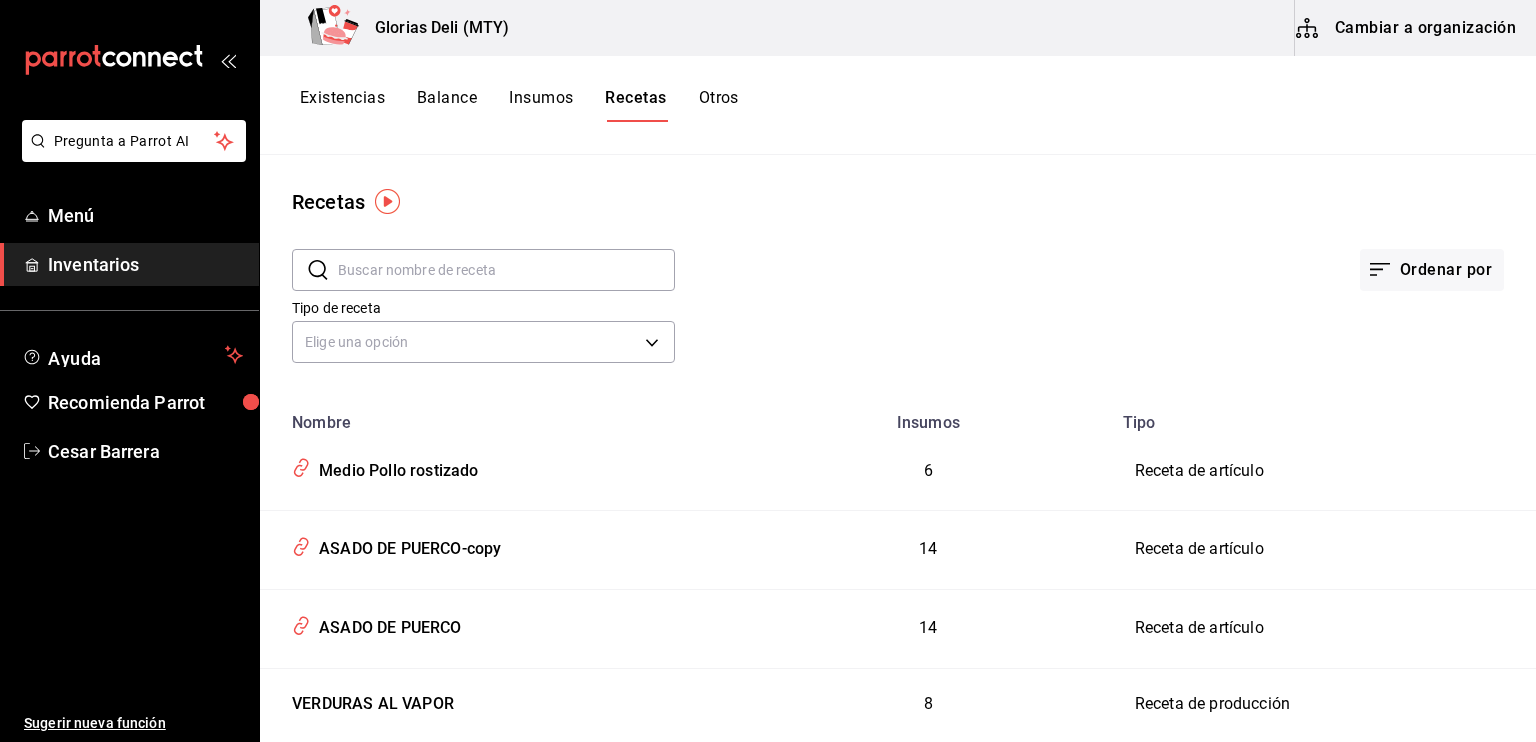 click on "Existencias" at bounding box center [342, 105] 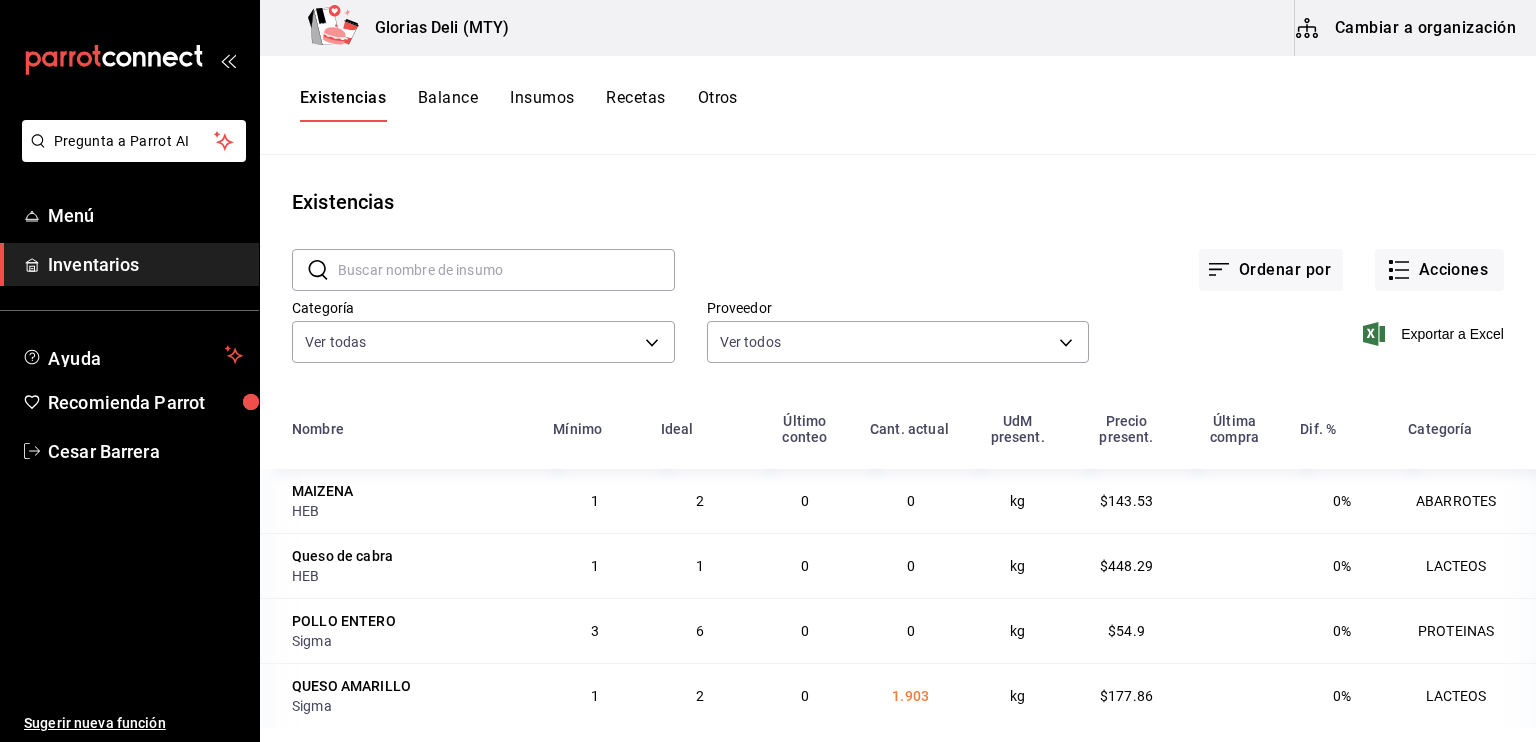 click on "Balance" at bounding box center (448, 105) 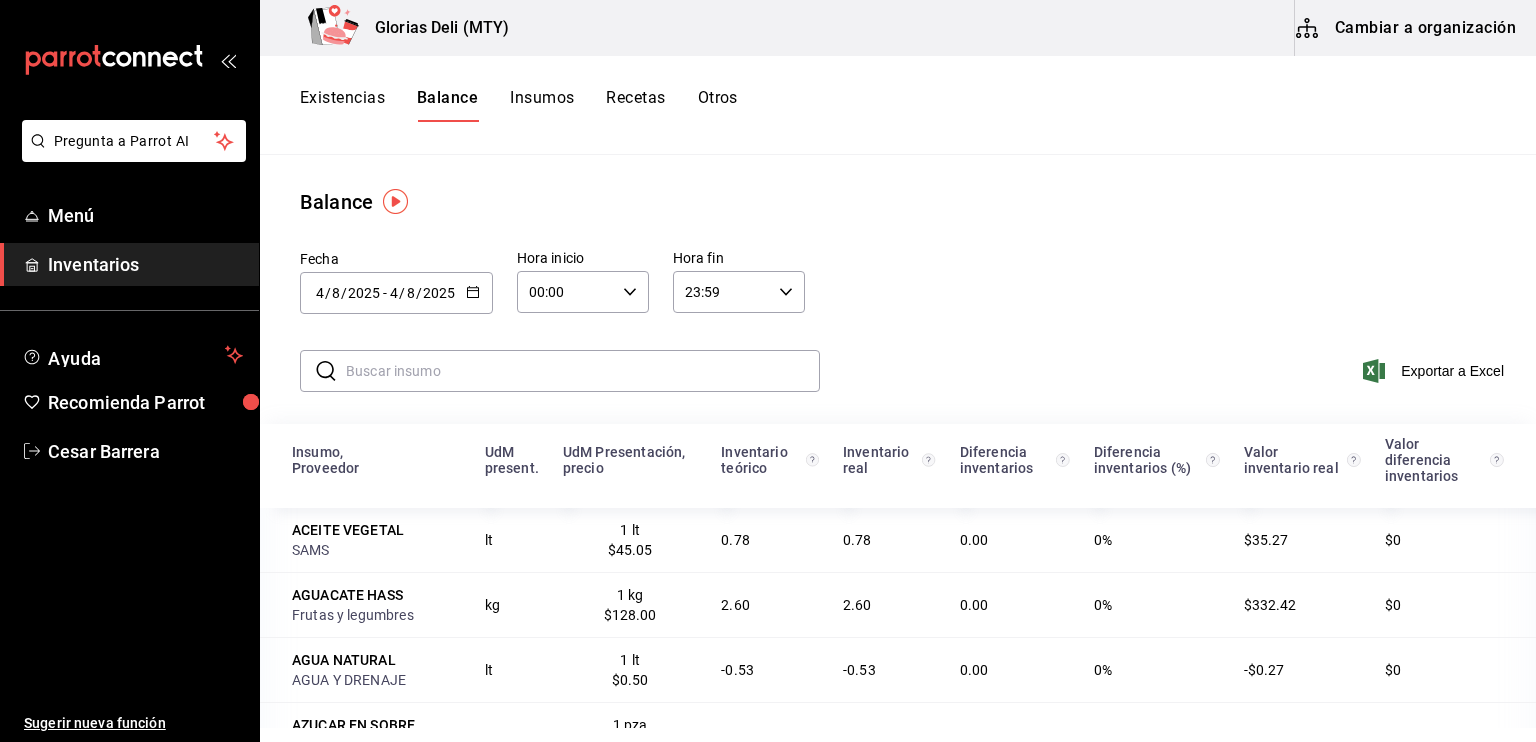 click on "Insumos" at bounding box center (542, 105) 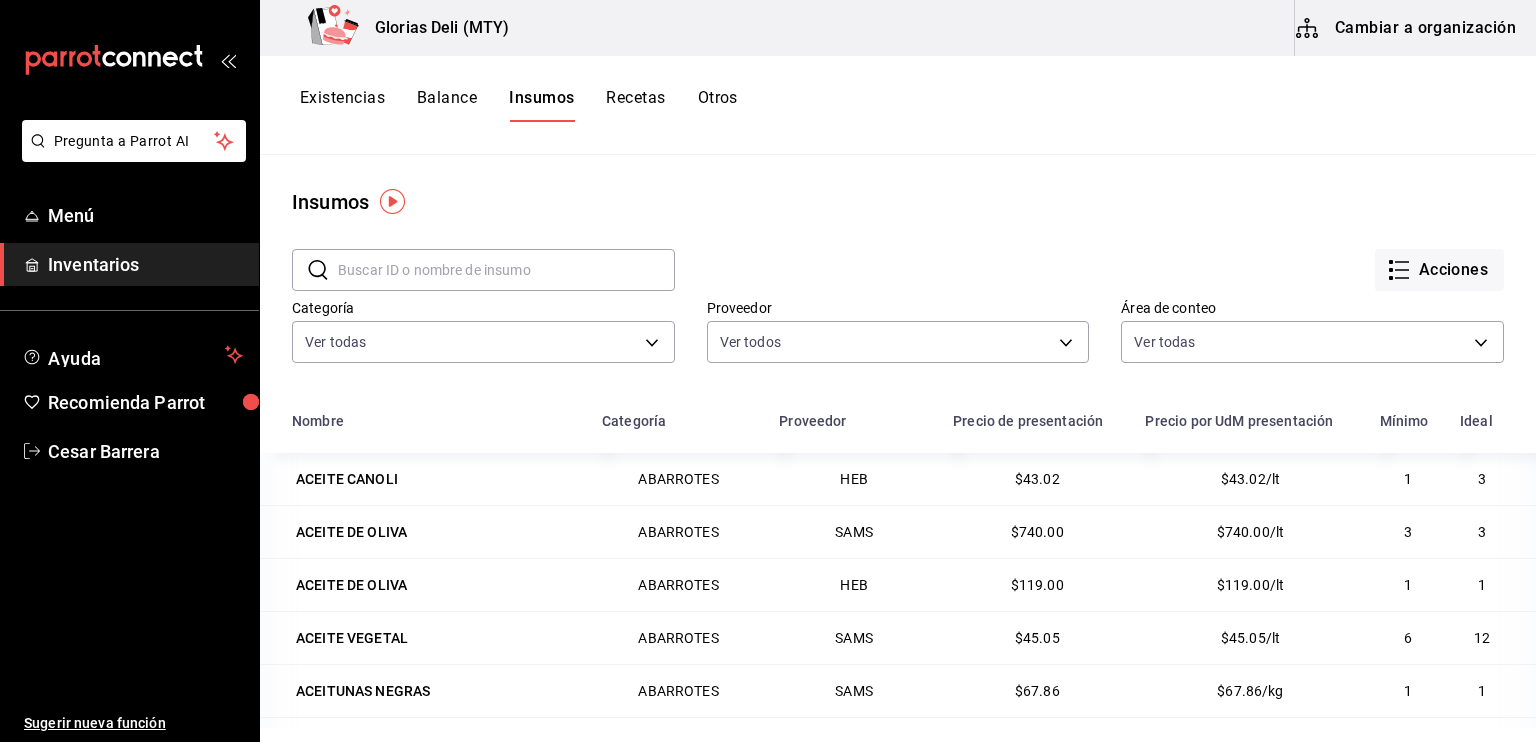 click on "Recetas" at bounding box center (635, 105) 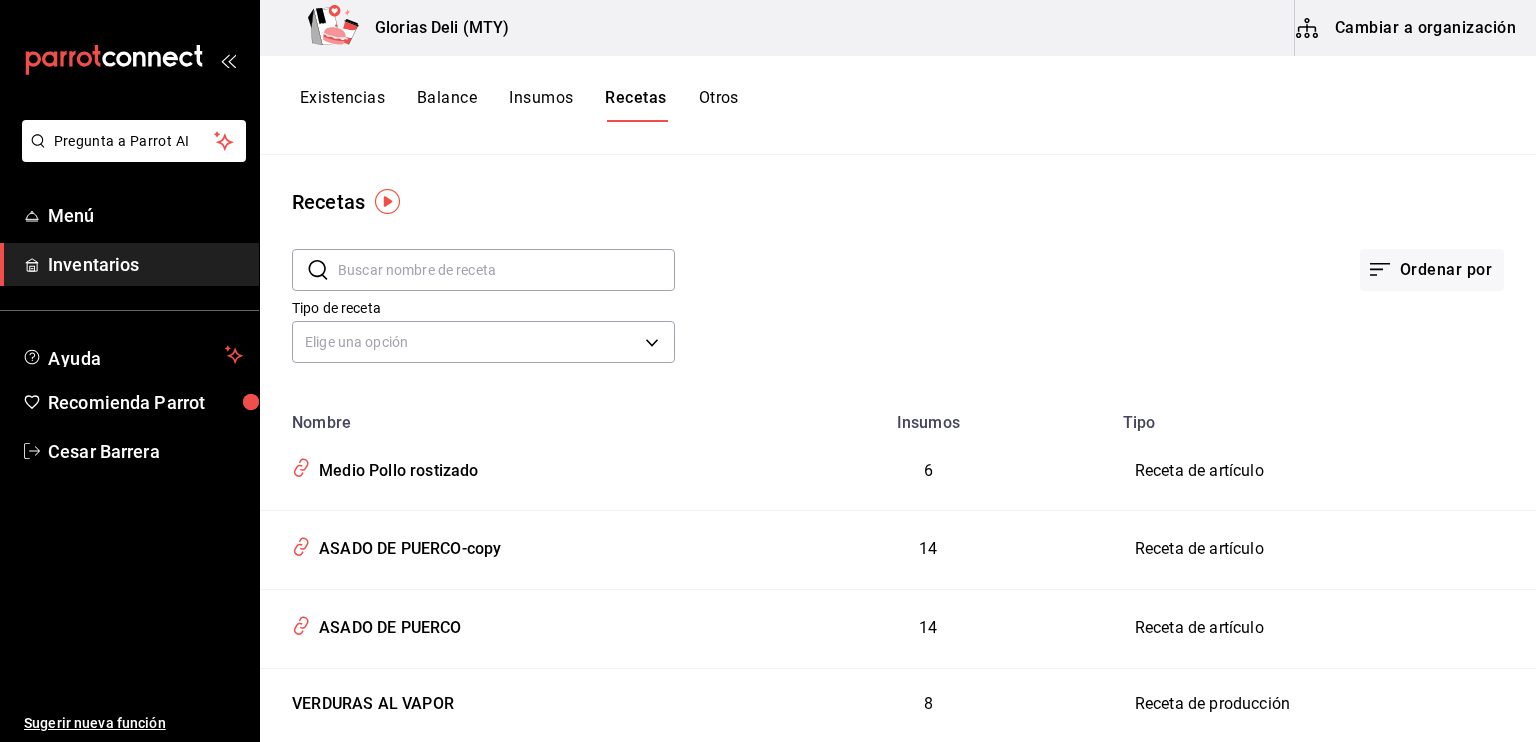 click on "Inventarios" at bounding box center (145, 264) 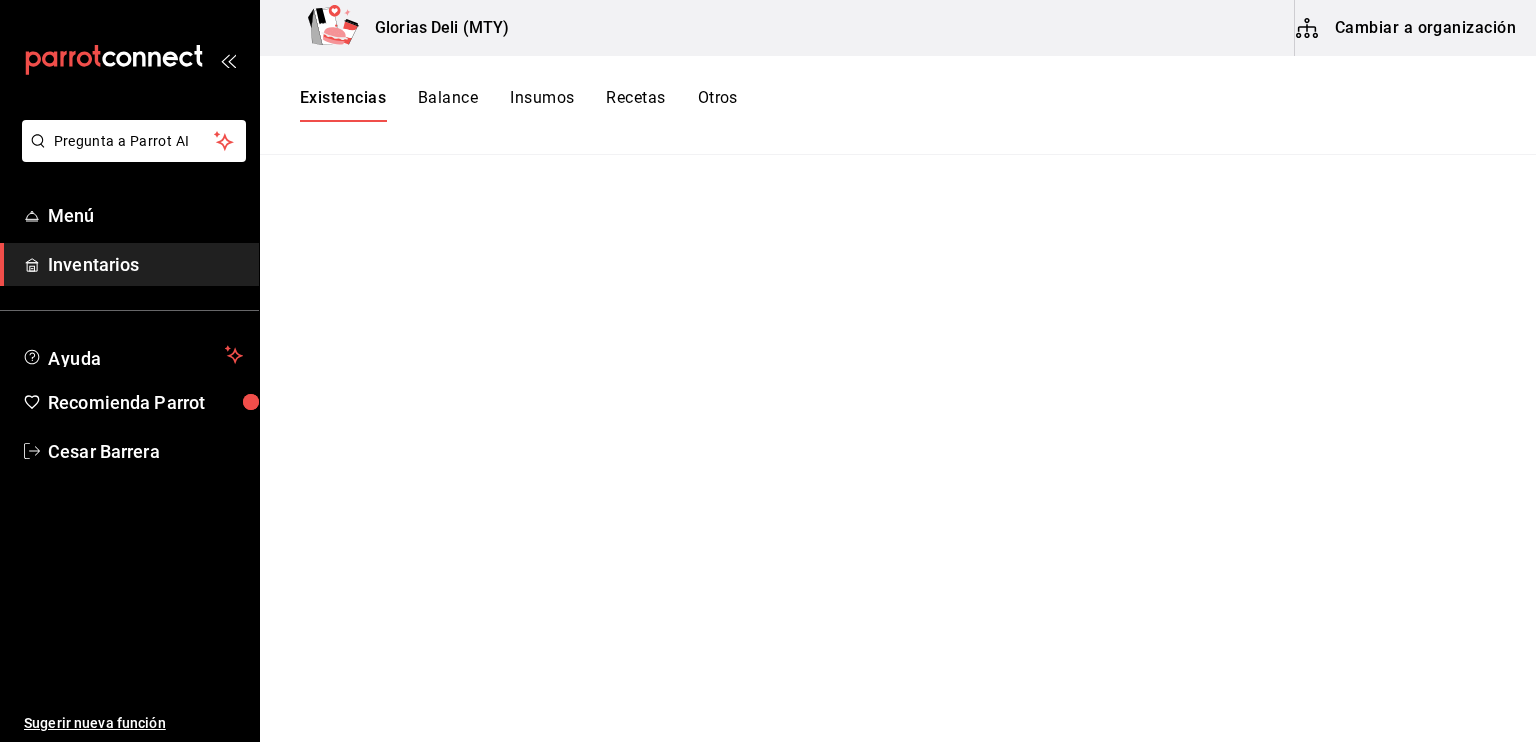 click on "Recetas" at bounding box center (635, 105) 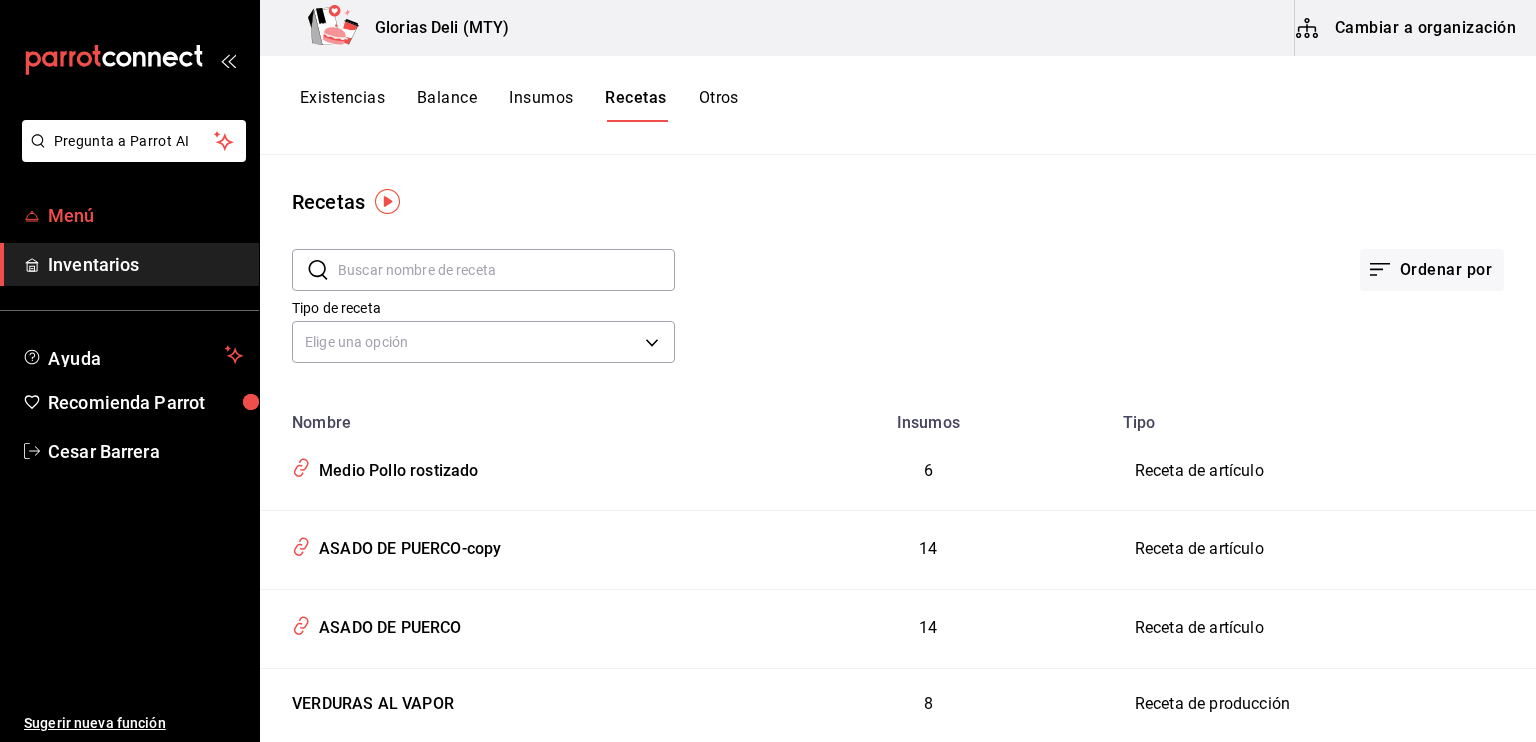 click on "Menú" at bounding box center (145, 215) 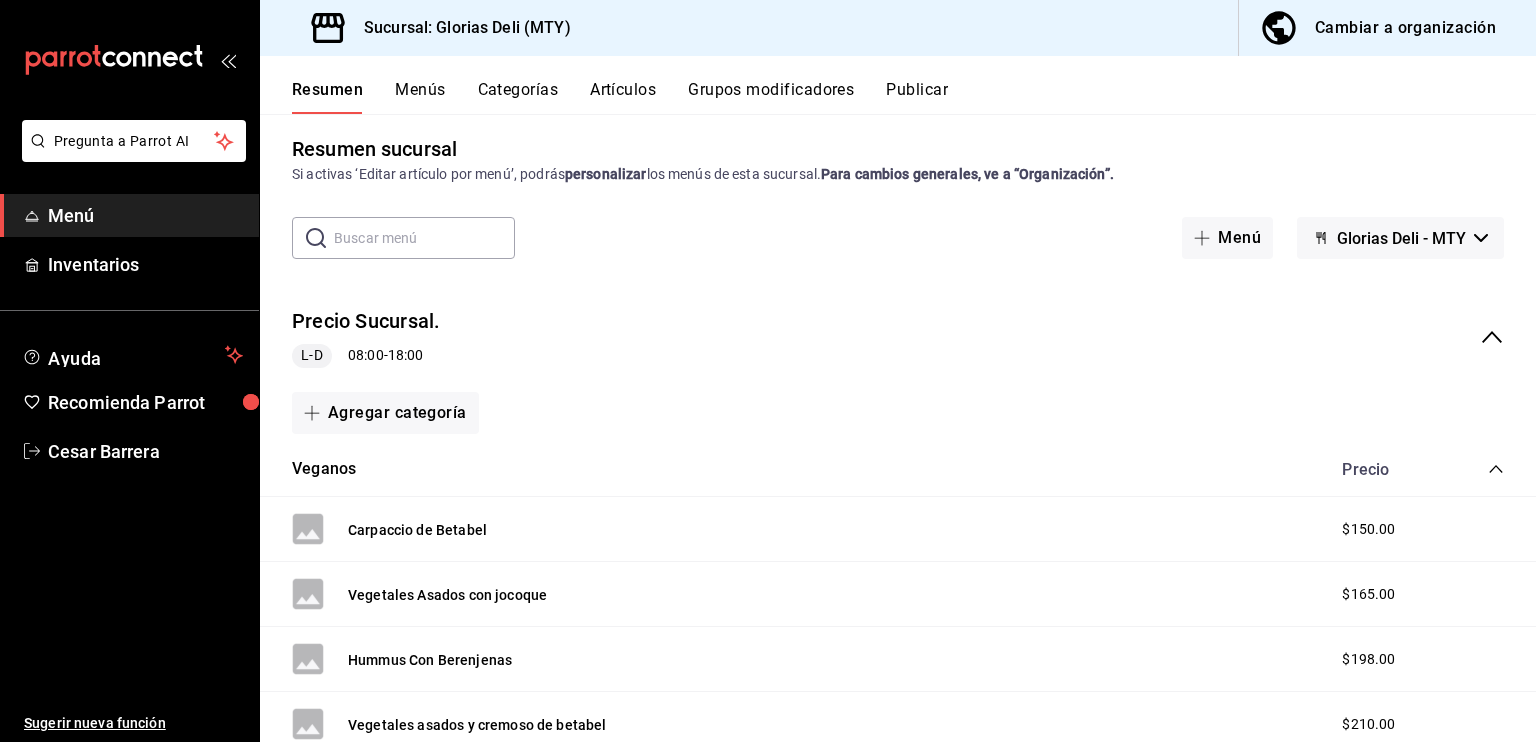 scroll, scrollTop: 0, scrollLeft: 0, axis: both 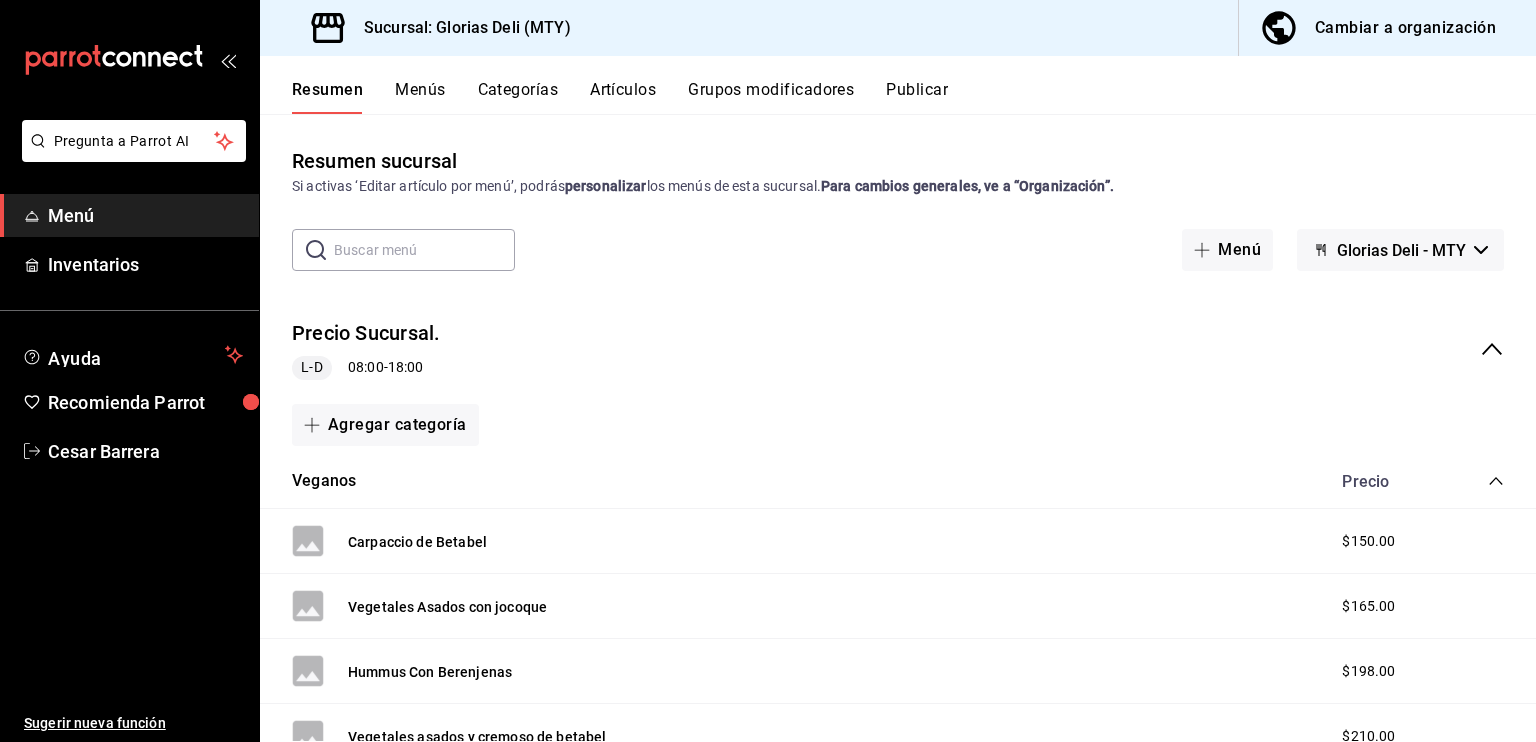 click on "Cambiar a organización" at bounding box center [1405, 28] 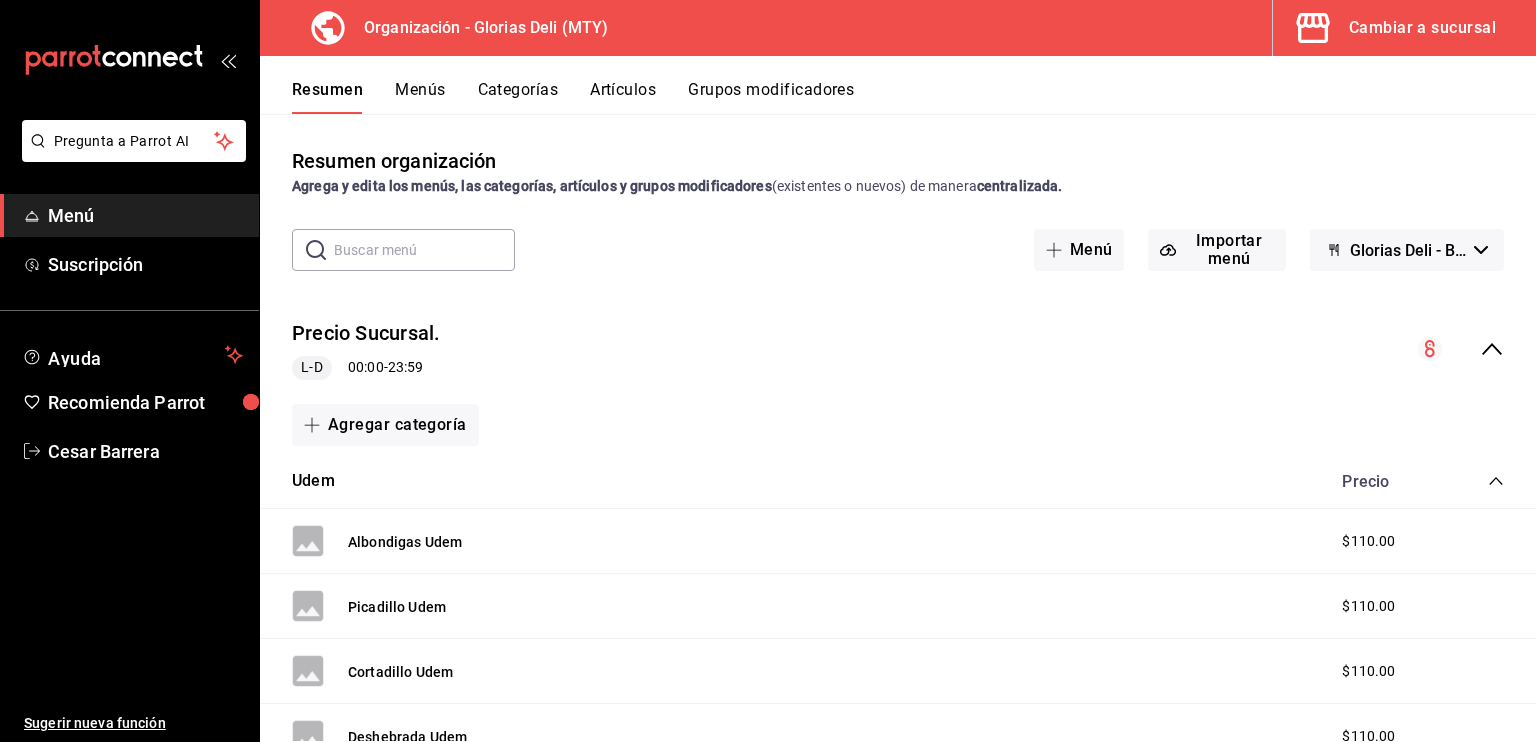 click on "Cambiar a sucursal" at bounding box center (1422, 28) 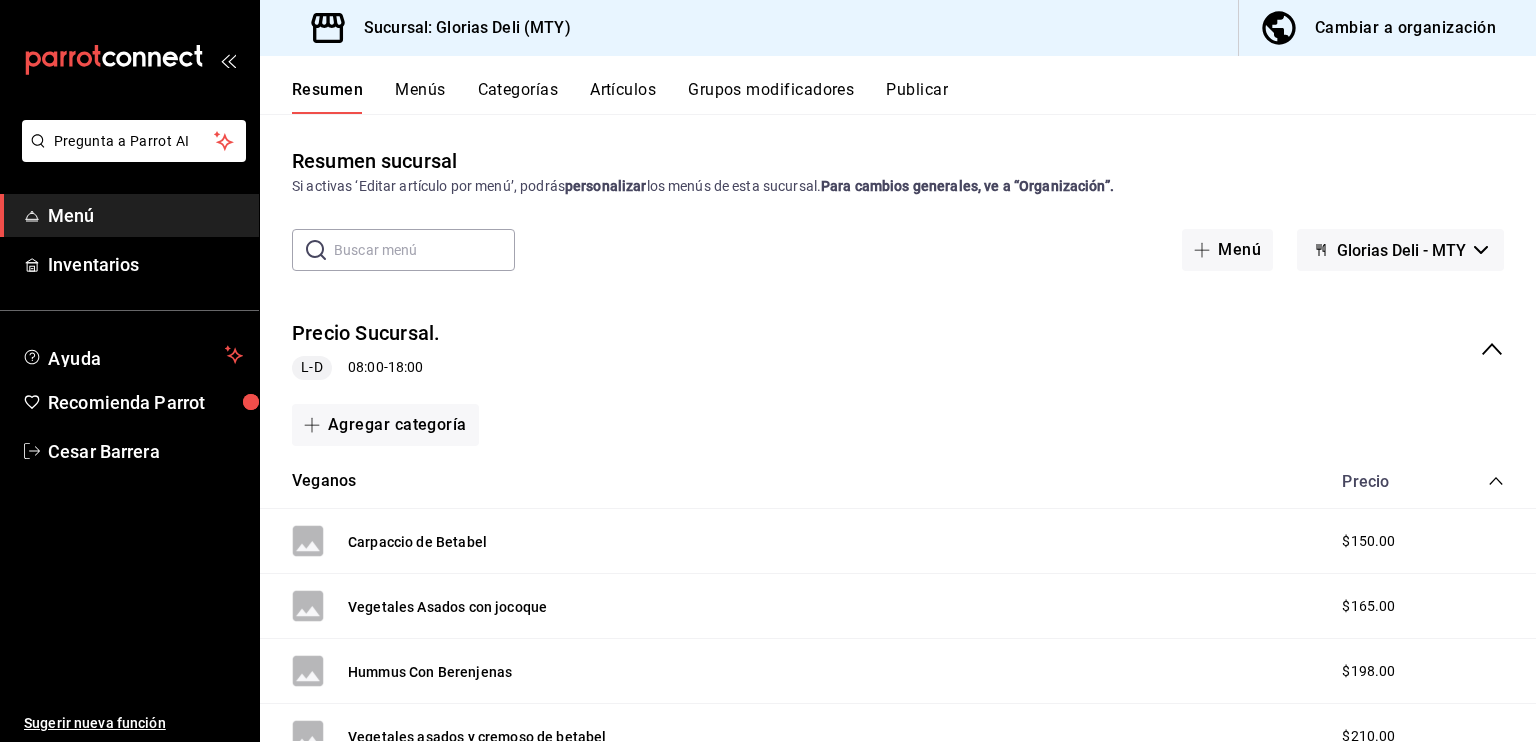 click on "Cambiar a organización" at bounding box center [1405, 28] 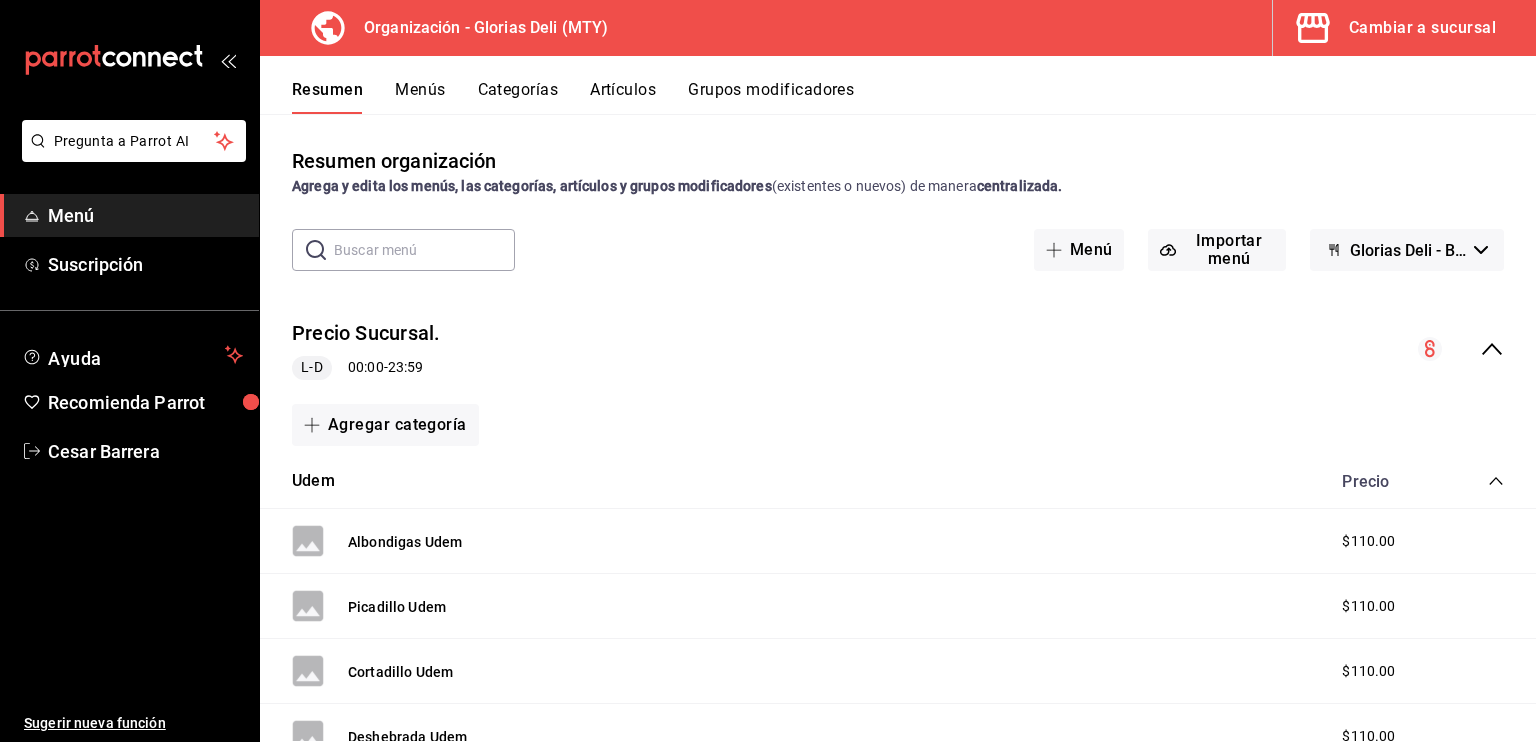 click on "Menús" at bounding box center (420, 97) 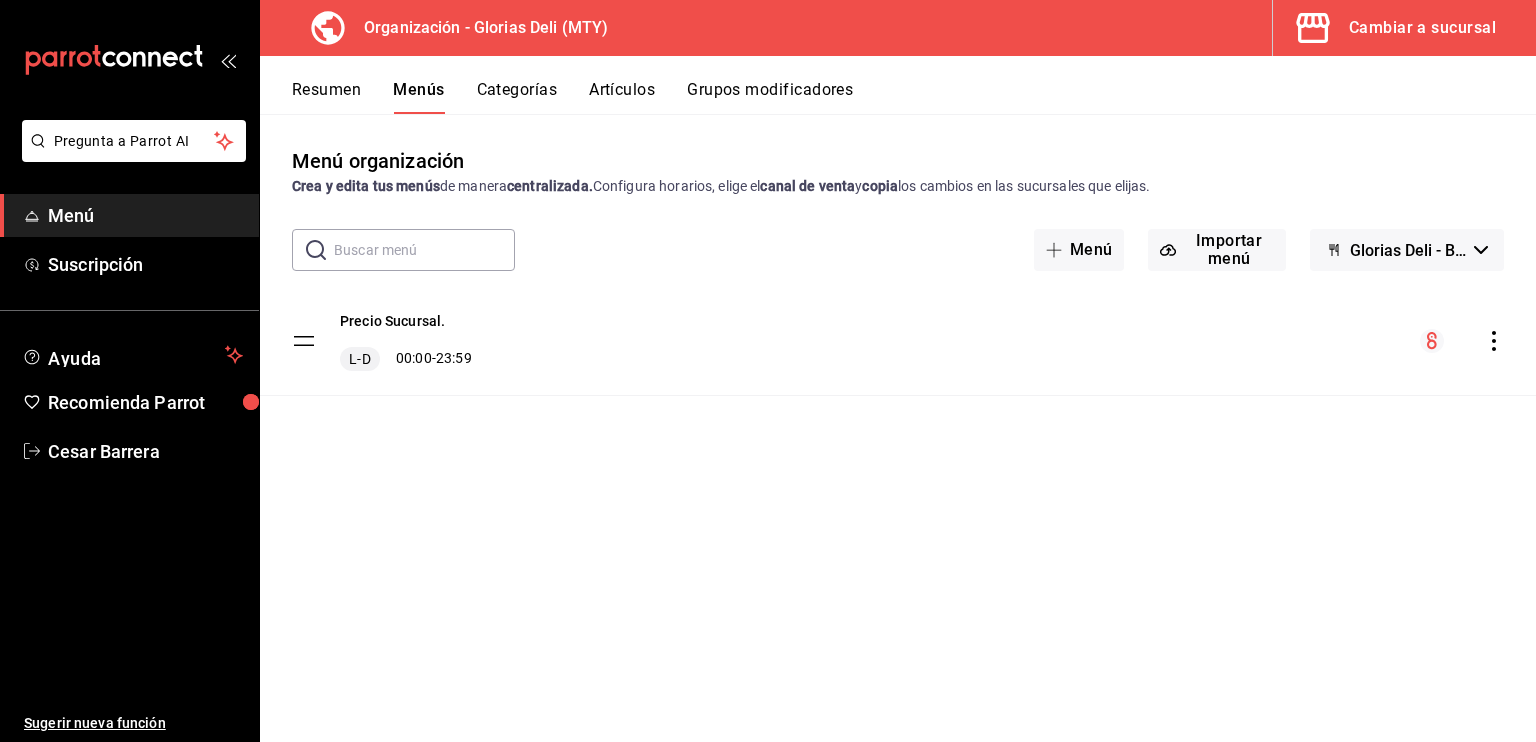 click 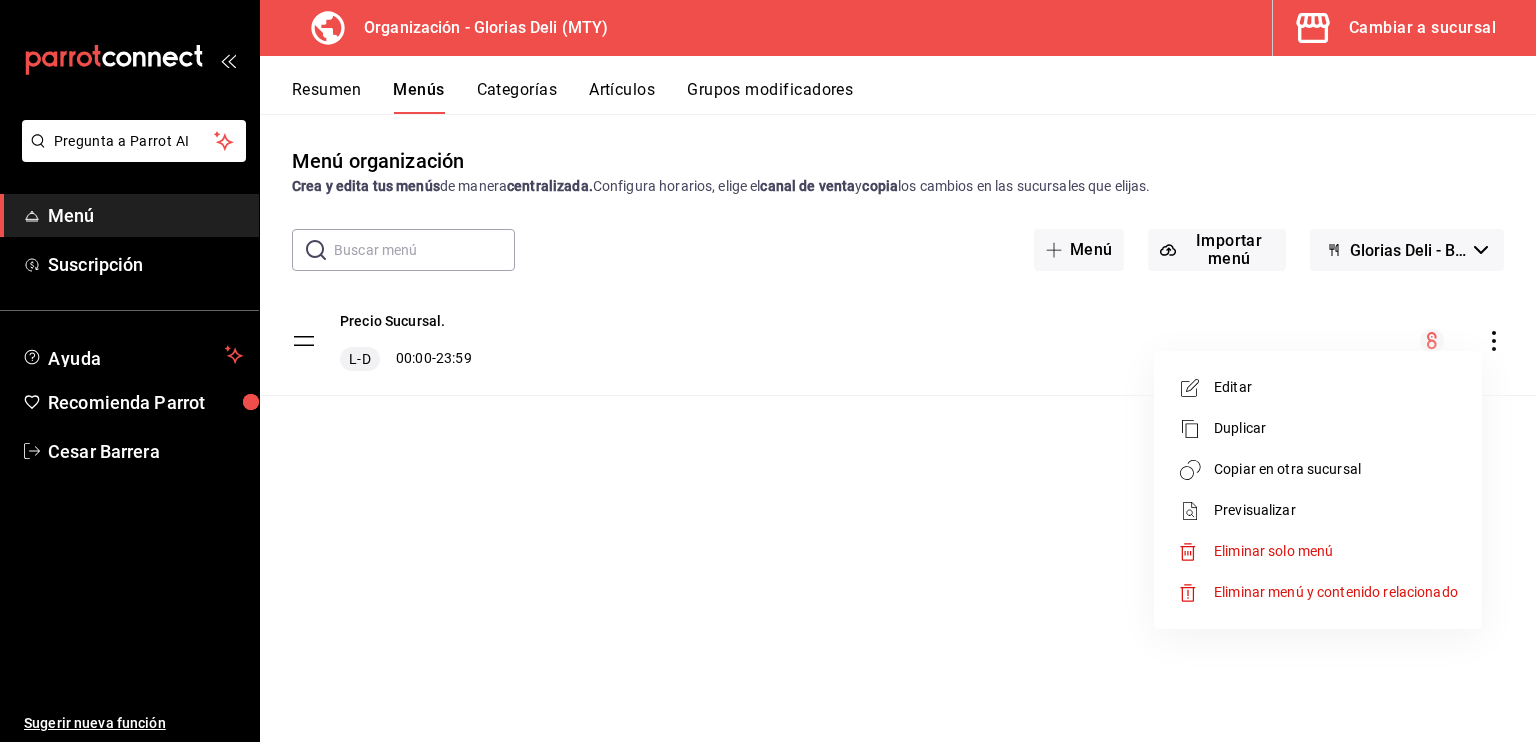 click on "Copiar en otra sucursal" at bounding box center (1336, 469) 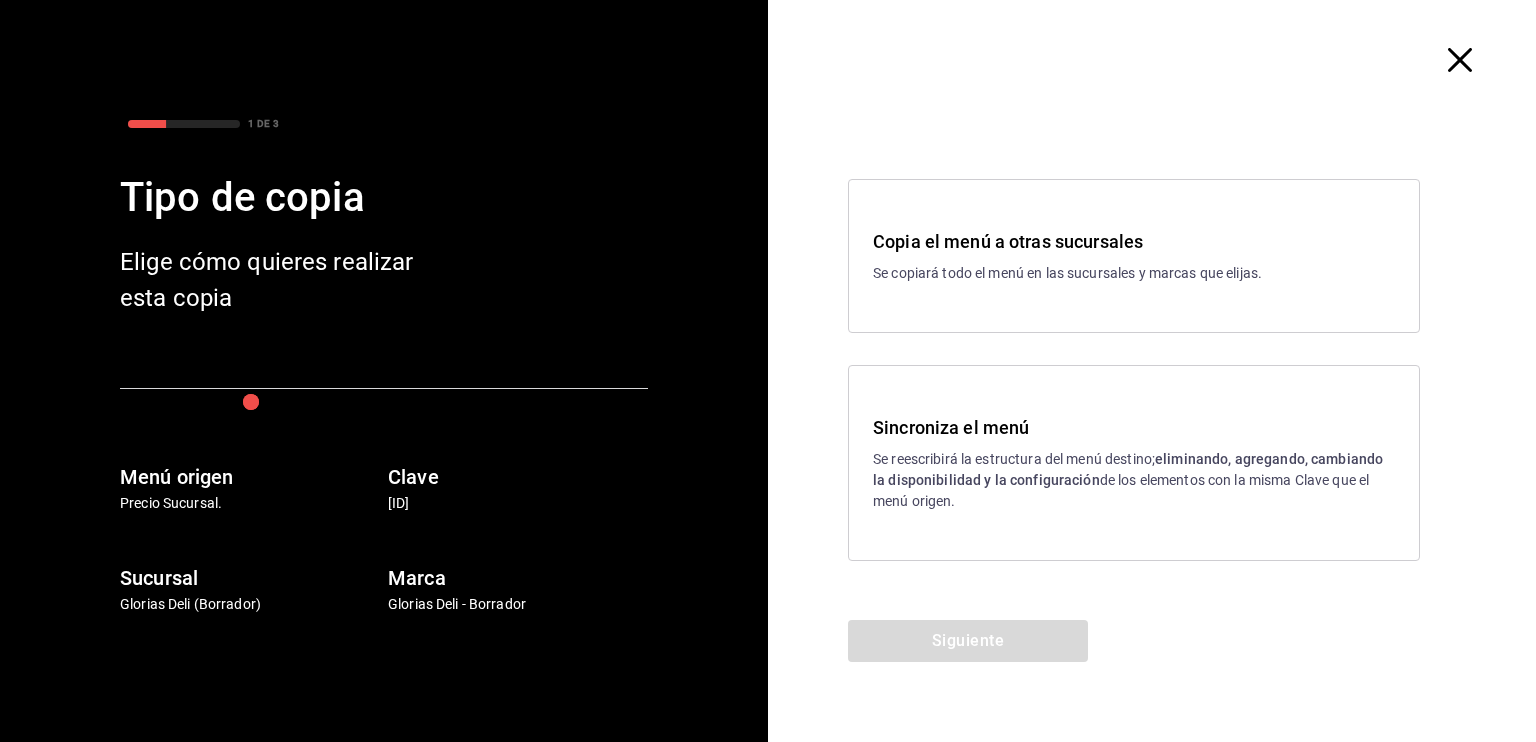 click on "Sincroniza el menú" at bounding box center (1134, 427) 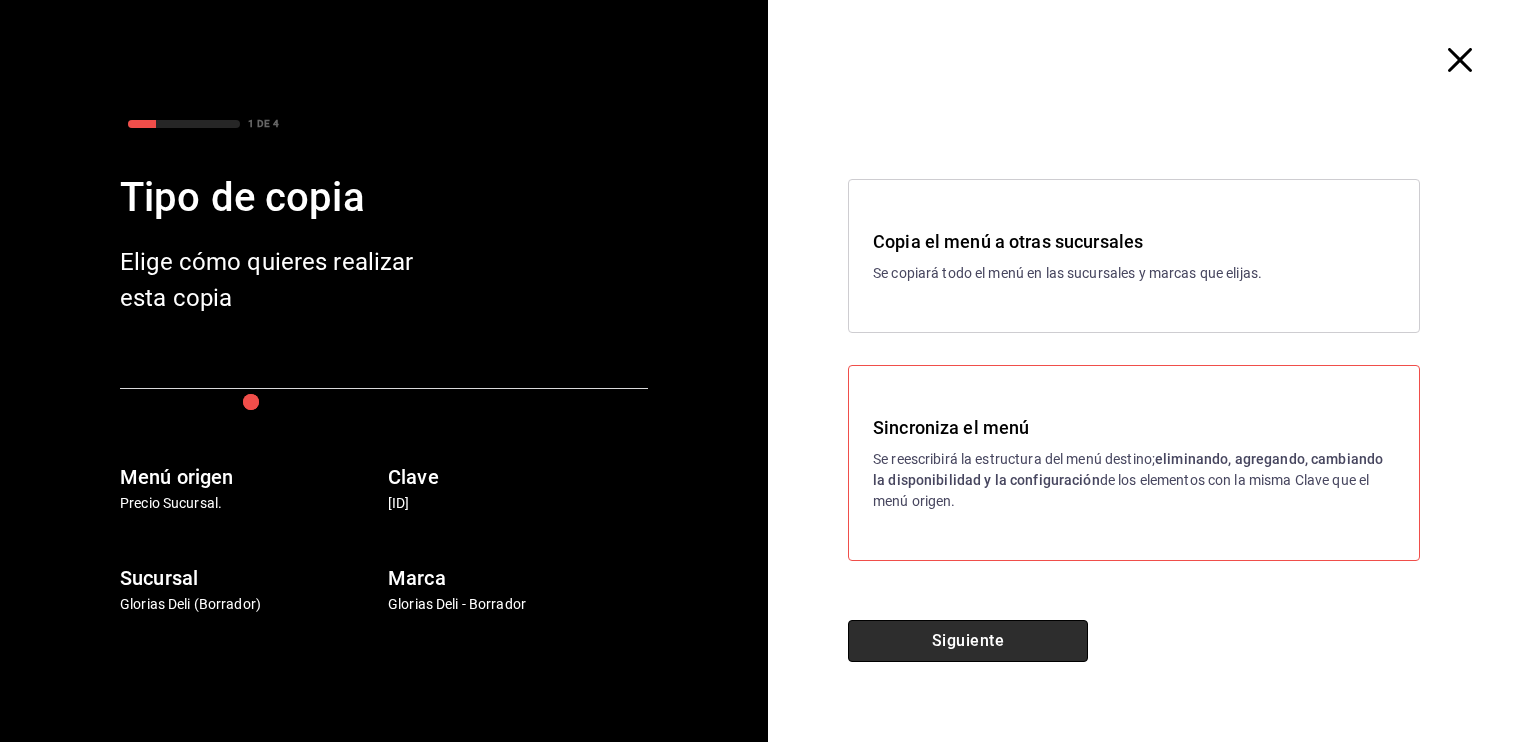 click on "Siguiente" at bounding box center (968, 641) 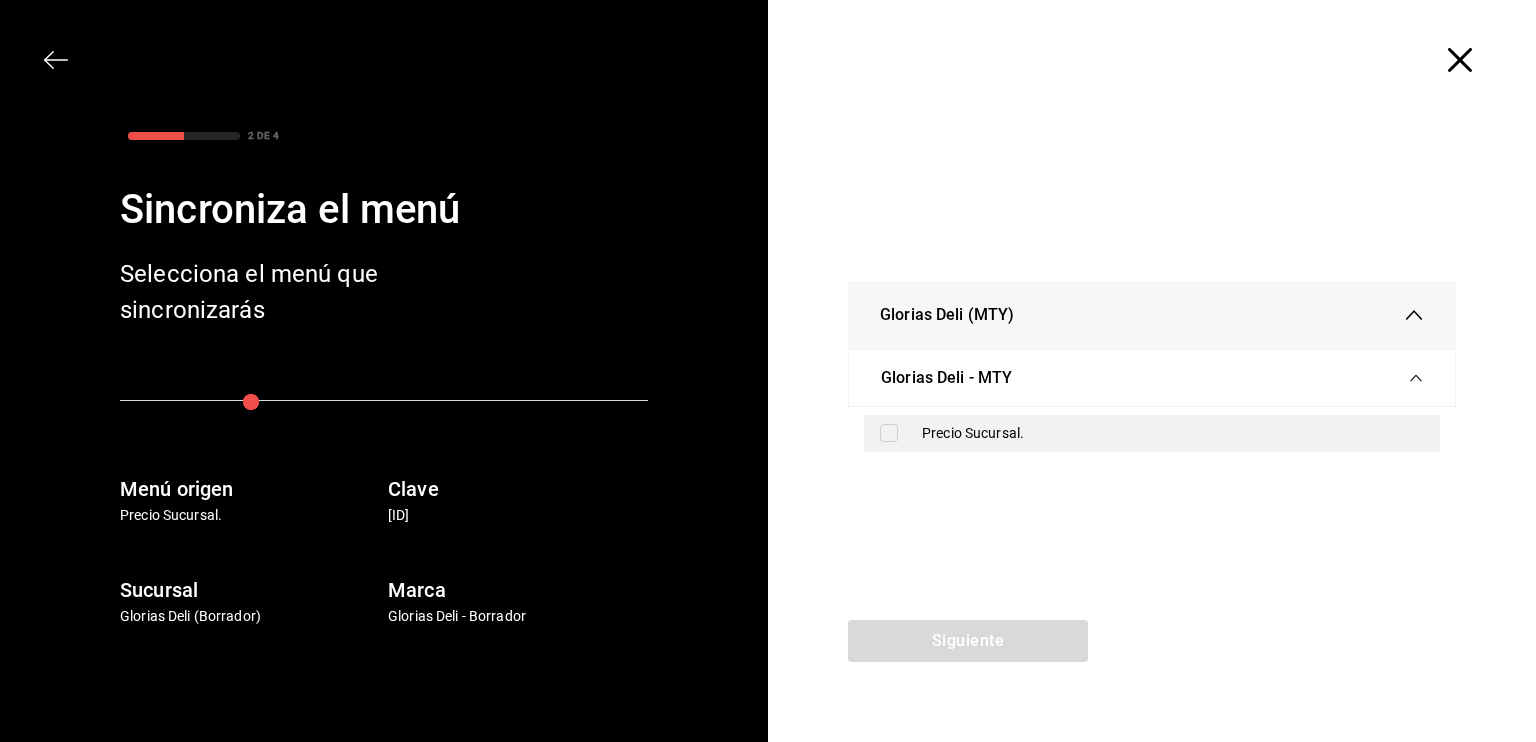 click at bounding box center (889, 433) 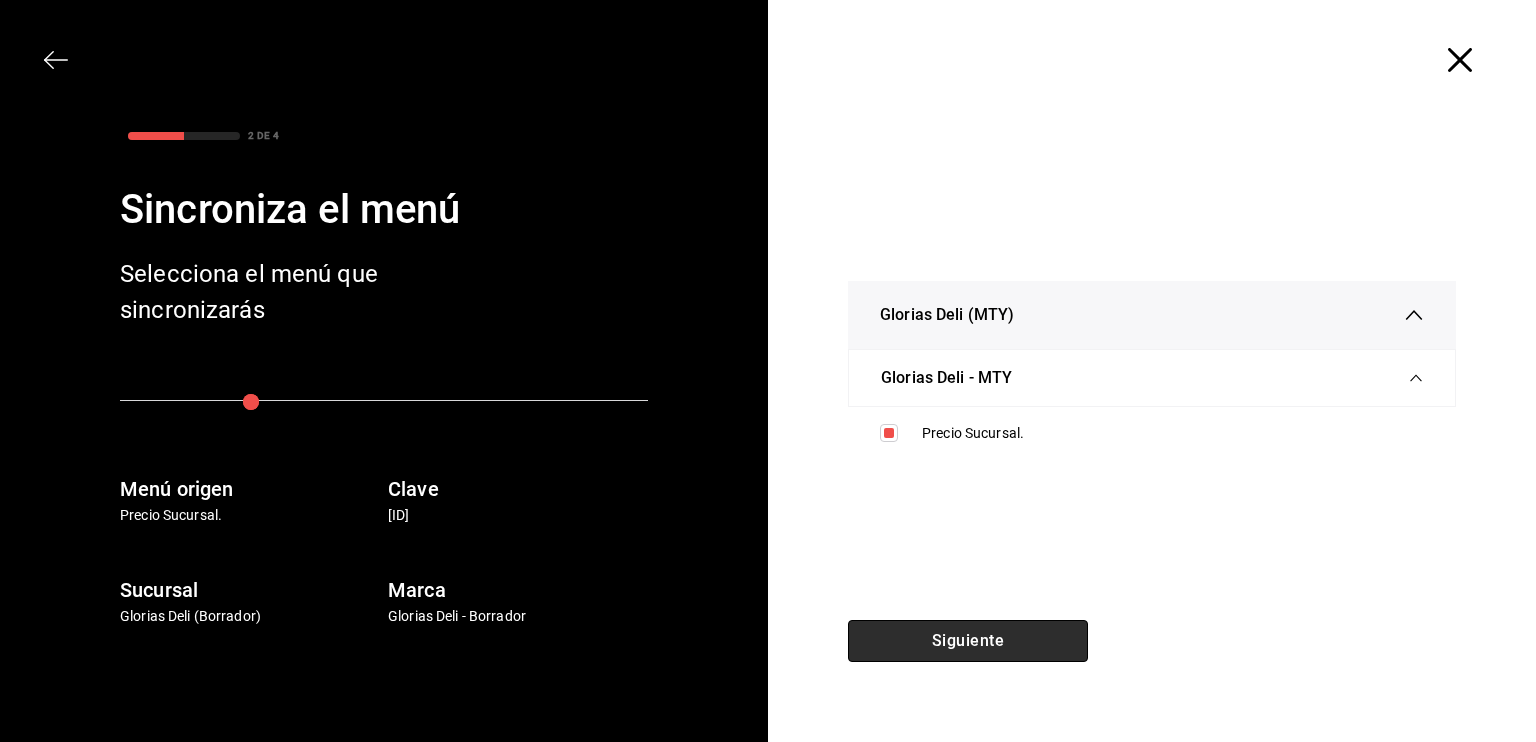 click on "Siguiente" at bounding box center [968, 641] 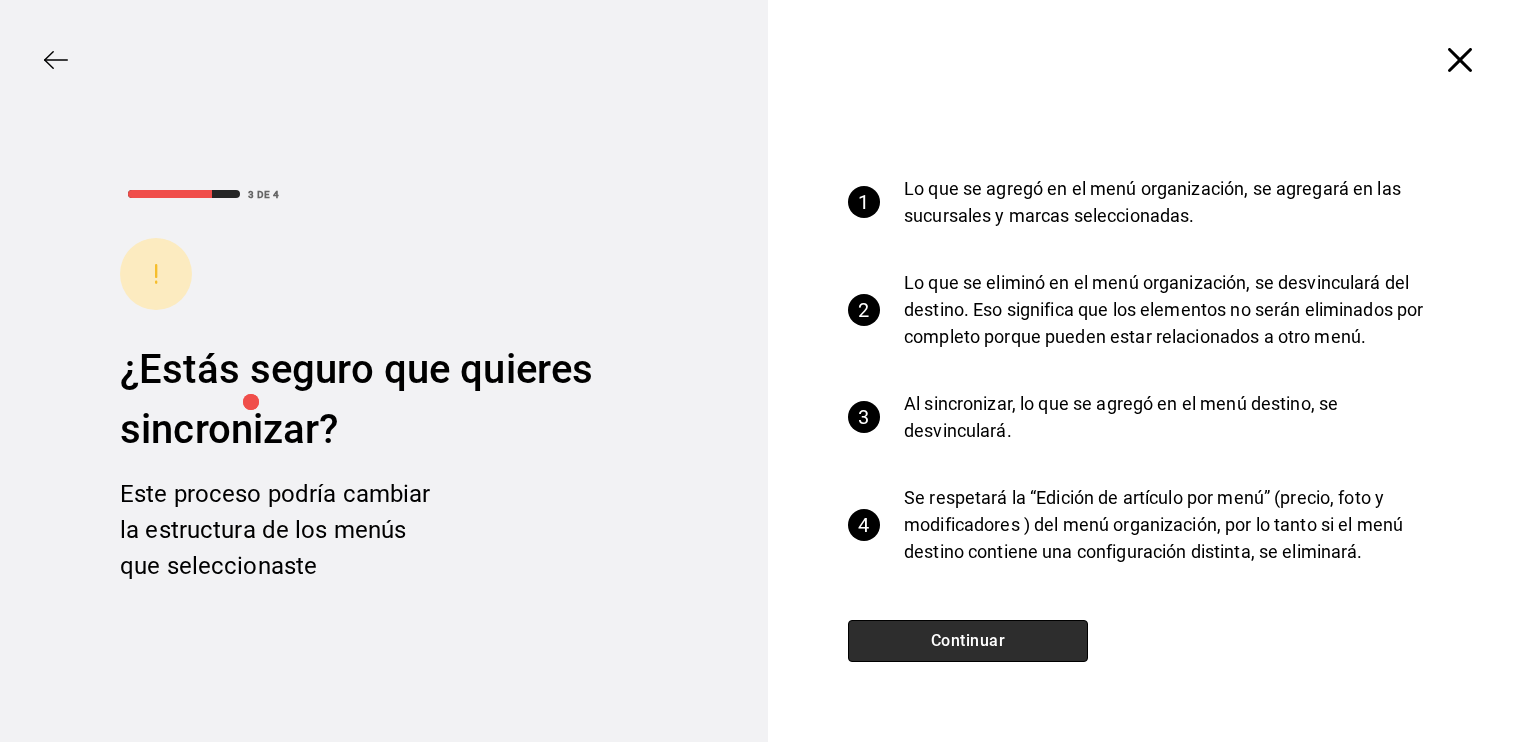 click on "Continuar" at bounding box center (968, 641) 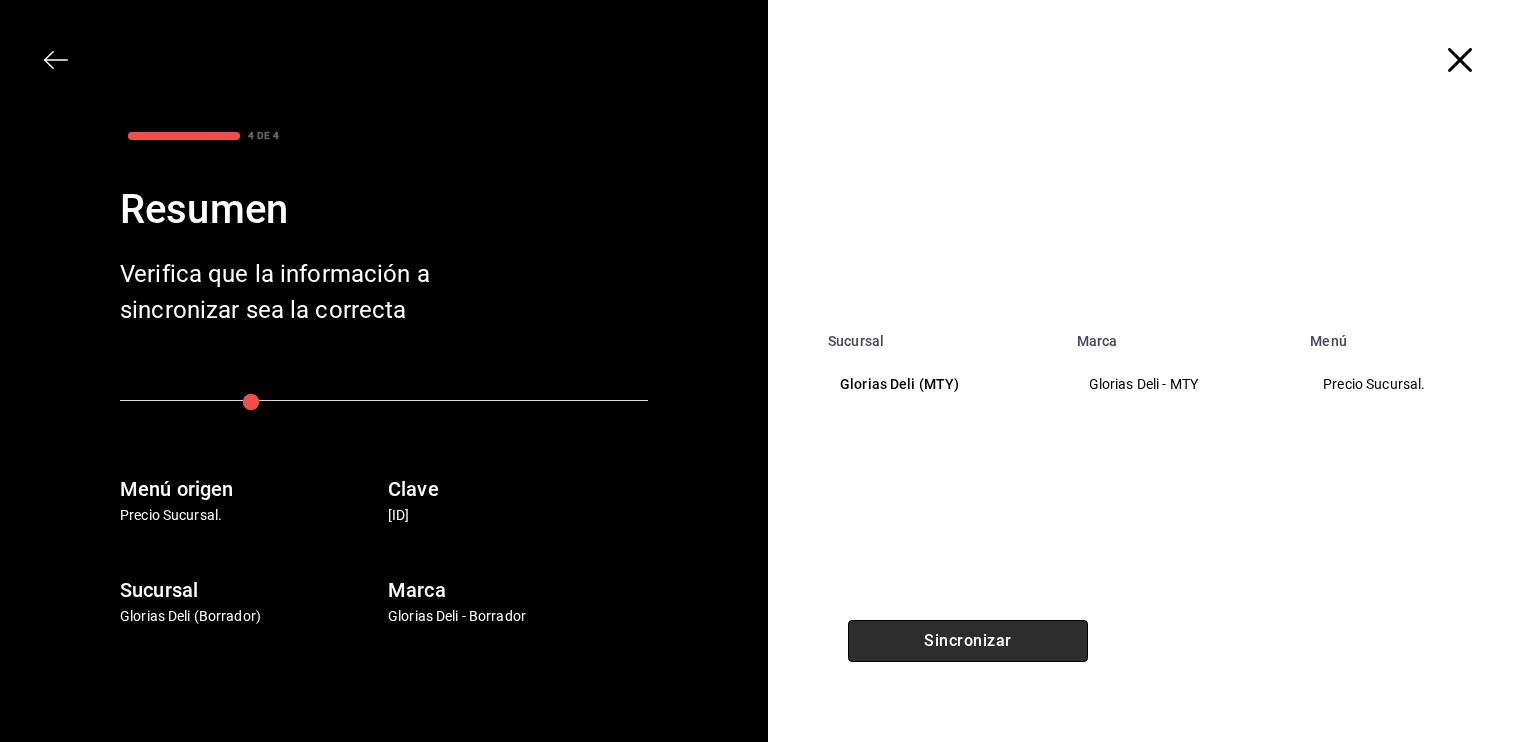 click on "Sincronizar" at bounding box center (968, 641) 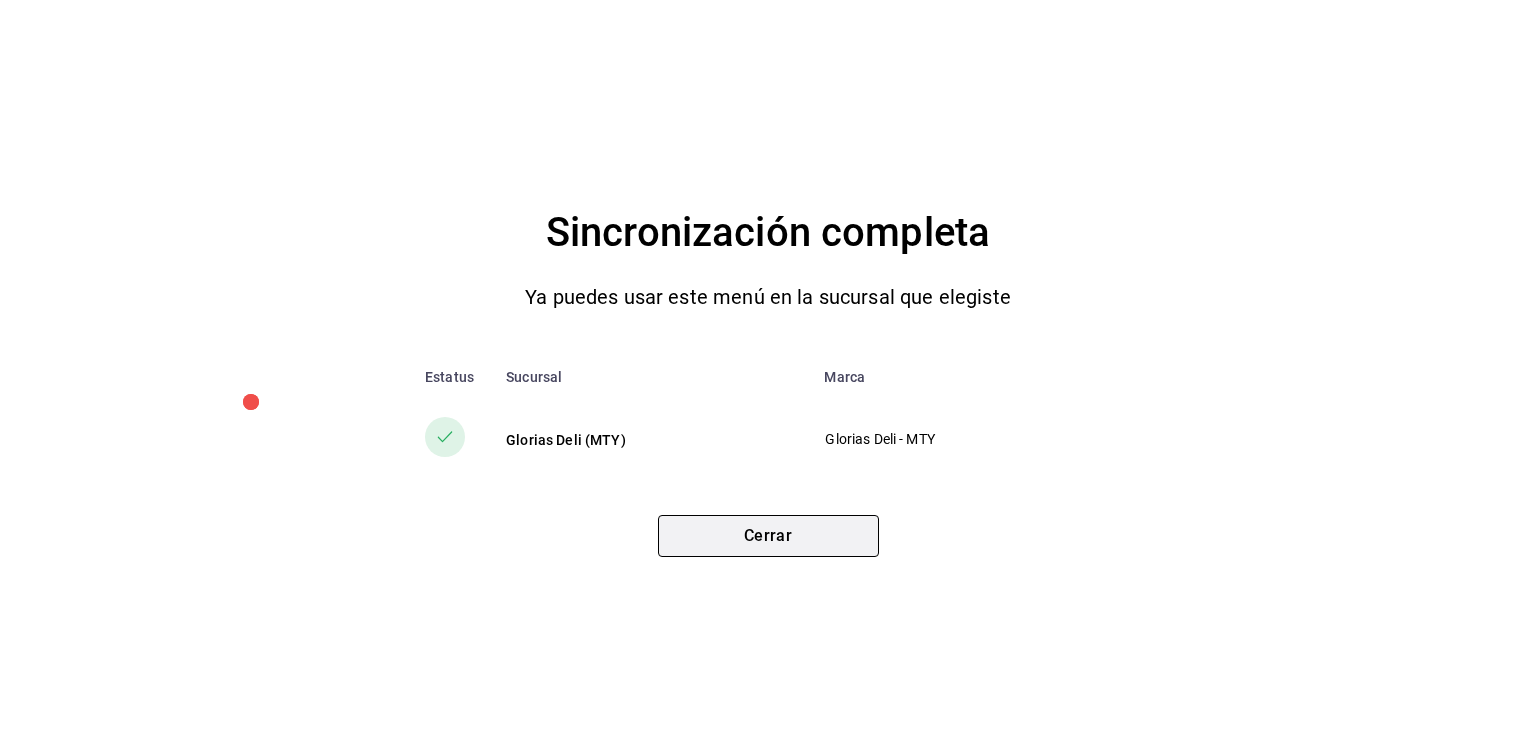click on "Cerrar" at bounding box center [768, 536] 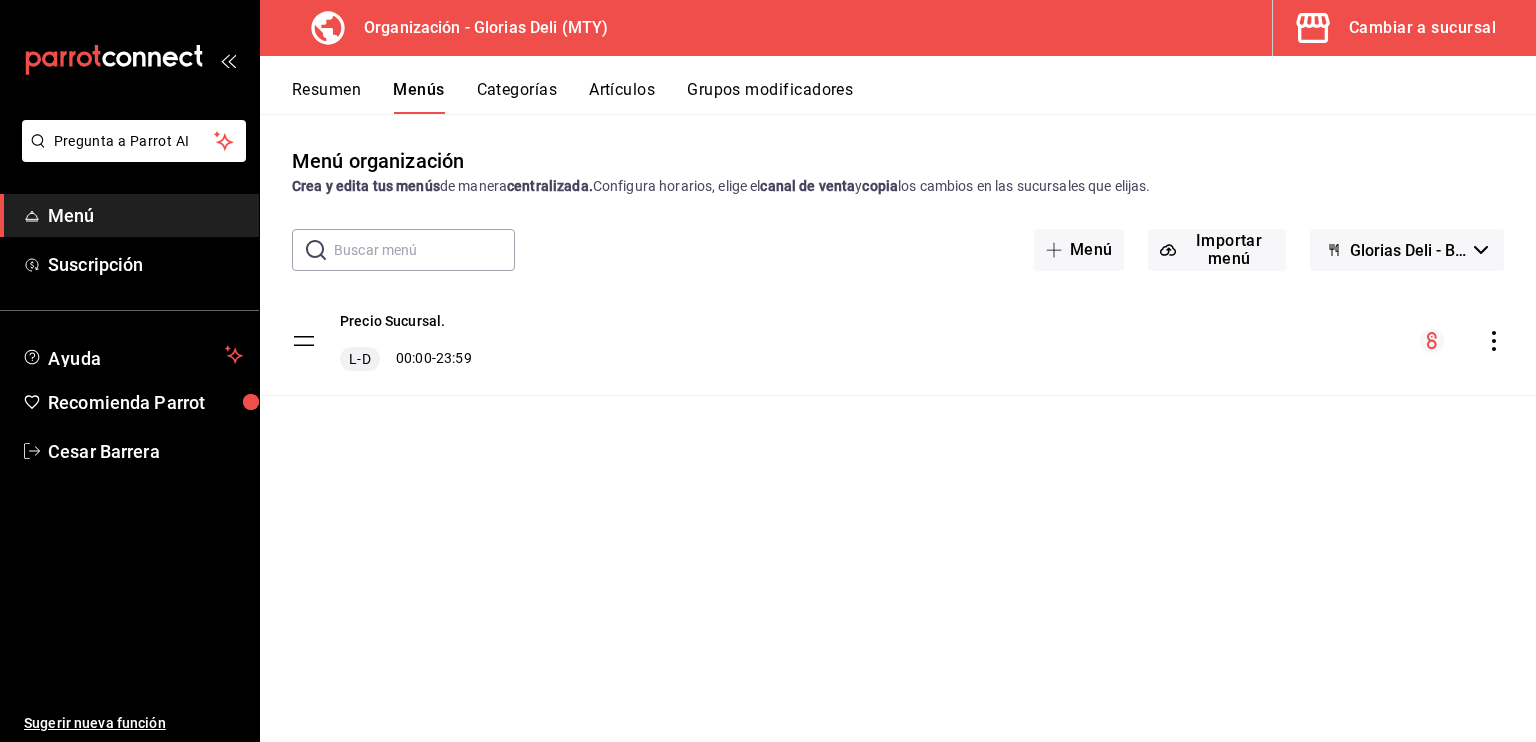 type 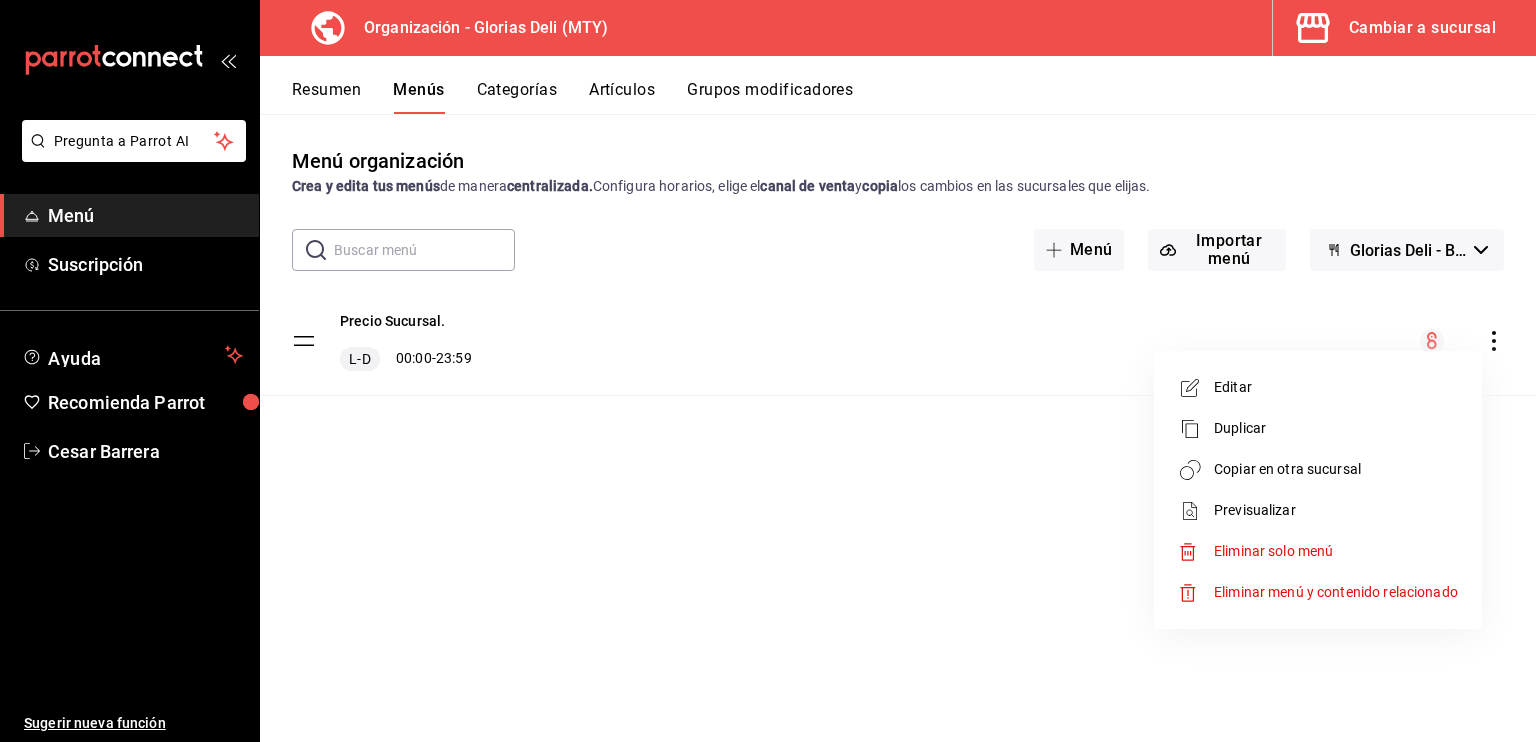 click at bounding box center [768, 371] 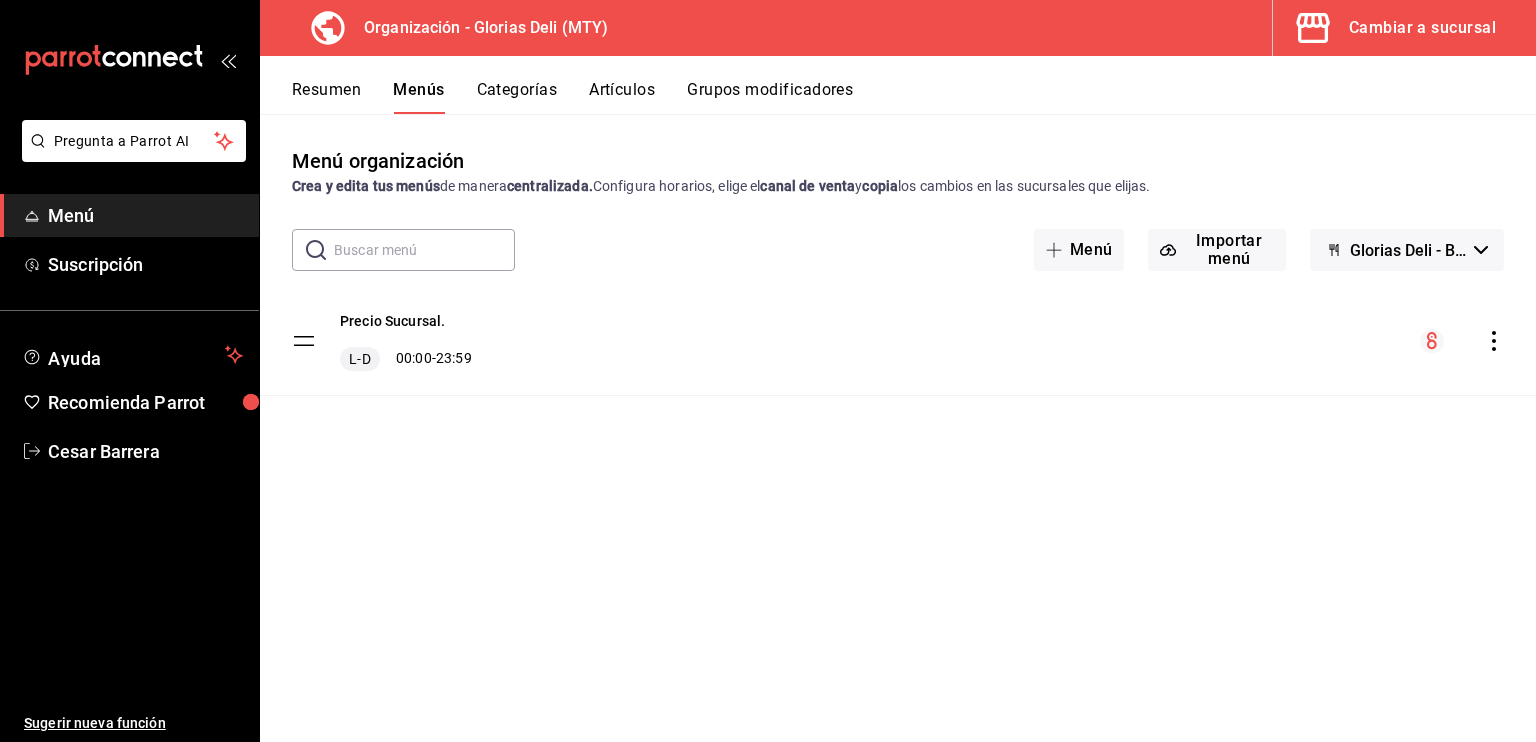 click 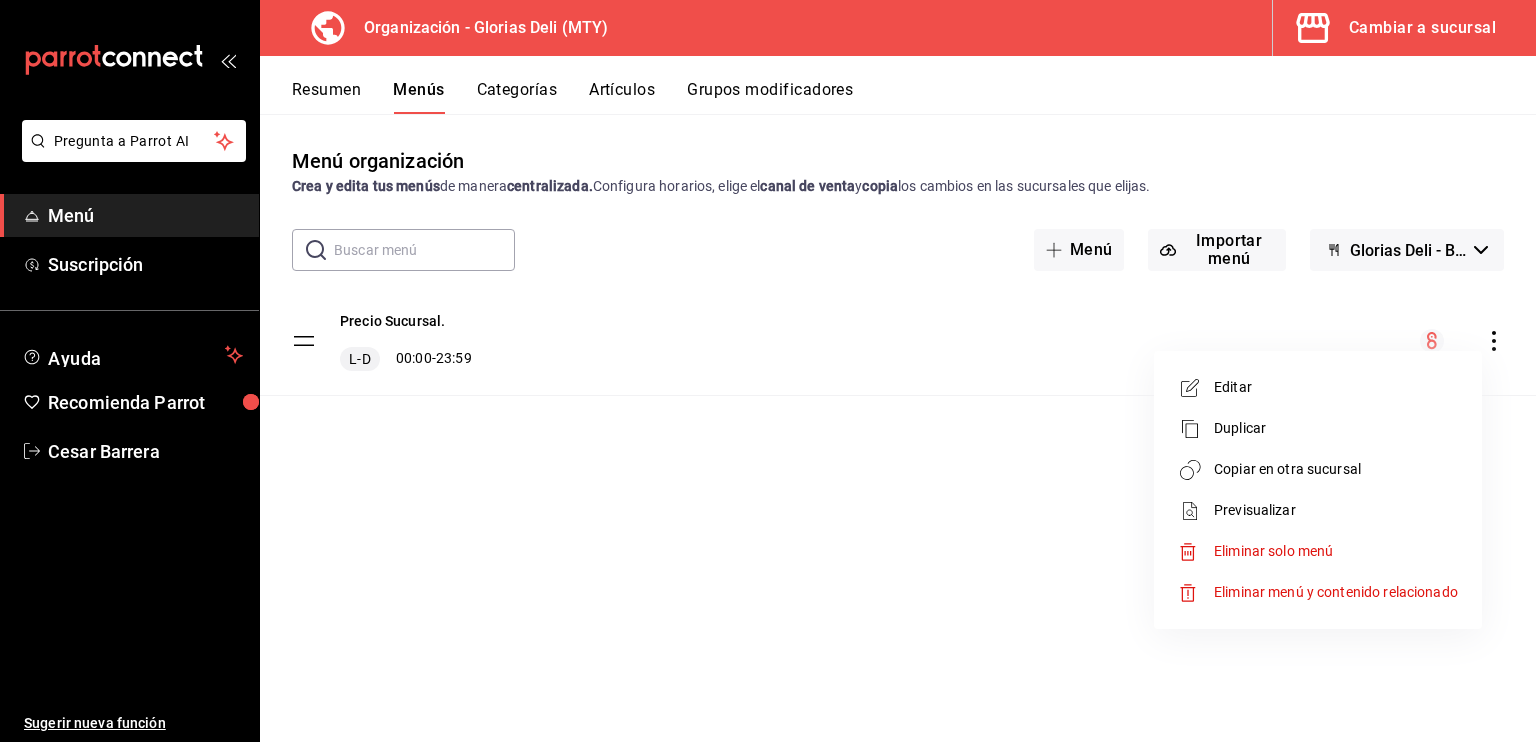 click at bounding box center (768, 371) 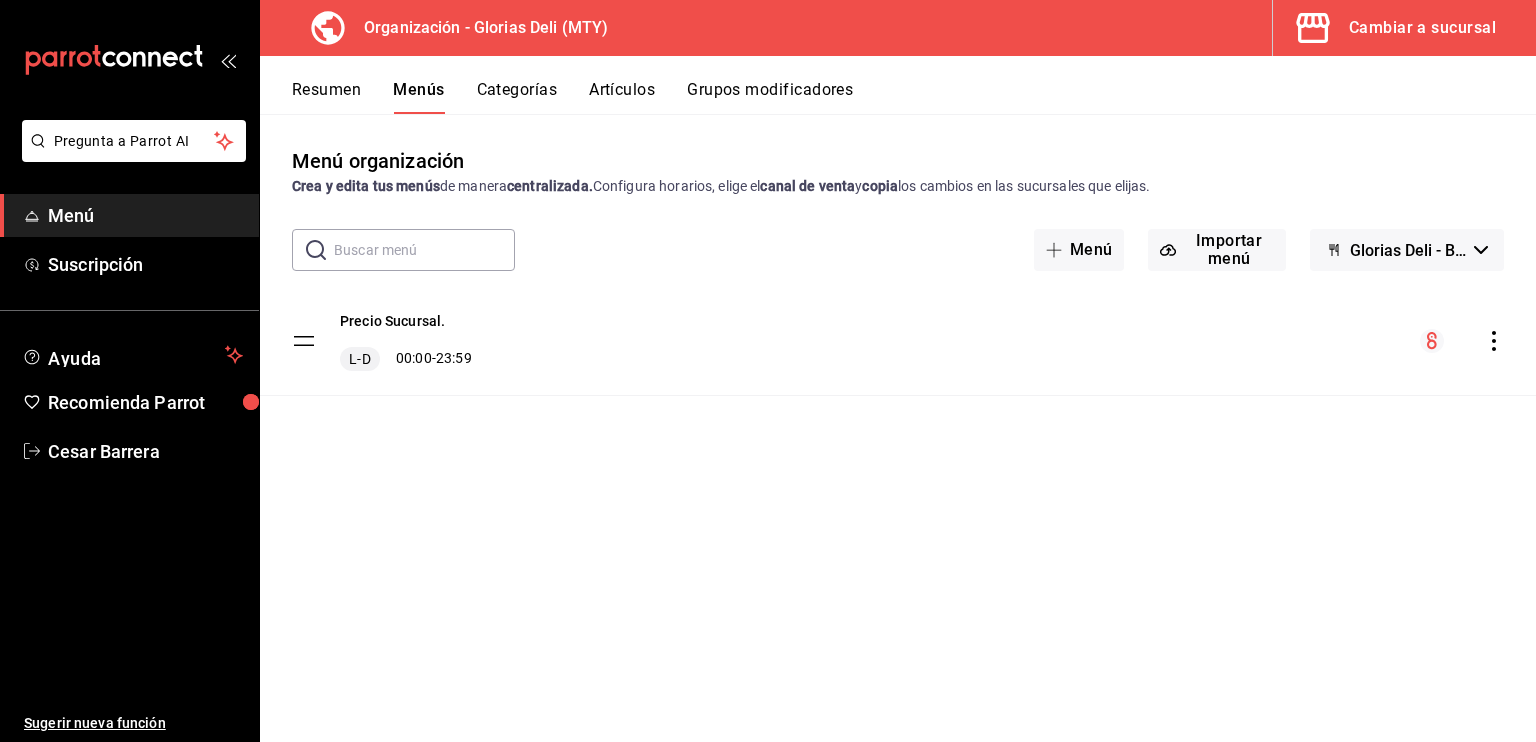 click on "Cambiar a sucursal" at bounding box center [1422, 28] 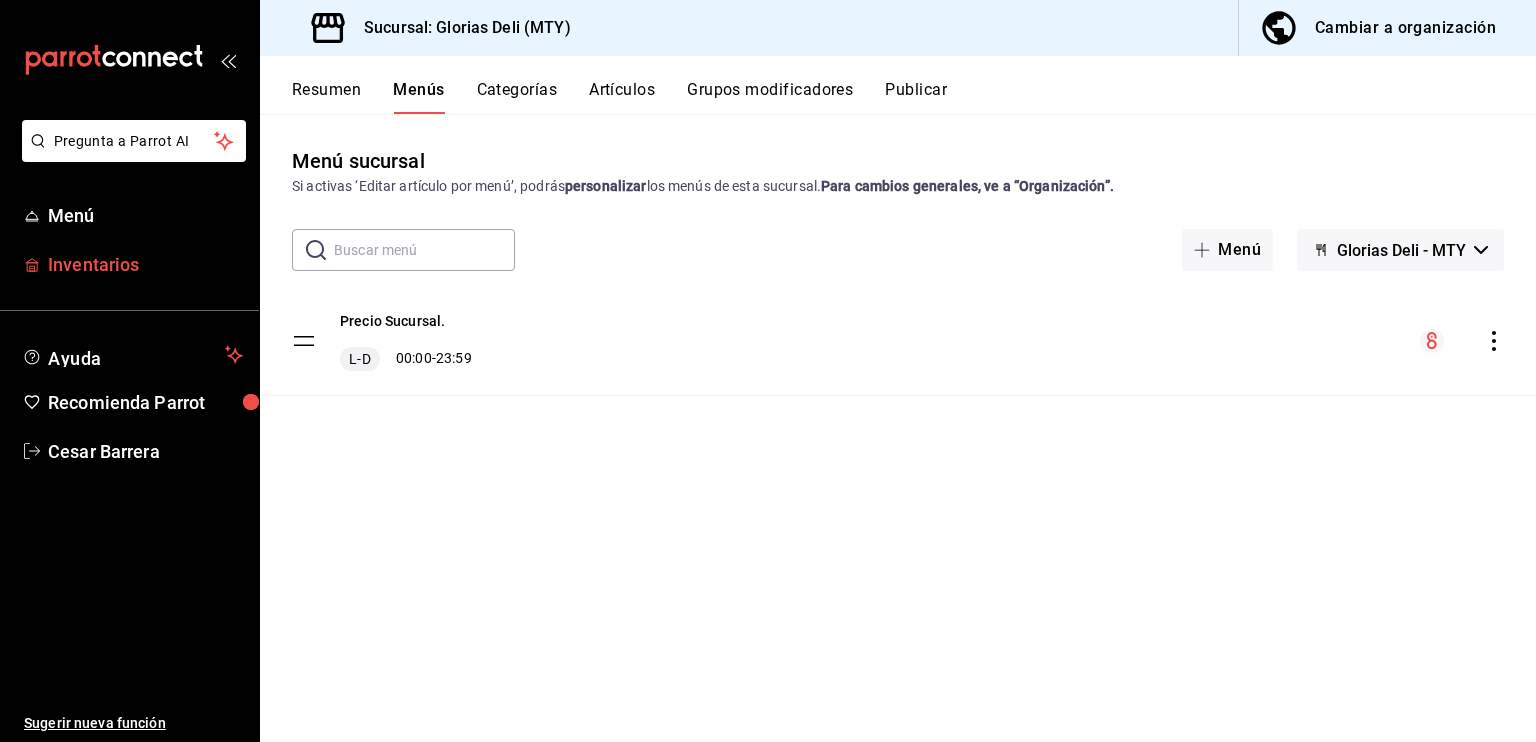 click on "Inventarios" at bounding box center (145, 264) 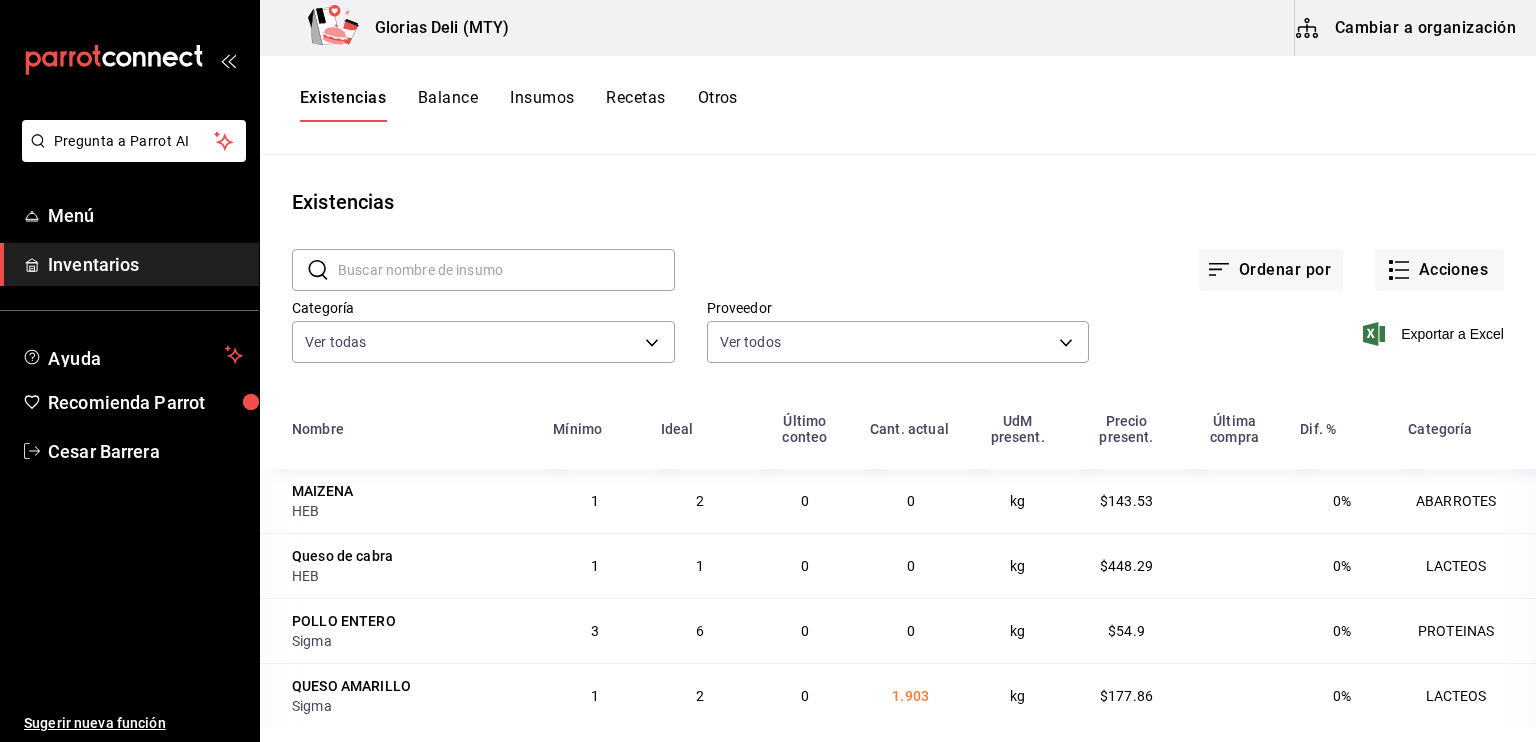 click on "Cambiar a organización" at bounding box center [1407, 28] 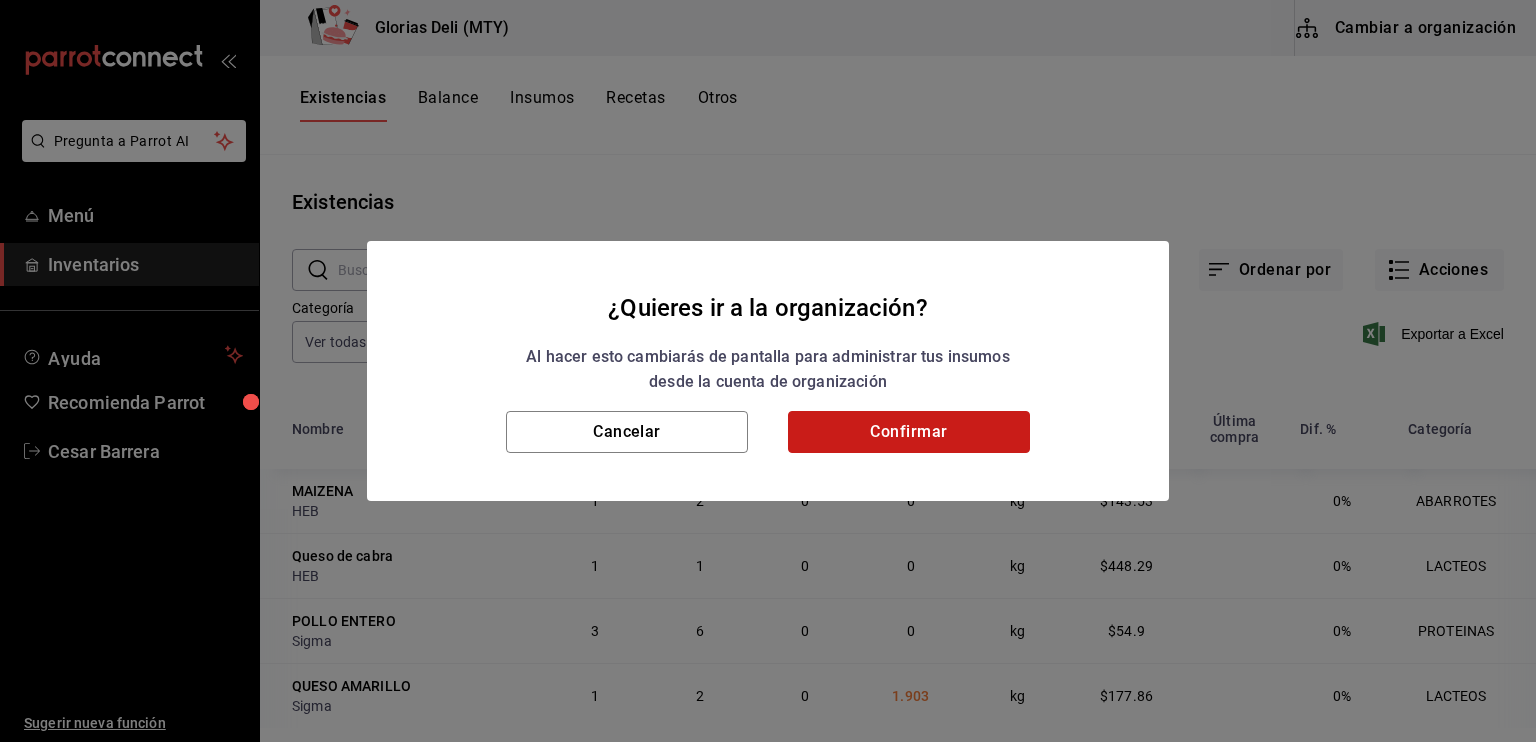 click on "Confirmar" at bounding box center (909, 432) 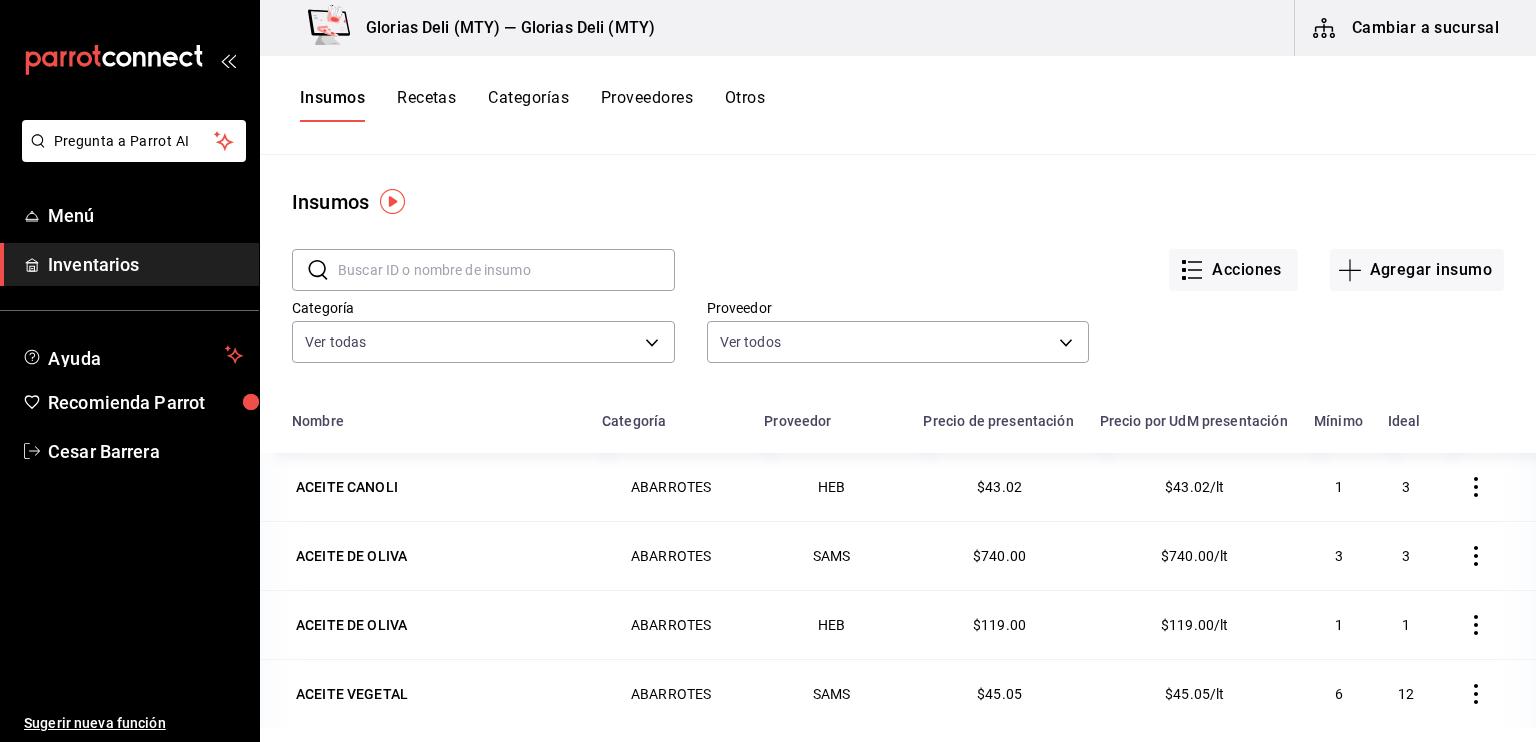 click on "Inventarios" at bounding box center (145, 264) 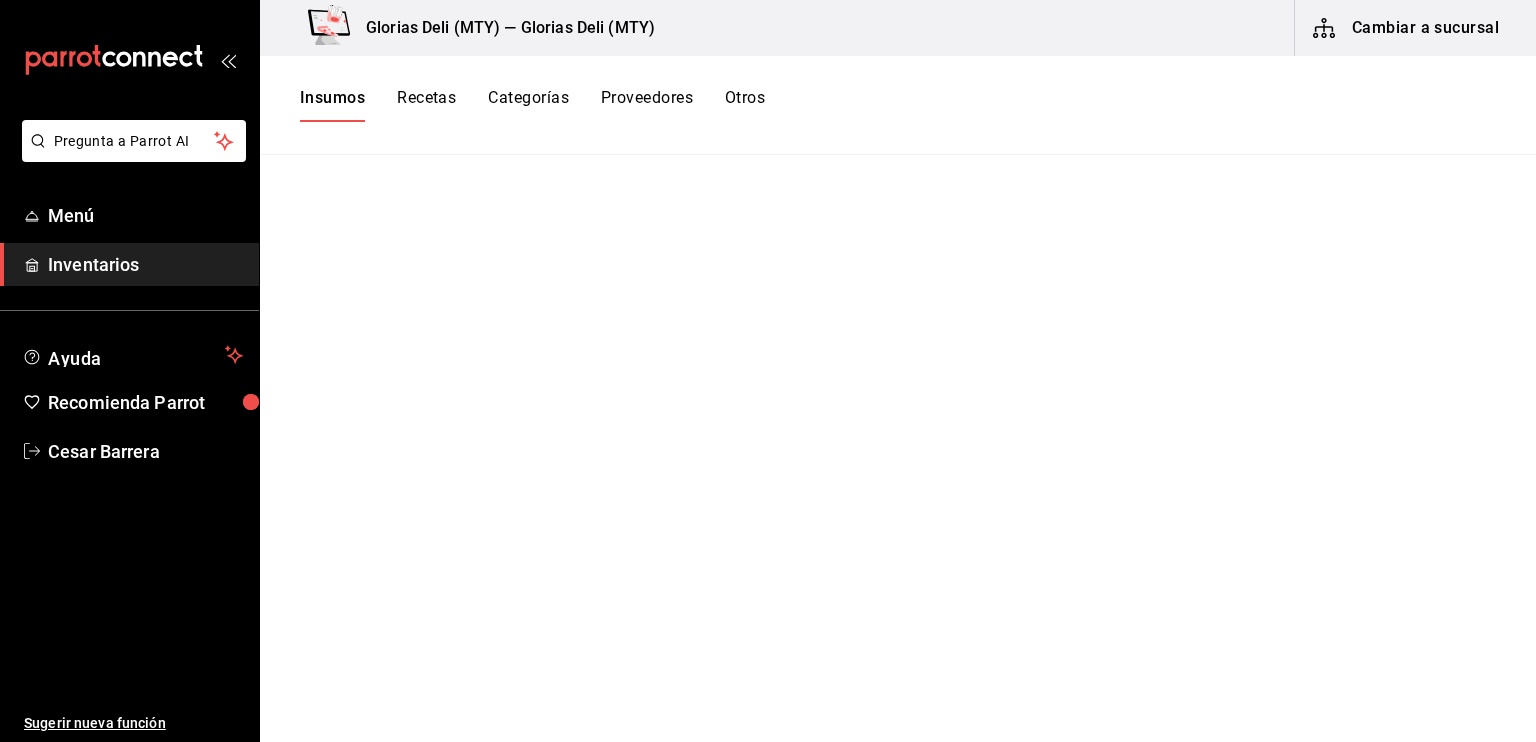 click on "Recetas" at bounding box center [426, 105] 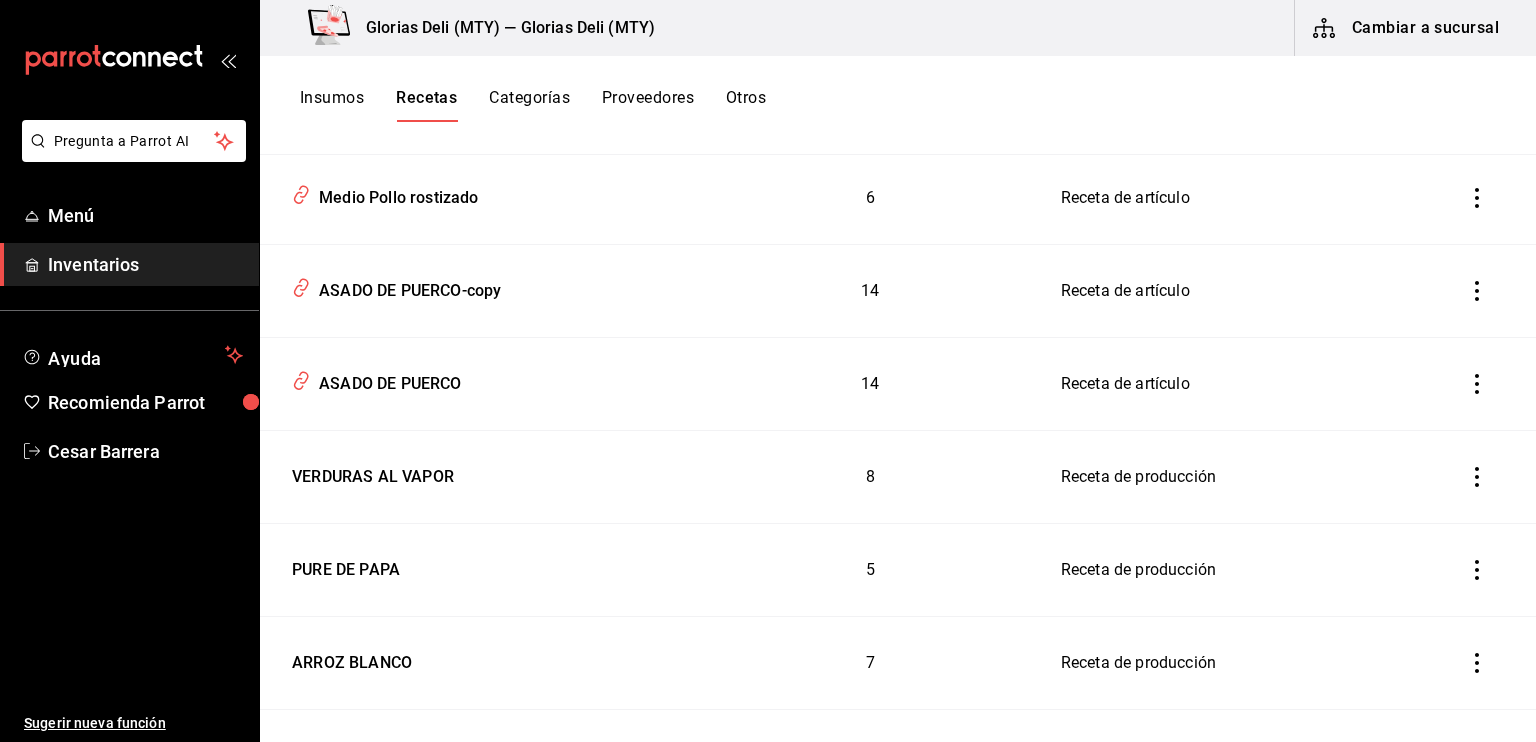 scroll, scrollTop: 306, scrollLeft: 0, axis: vertical 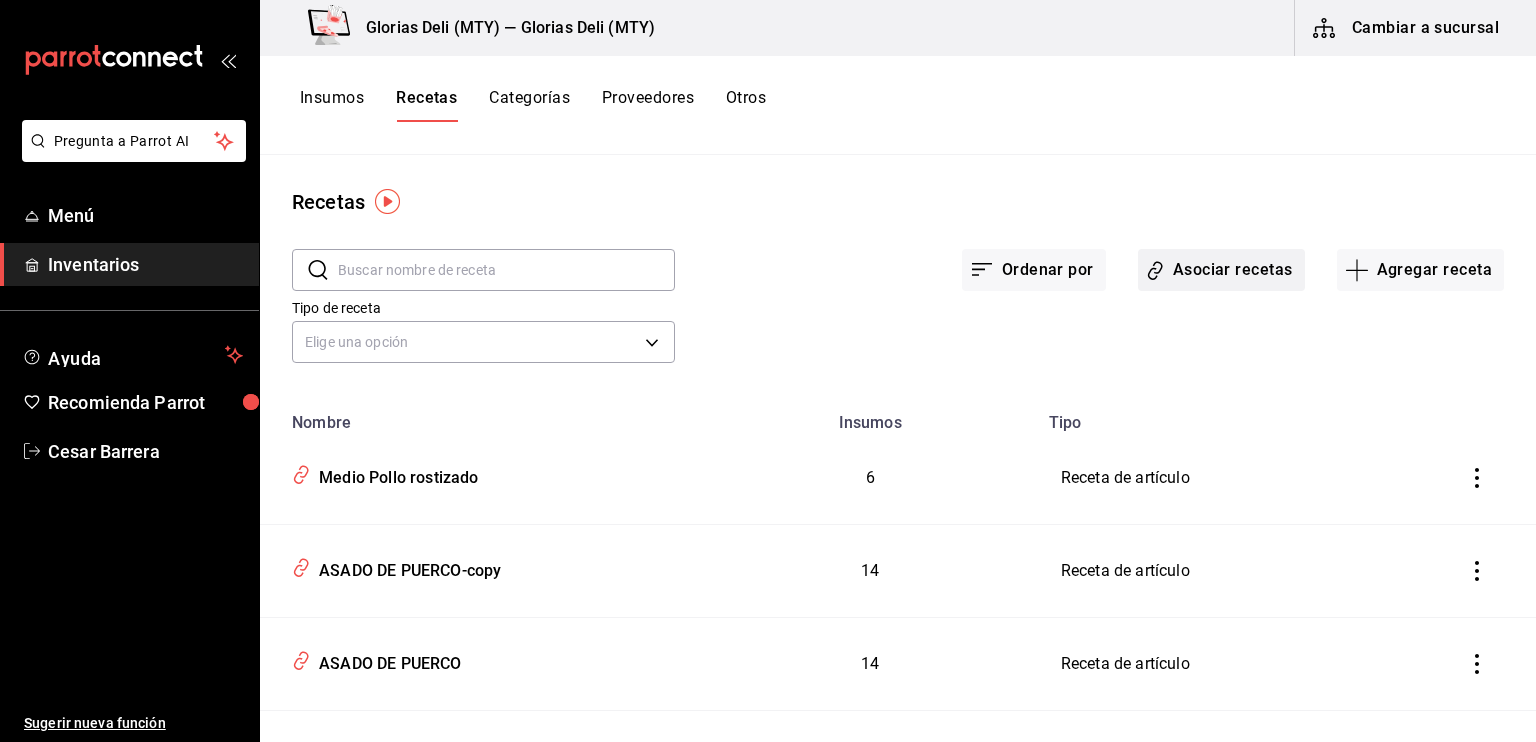 click on "Asociar recetas" at bounding box center (1221, 270) 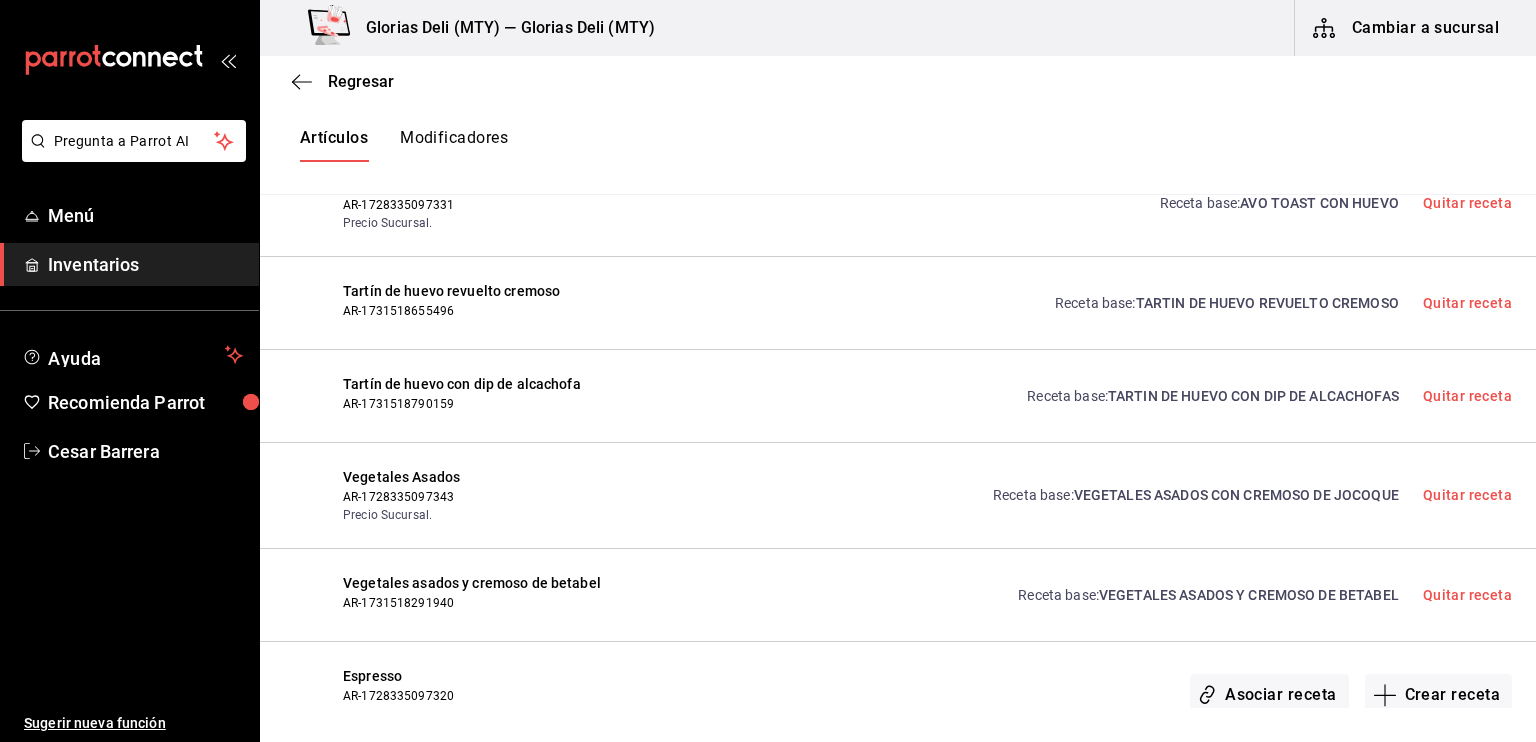 scroll, scrollTop: 986, scrollLeft: 0, axis: vertical 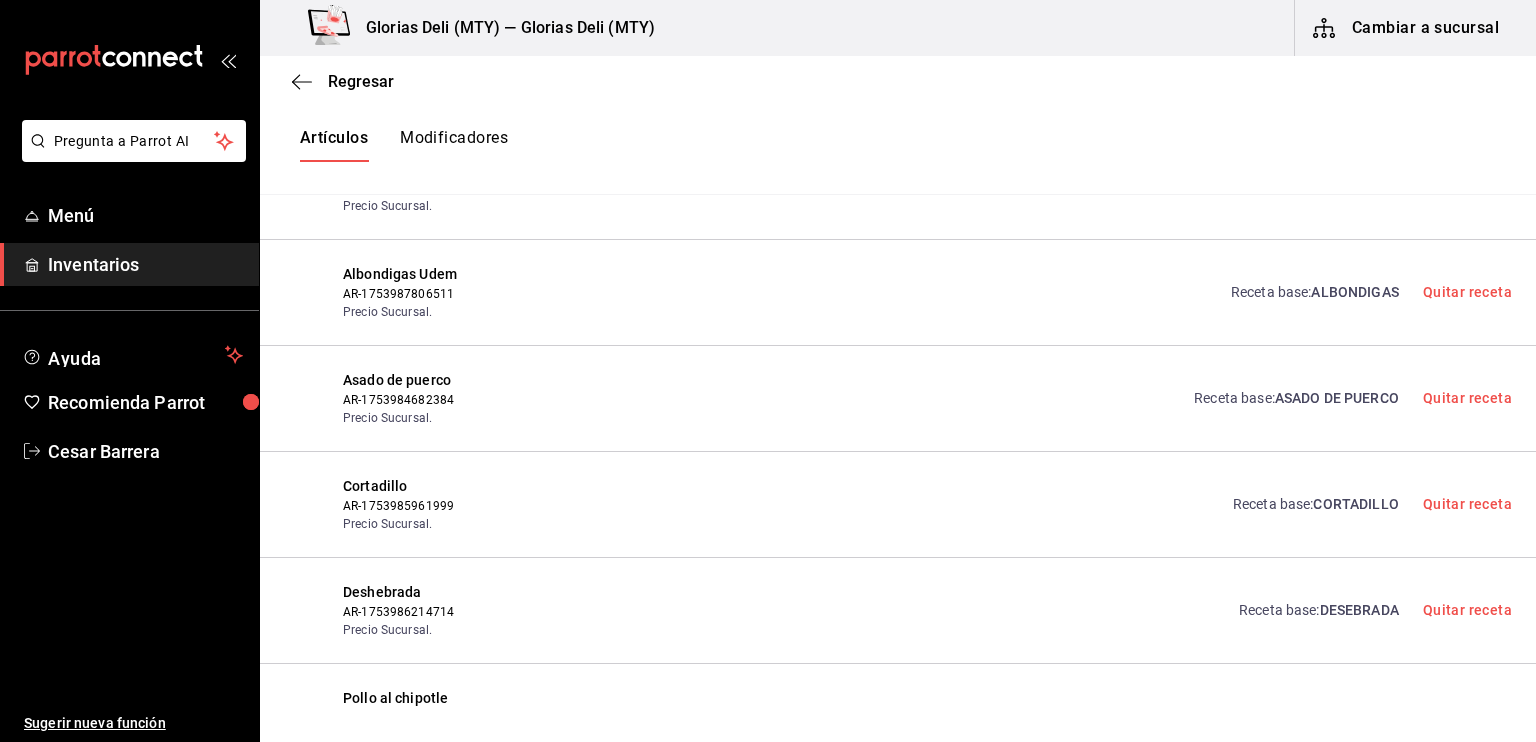 click on "ALBONDIGAS" at bounding box center (1354, 292) 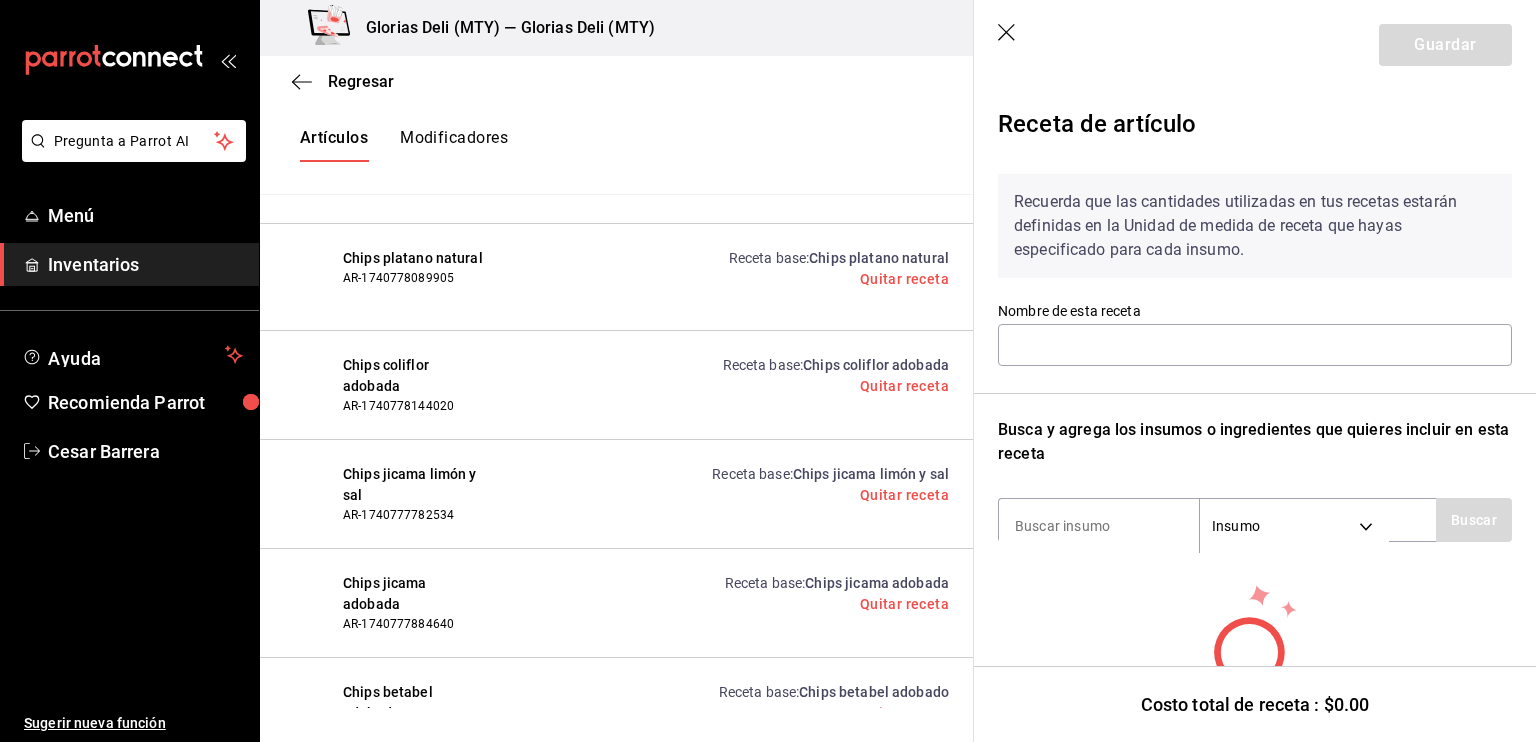 type on "ALBONDIGAS" 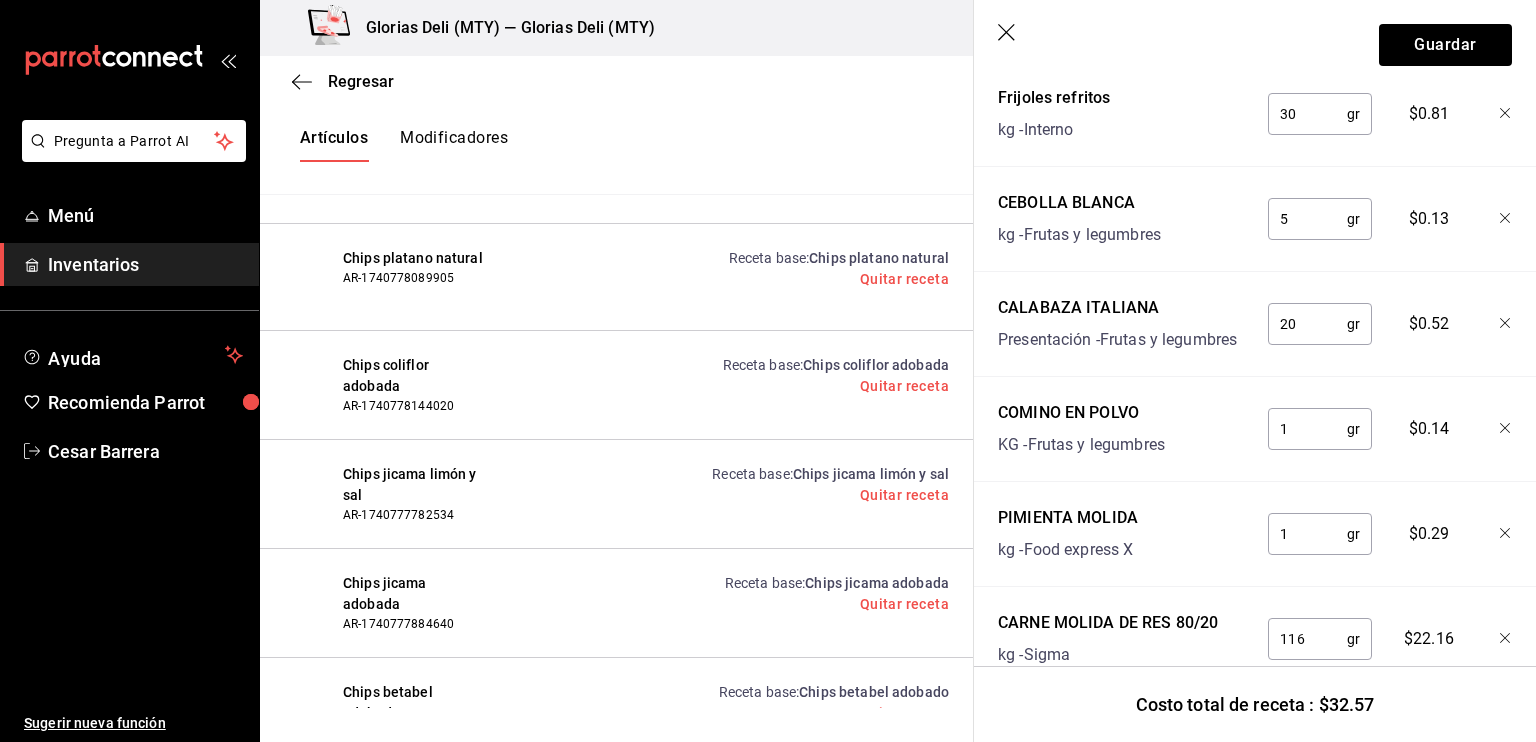scroll, scrollTop: 1509, scrollLeft: 0, axis: vertical 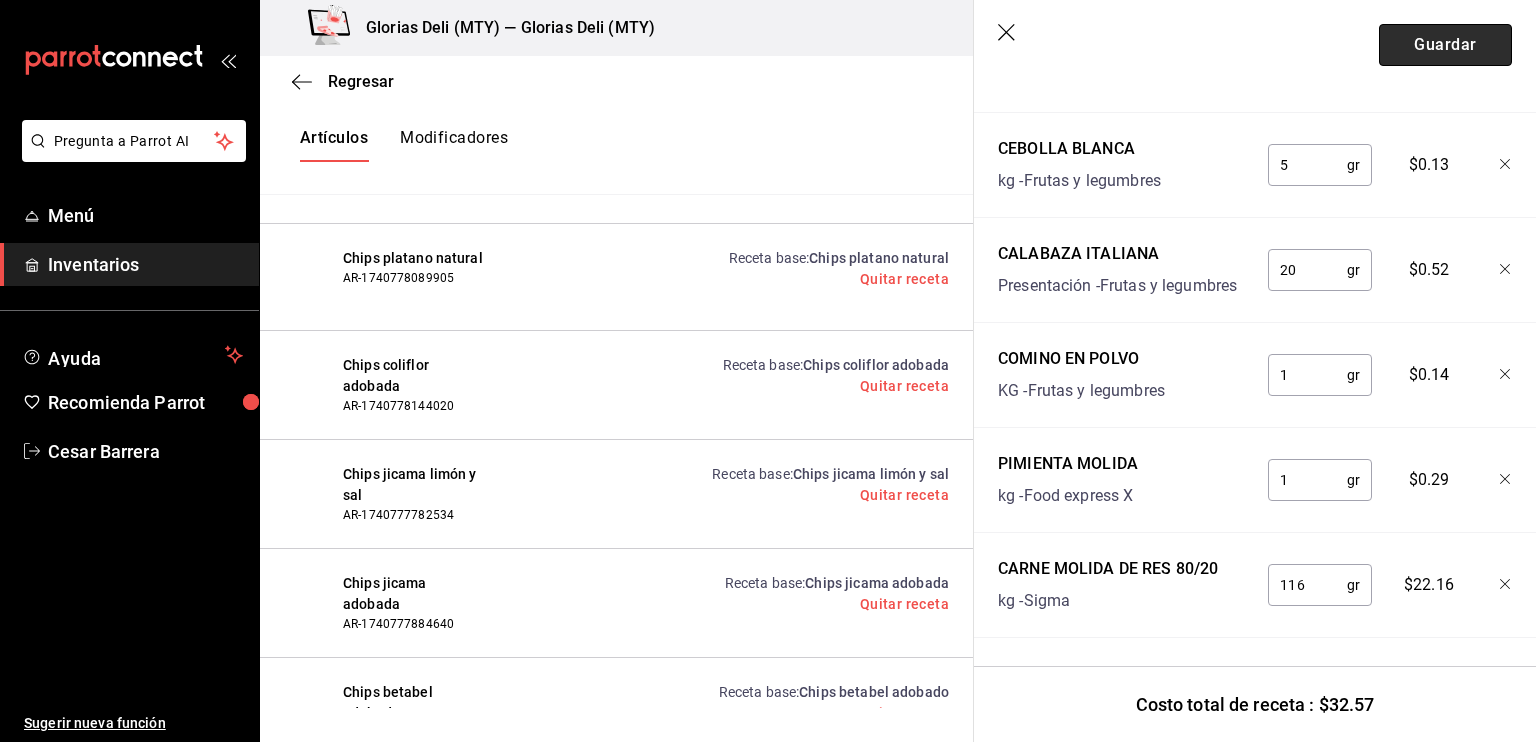 click on "Guardar" at bounding box center [1445, 45] 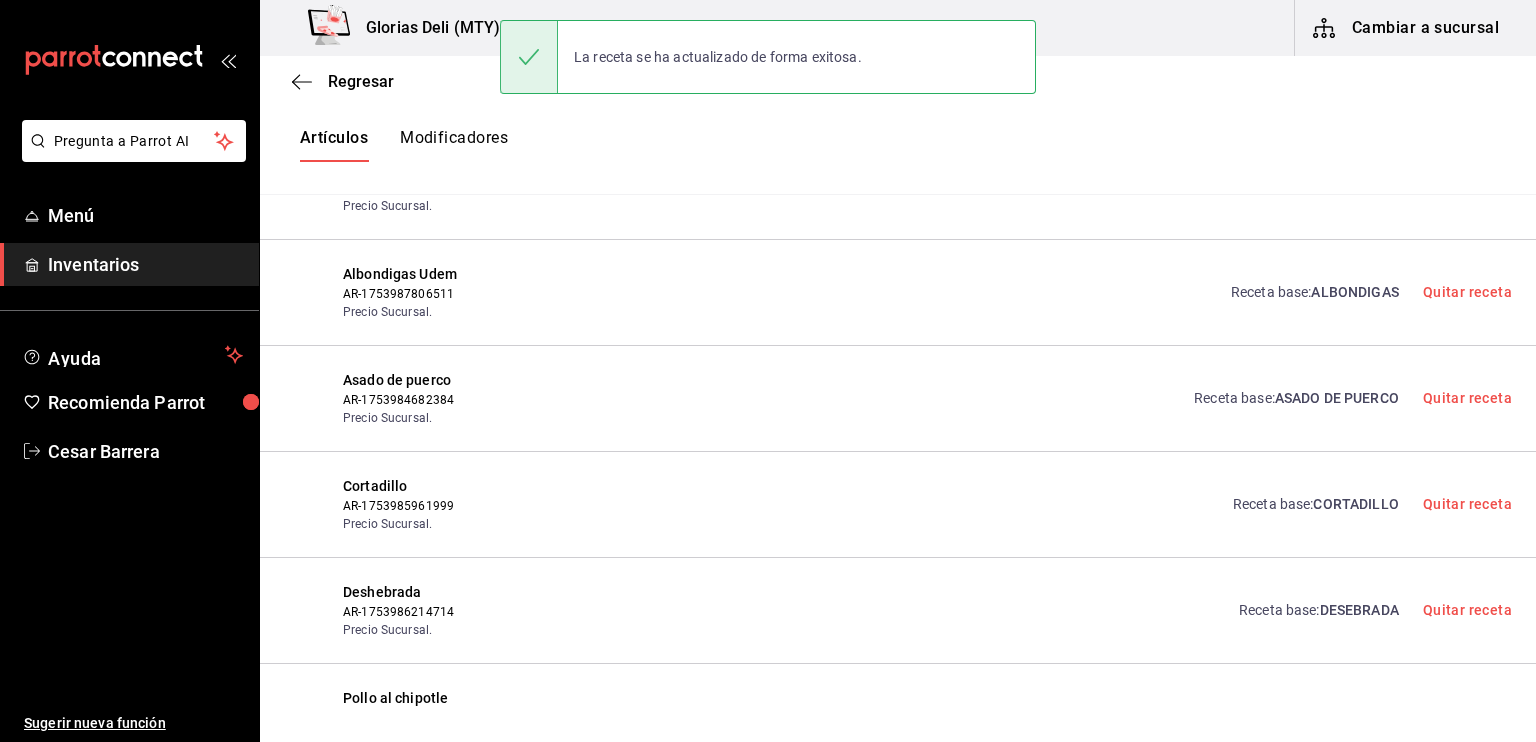 scroll, scrollTop: 0, scrollLeft: 0, axis: both 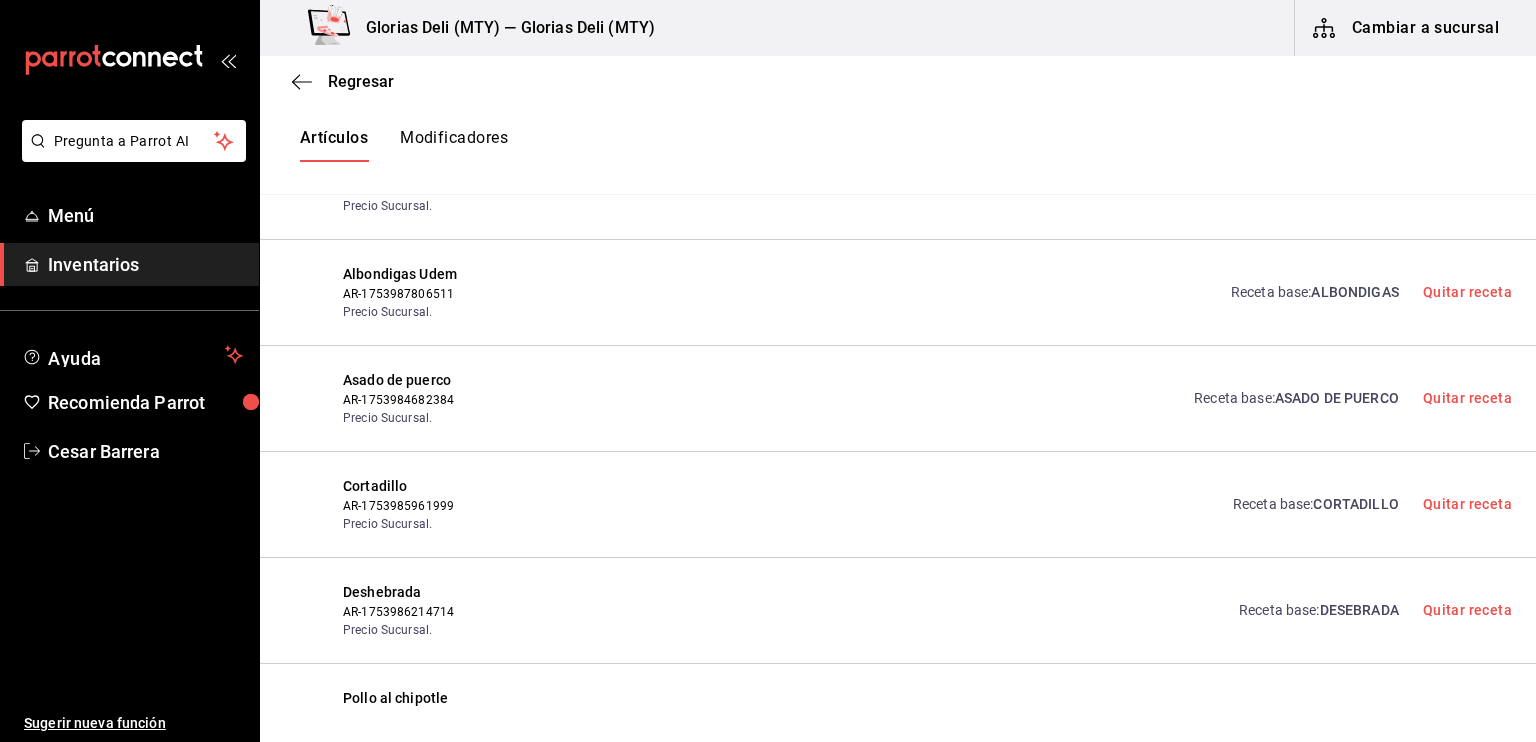 click on "ALBONDIGAS" at bounding box center [1354, 292] 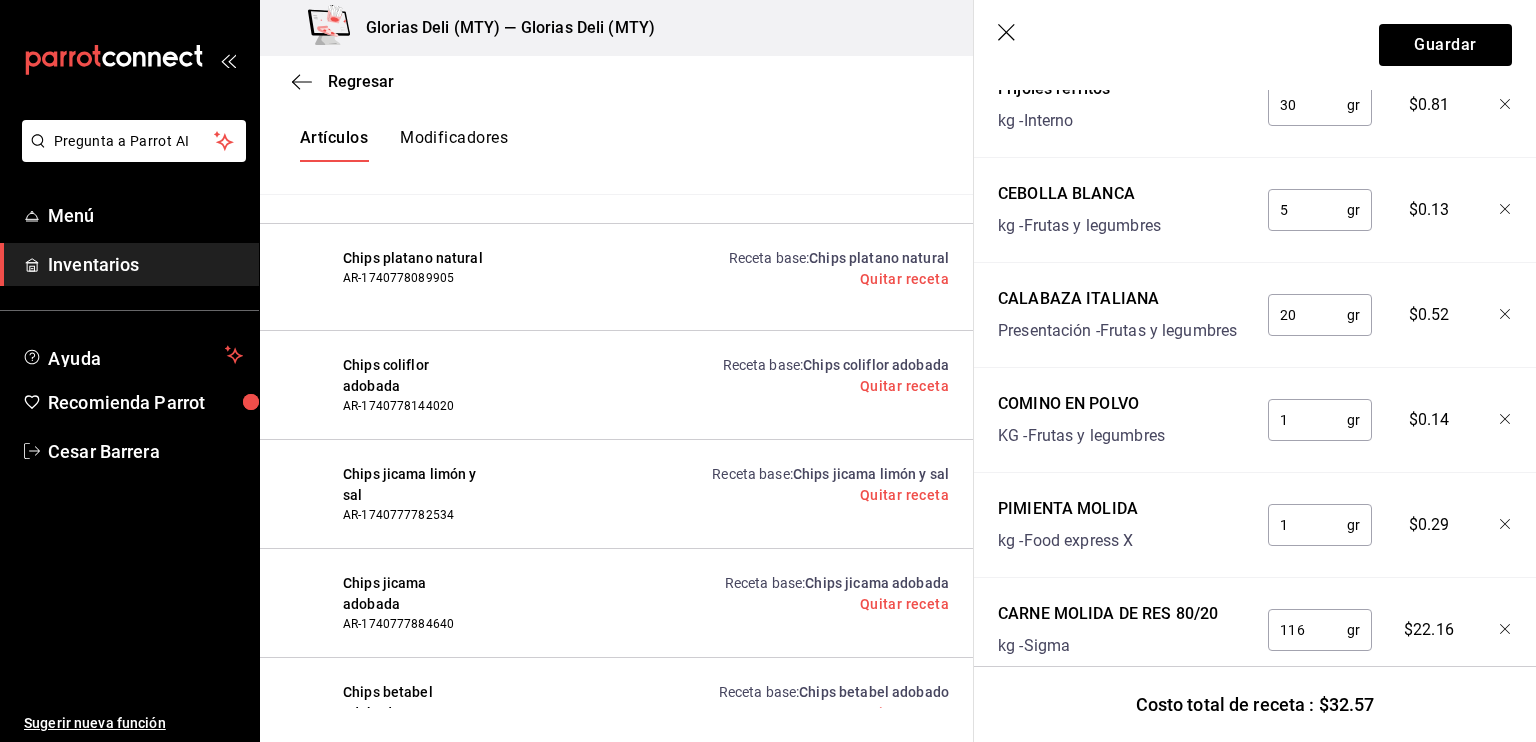 scroll, scrollTop: 1509, scrollLeft: 0, axis: vertical 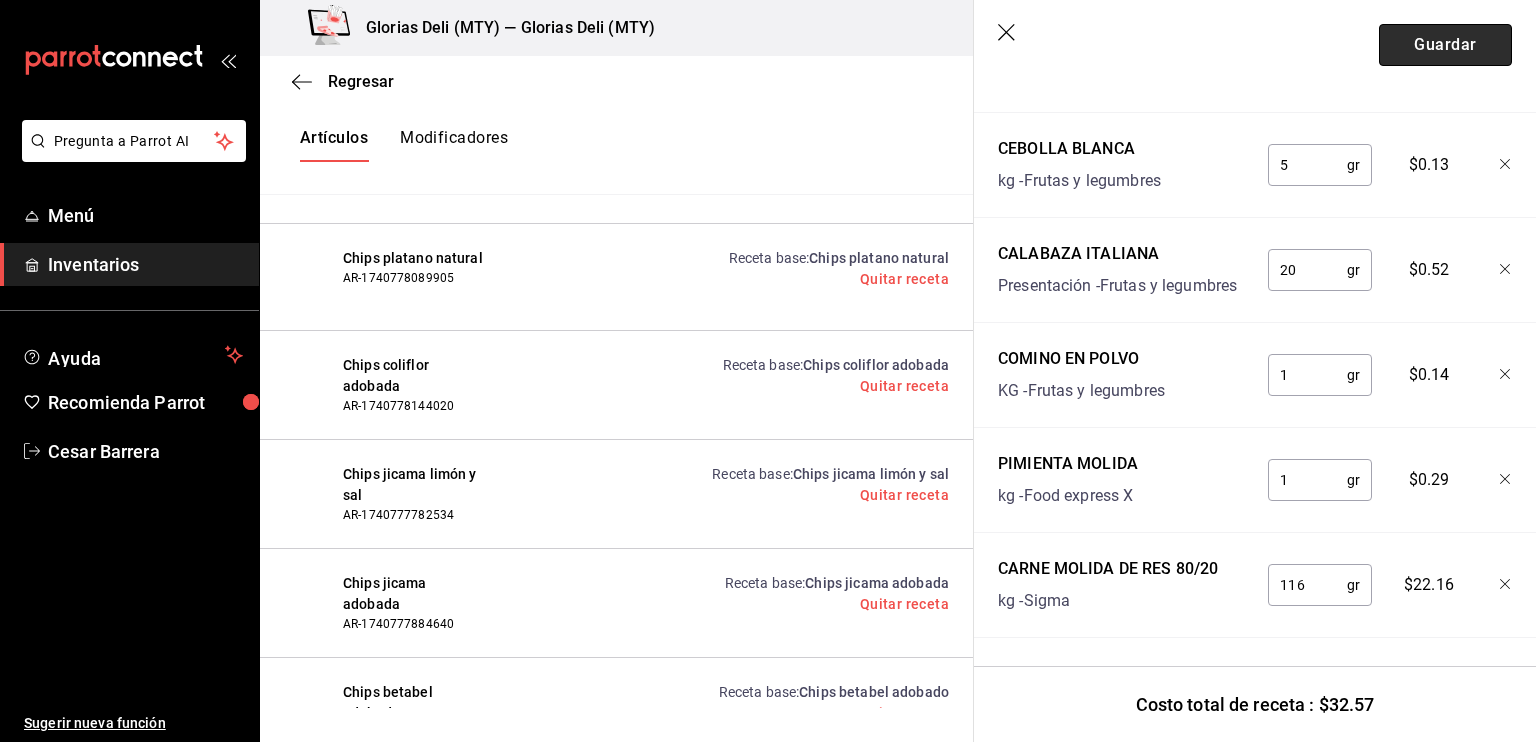 click on "Guardar" at bounding box center [1445, 45] 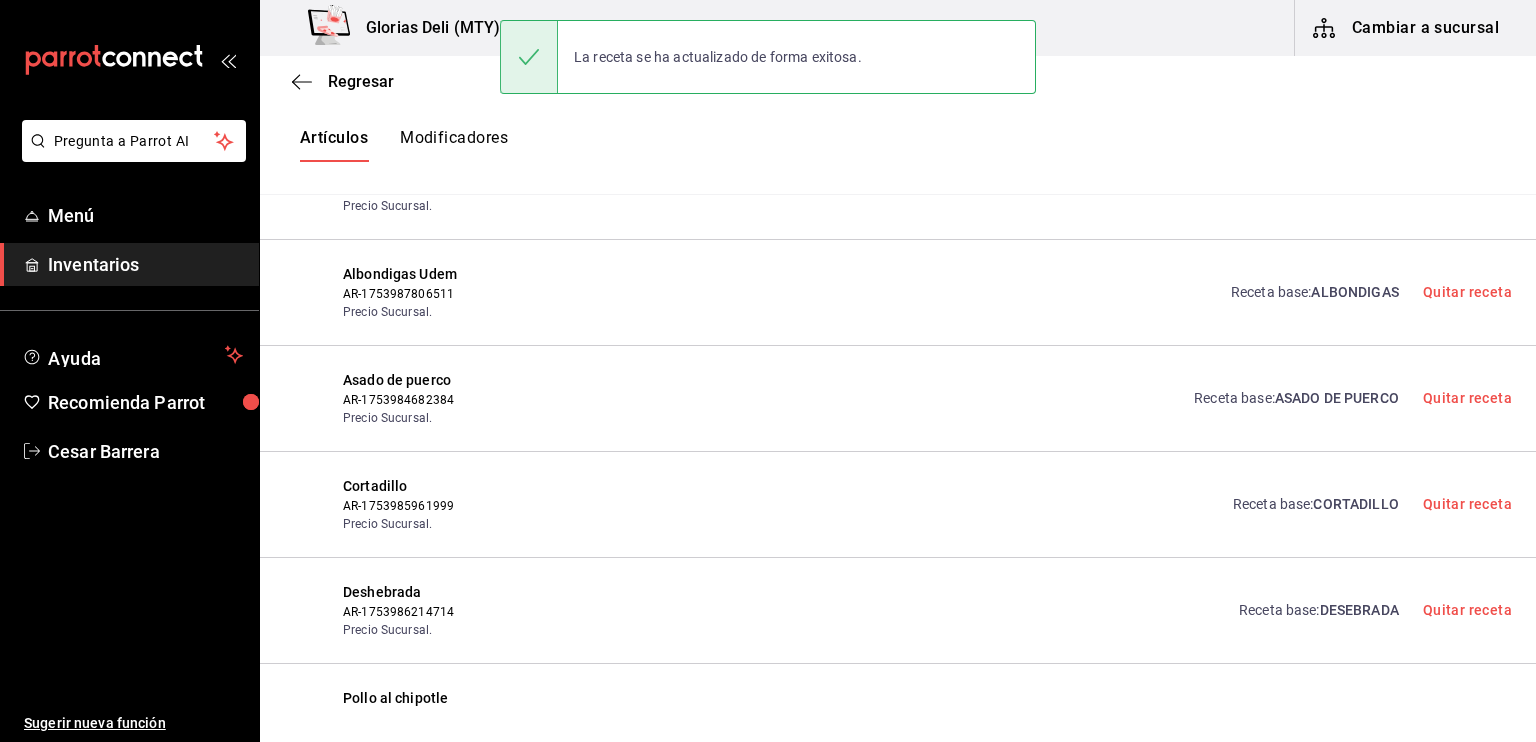 scroll, scrollTop: 0, scrollLeft: 0, axis: both 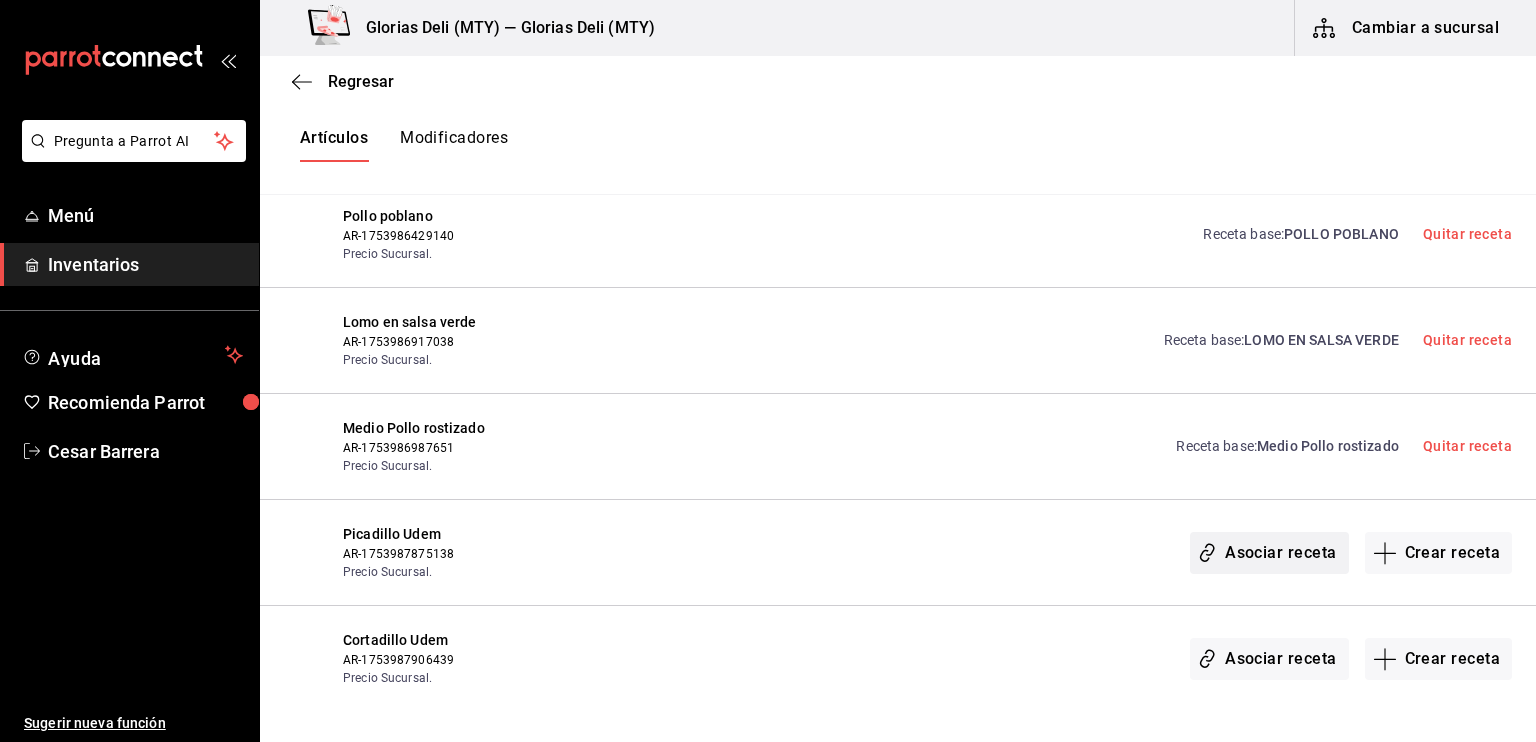 click 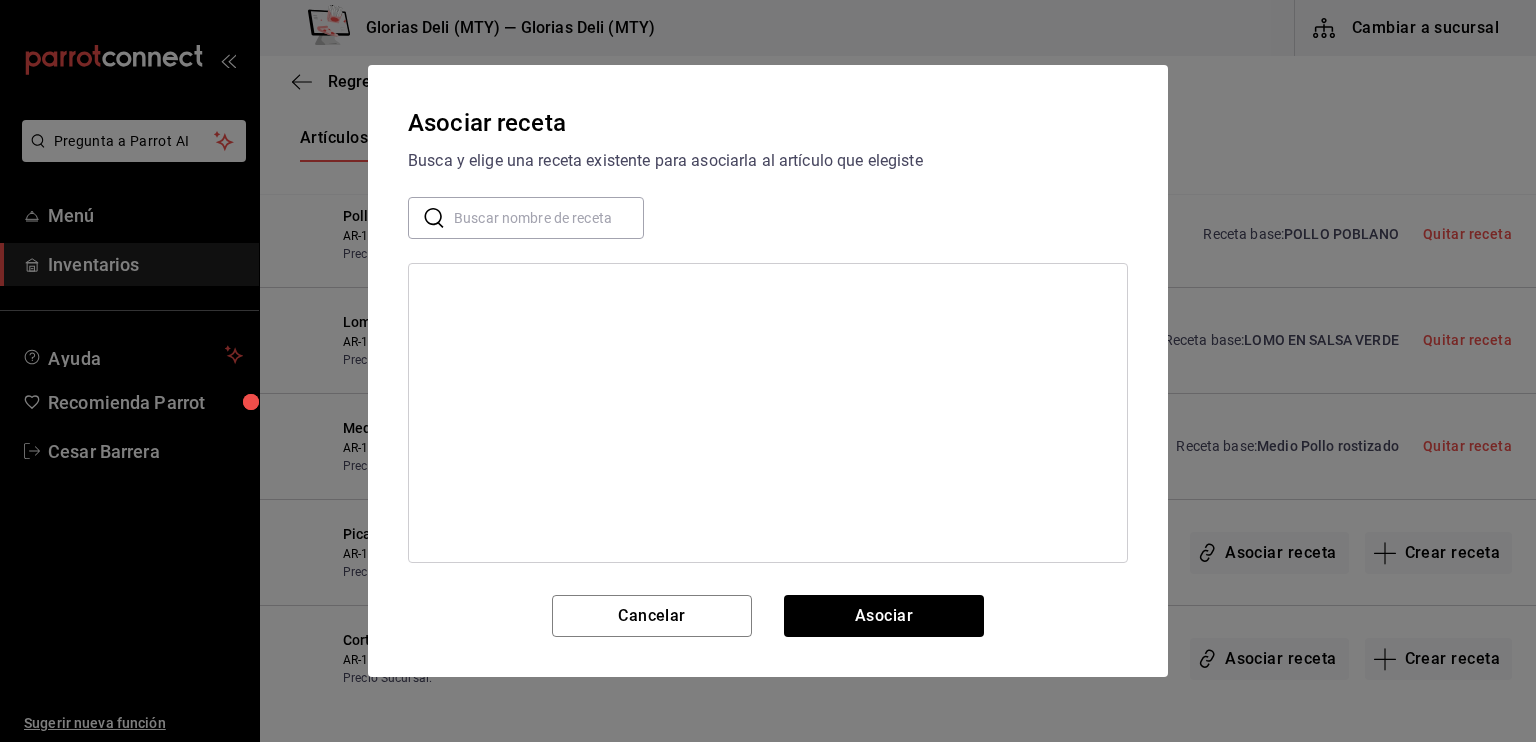 click at bounding box center (549, 218) 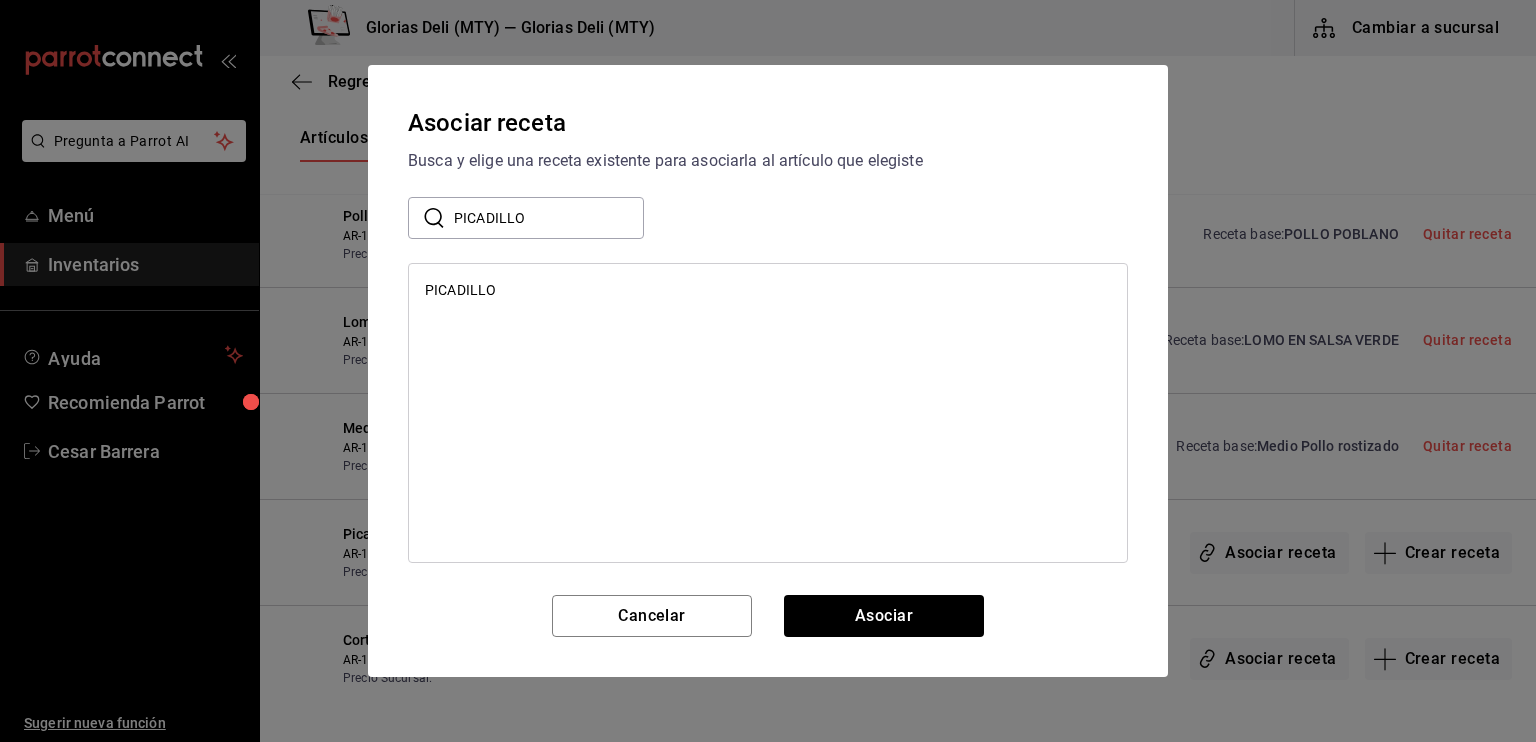 type on "Picadillo udem" 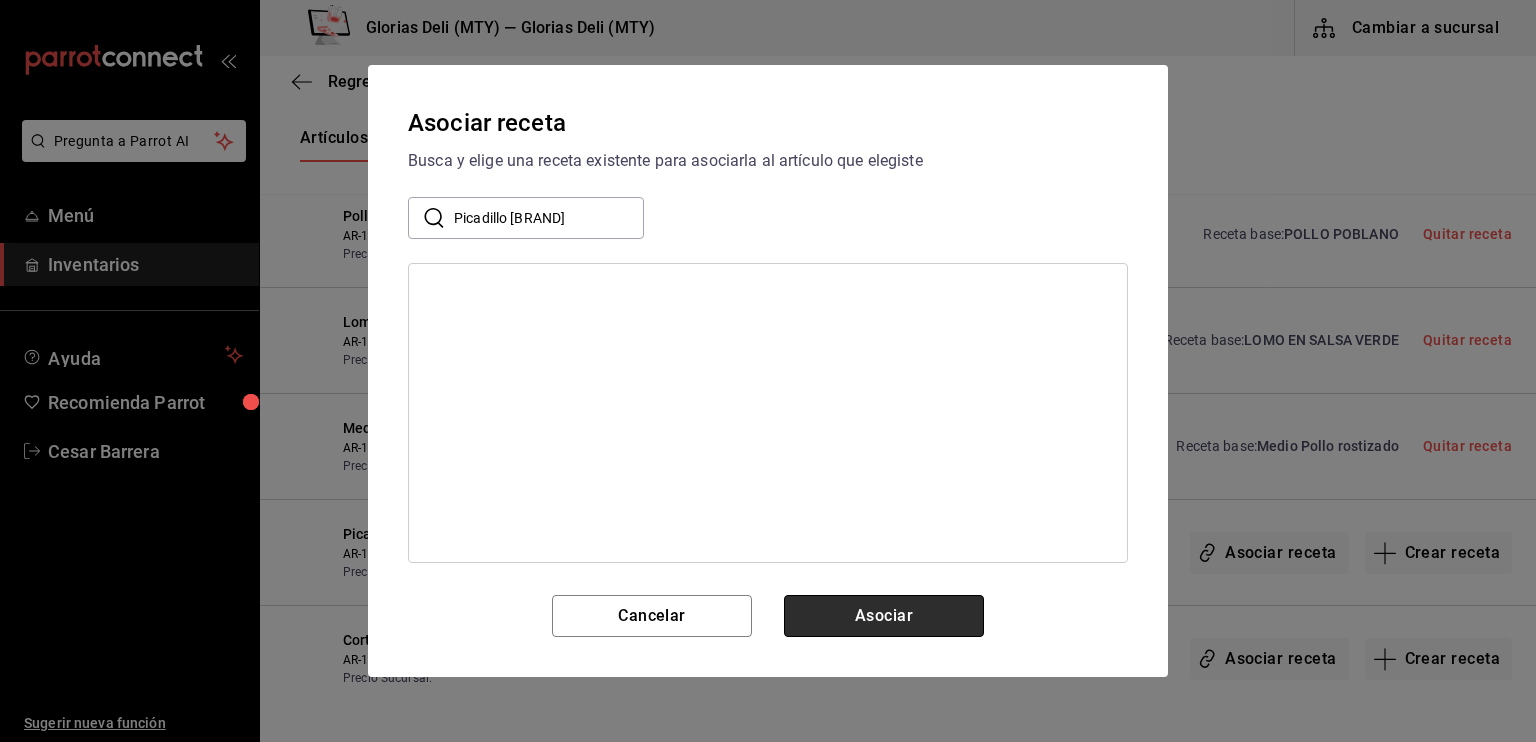 click on "Asociar" at bounding box center (884, 616) 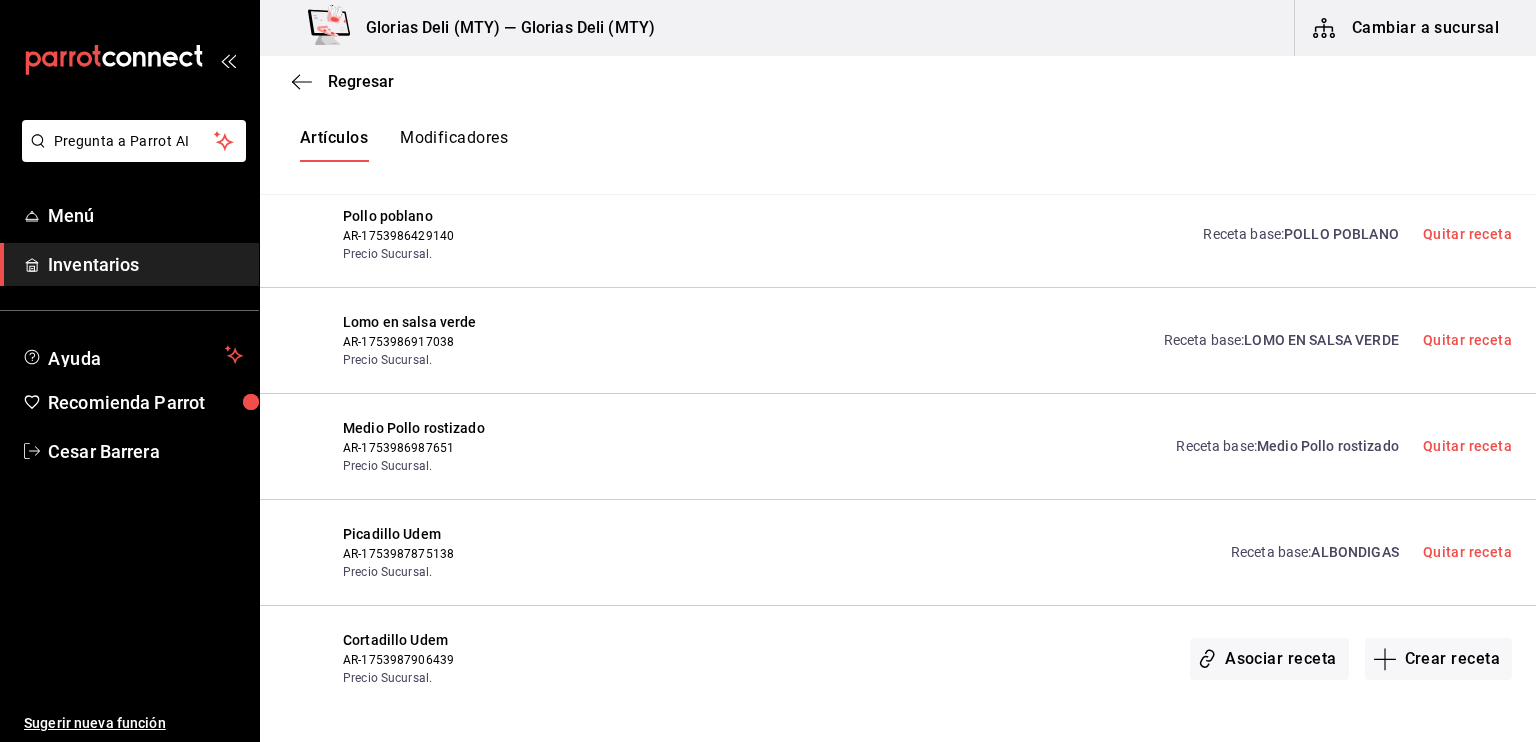 click on "ALBONDIGAS" at bounding box center [1354, 552] 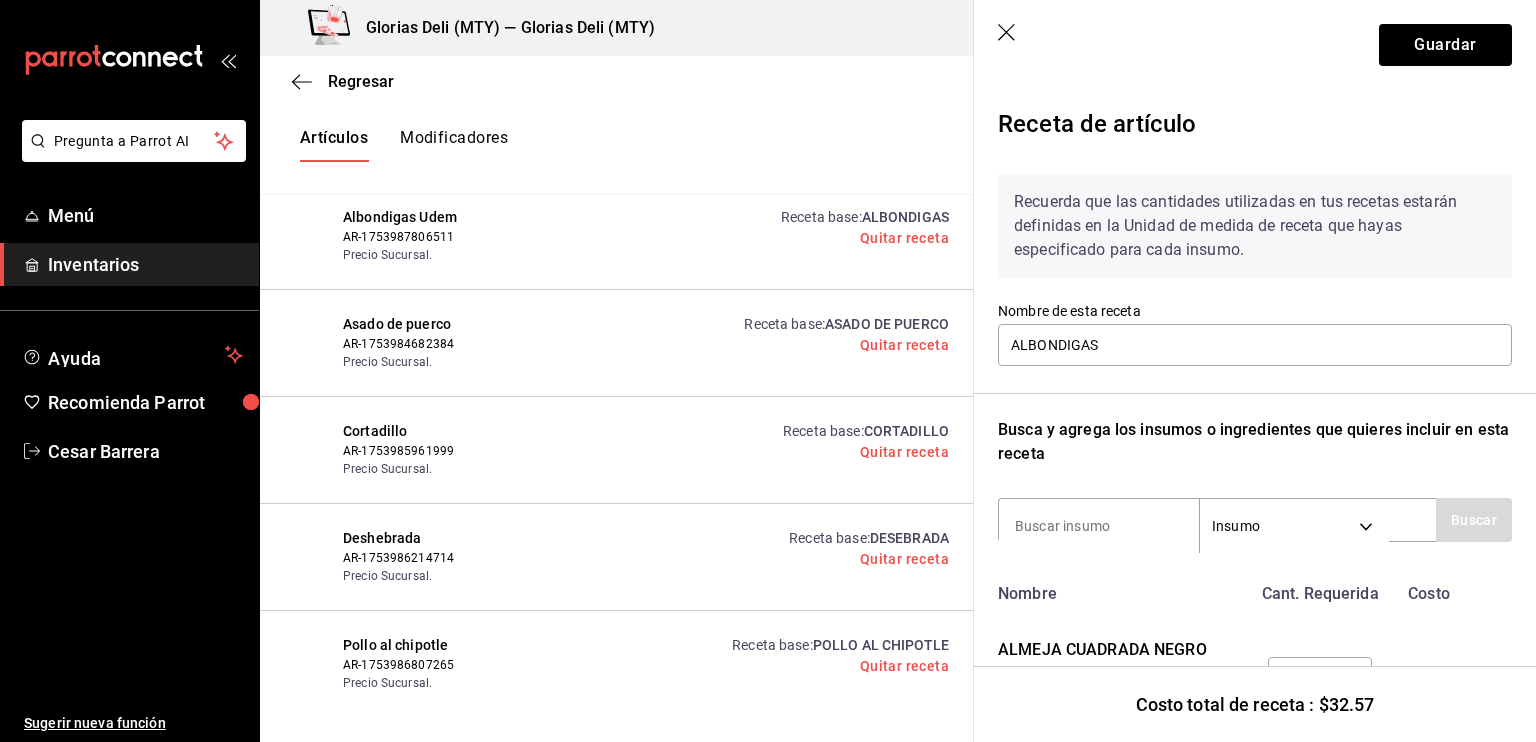 click 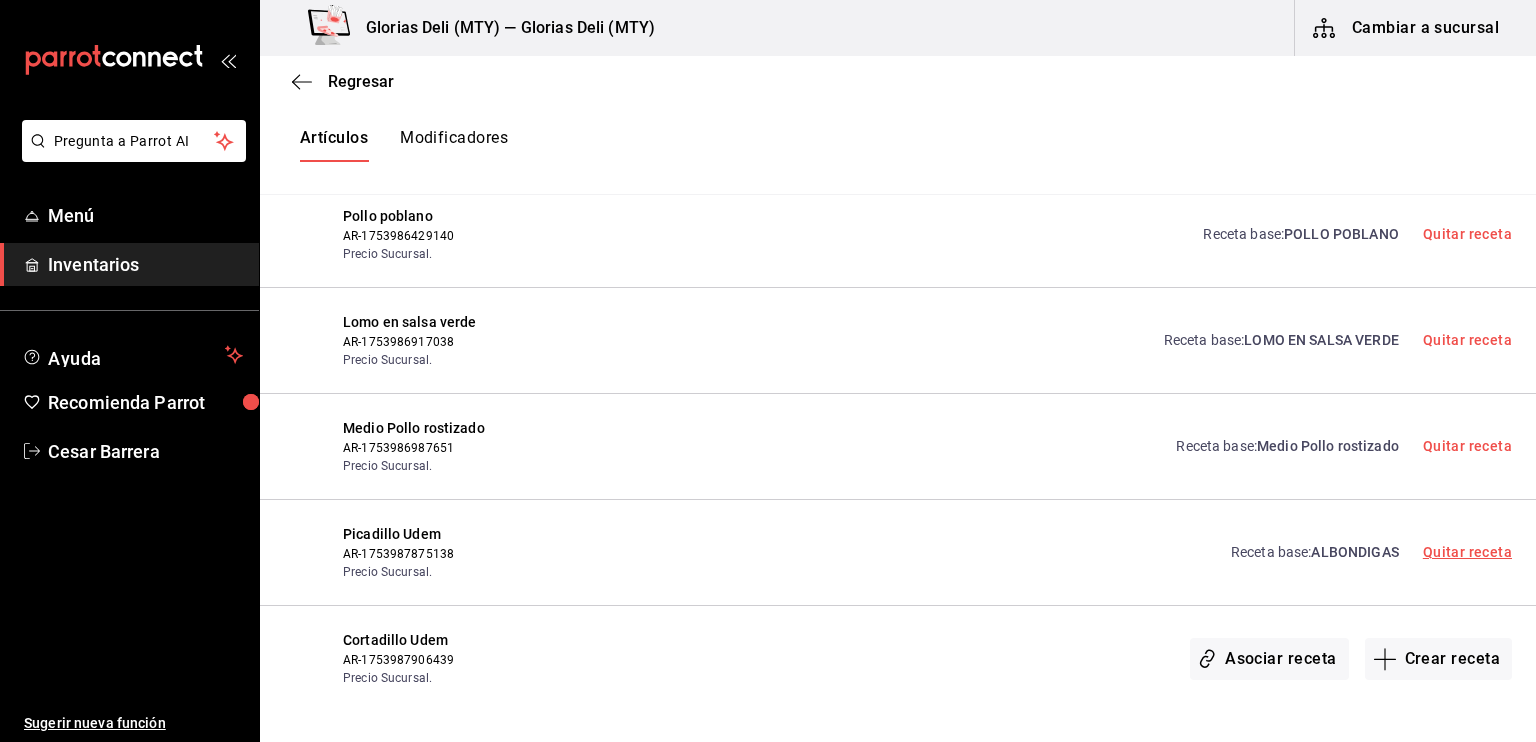 click on "Quitar receta" at bounding box center [1467, 552] 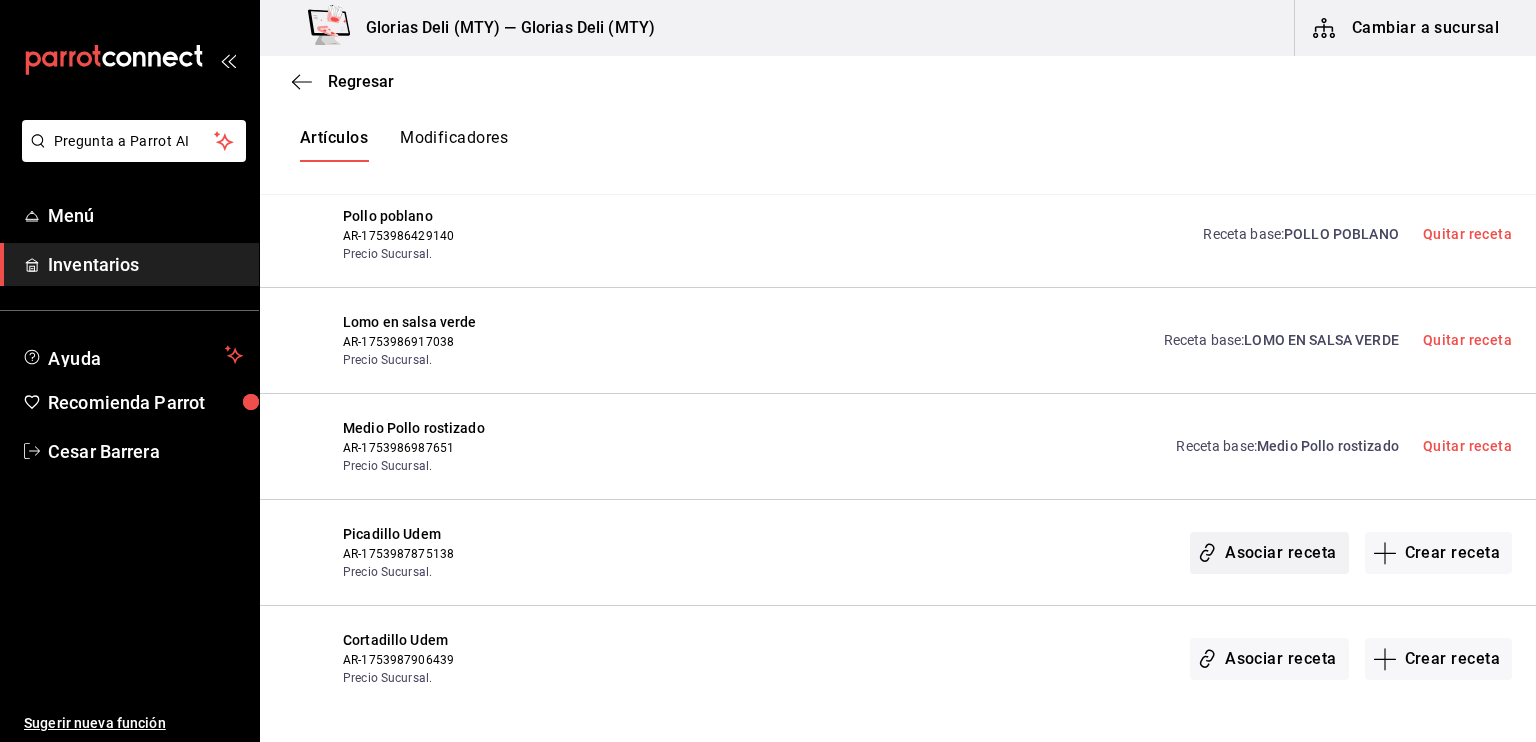 click on "Asociar receta" at bounding box center [1269, 553] 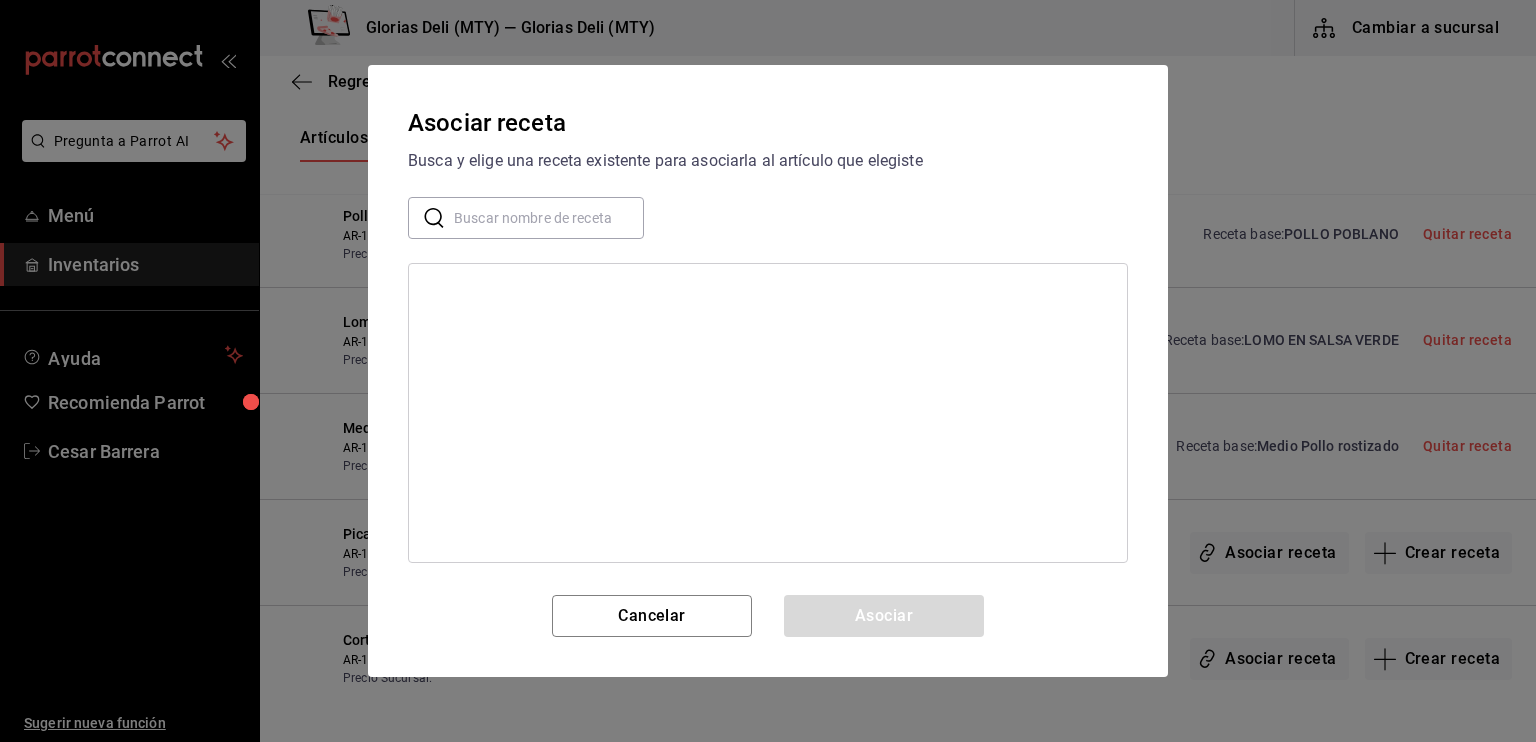 click at bounding box center [549, 218] 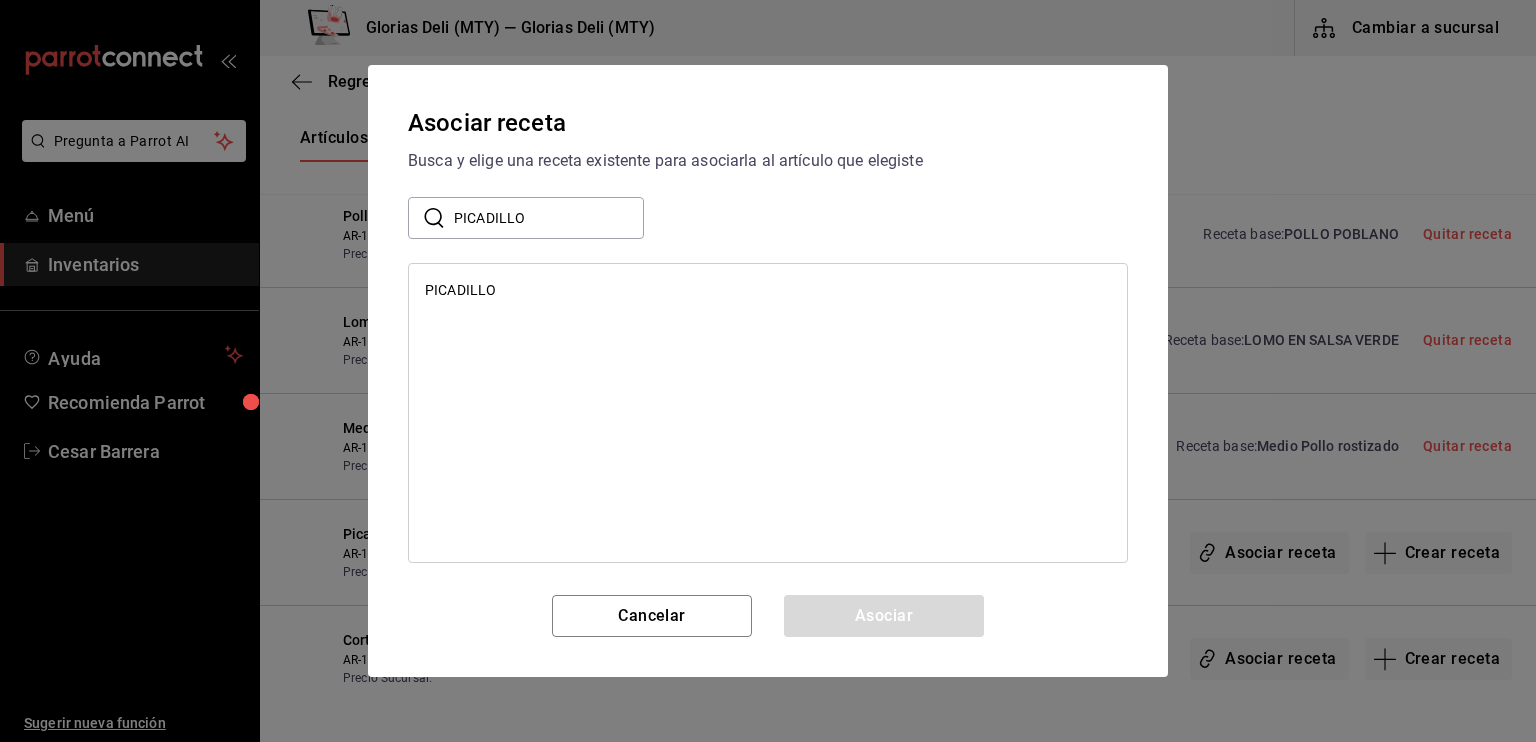 type on "Picadillo udem" 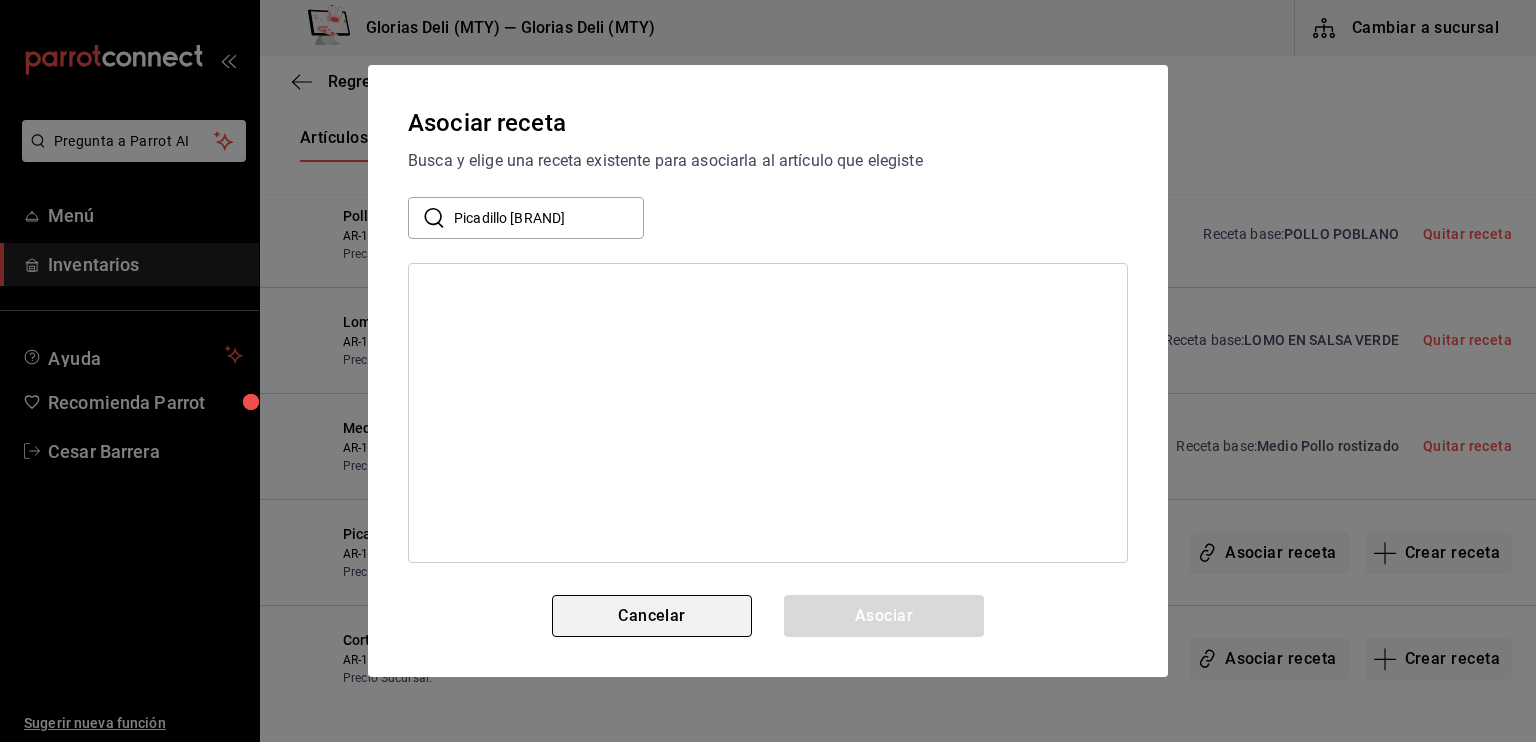 click on "Cancelar" at bounding box center (652, 616) 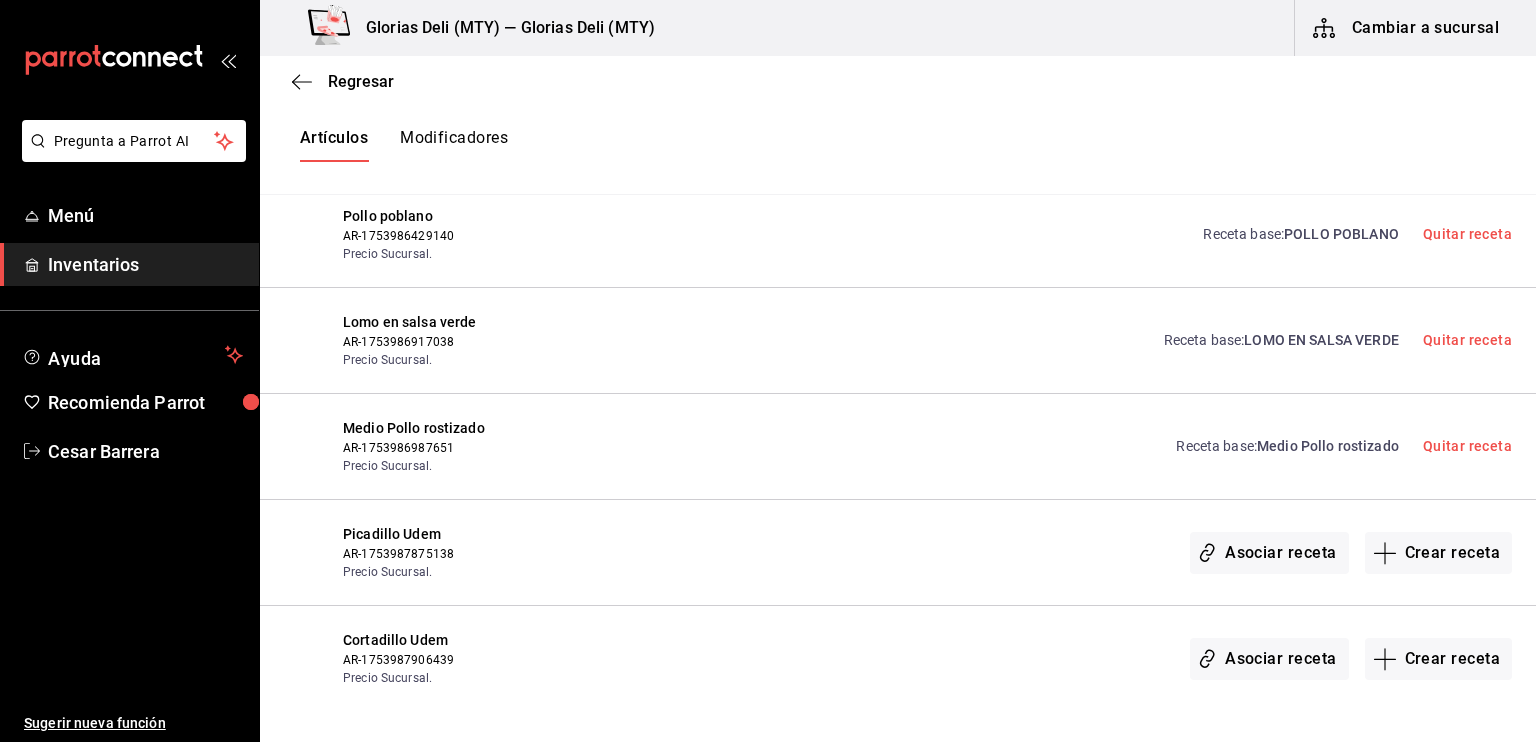 click on "Picadillo Udem" at bounding box center (478, 534) 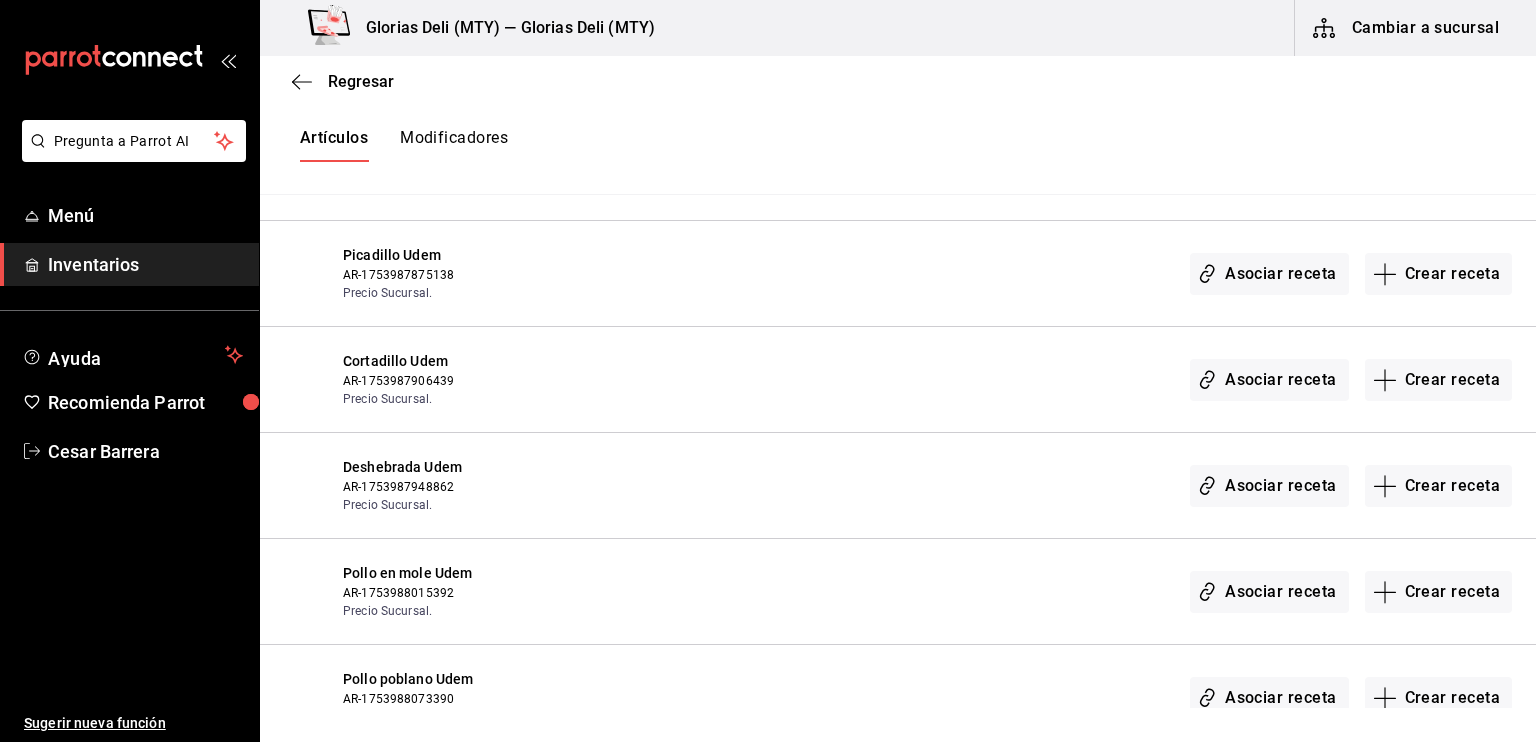 scroll, scrollTop: 7158, scrollLeft: 0, axis: vertical 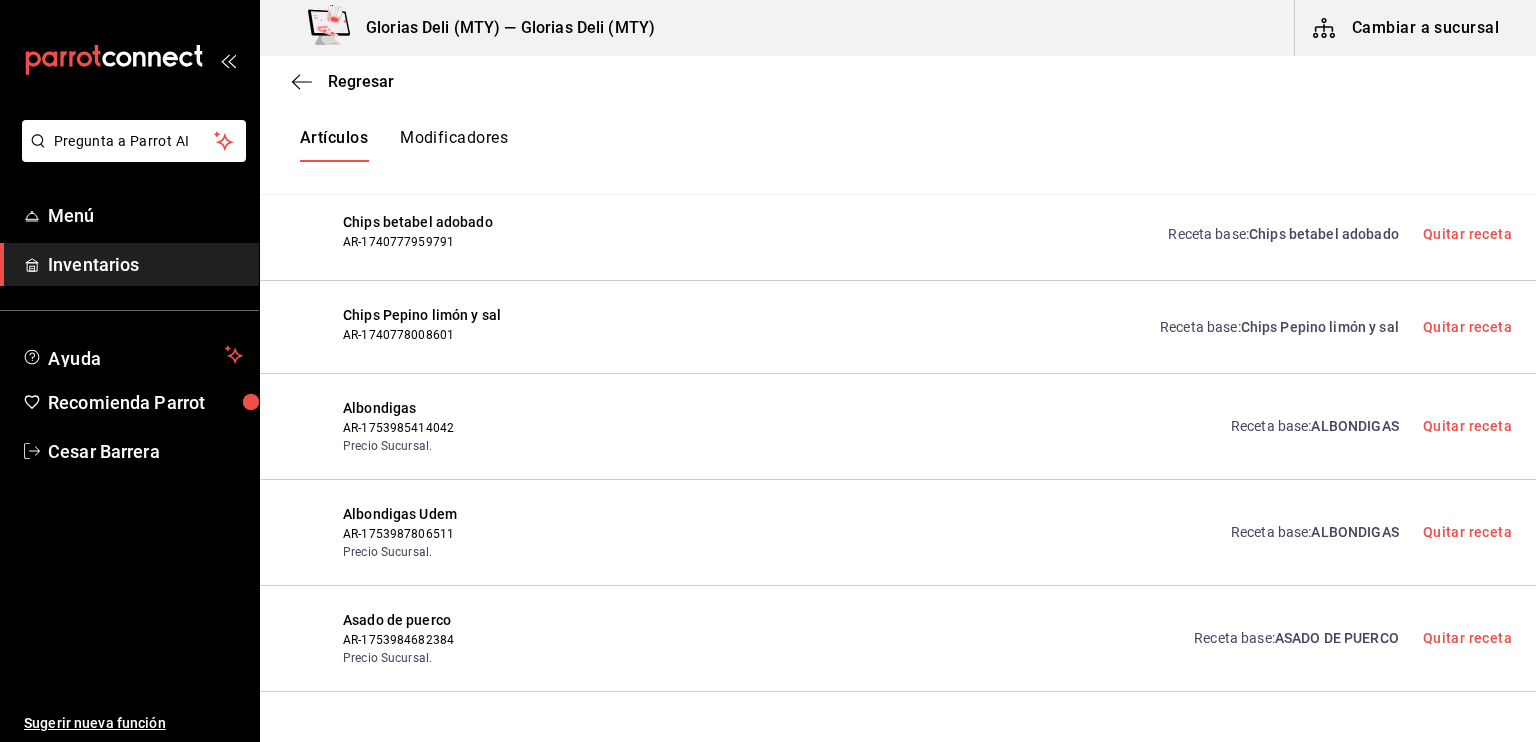 click on "ASADO DE PUERCO" at bounding box center (1337, 638) 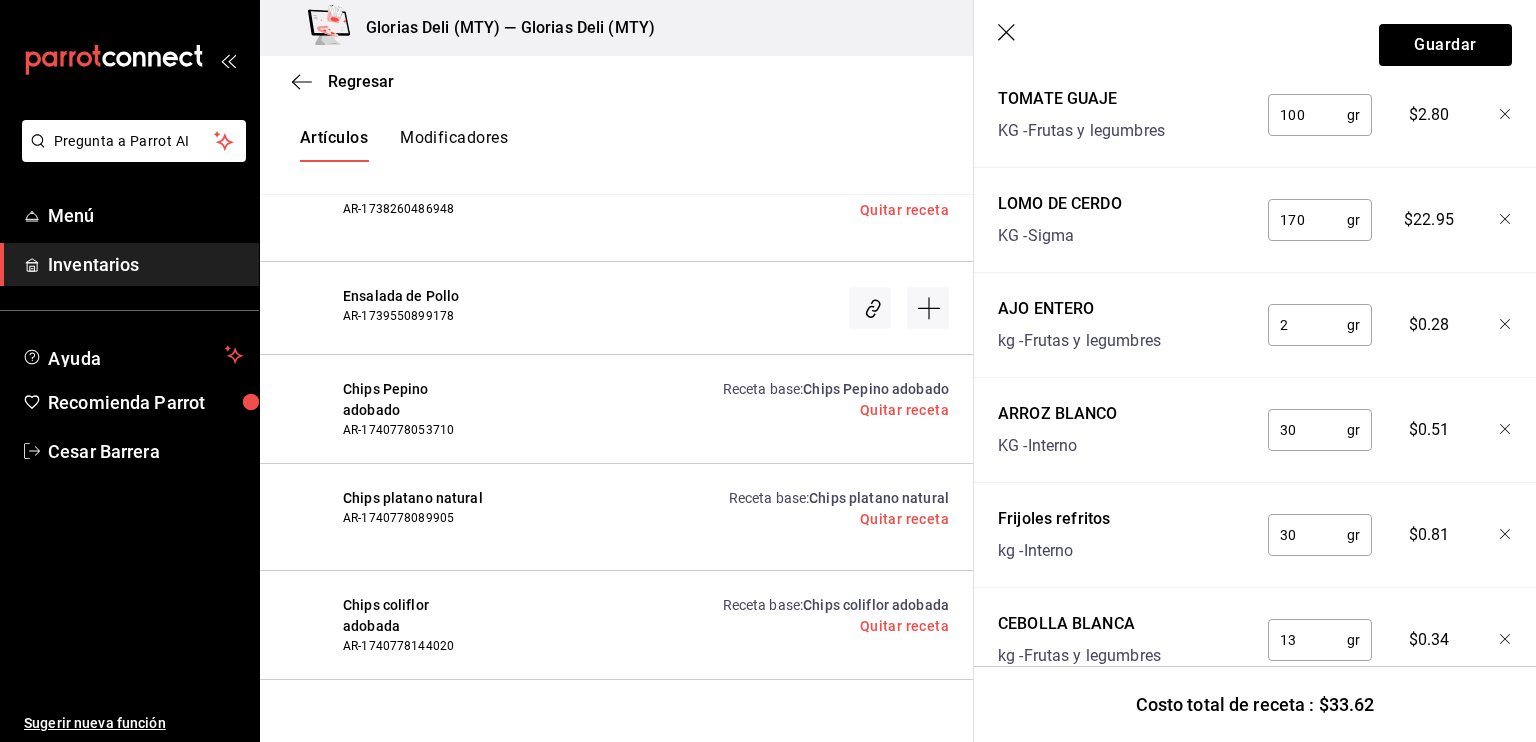 scroll, scrollTop: 1096, scrollLeft: 0, axis: vertical 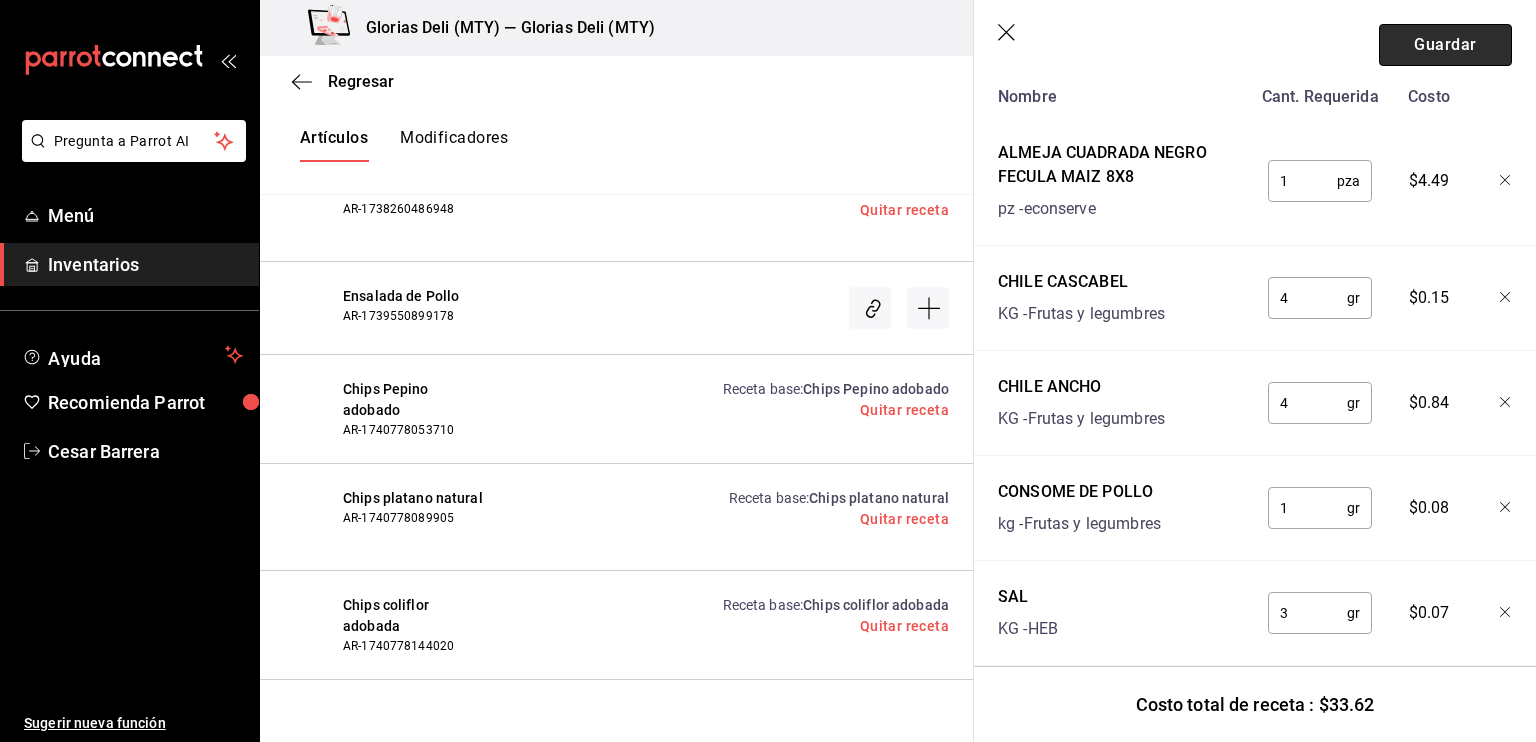 click on "Guardar" at bounding box center (1445, 45) 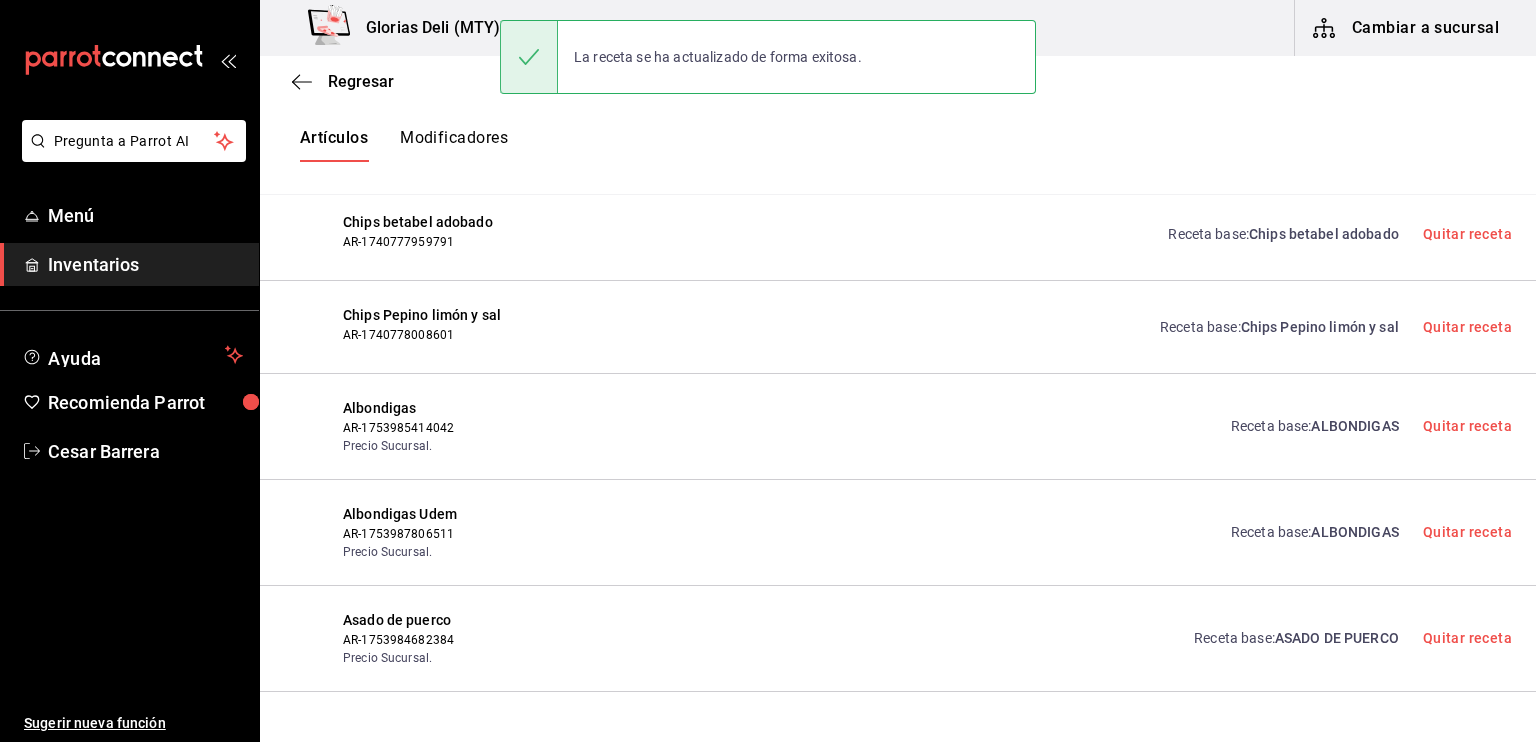 scroll, scrollTop: 0, scrollLeft: 0, axis: both 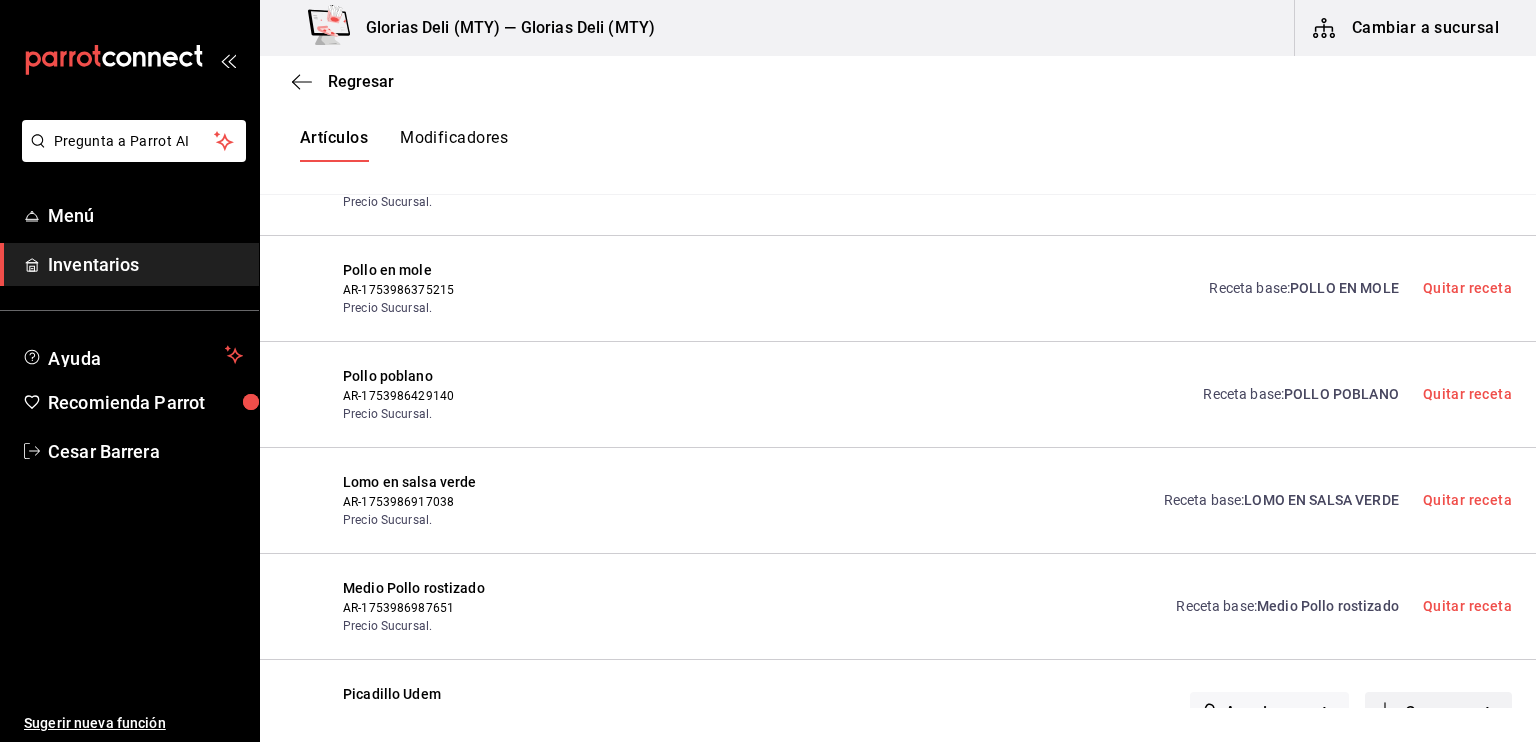 click on "Crear receta" at bounding box center [1439, 713] 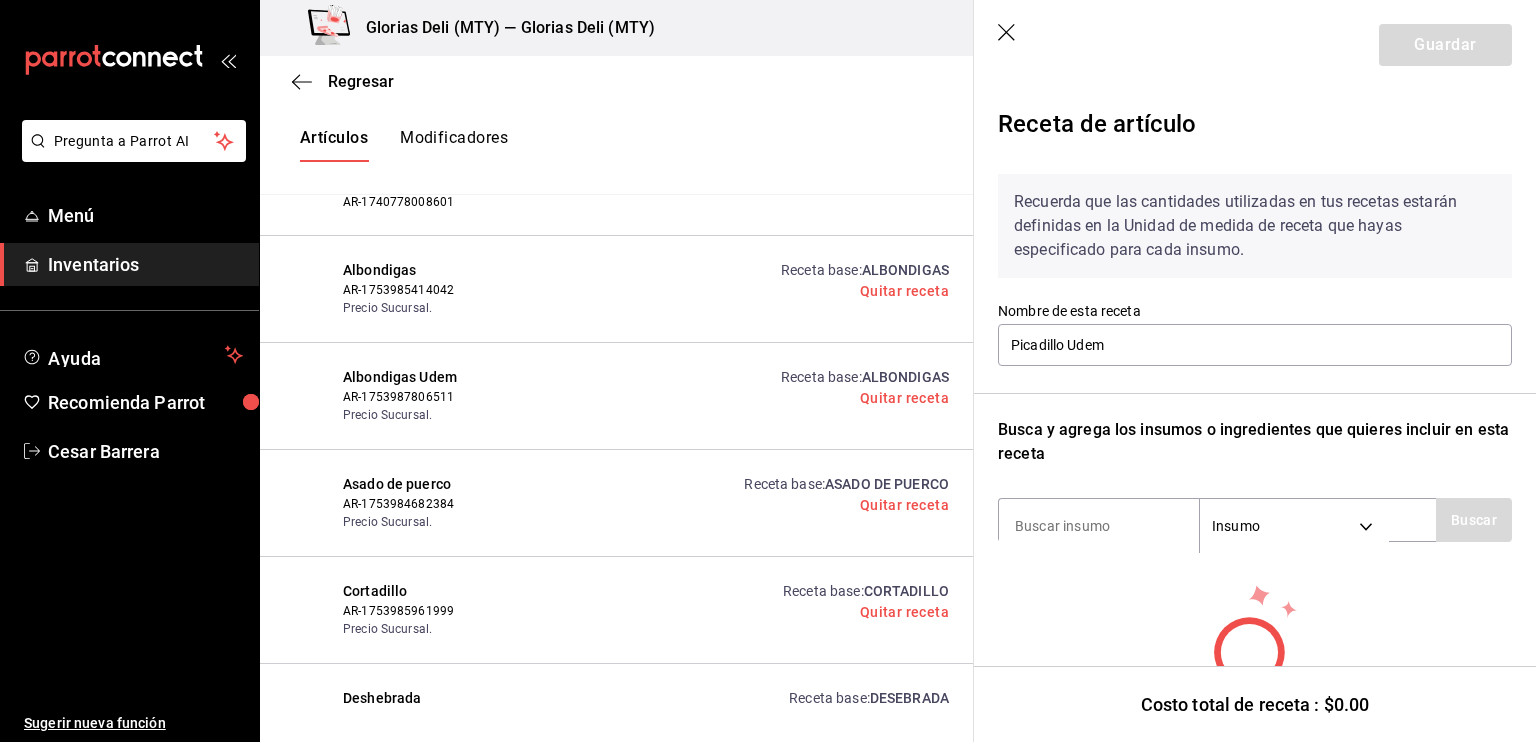 click on "Costo total de receta : $0.00" at bounding box center [1255, 704] 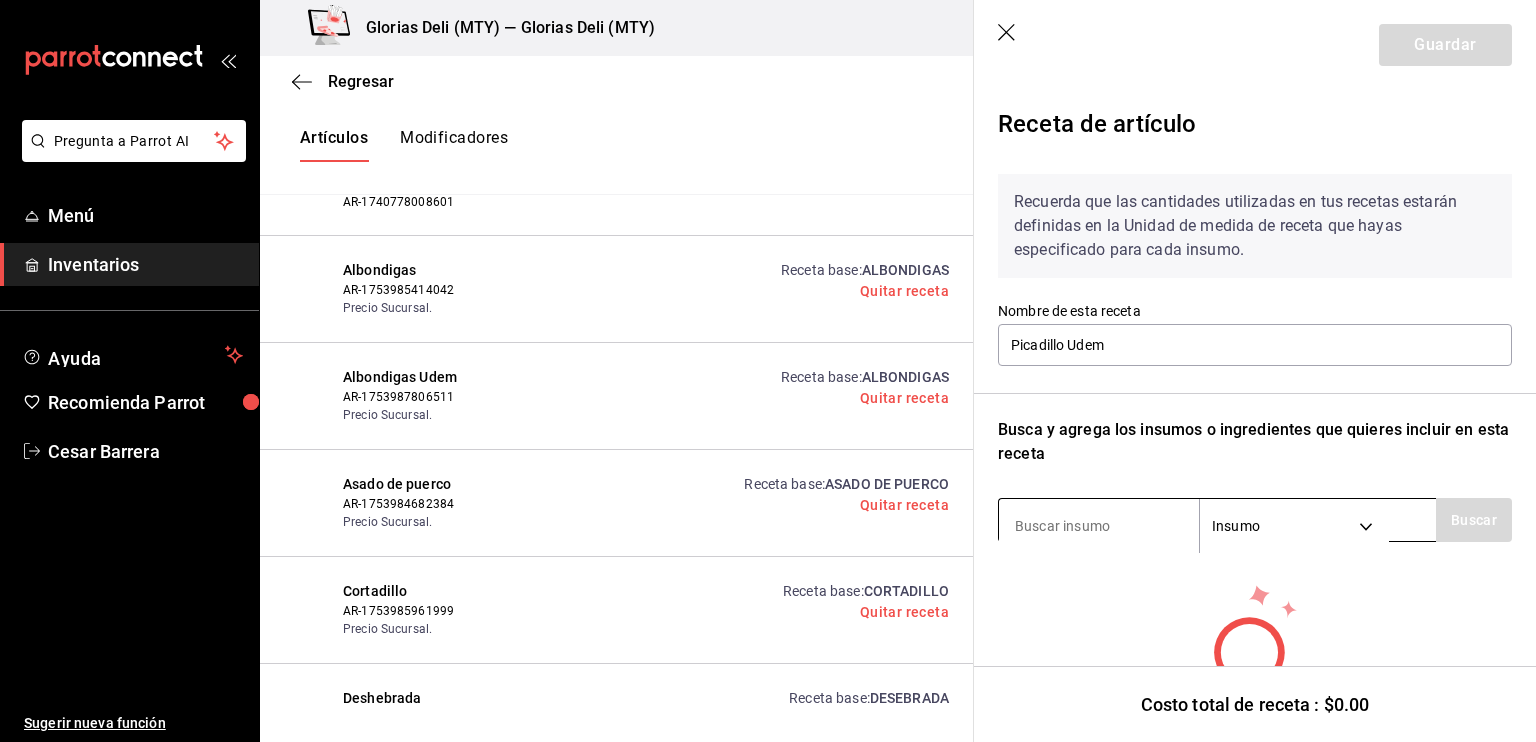click at bounding box center (1099, 526) 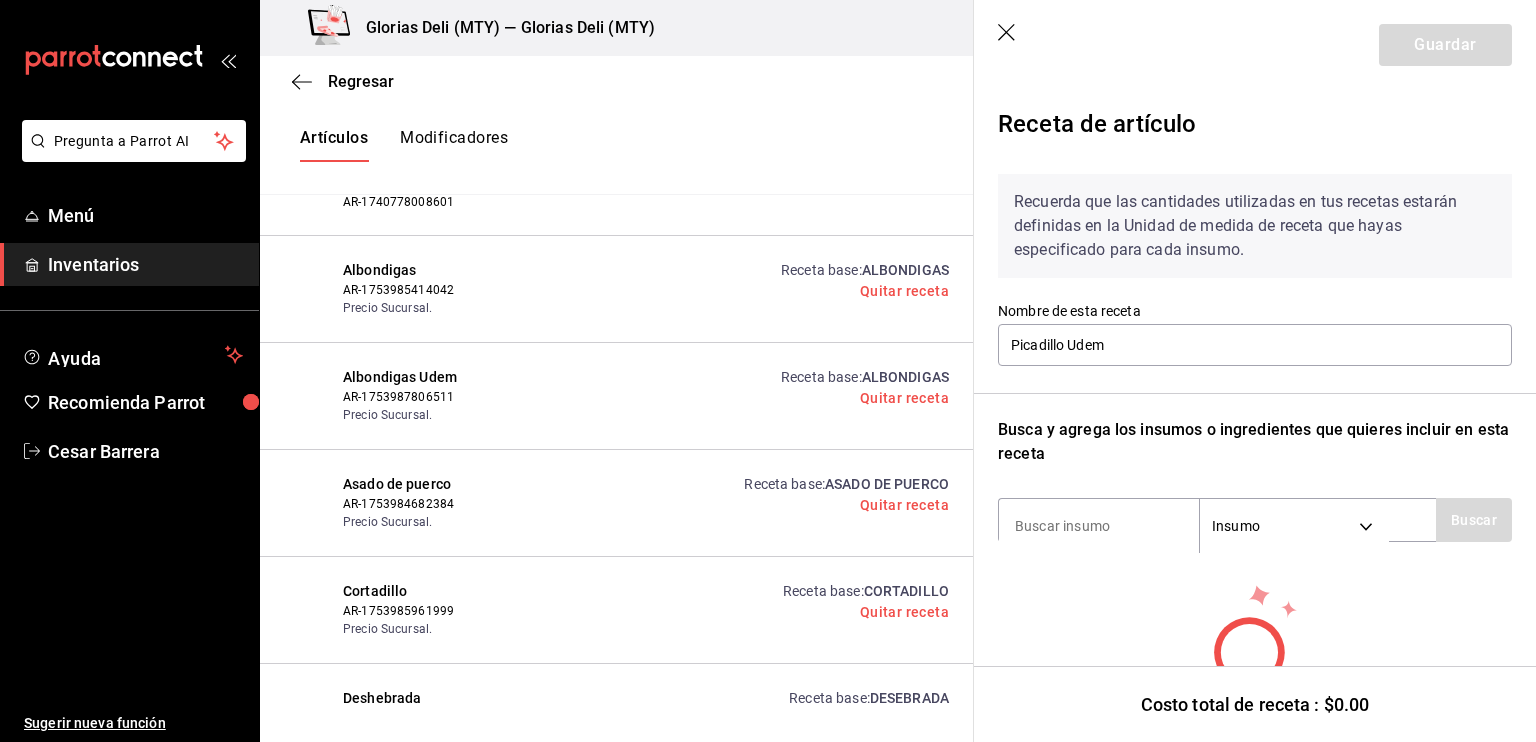 click 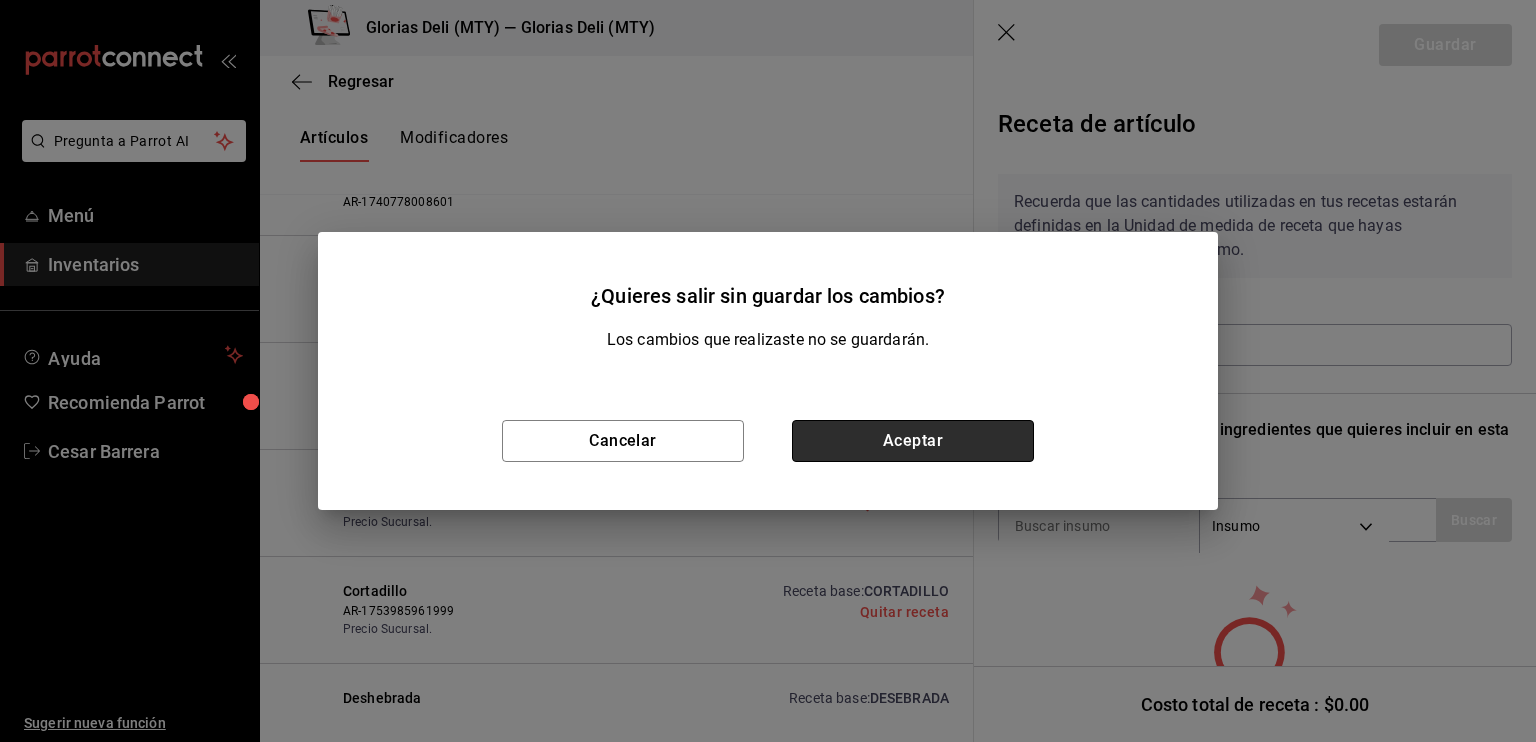 click on "Aceptar" at bounding box center (913, 441) 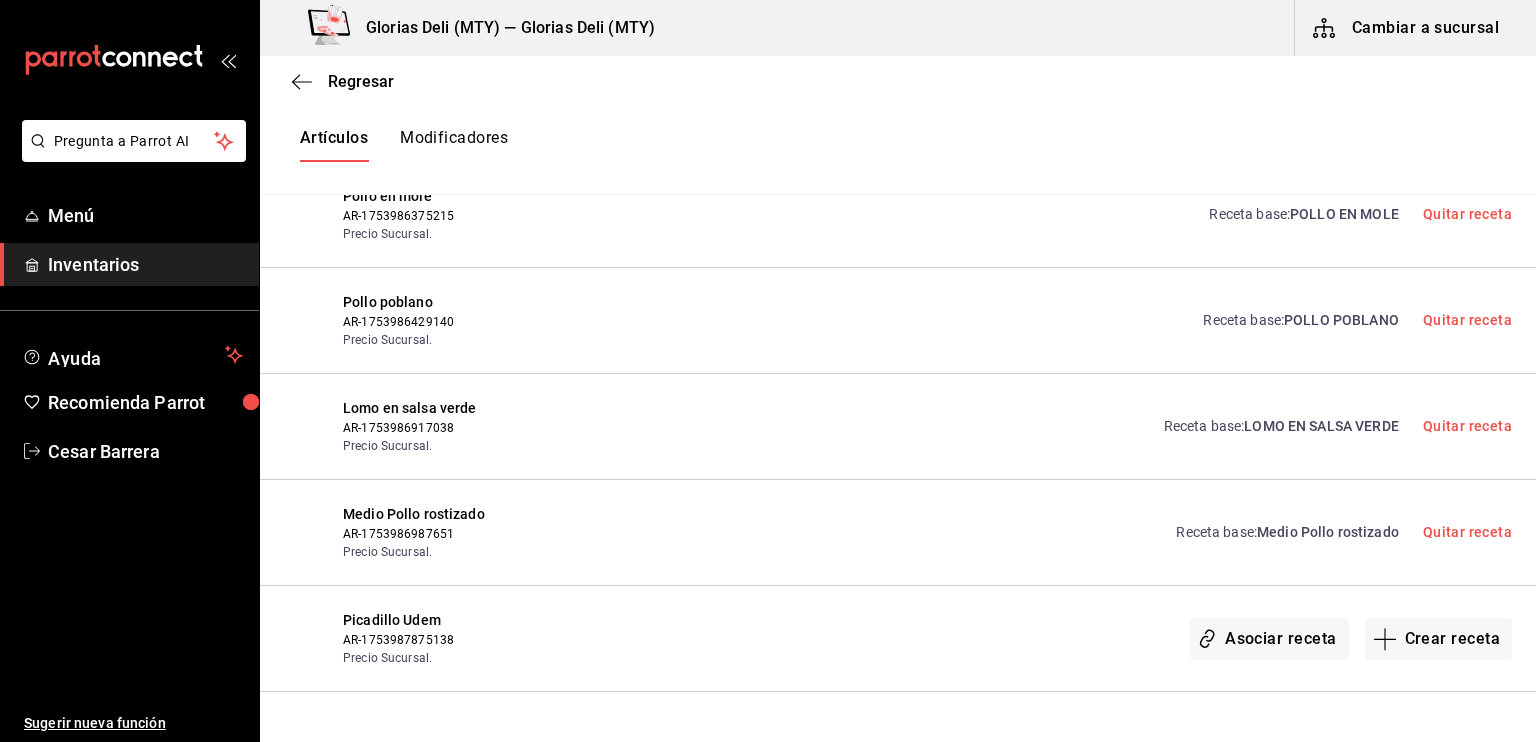 scroll, scrollTop: 6813, scrollLeft: 0, axis: vertical 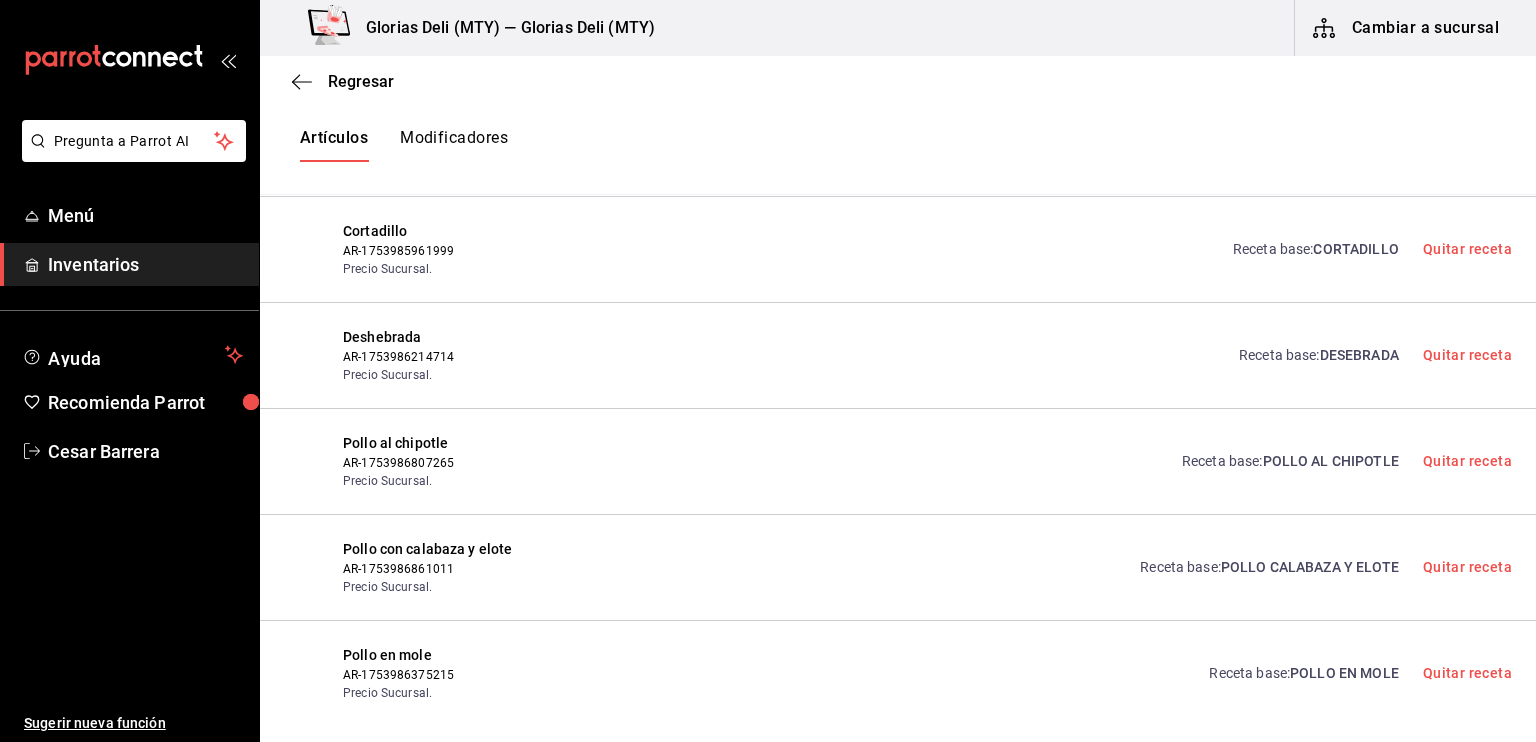 click on "Modificadores" at bounding box center [454, 145] 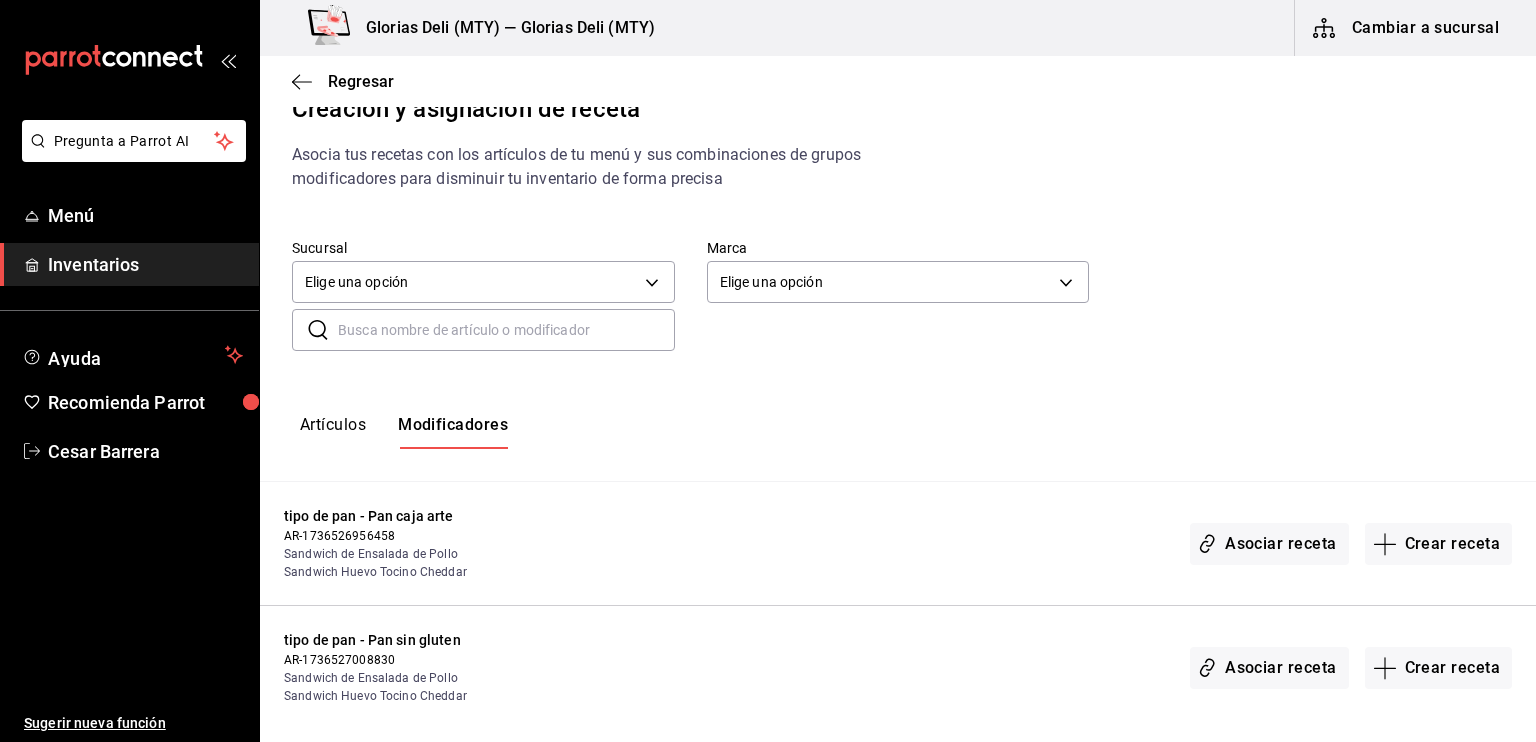 scroll, scrollTop: 0, scrollLeft: 0, axis: both 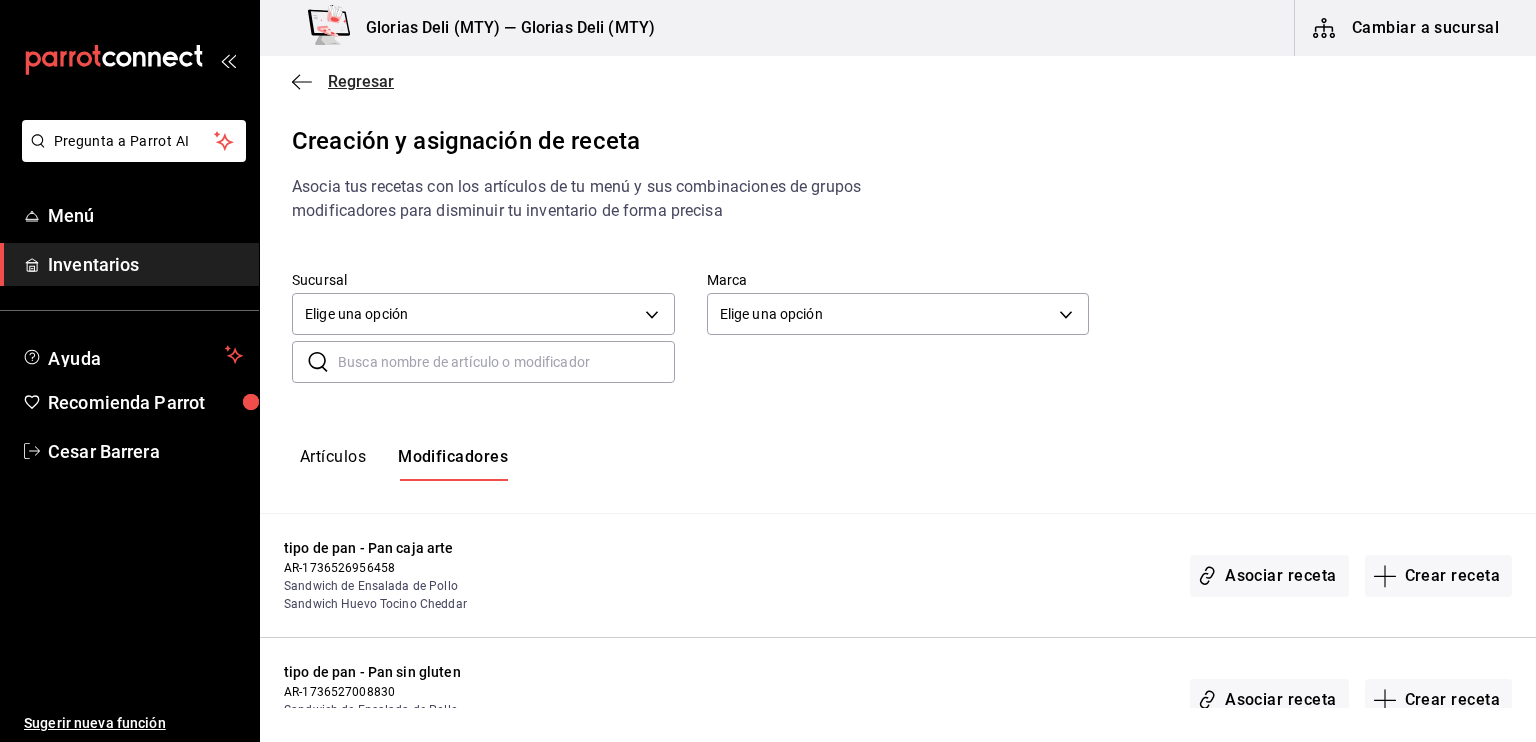 click 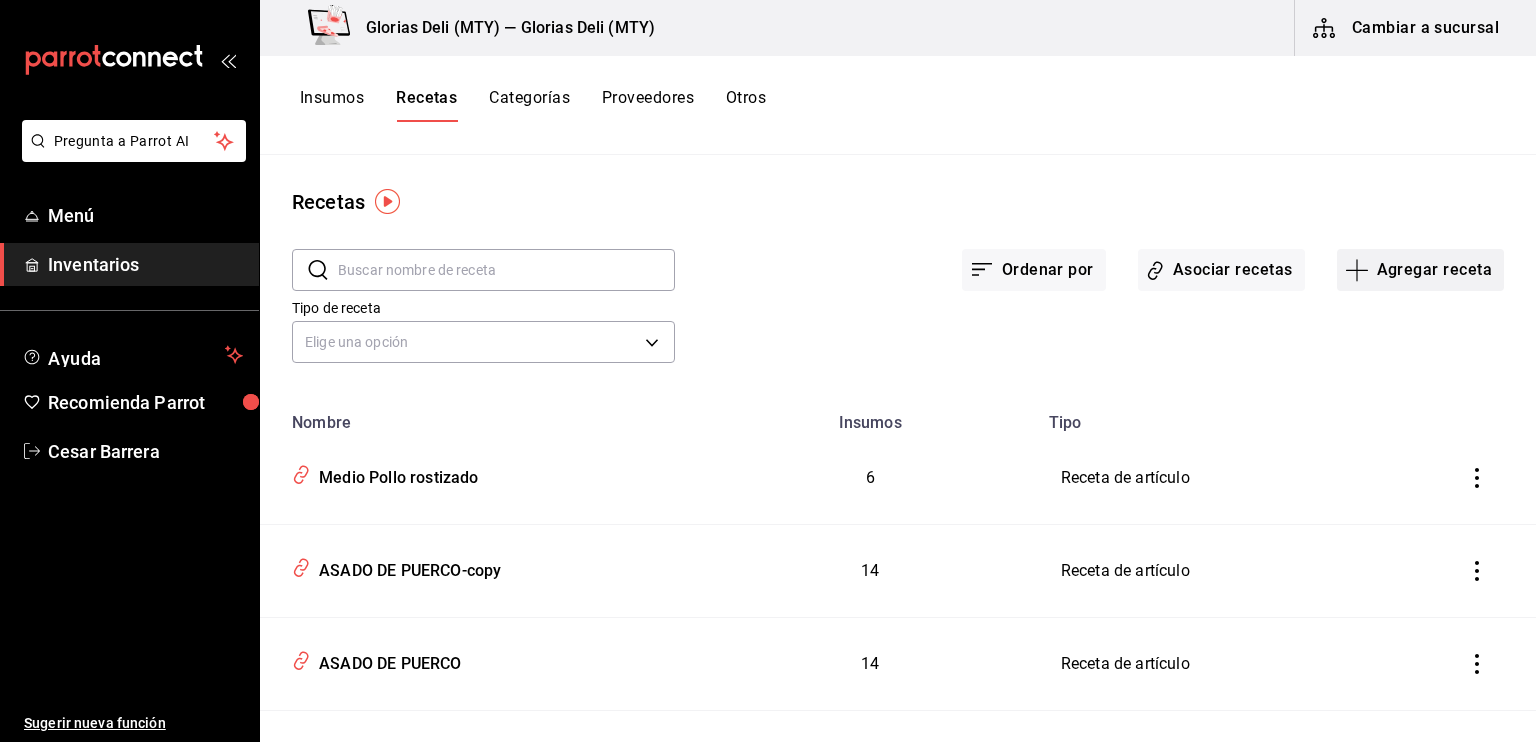 click 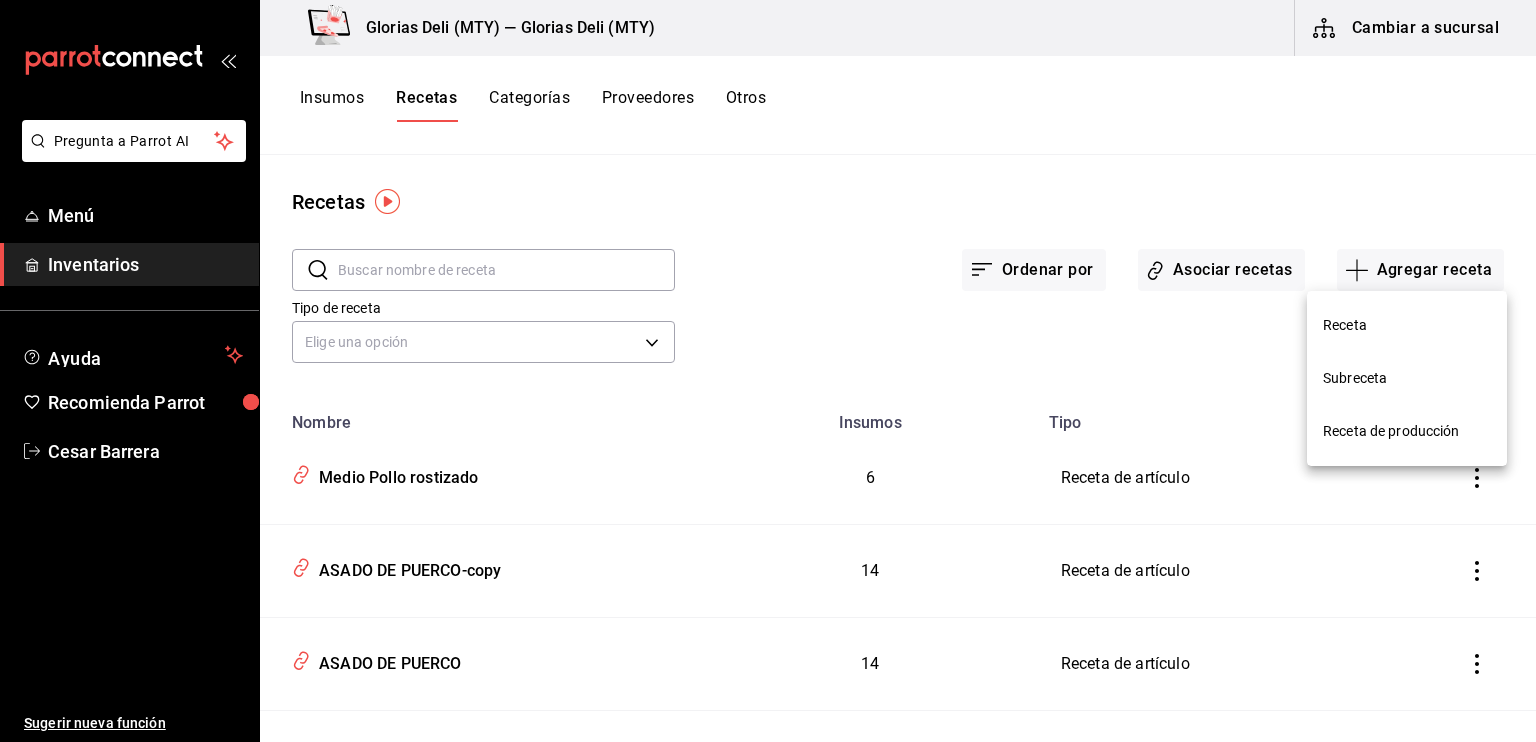 click on "Receta" at bounding box center [1407, 325] 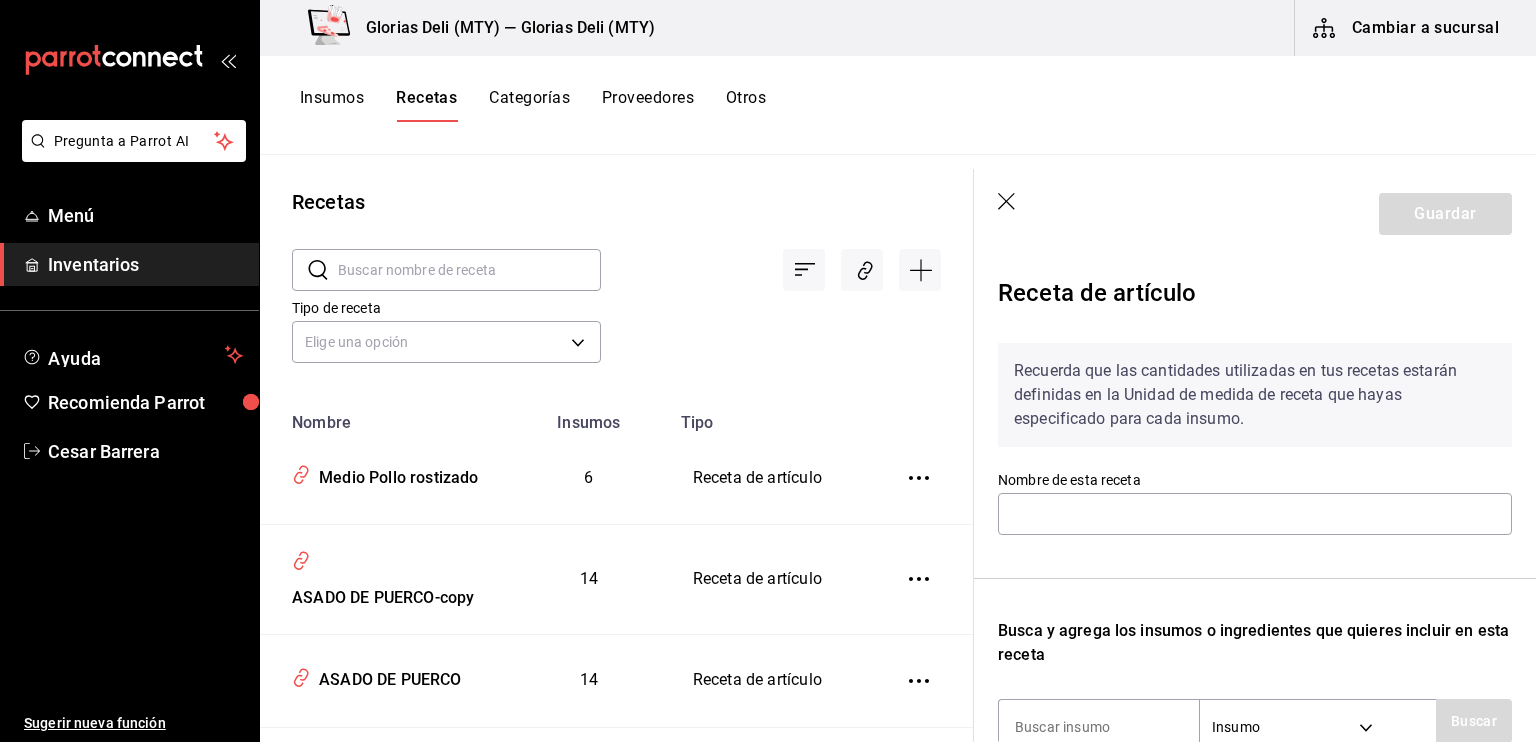 click 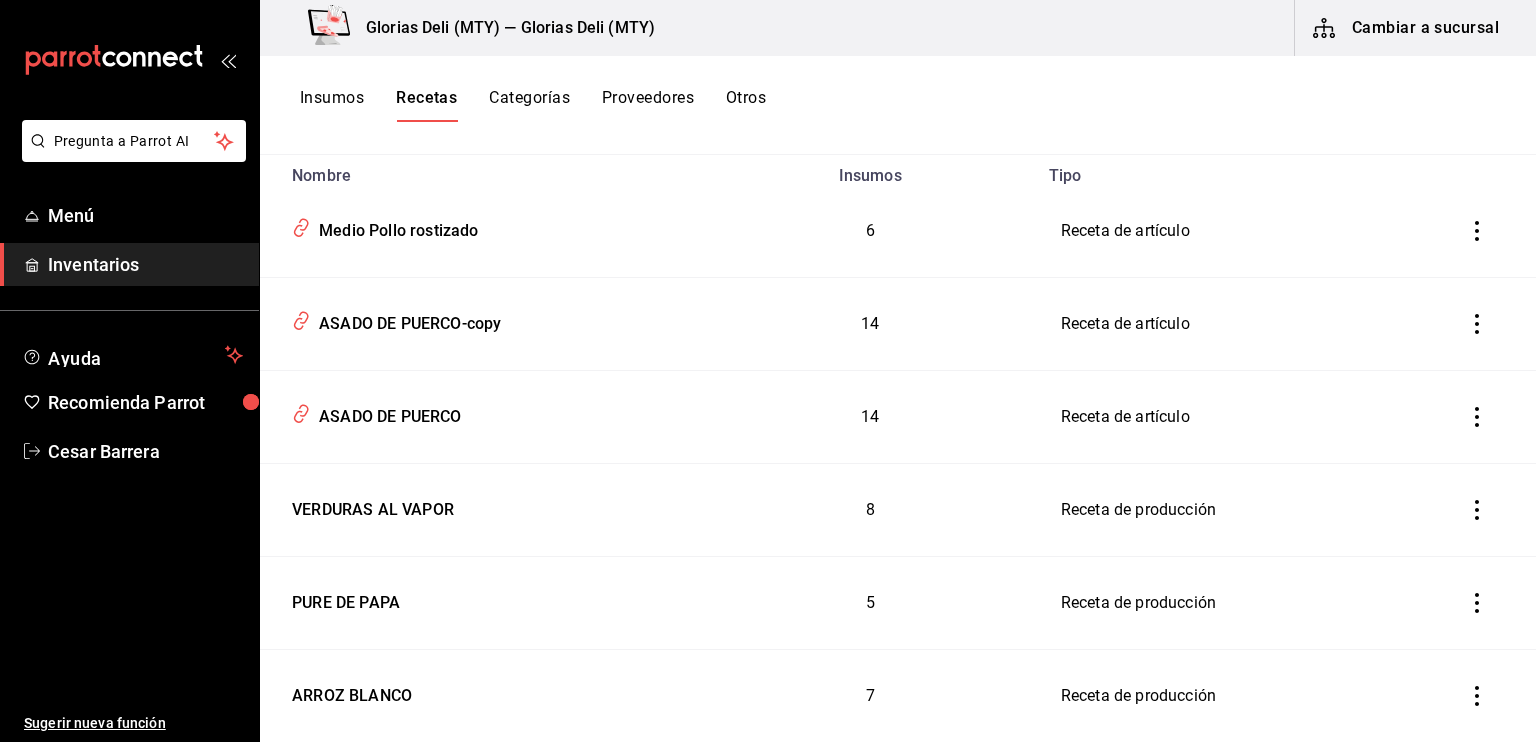 scroll, scrollTop: 286, scrollLeft: 0, axis: vertical 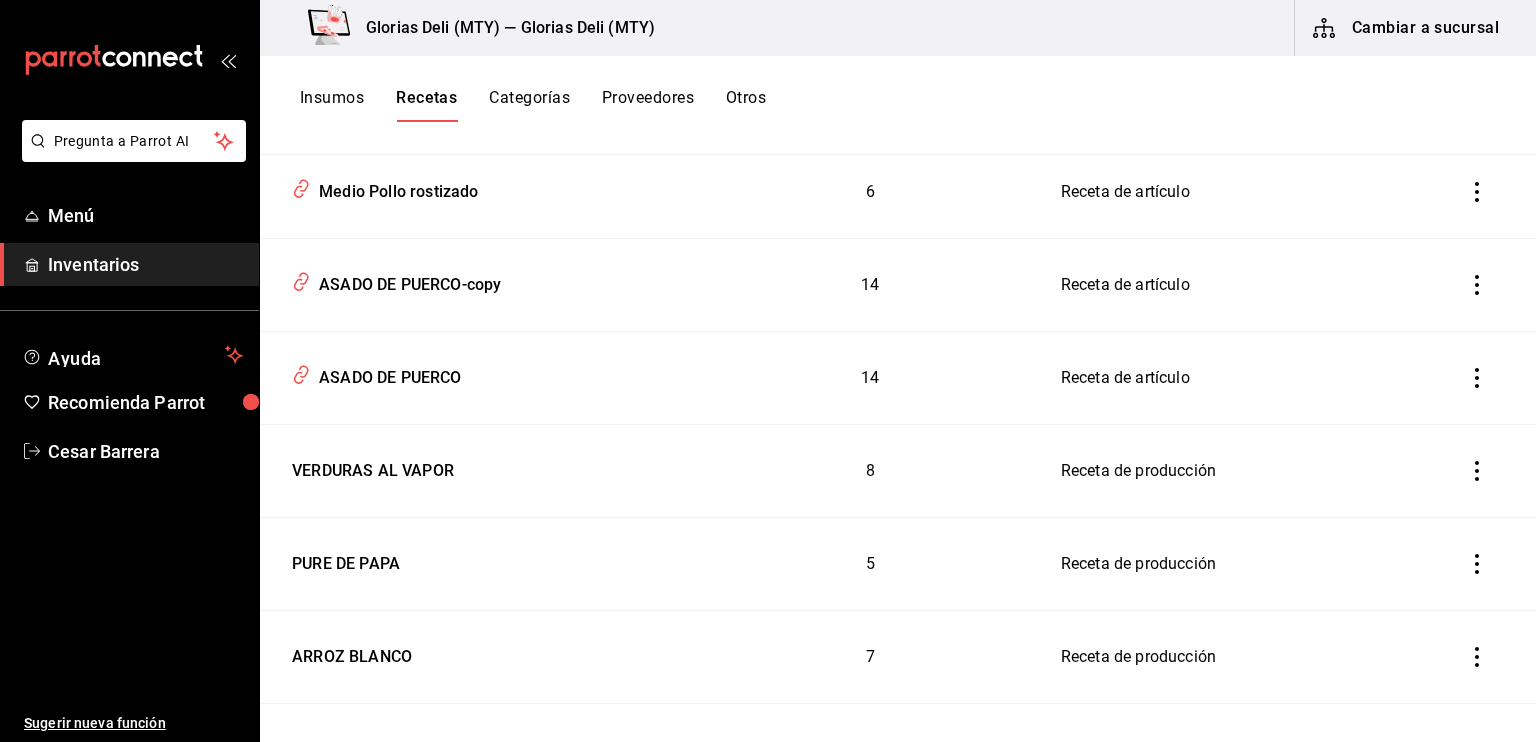 click 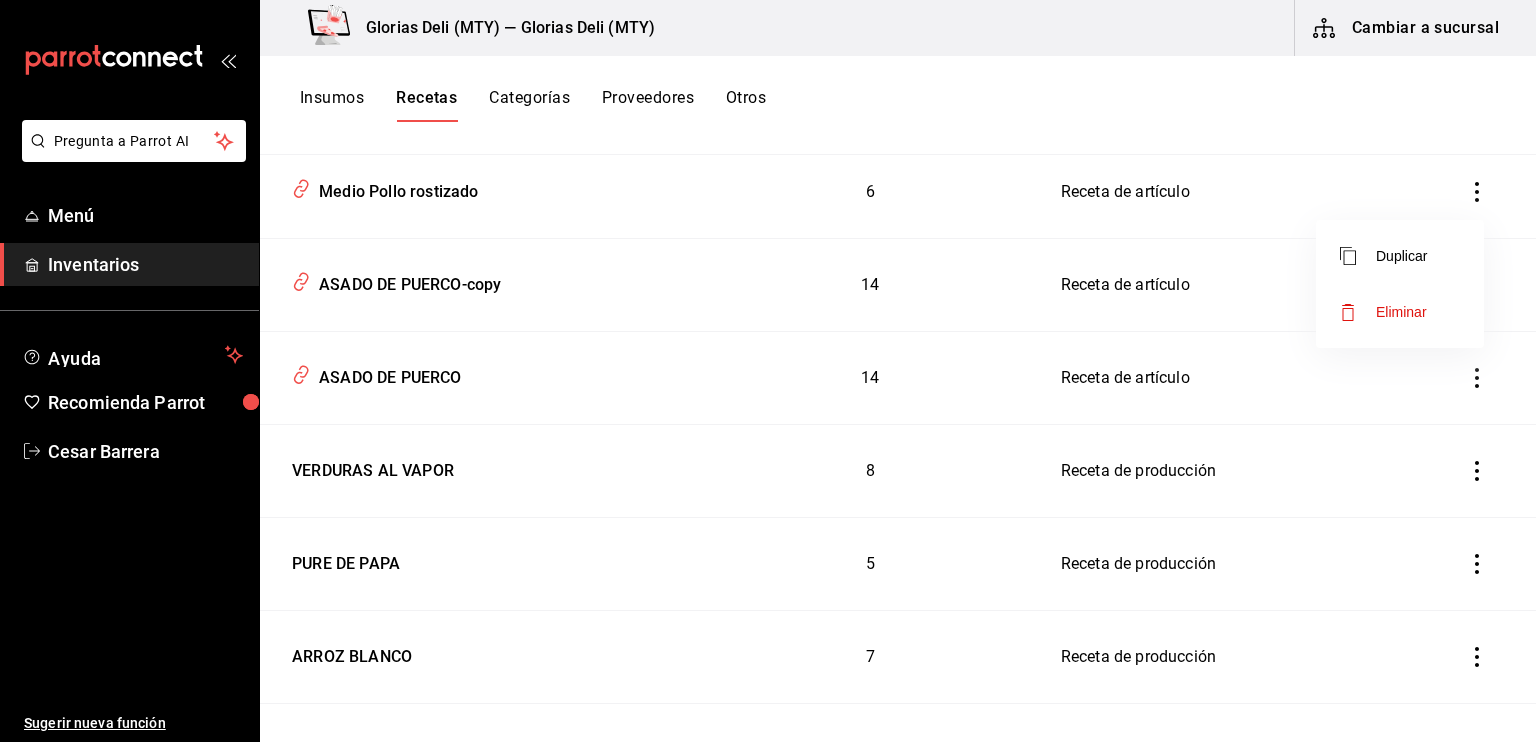 click on "Eliminar" at bounding box center (1401, 312) 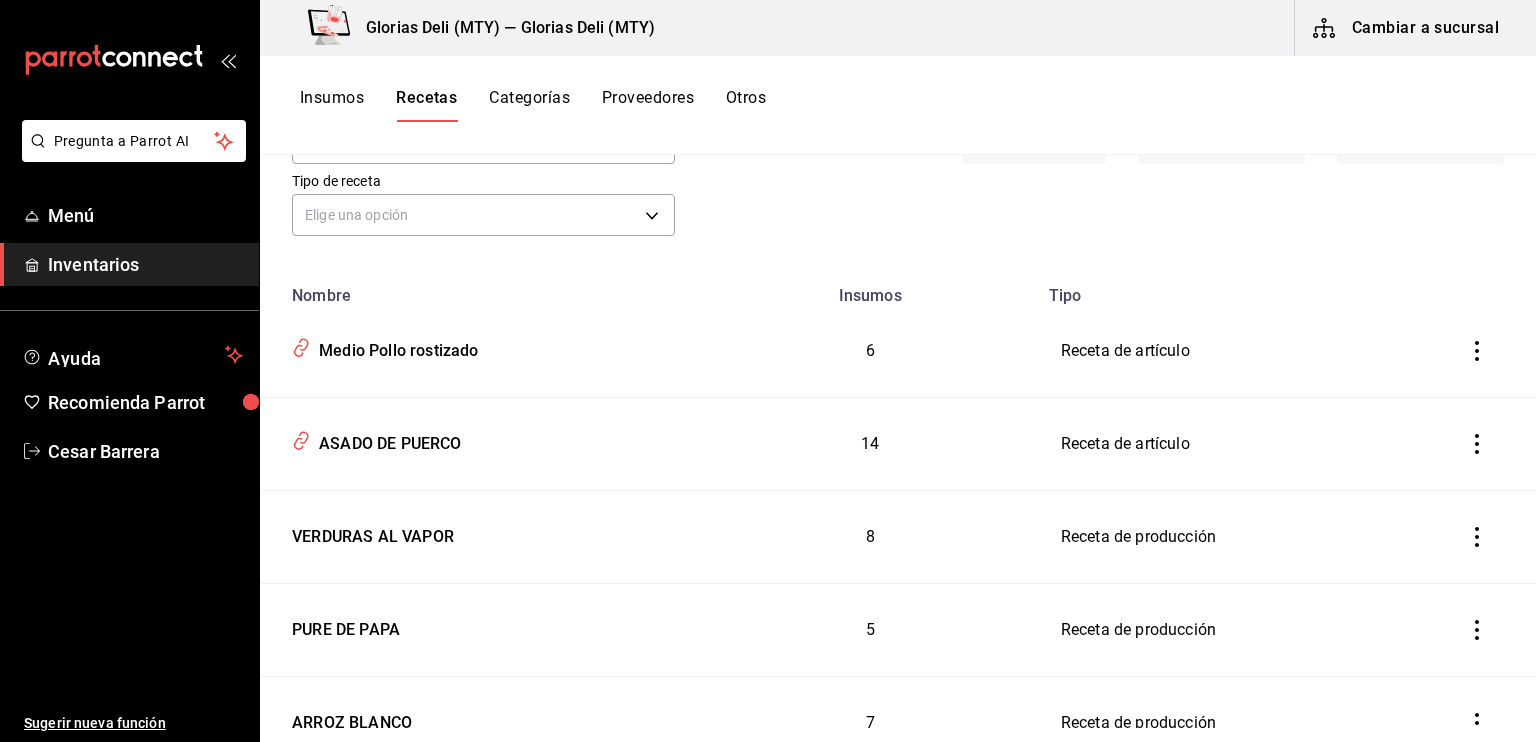 scroll, scrollTop: 126, scrollLeft: 0, axis: vertical 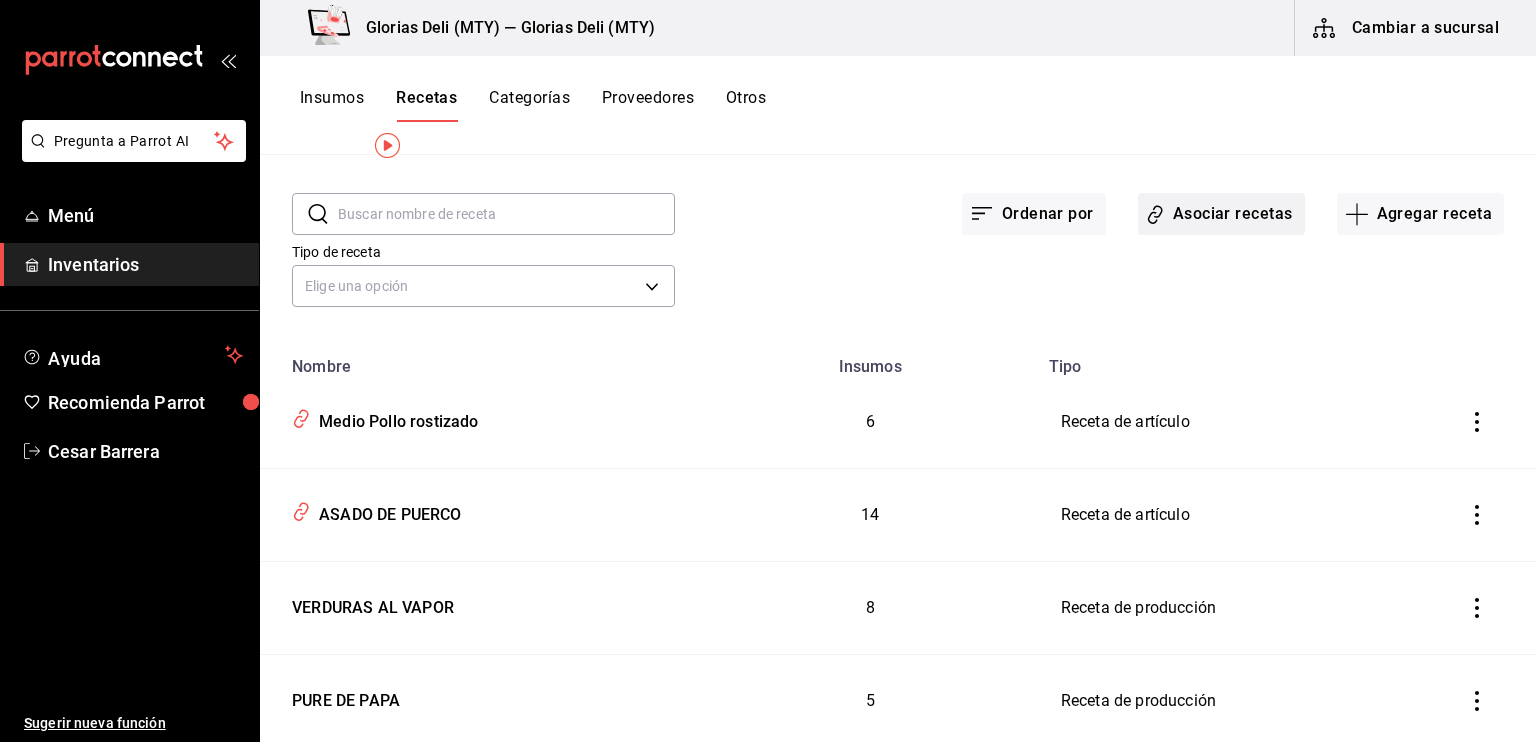 click on "Asociar recetas" at bounding box center [1221, 214] 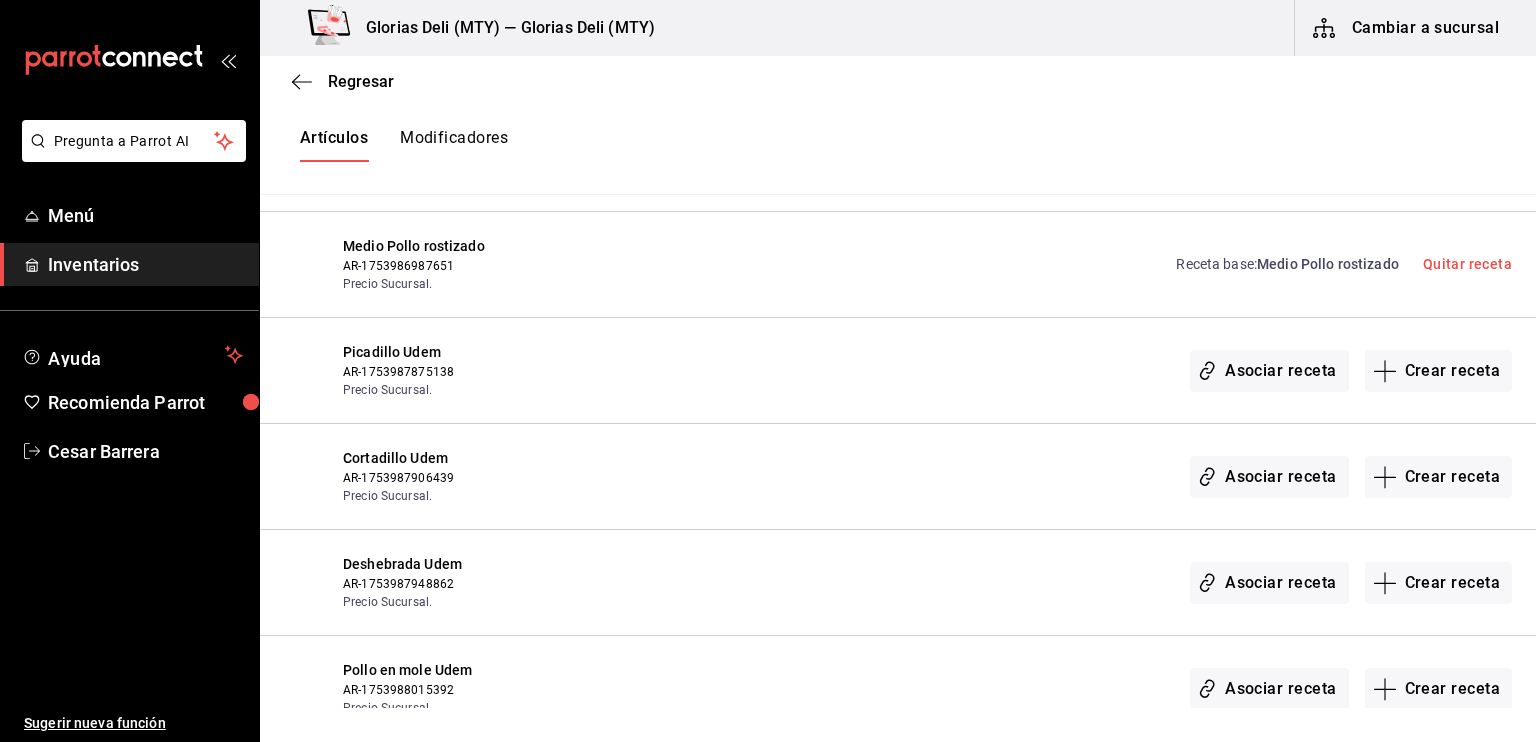 scroll, scrollTop: 7048, scrollLeft: 0, axis: vertical 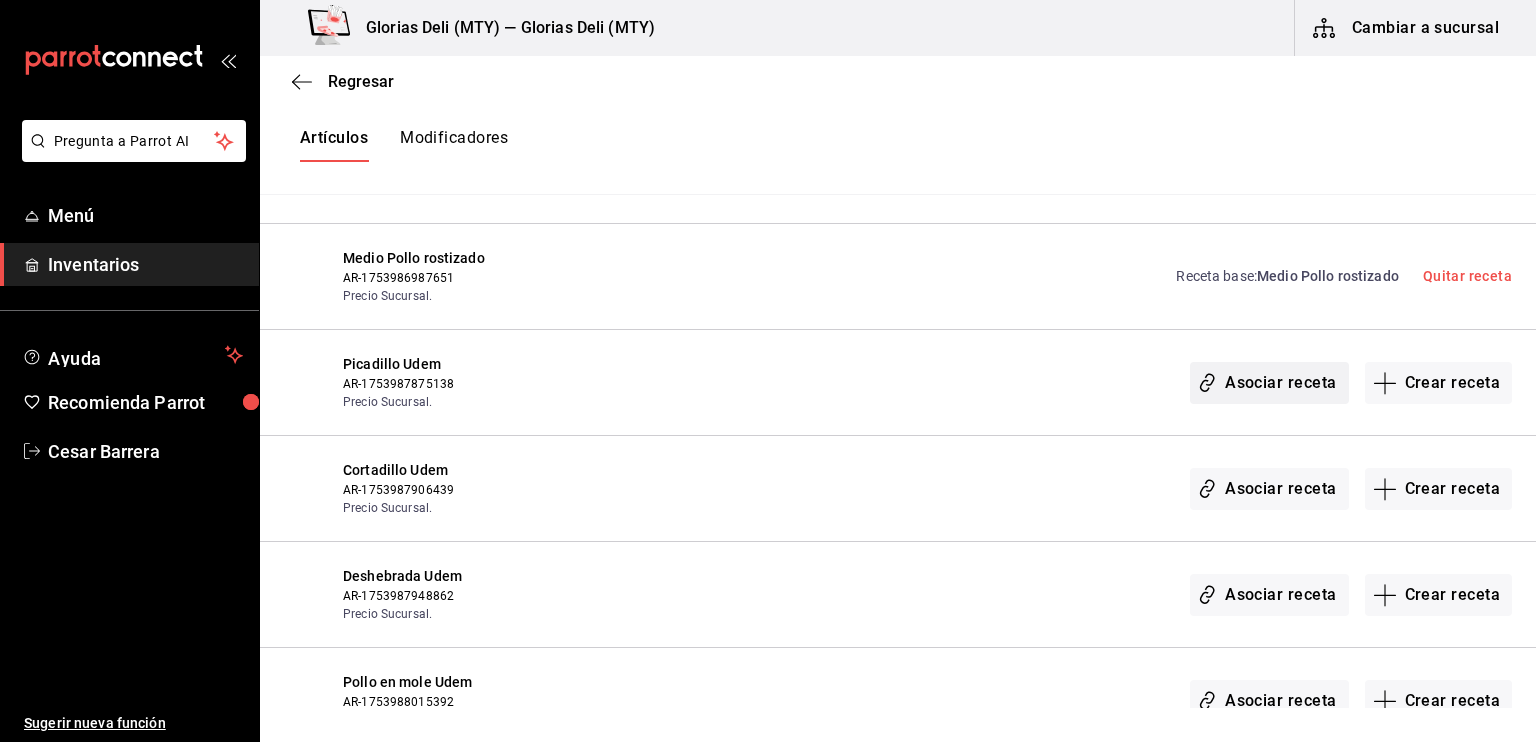 click on "Asociar receta" at bounding box center (1269, 383) 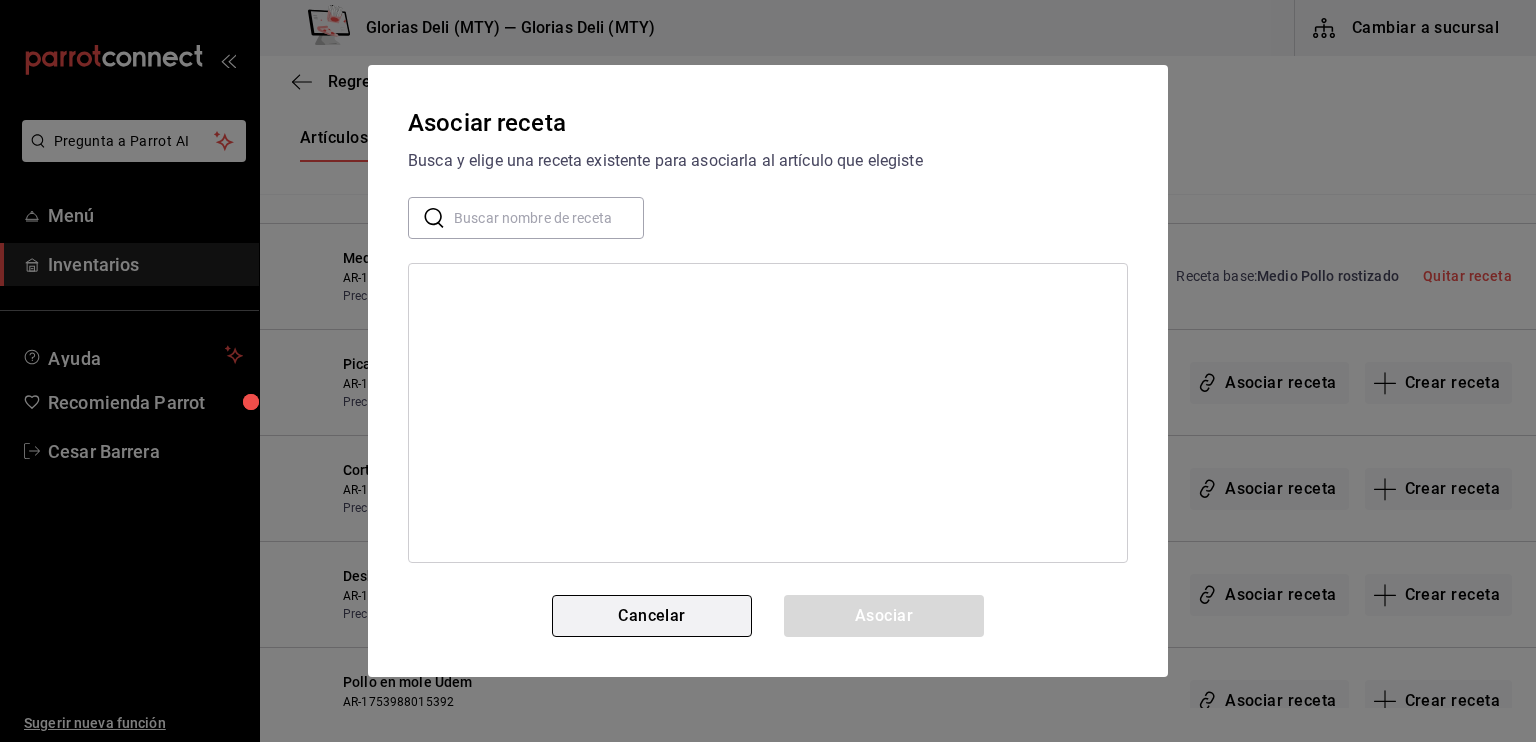 click on "Cancelar" at bounding box center (652, 616) 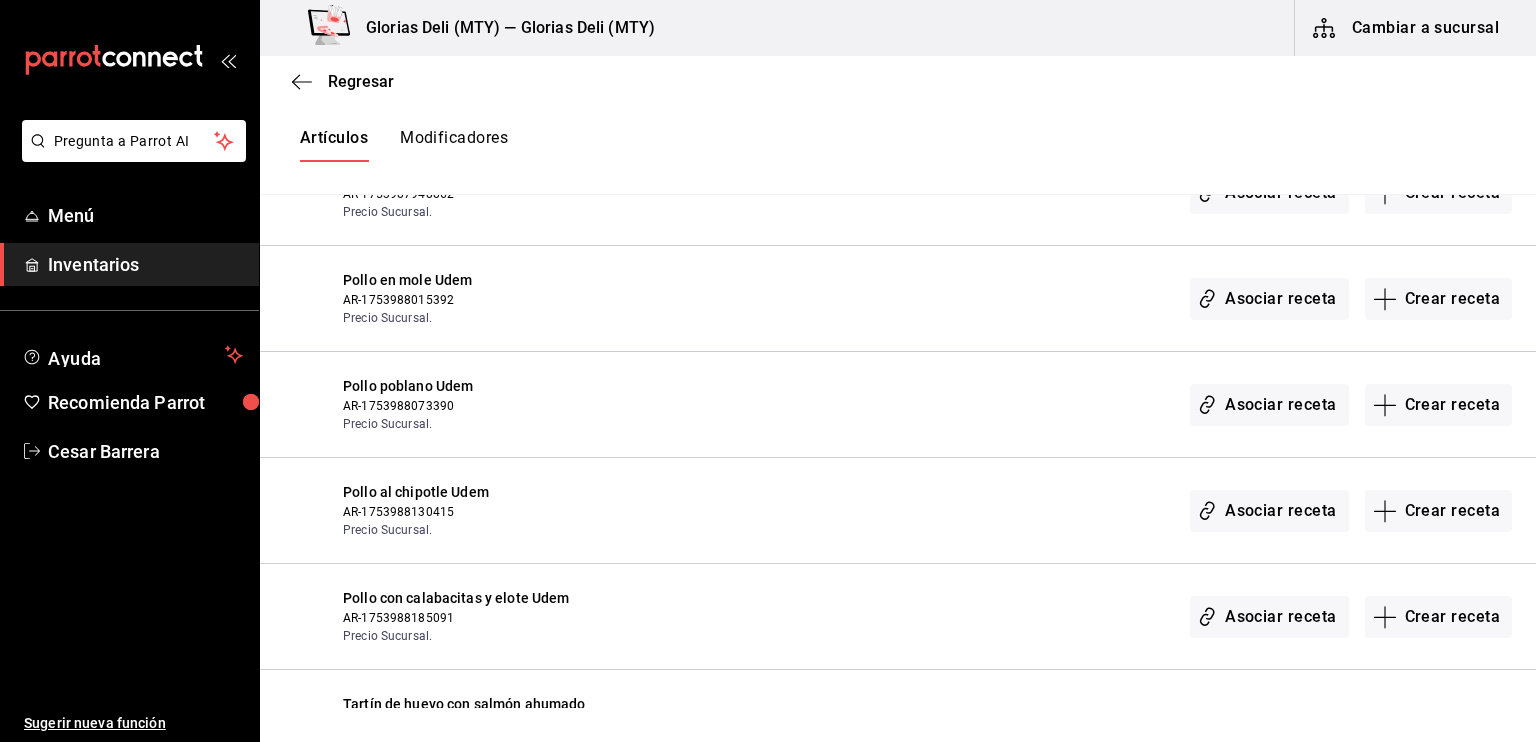 scroll, scrollTop: 7488, scrollLeft: 0, axis: vertical 